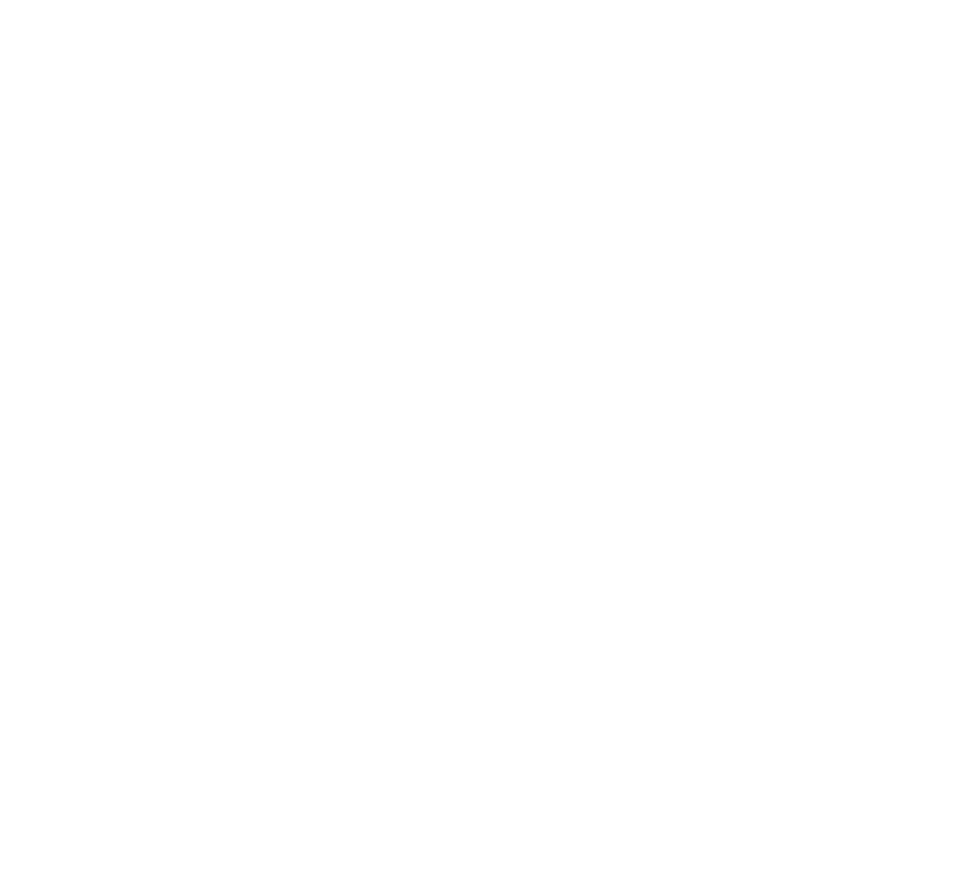 scroll, scrollTop: 0, scrollLeft: 0, axis: both 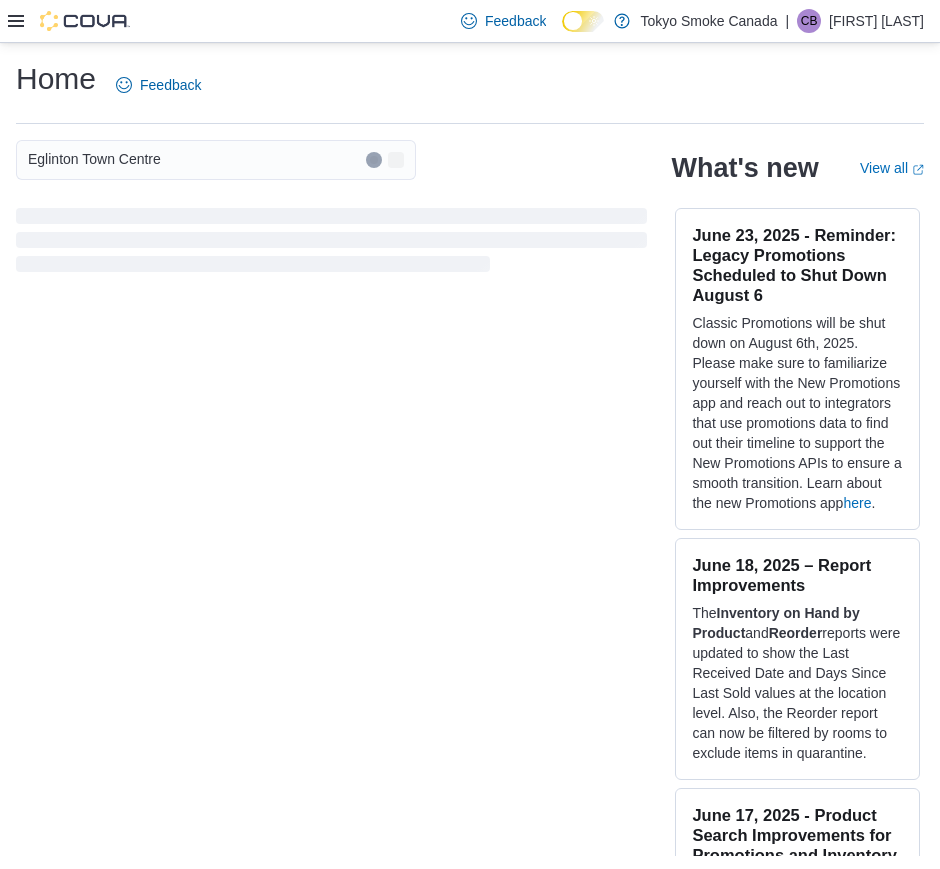 click 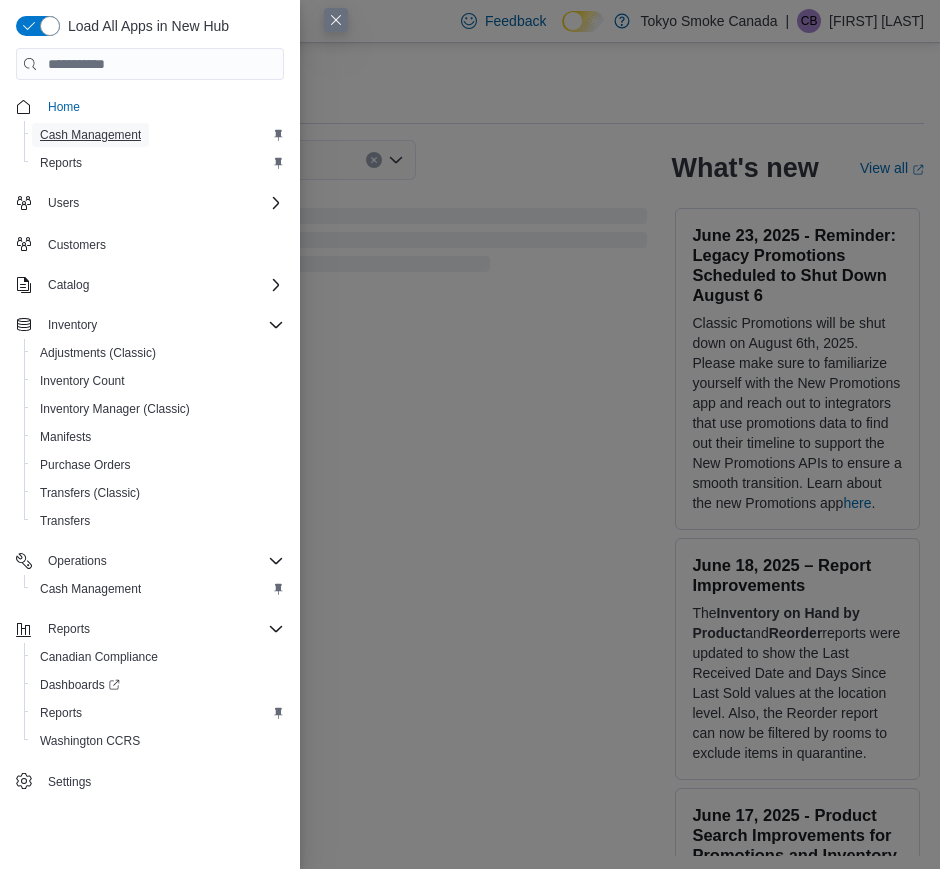 click on "Cash Management" at bounding box center (90, 135) 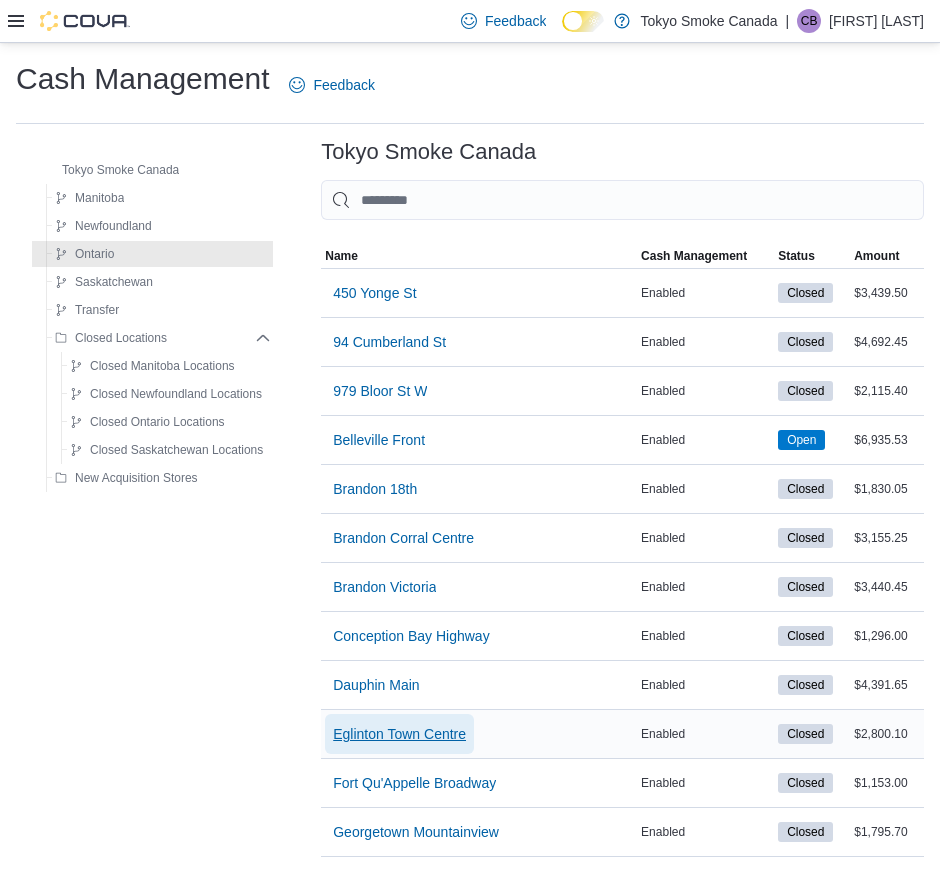 click on "Eglinton Town Centre" at bounding box center [399, 734] 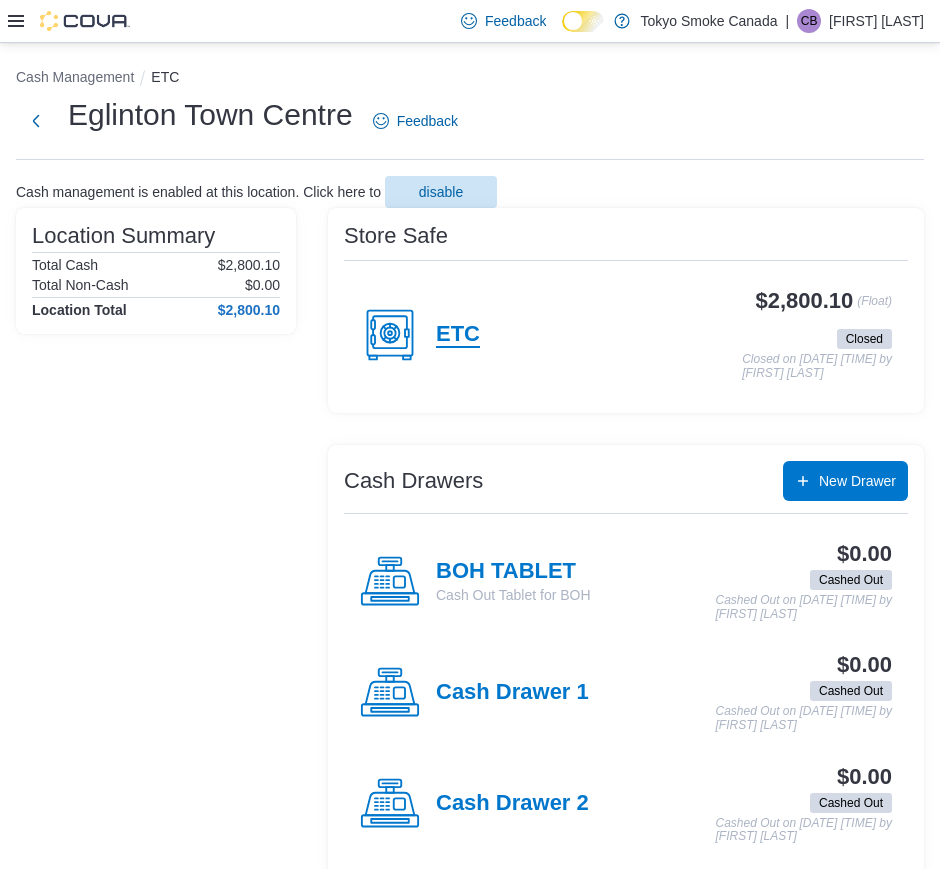 click on "ETC" at bounding box center [458, 335] 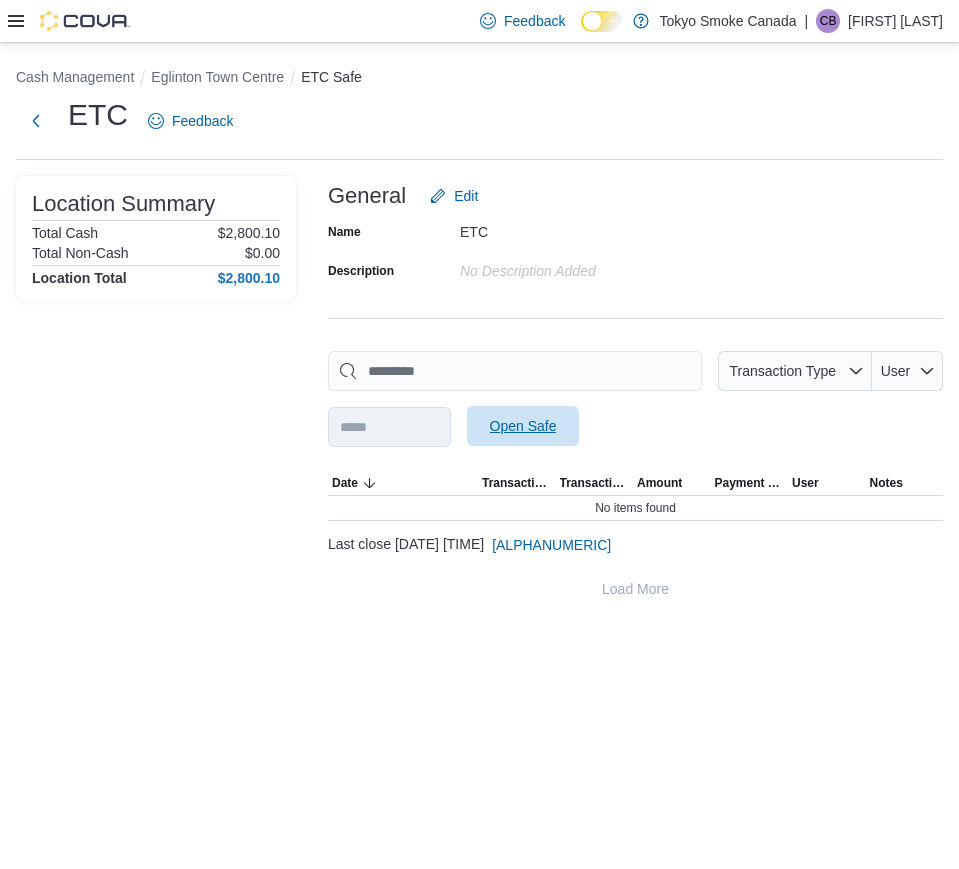 click on "Open Safe" at bounding box center [523, 426] 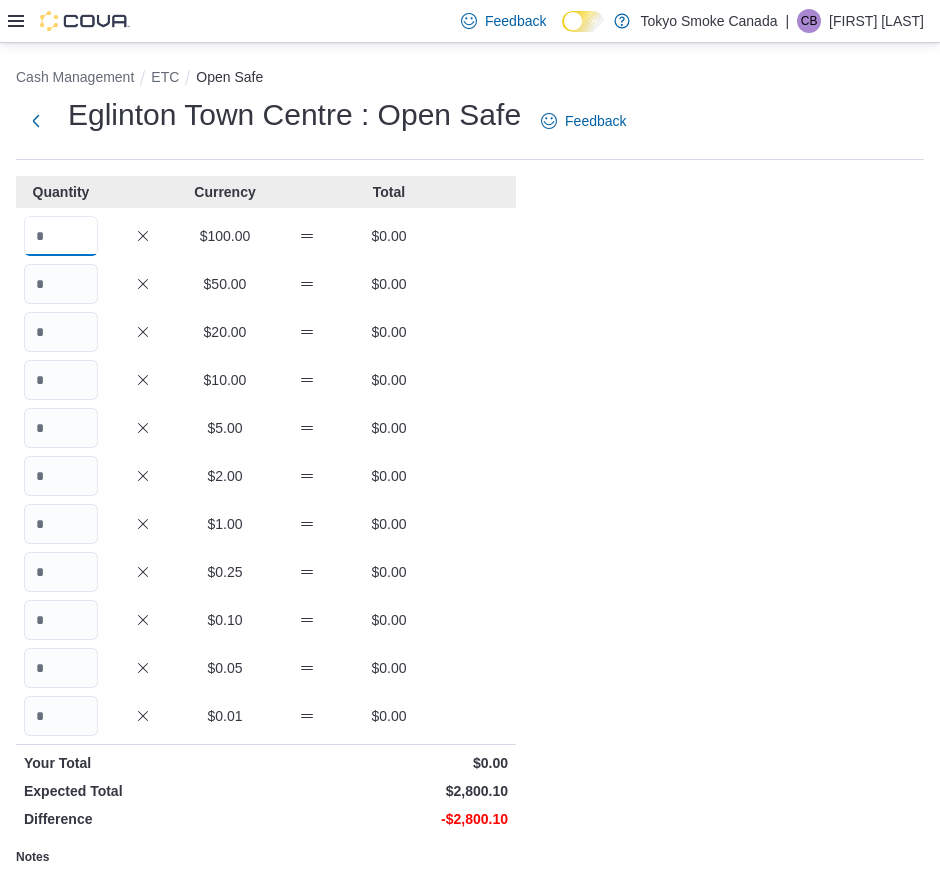 click at bounding box center (61, 236) 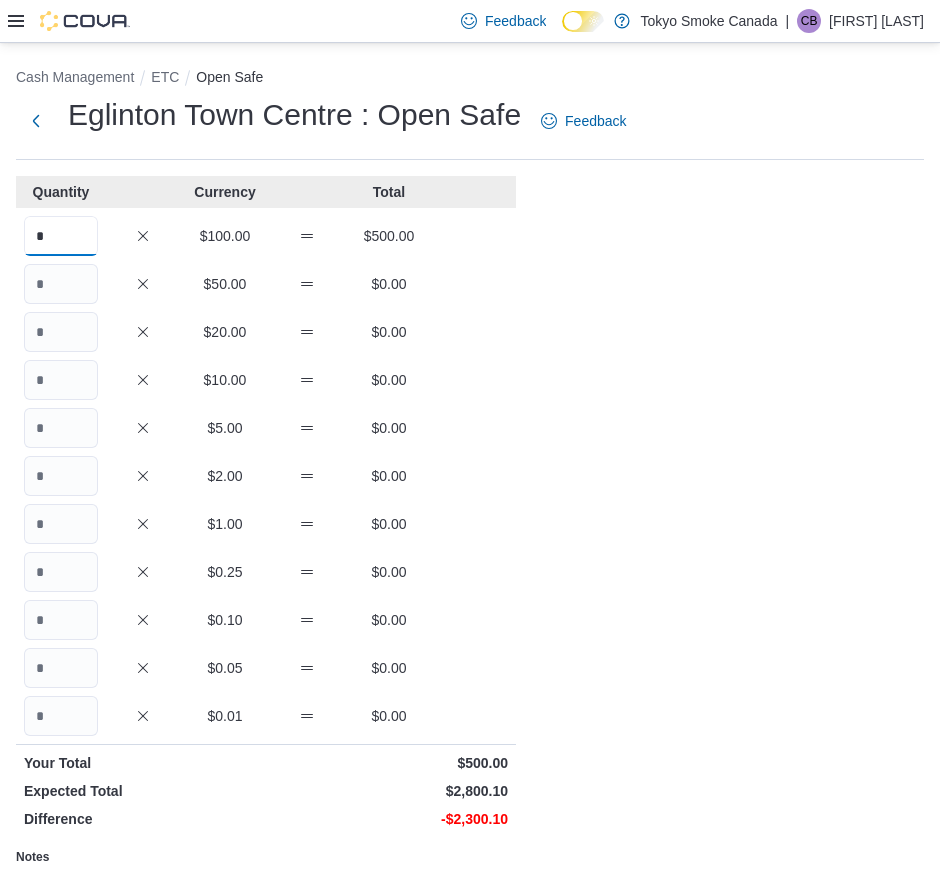 type on "*" 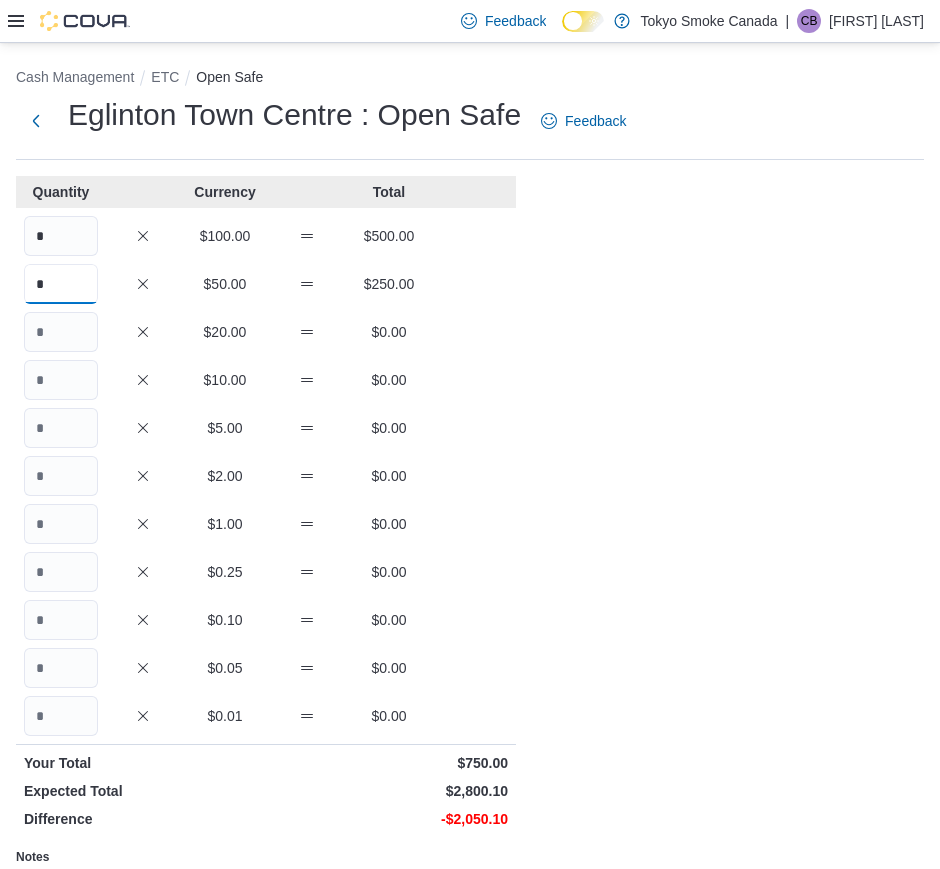 type on "*" 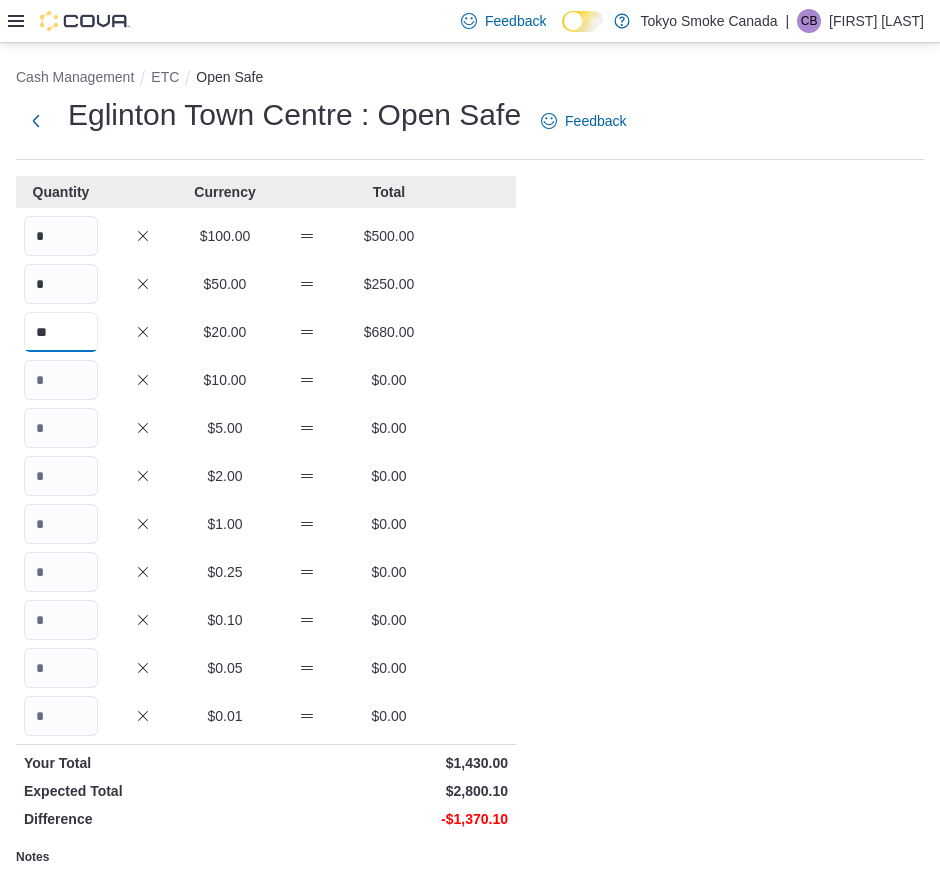 type on "**" 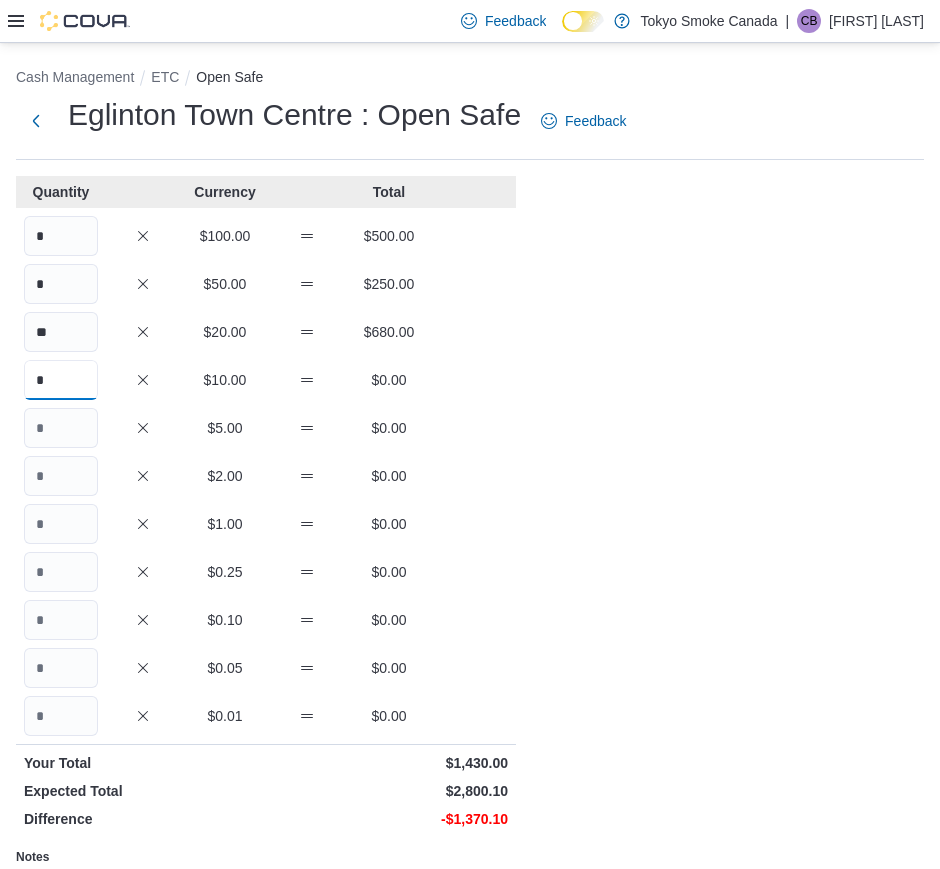 type on "*" 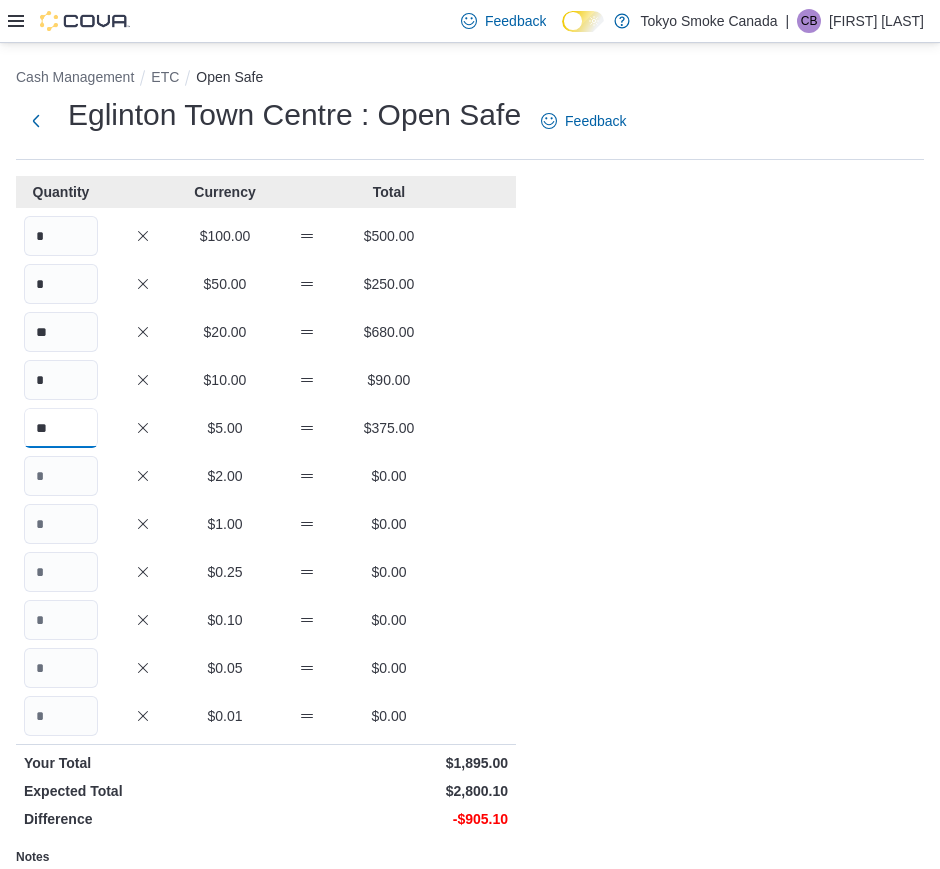 type on "**" 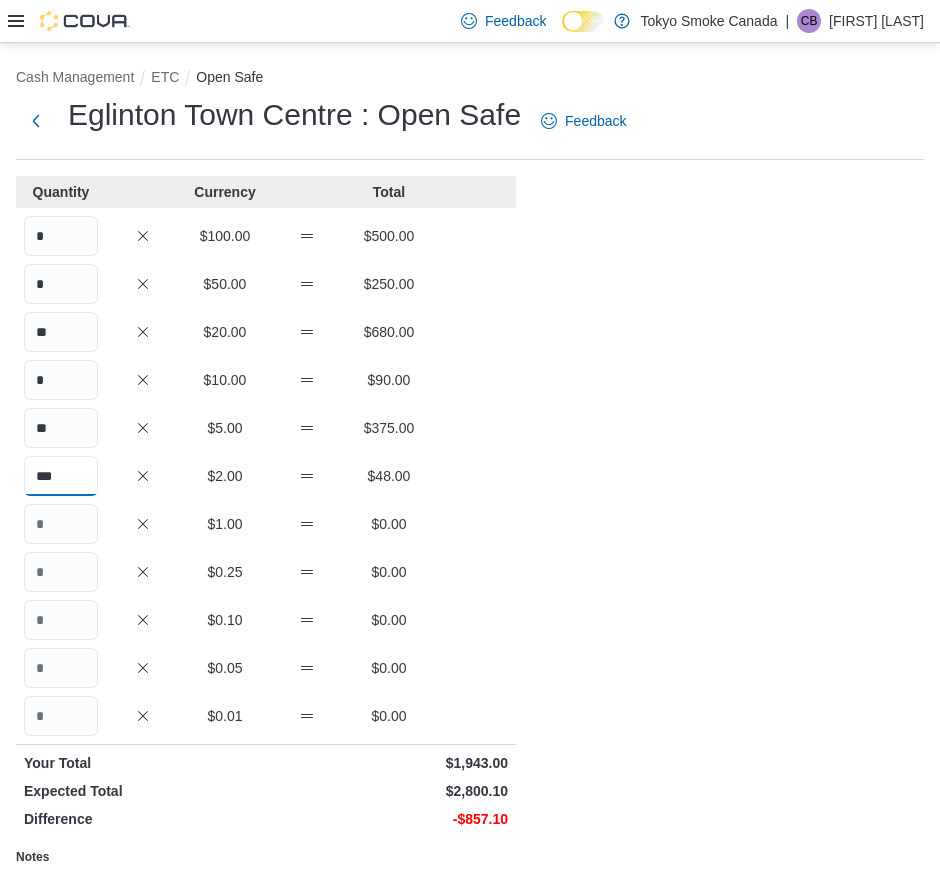 type on "***" 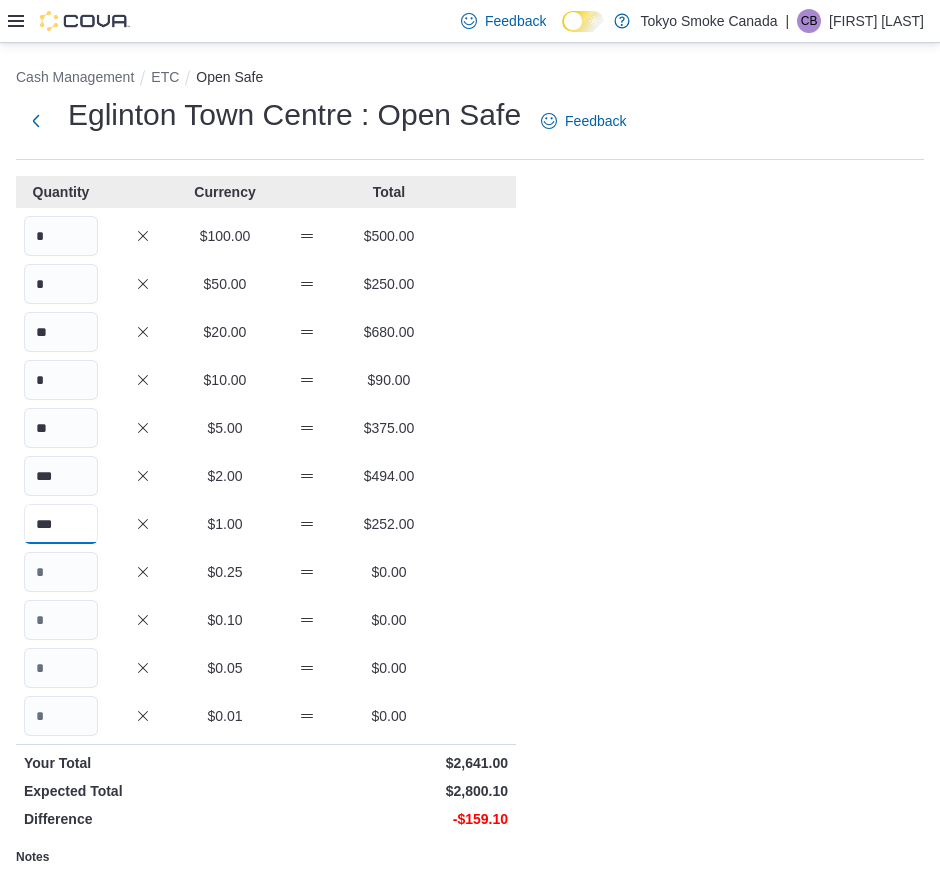 type on "***" 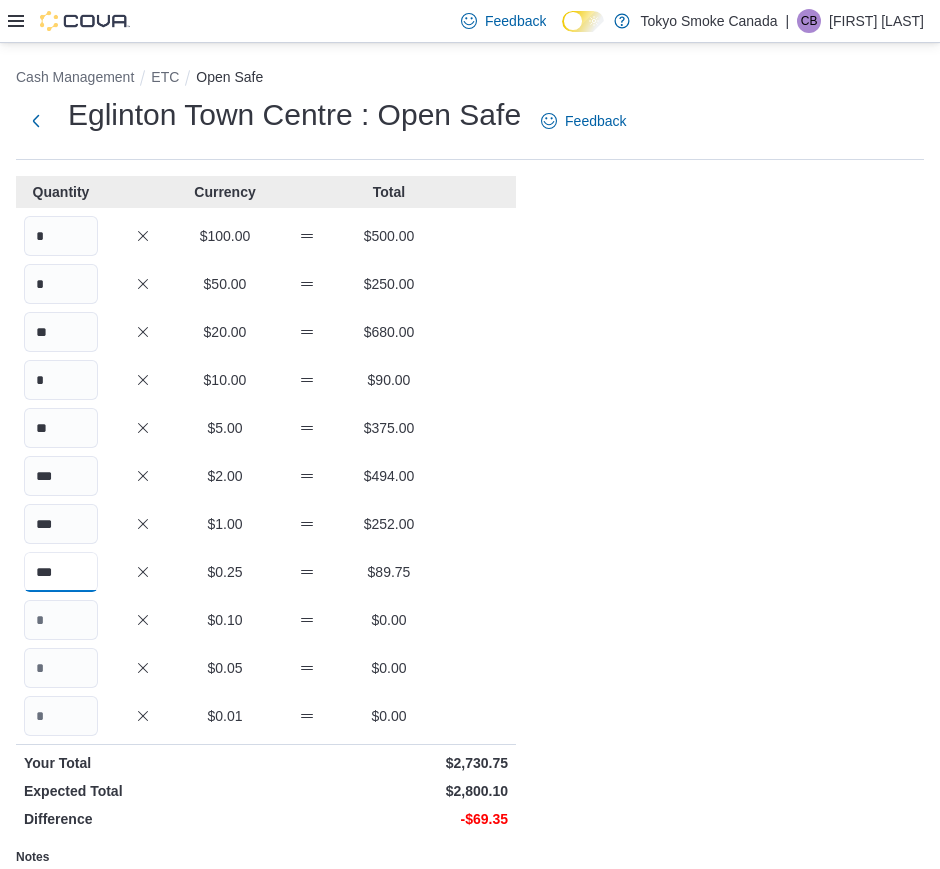 type on "***" 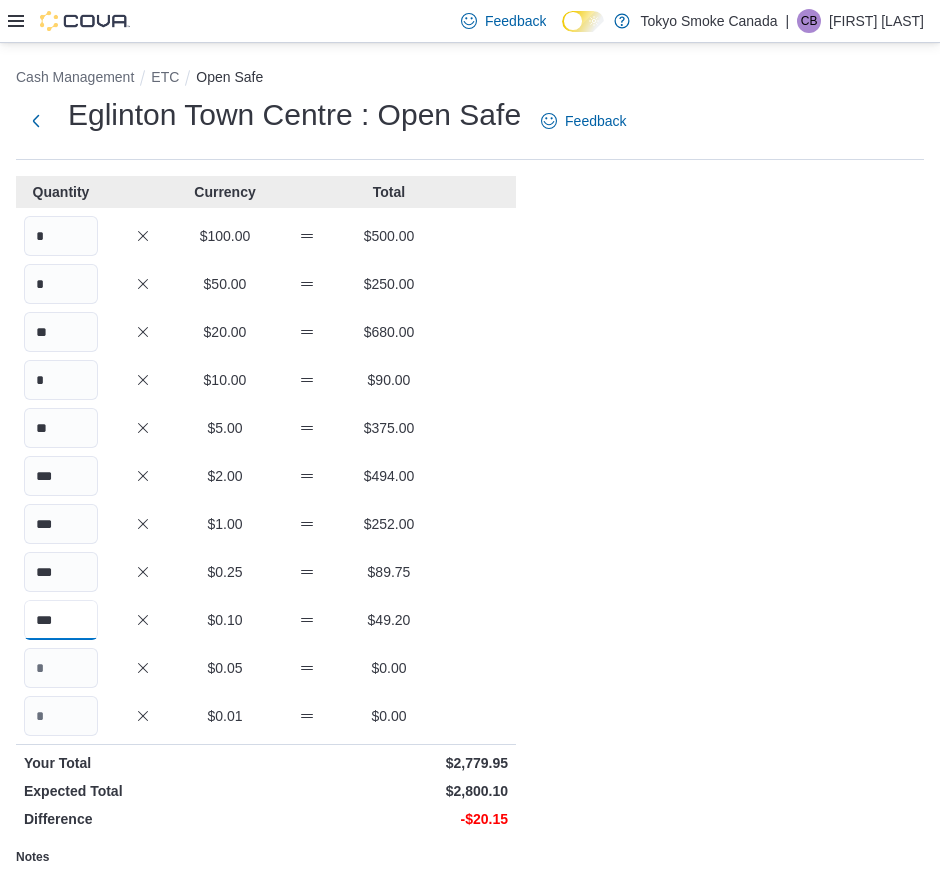 type on "***" 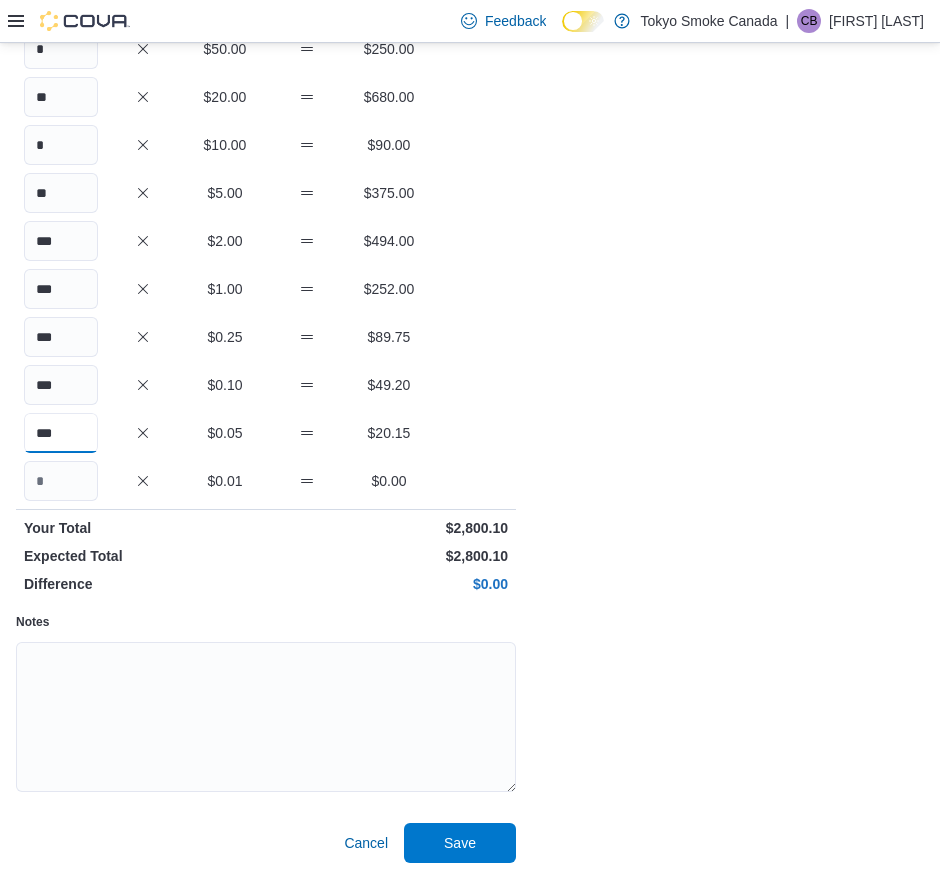 scroll, scrollTop: 245, scrollLeft: 0, axis: vertical 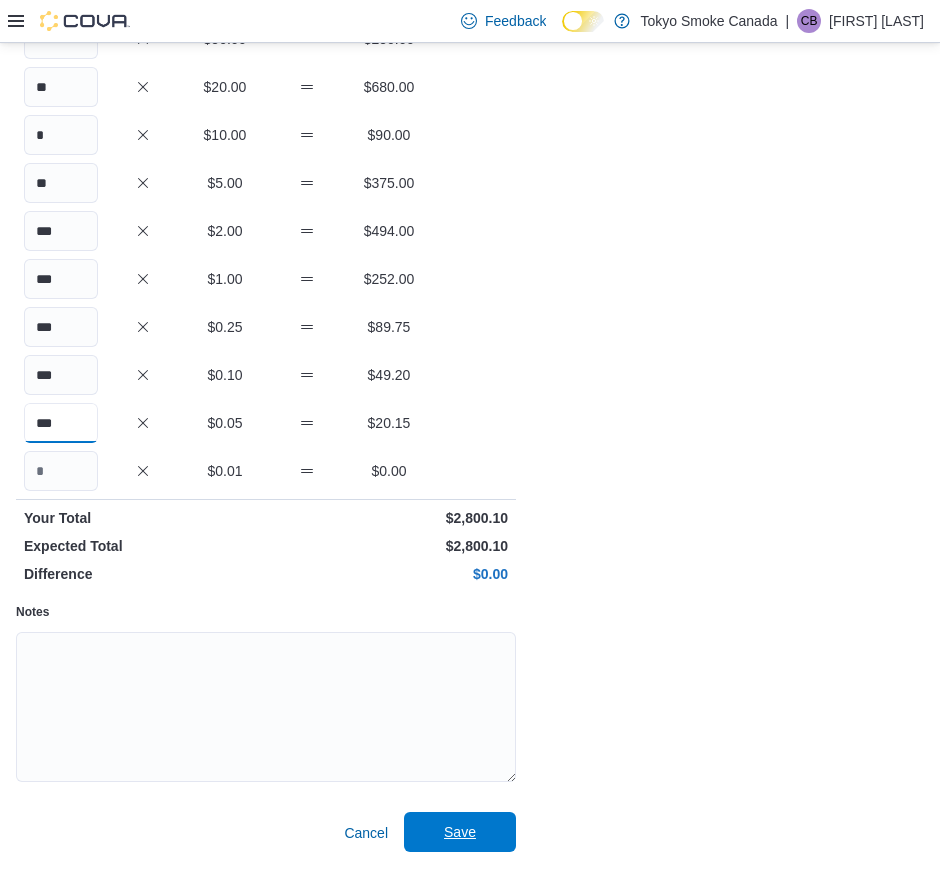 type on "***" 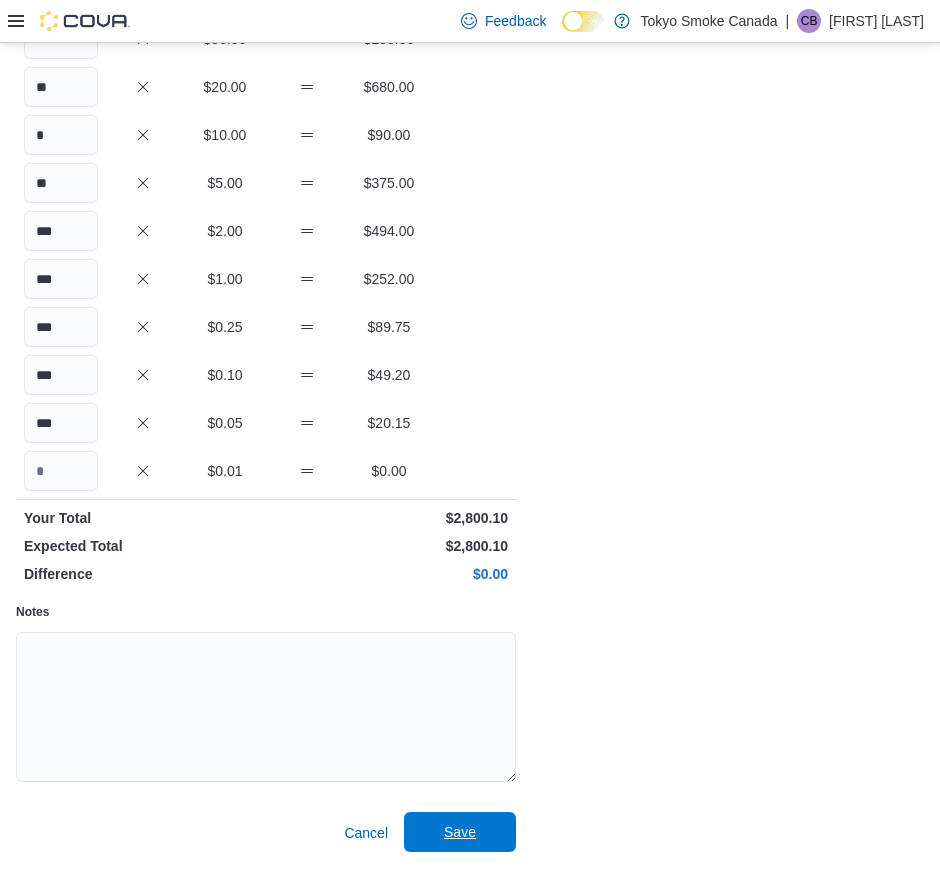 click on "Save" at bounding box center (460, 832) 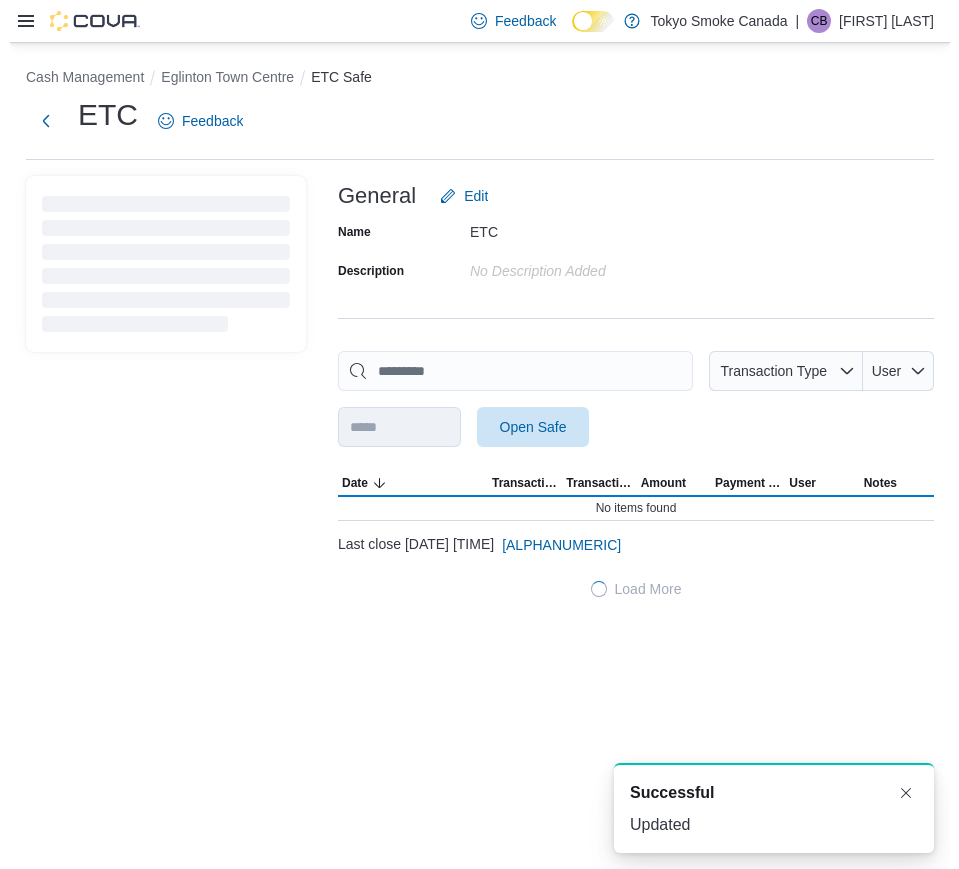 scroll, scrollTop: 0, scrollLeft: 0, axis: both 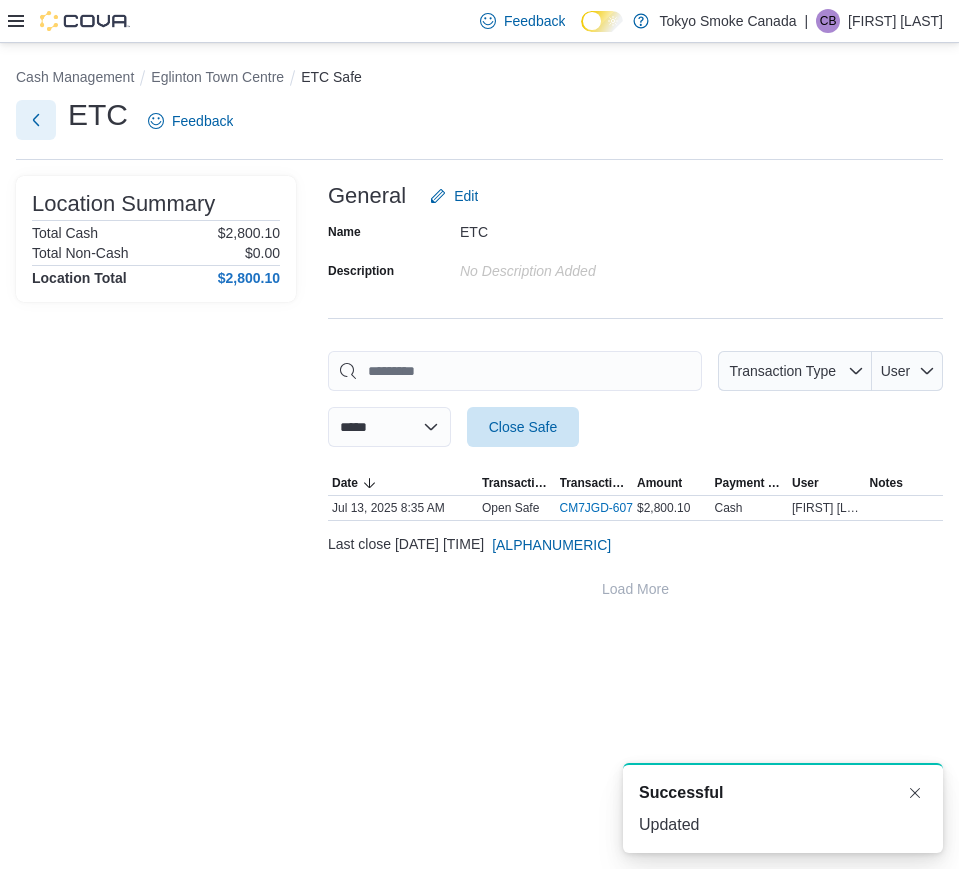 click at bounding box center (36, 120) 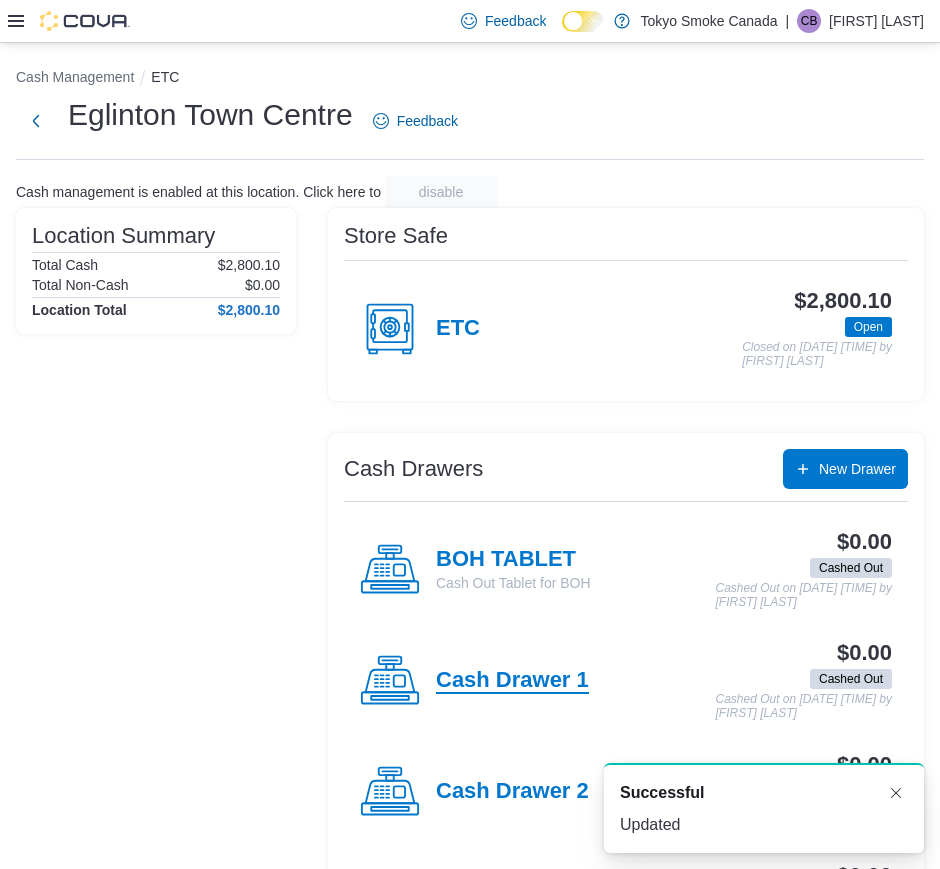 click on "Cash Drawer 1" at bounding box center (512, 681) 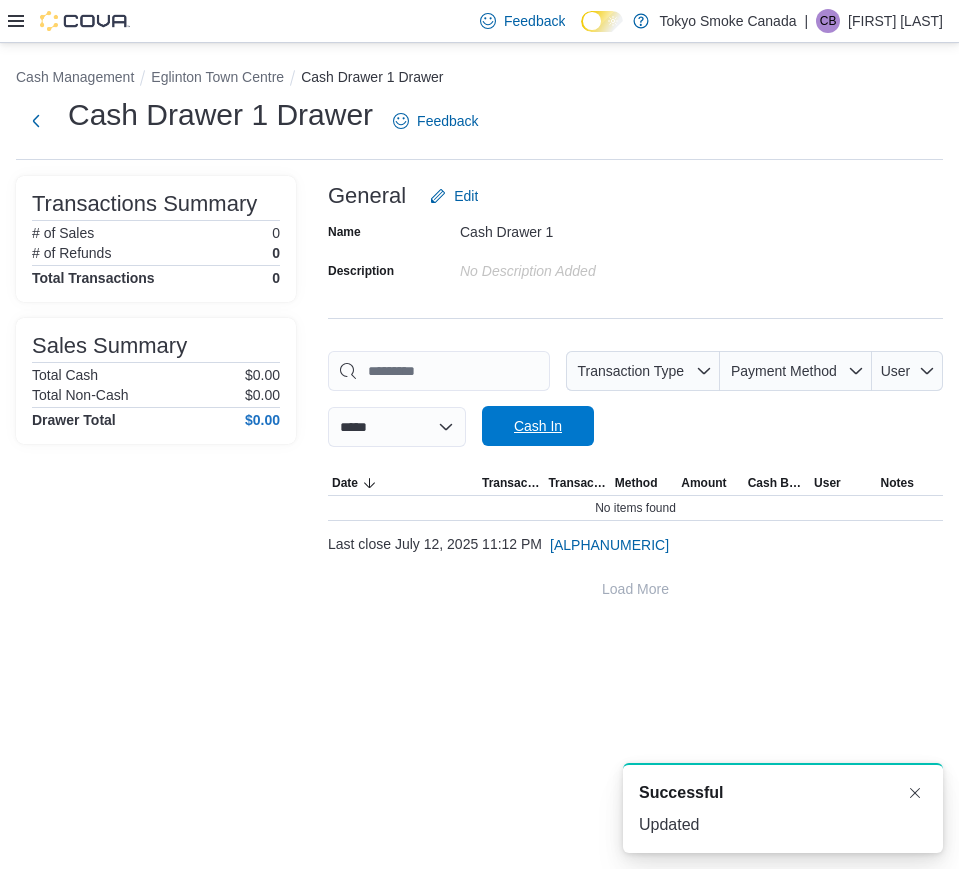 click on "Cash In" at bounding box center (538, 426) 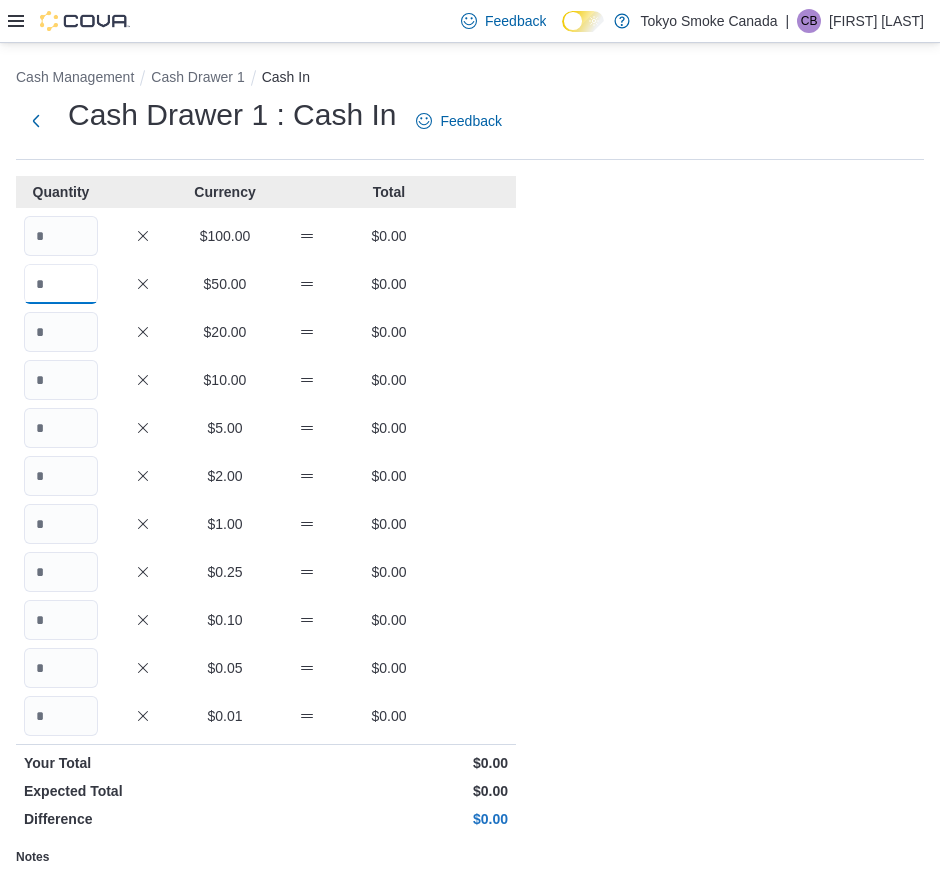 click at bounding box center [61, 284] 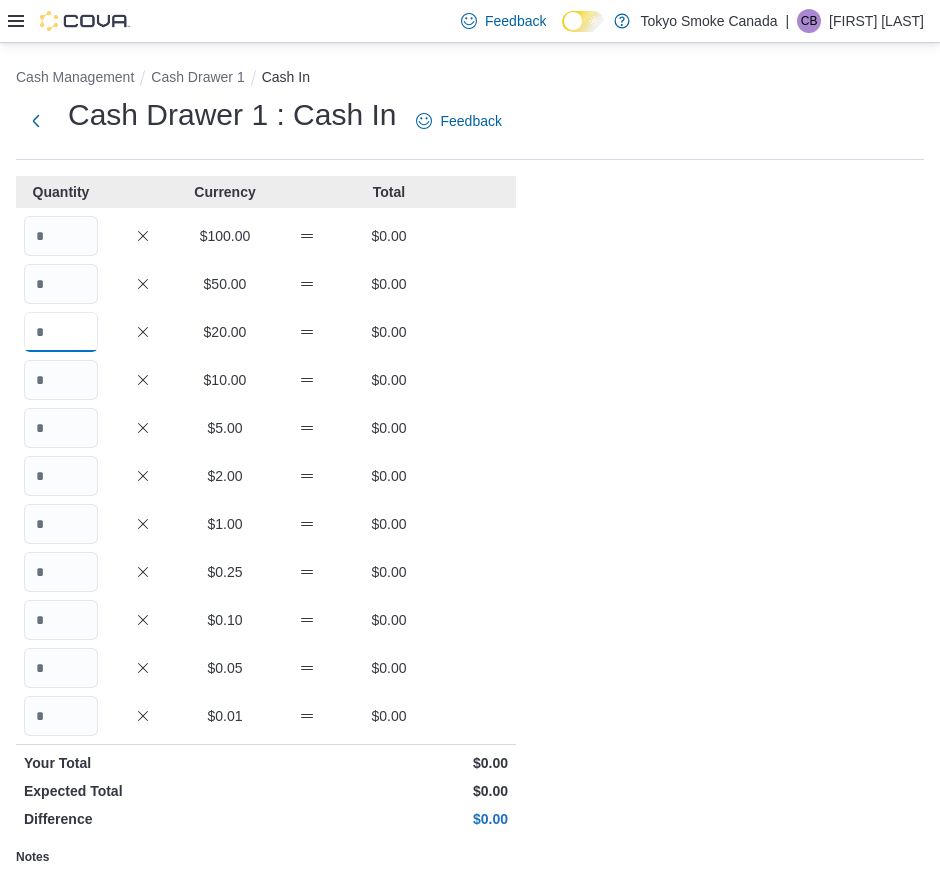 click at bounding box center [61, 332] 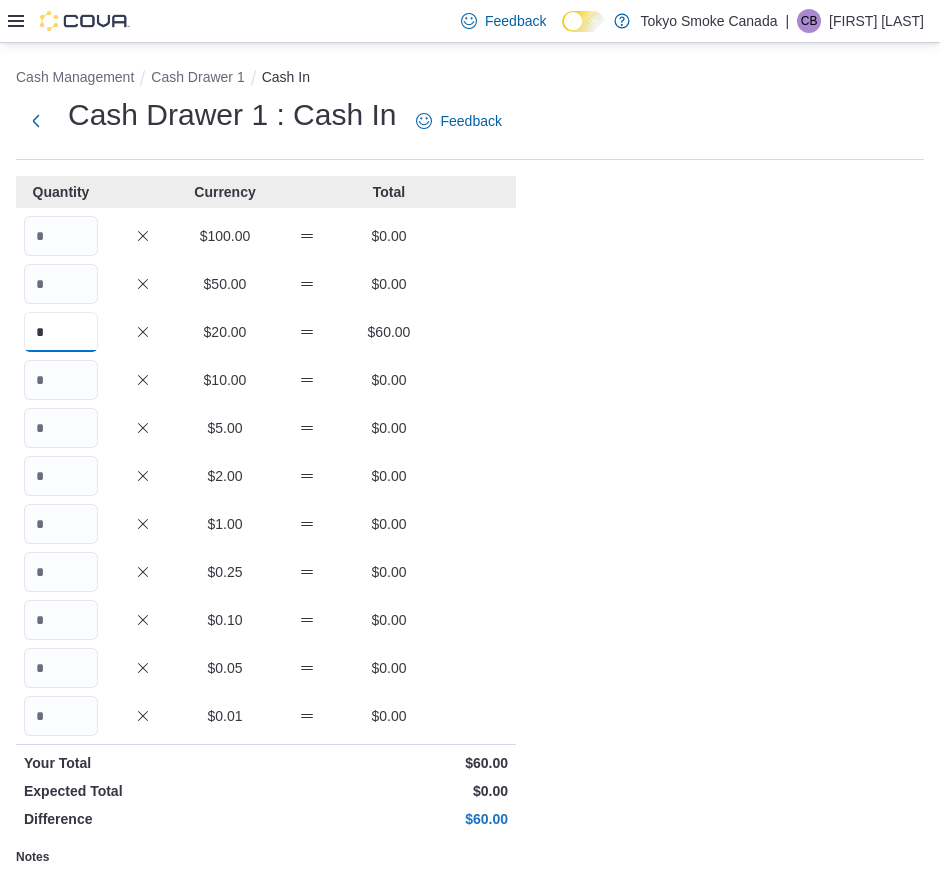 type on "*" 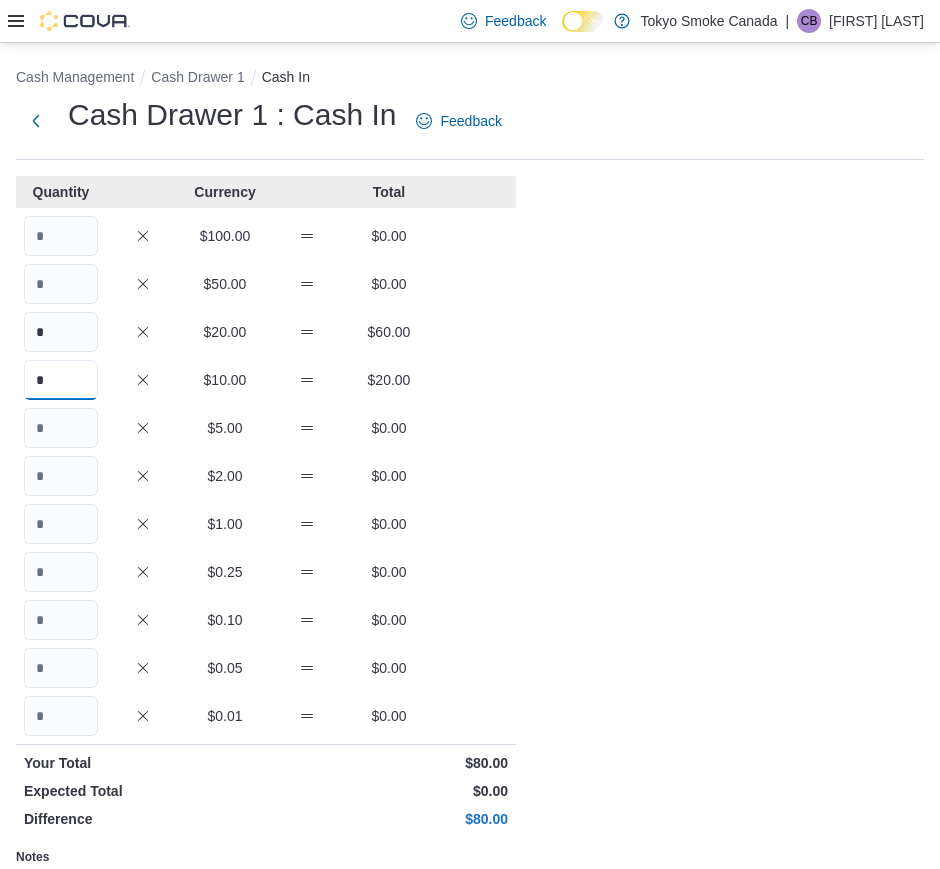 type on "*" 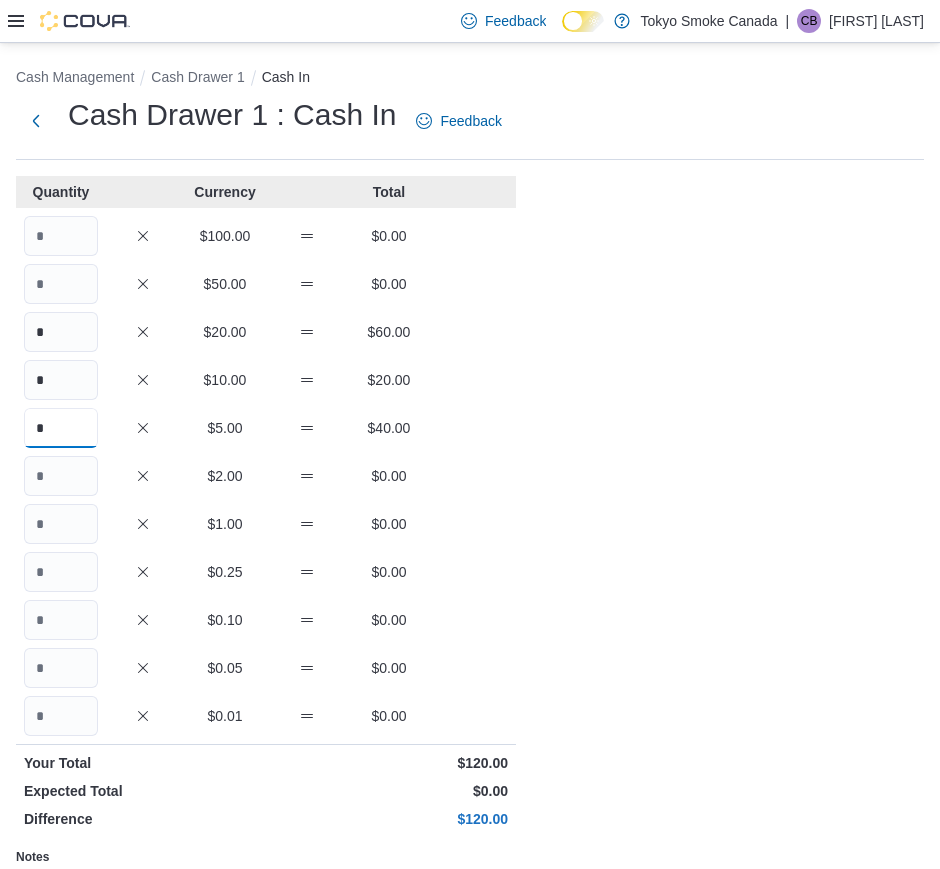 type on "*" 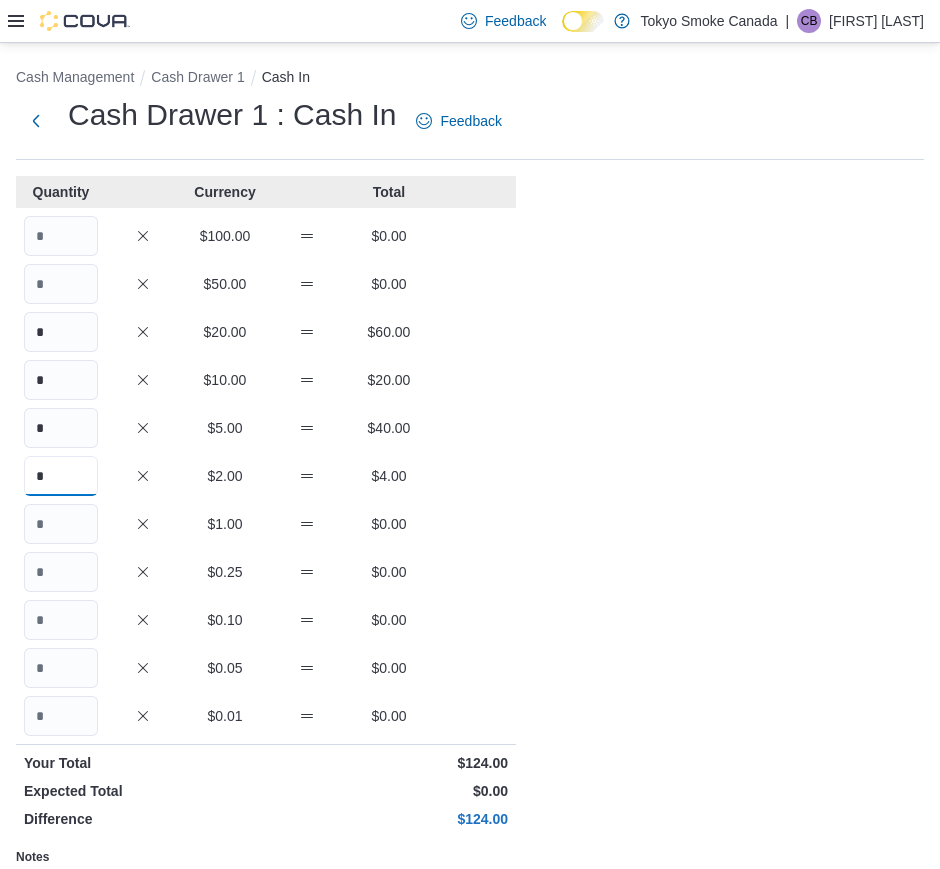 type on "*" 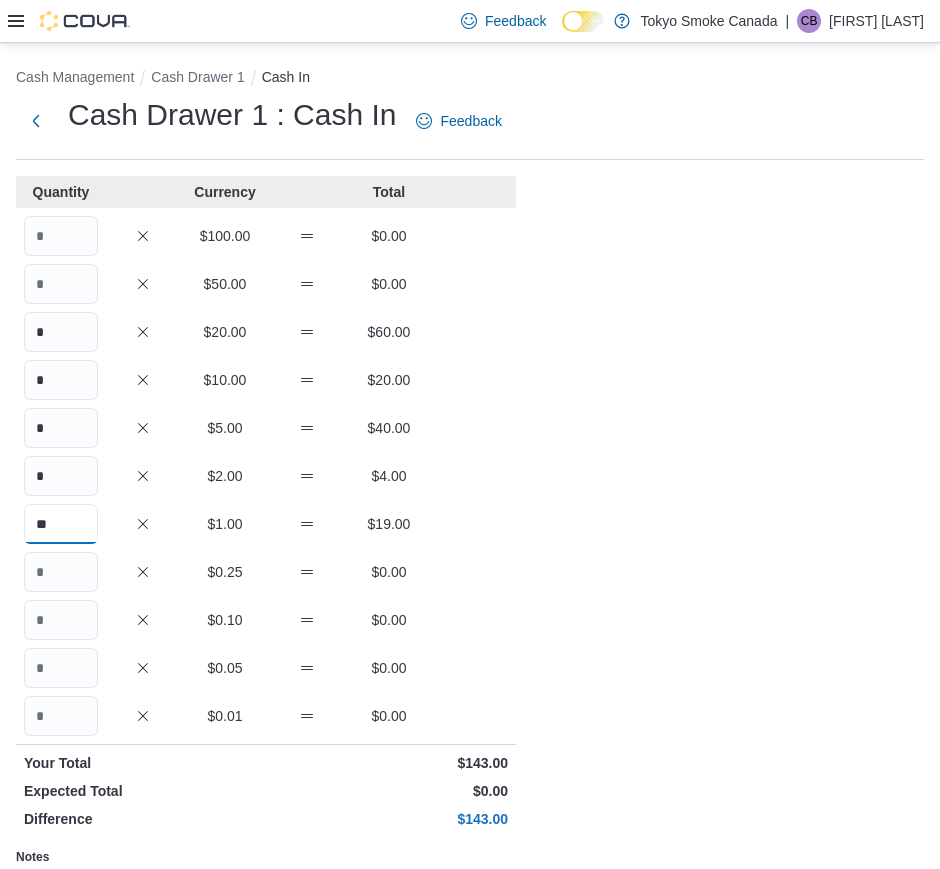 type on "**" 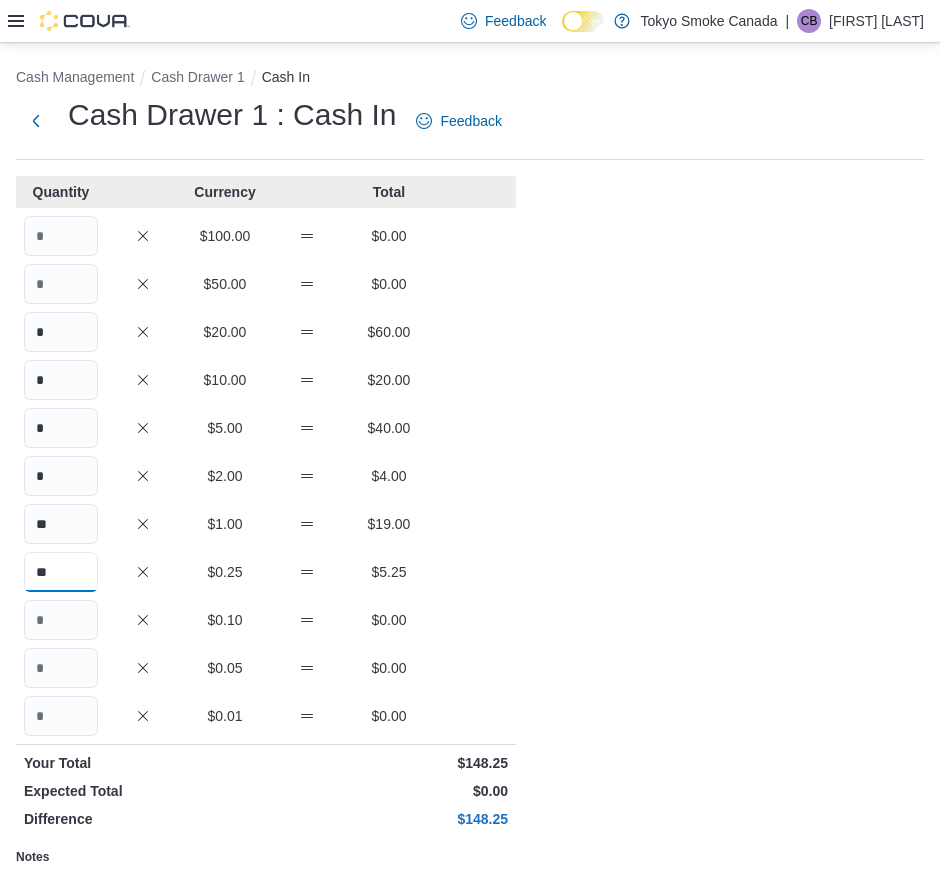 type on "**" 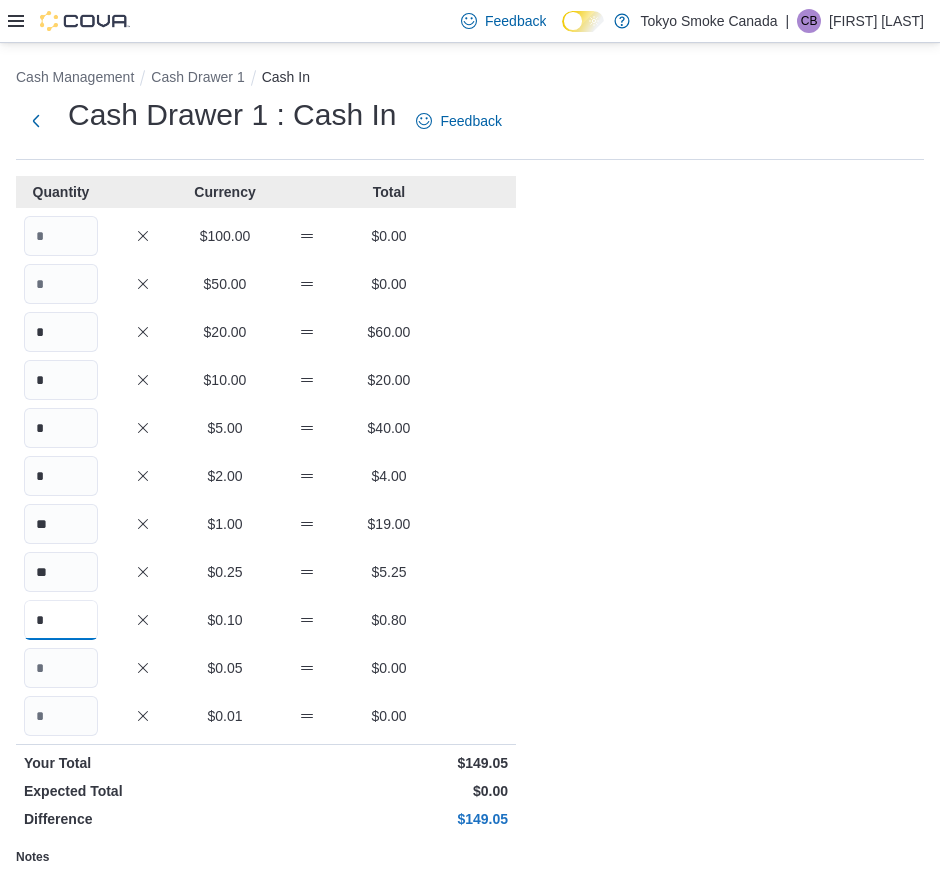 type on "*" 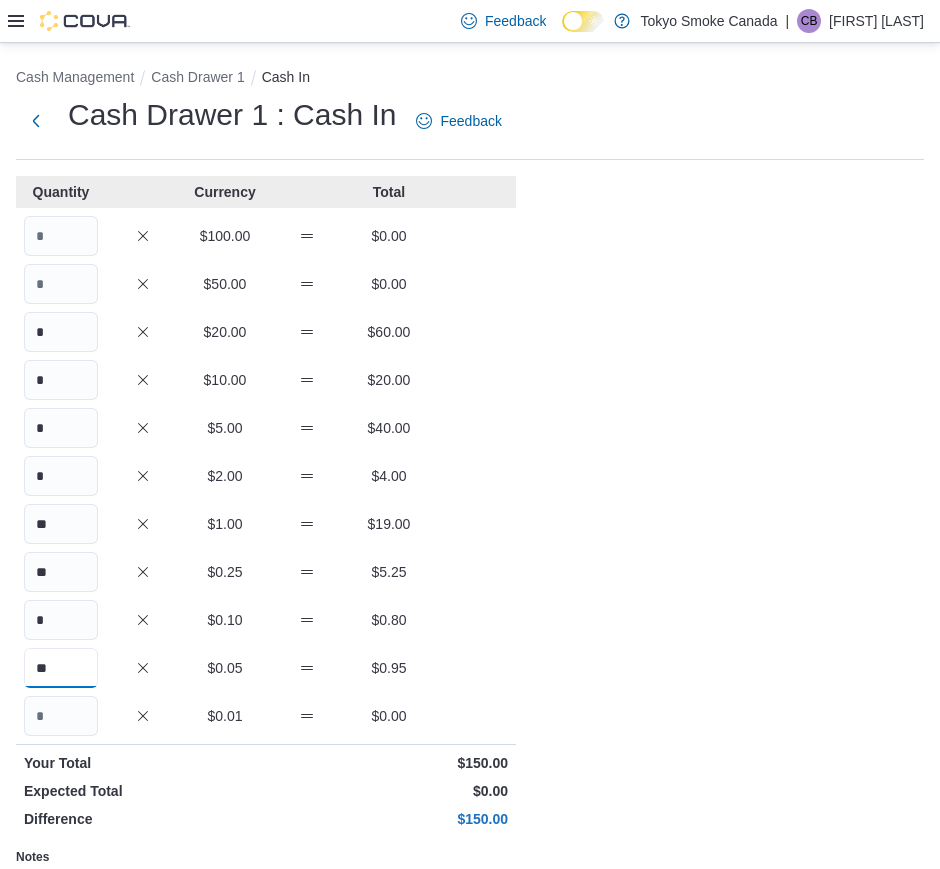 scroll, scrollTop: 245, scrollLeft: 0, axis: vertical 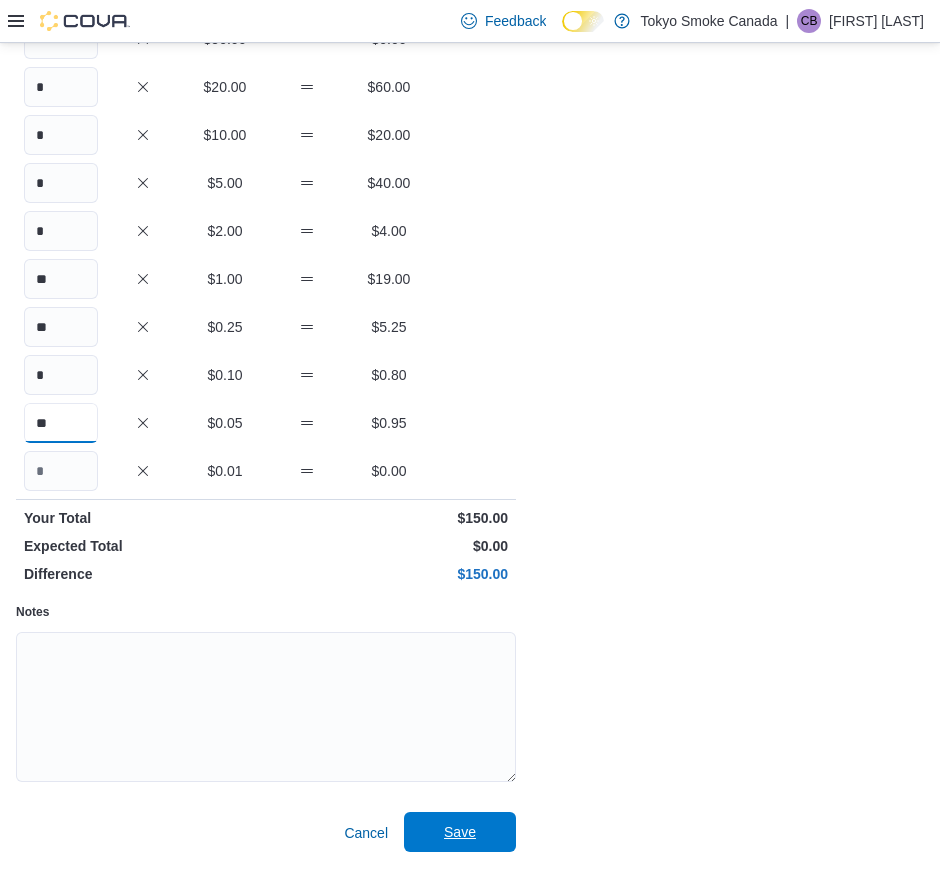 type on "**" 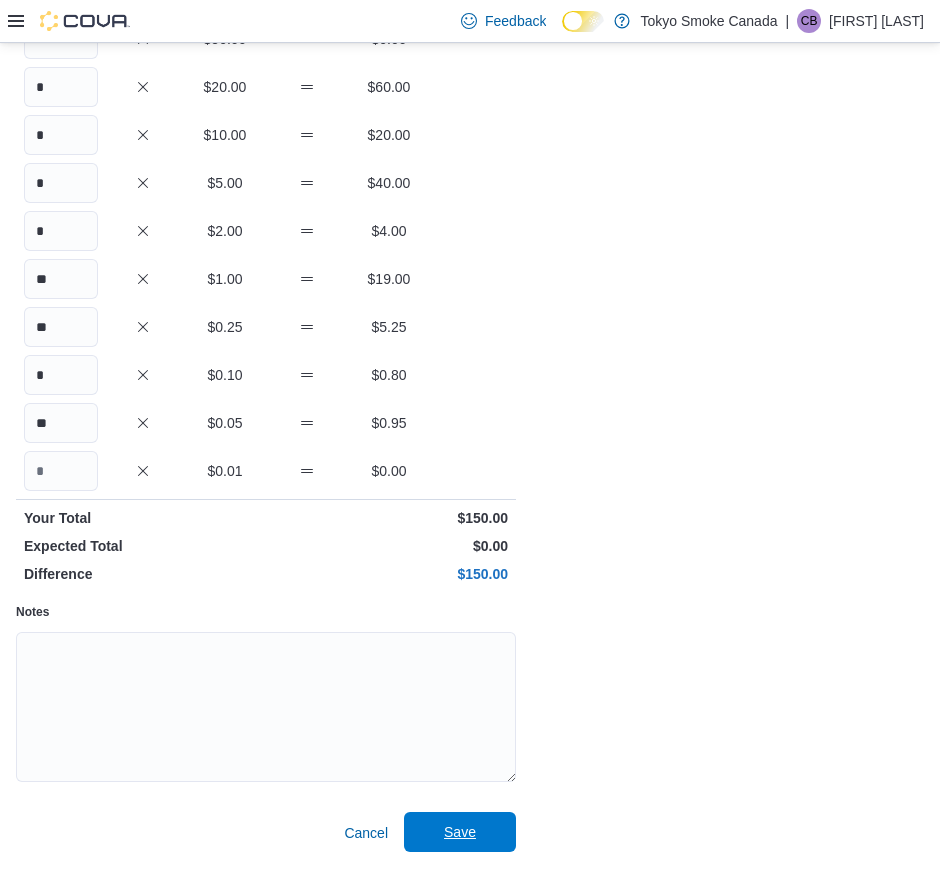 click on "Save" at bounding box center [460, 832] 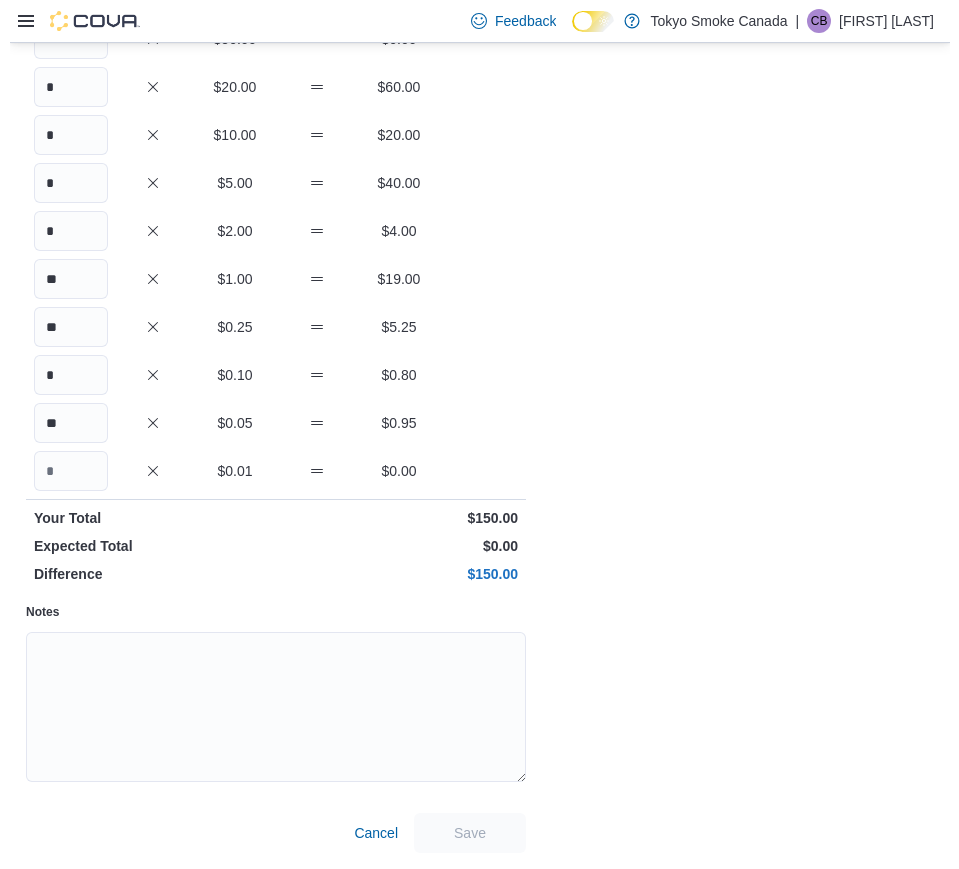 scroll, scrollTop: 0, scrollLeft: 0, axis: both 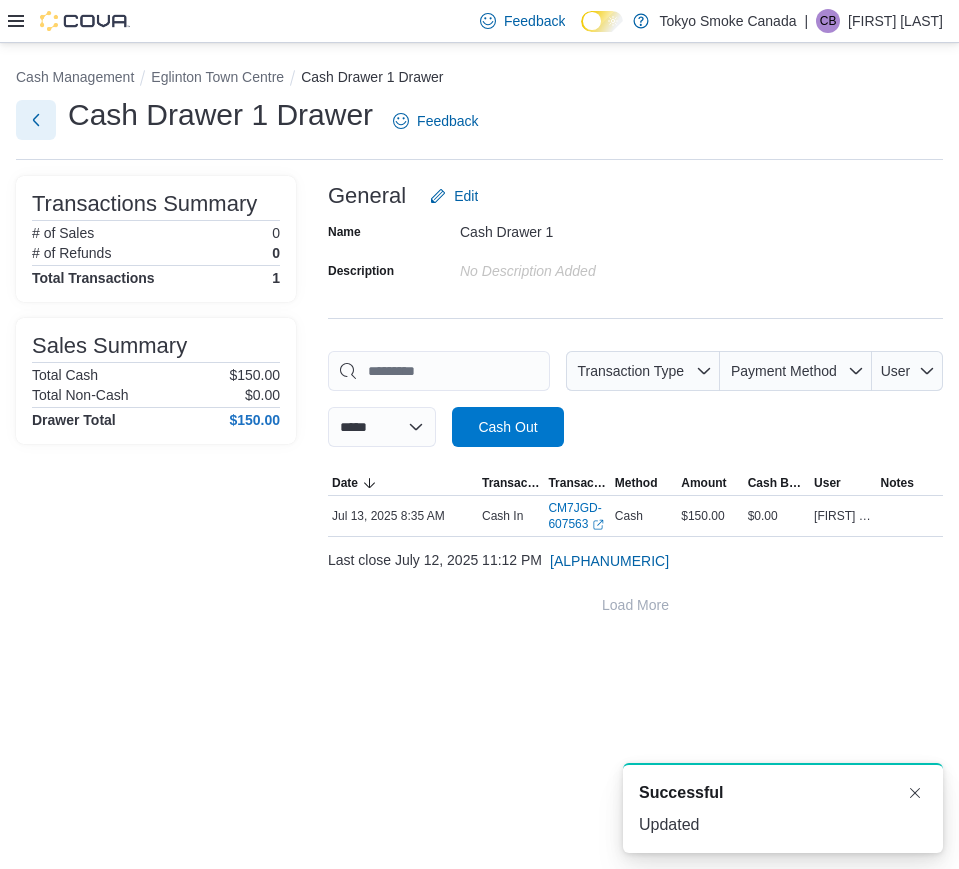 click at bounding box center (36, 120) 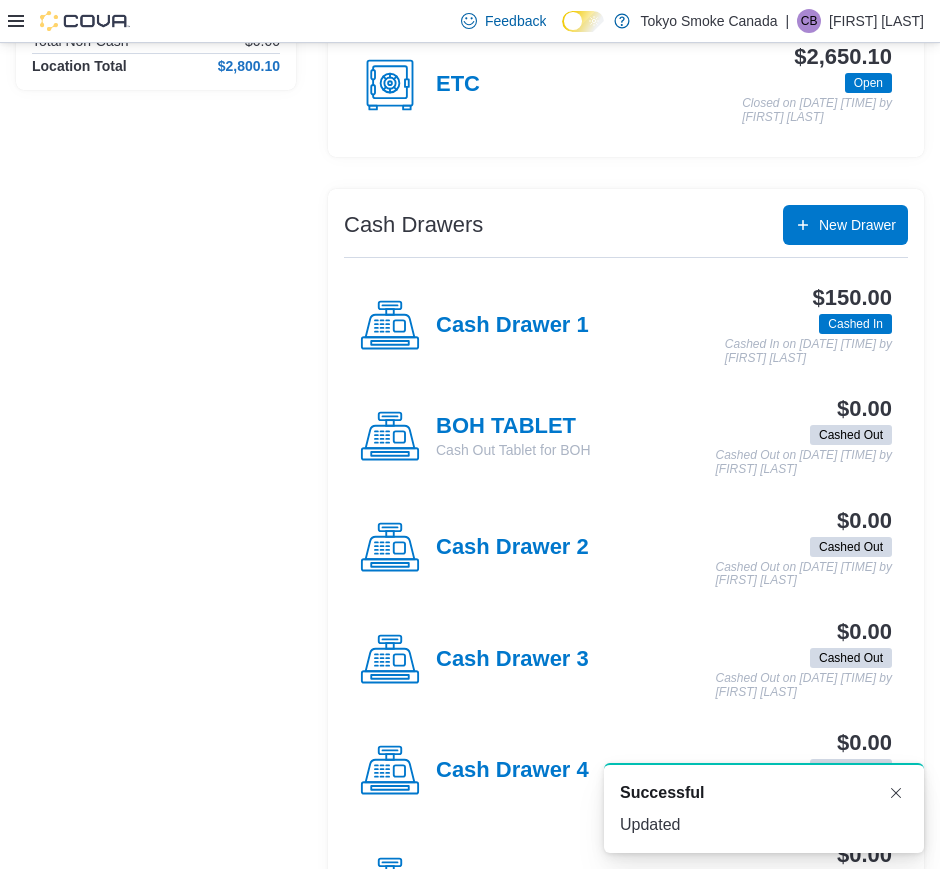 scroll, scrollTop: 245, scrollLeft: 0, axis: vertical 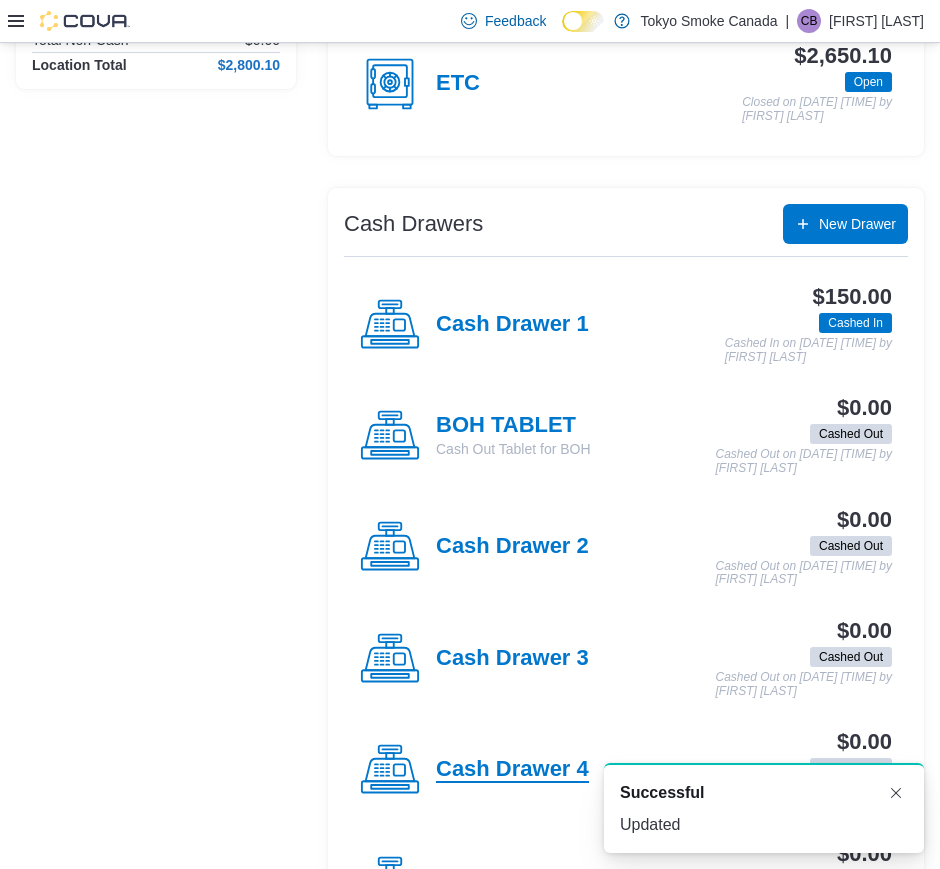 click on "Cash Drawer 4" at bounding box center [512, 770] 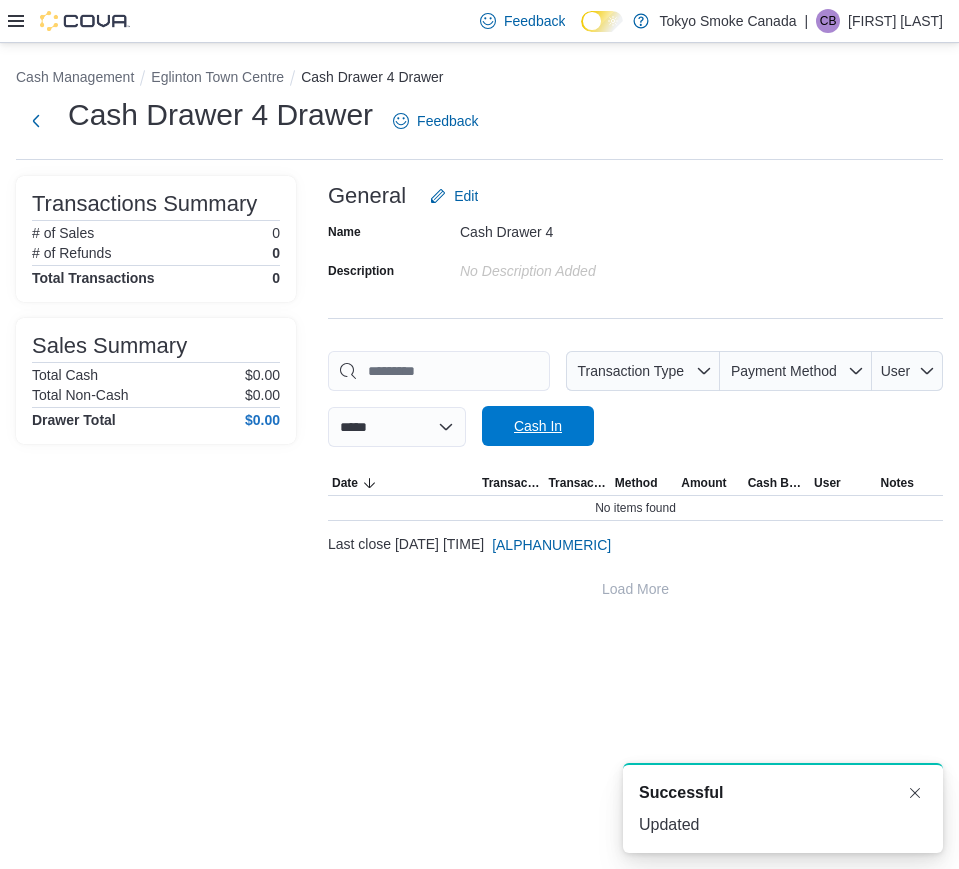 click on "Cash In" at bounding box center (538, 426) 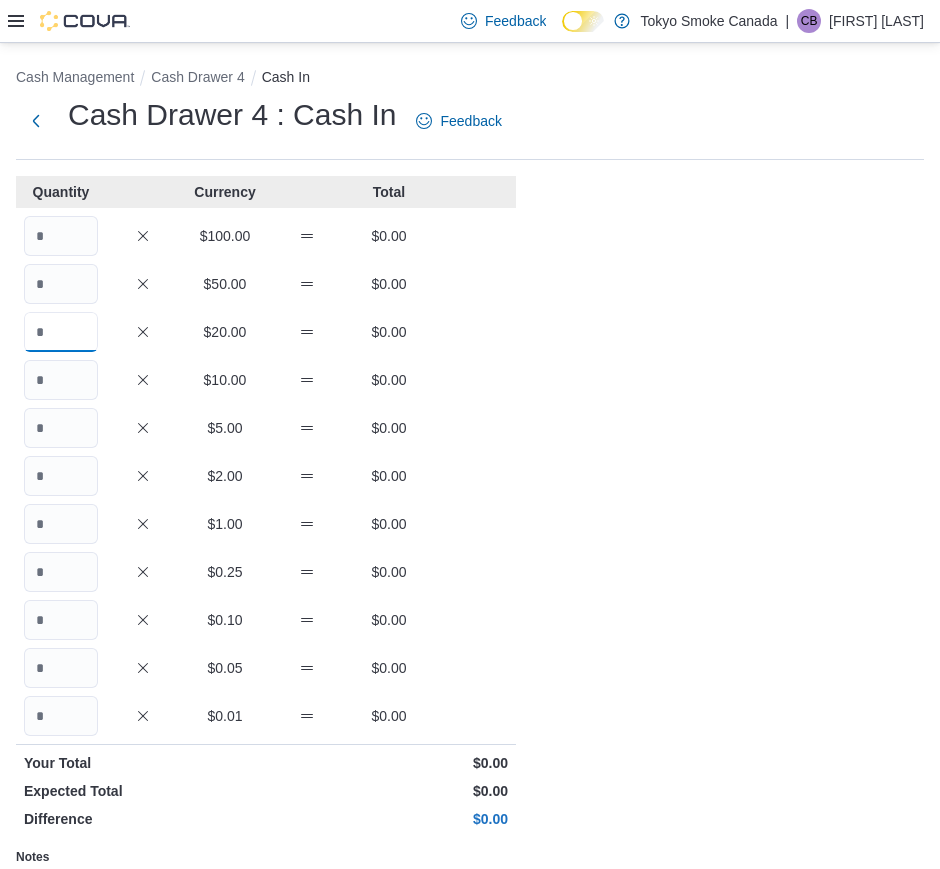 click at bounding box center [61, 332] 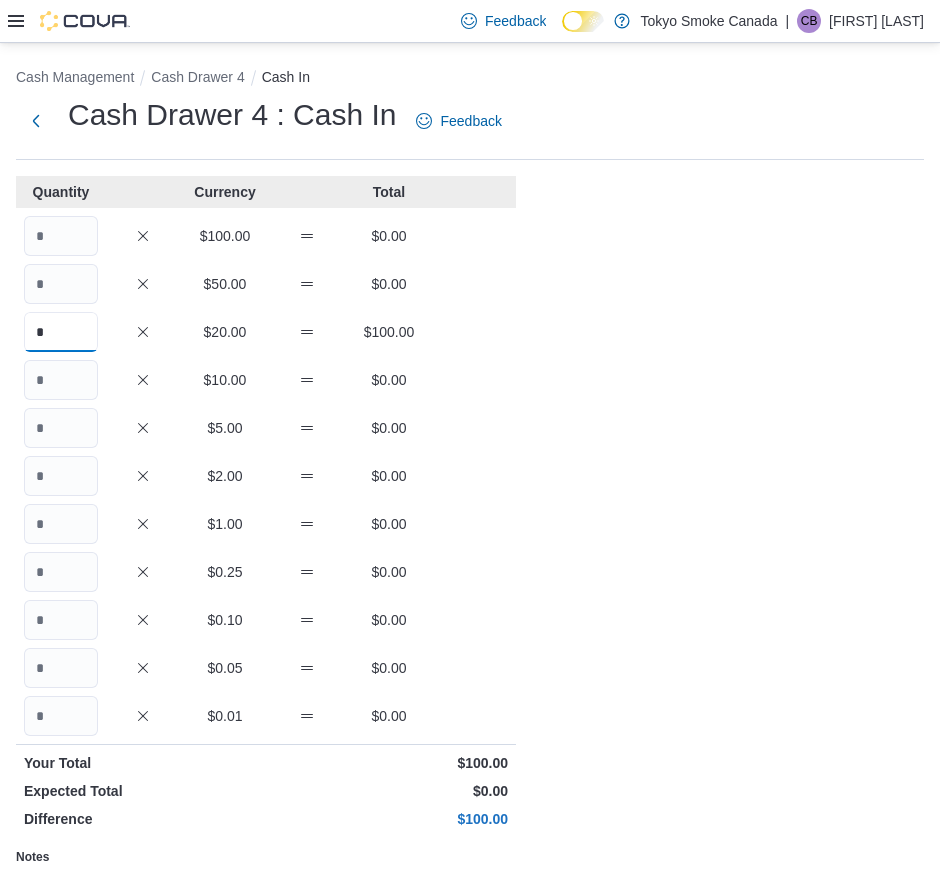 type on "*" 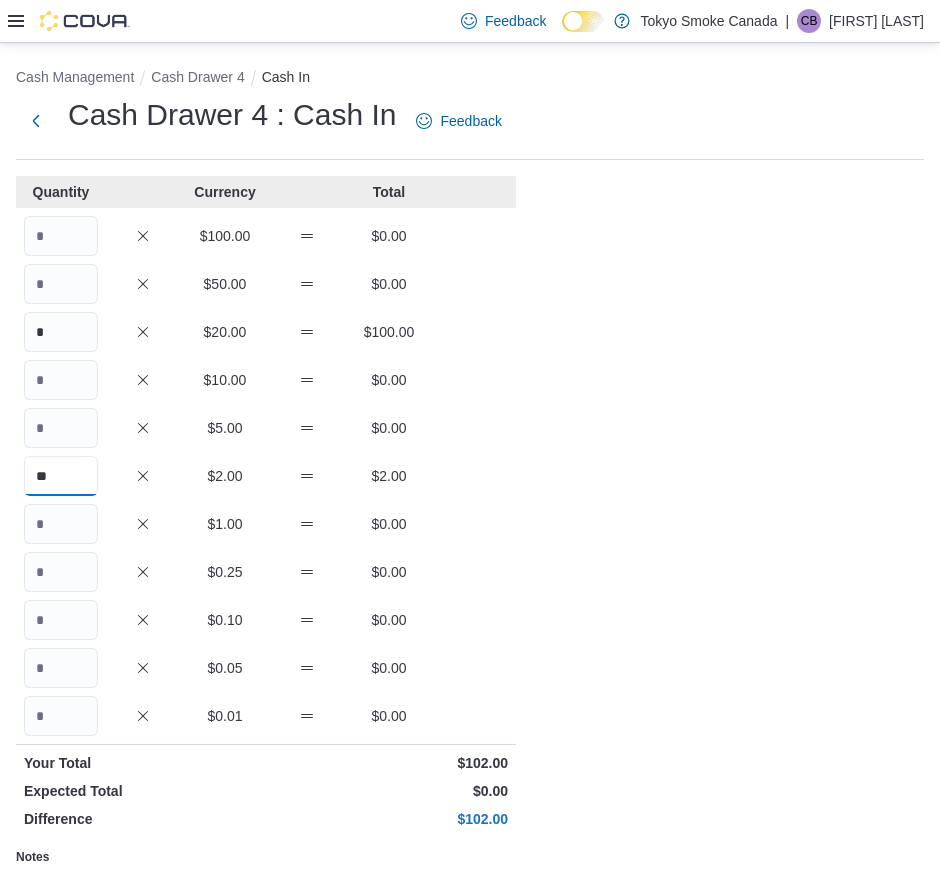 type on "**" 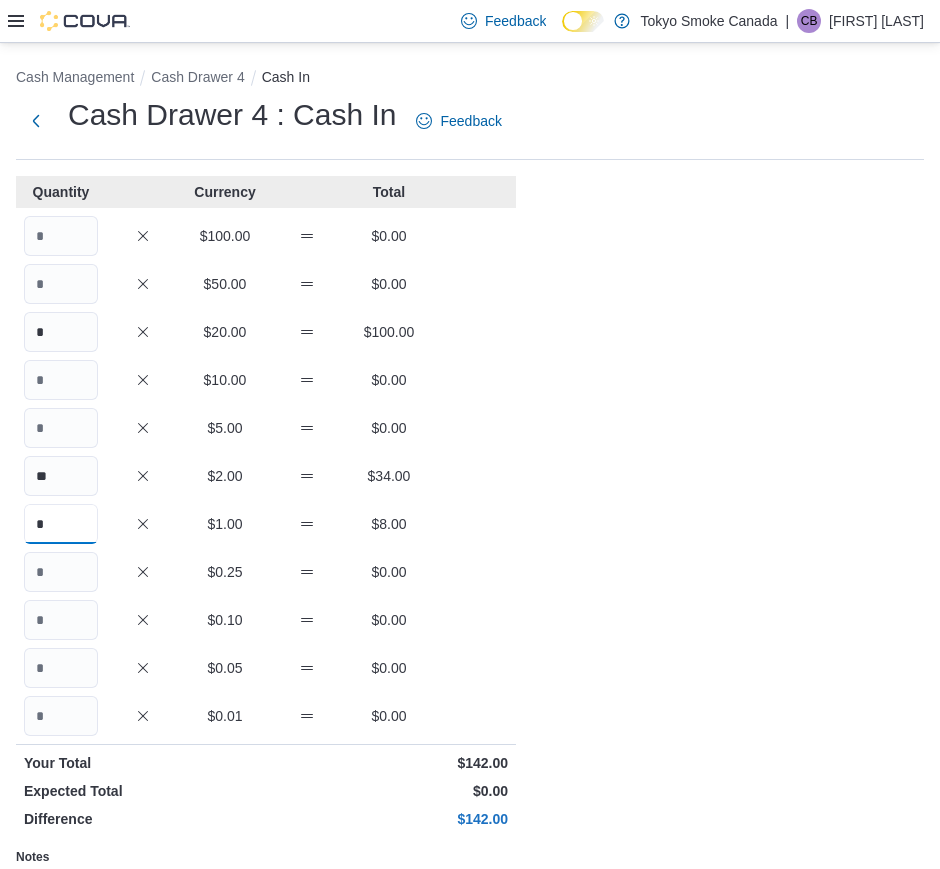 type on "*" 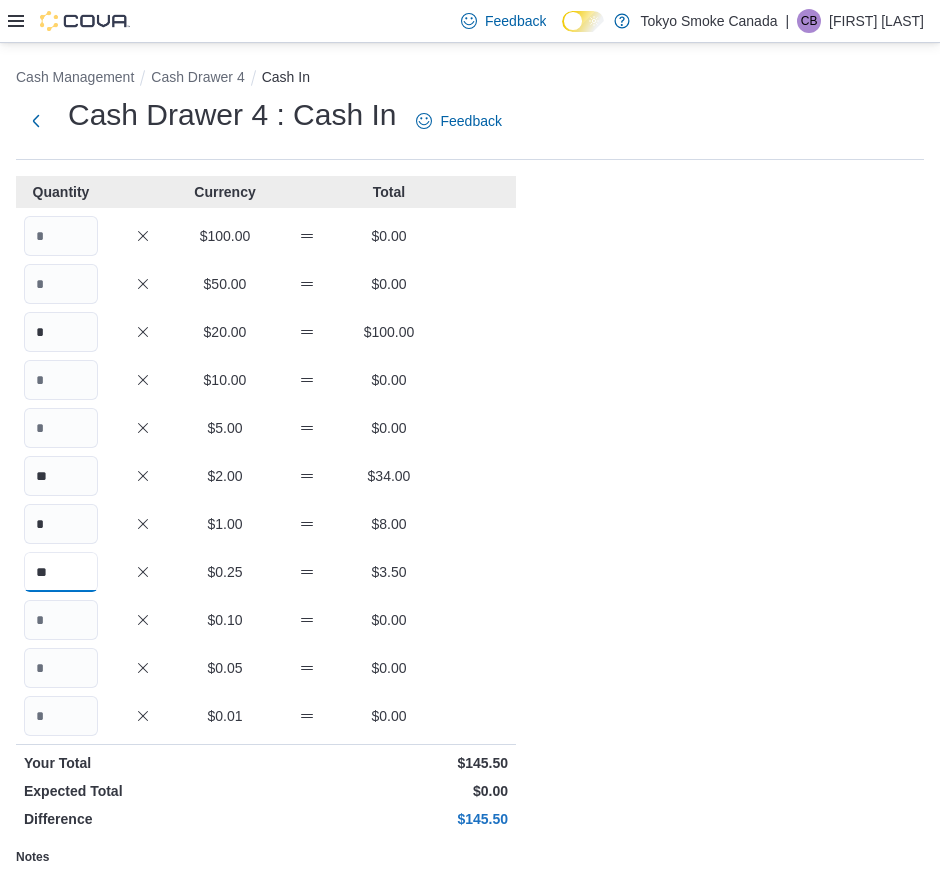 type on "**" 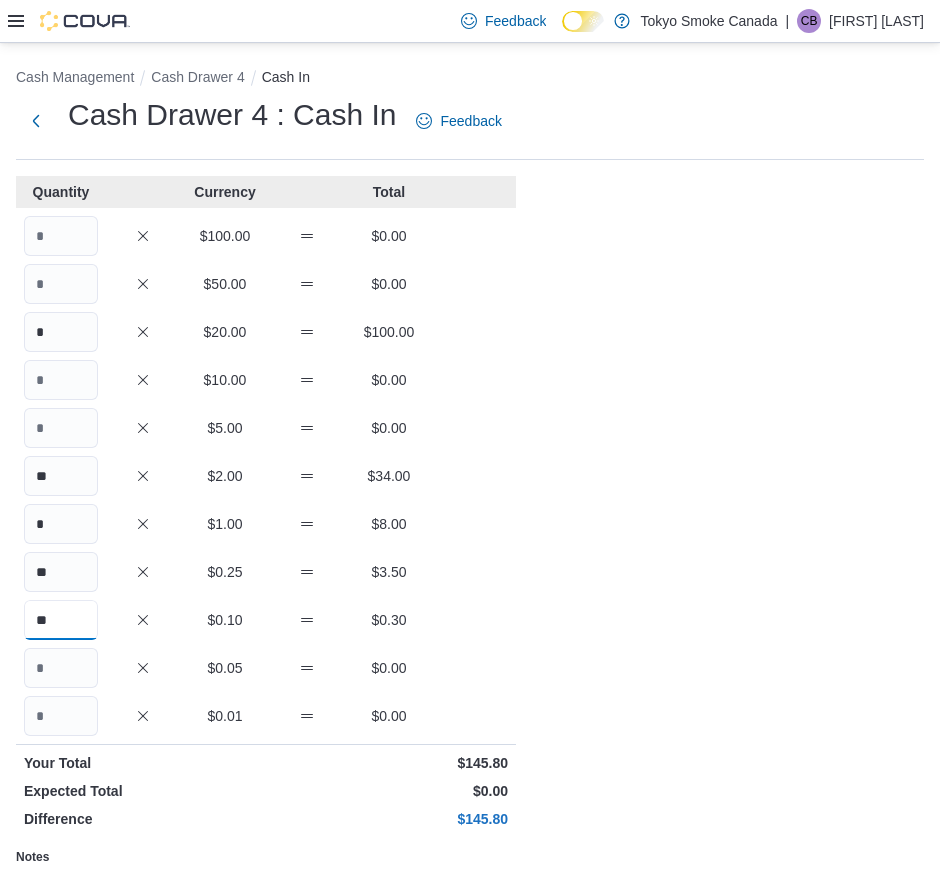 type on "**" 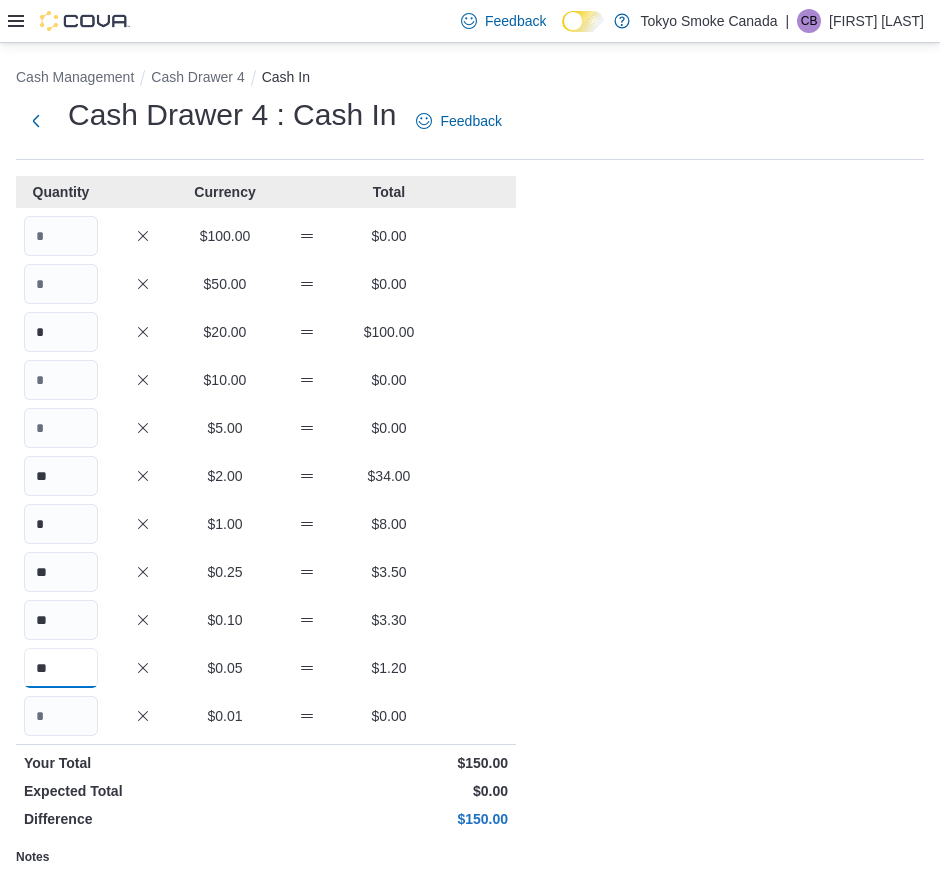 scroll, scrollTop: 245, scrollLeft: 0, axis: vertical 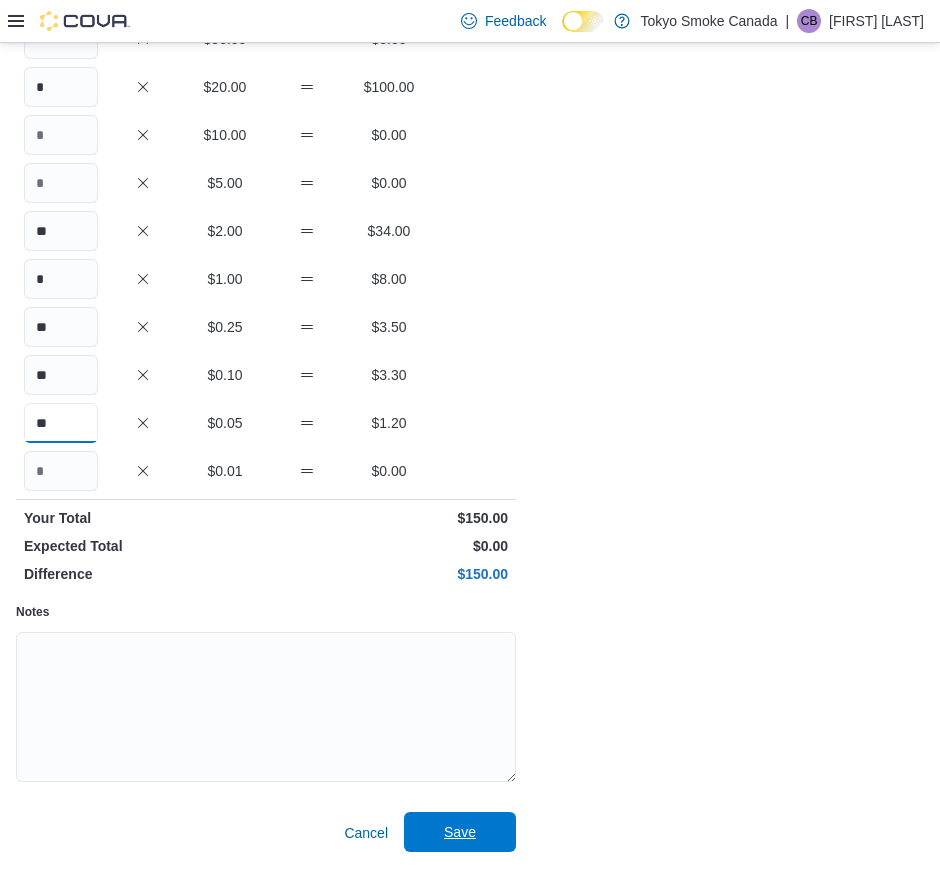 type on "**" 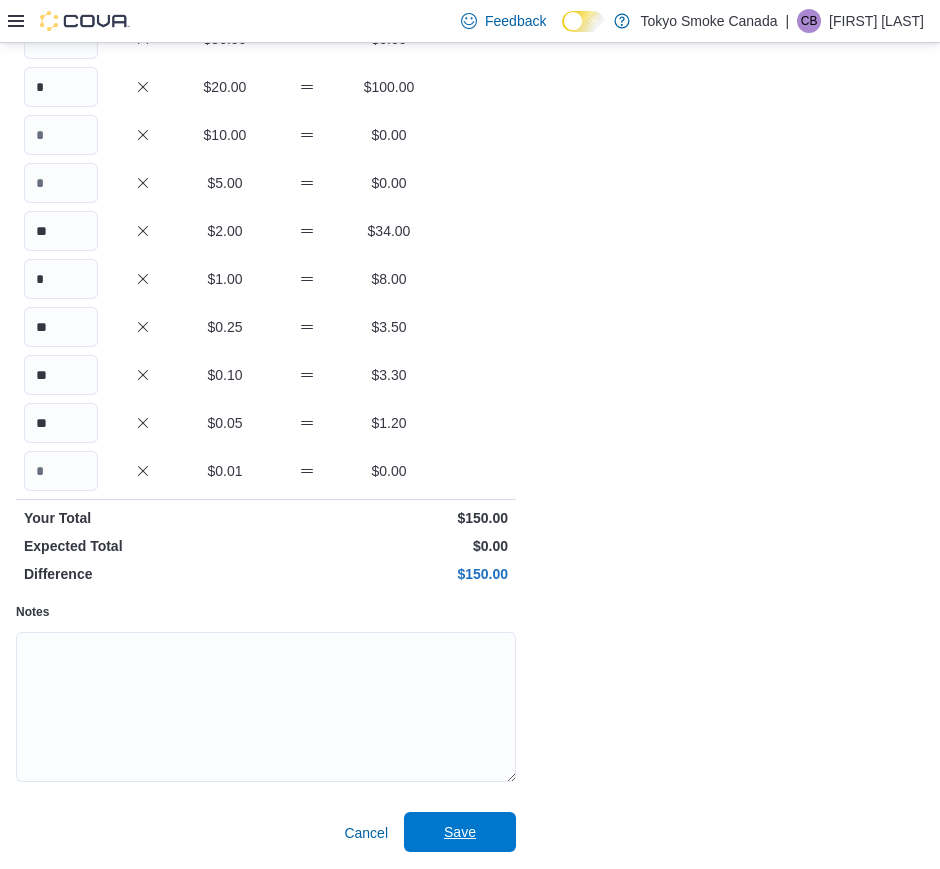 click on "Save" at bounding box center (460, 832) 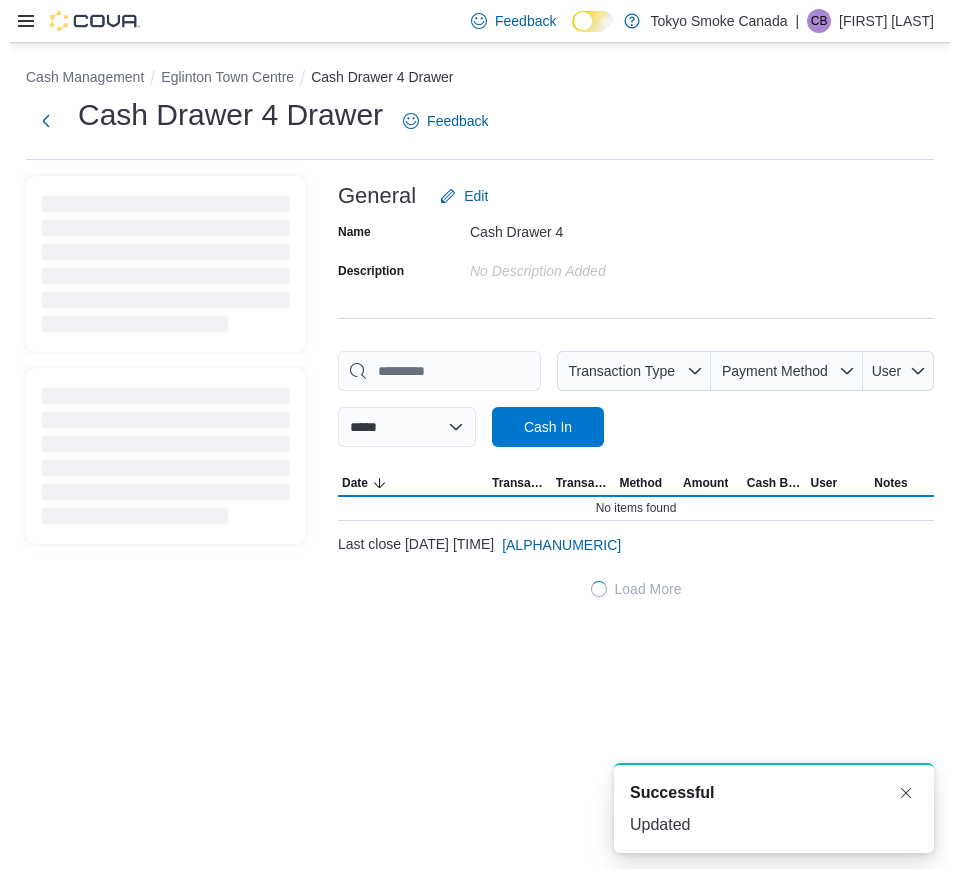 scroll, scrollTop: 0, scrollLeft: 0, axis: both 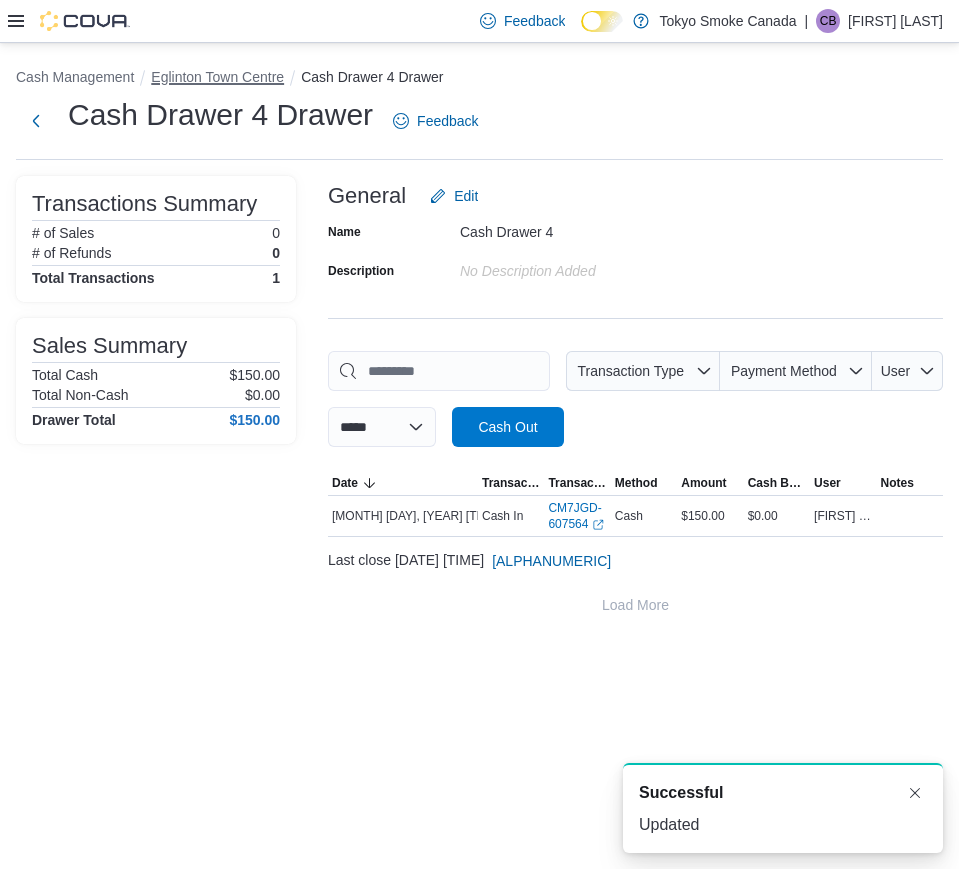 click on "Eglinton Town Centre" at bounding box center [217, 77] 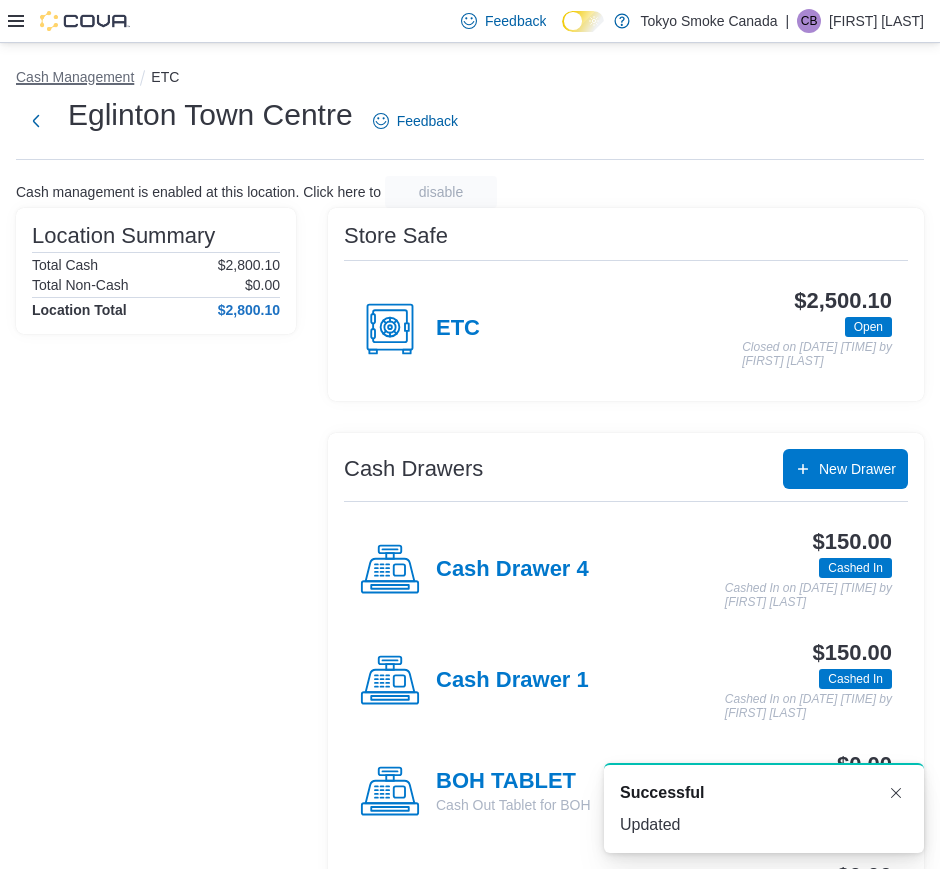 click on "Cash Management" at bounding box center [75, 77] 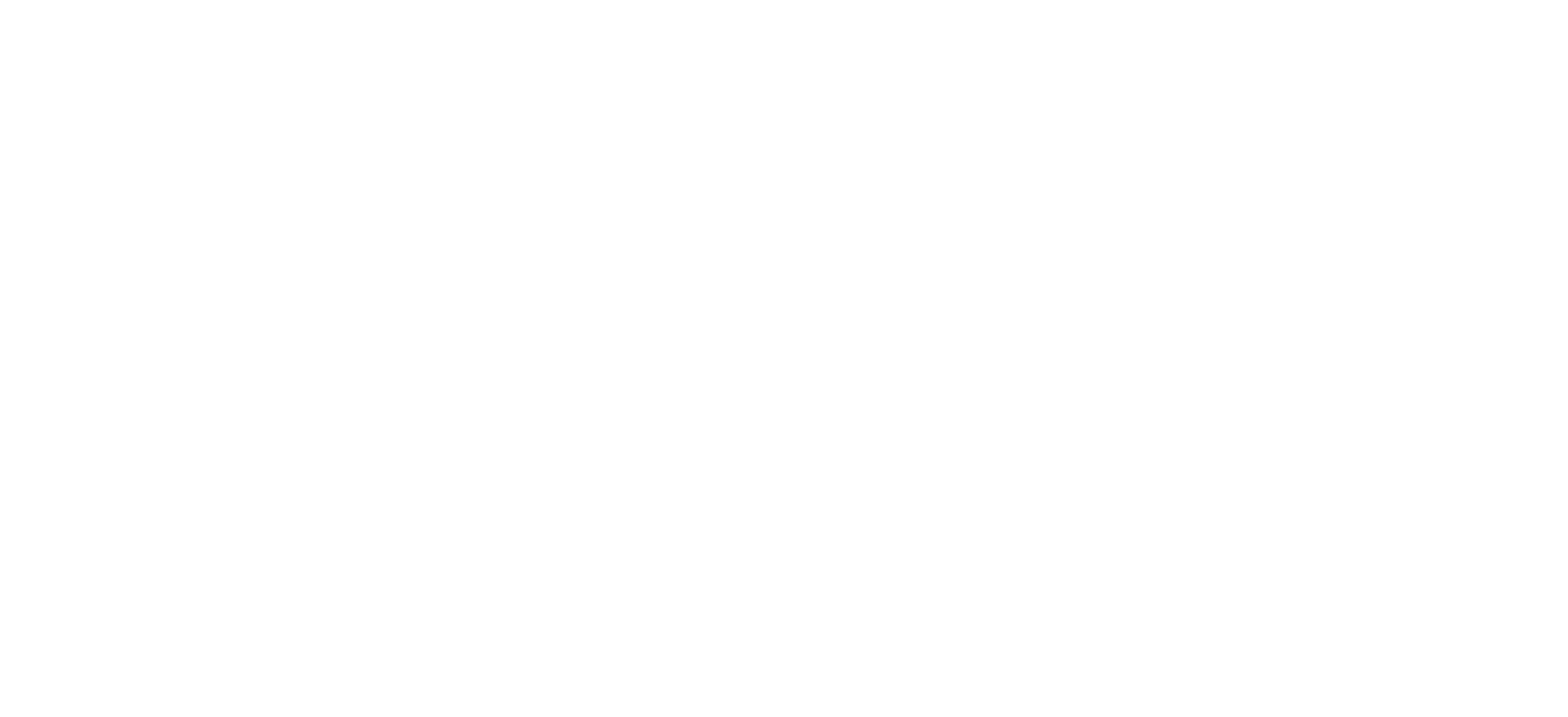 scroll, scrollTop: 0, scrollLeft: 0, axis: both 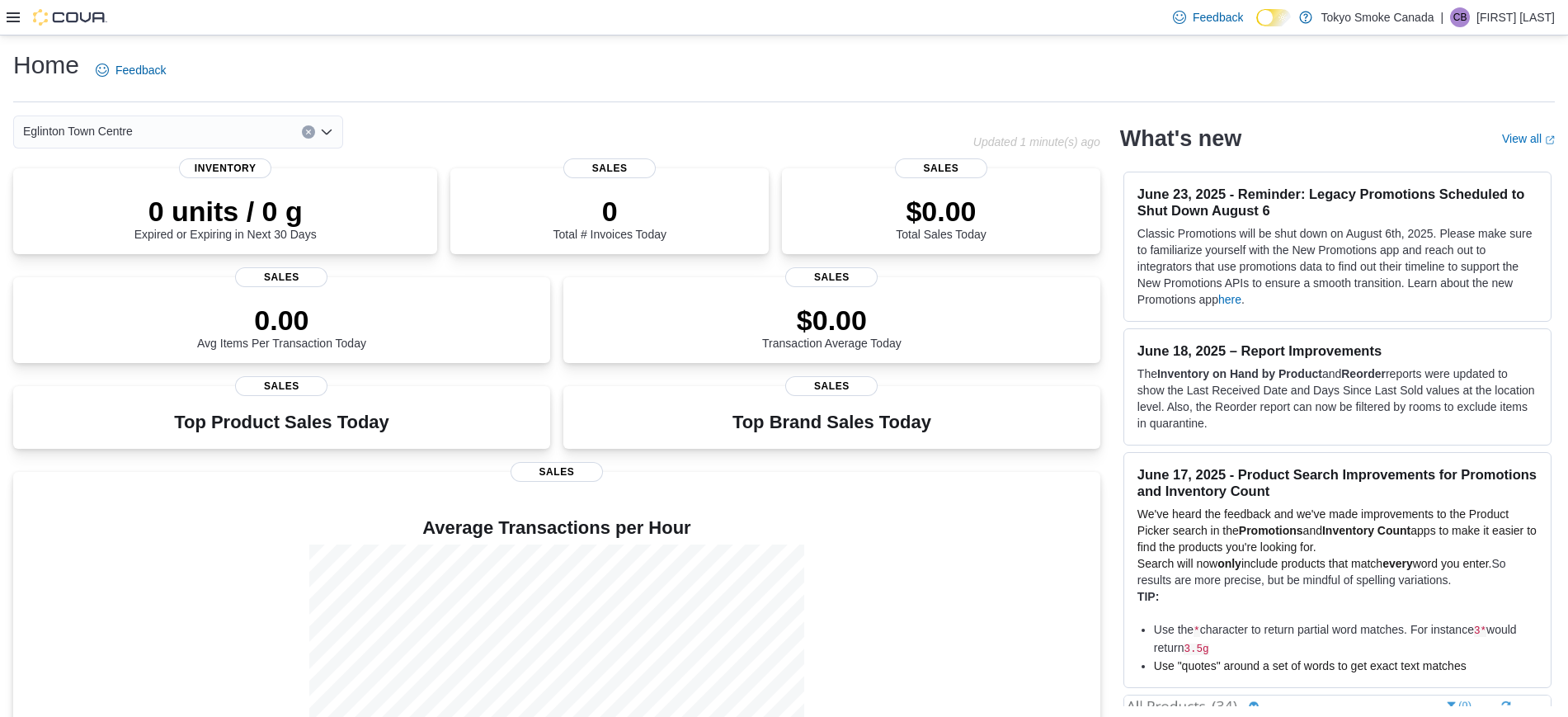 click at bounding box center [57, 17] 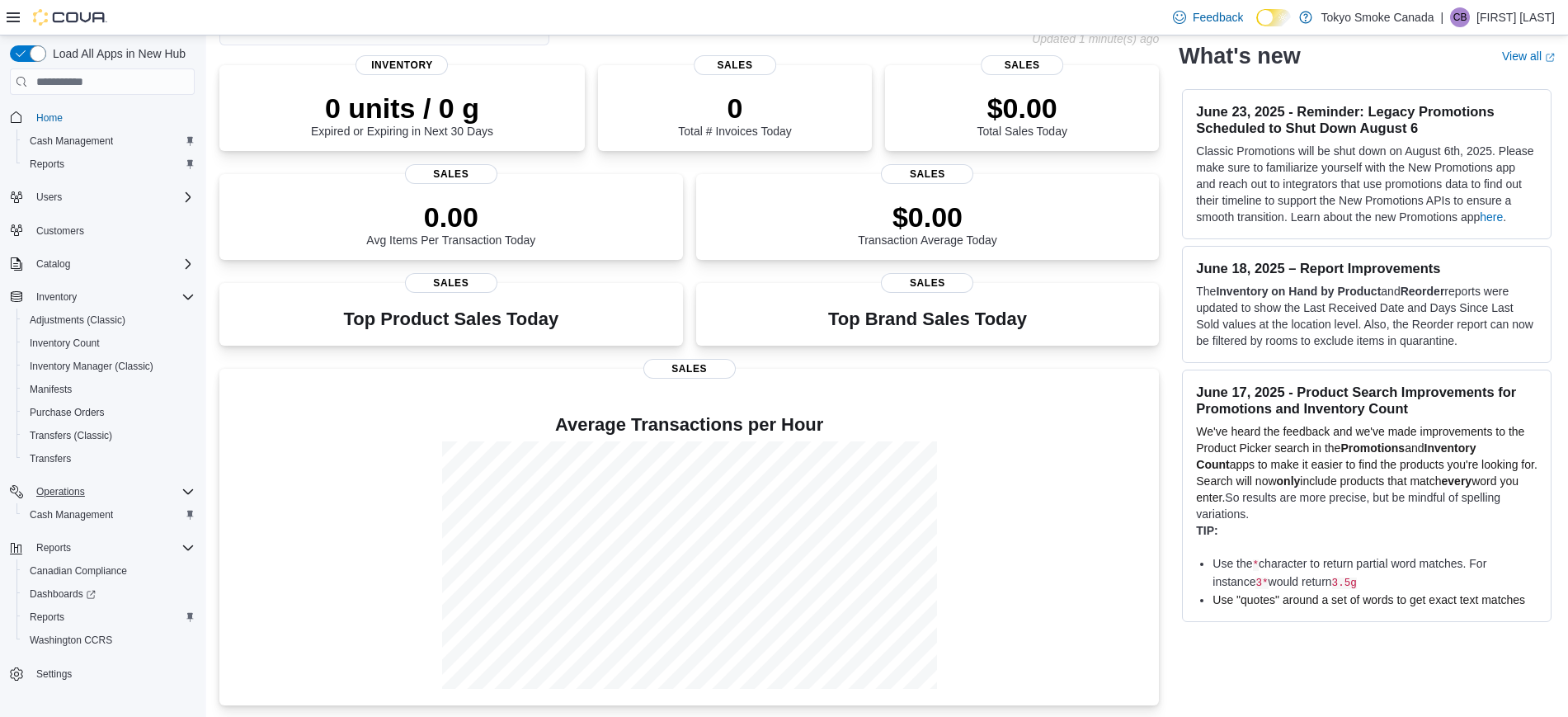 scroll, scrollTop: 105, scrollLeft: 0, axis: vertical 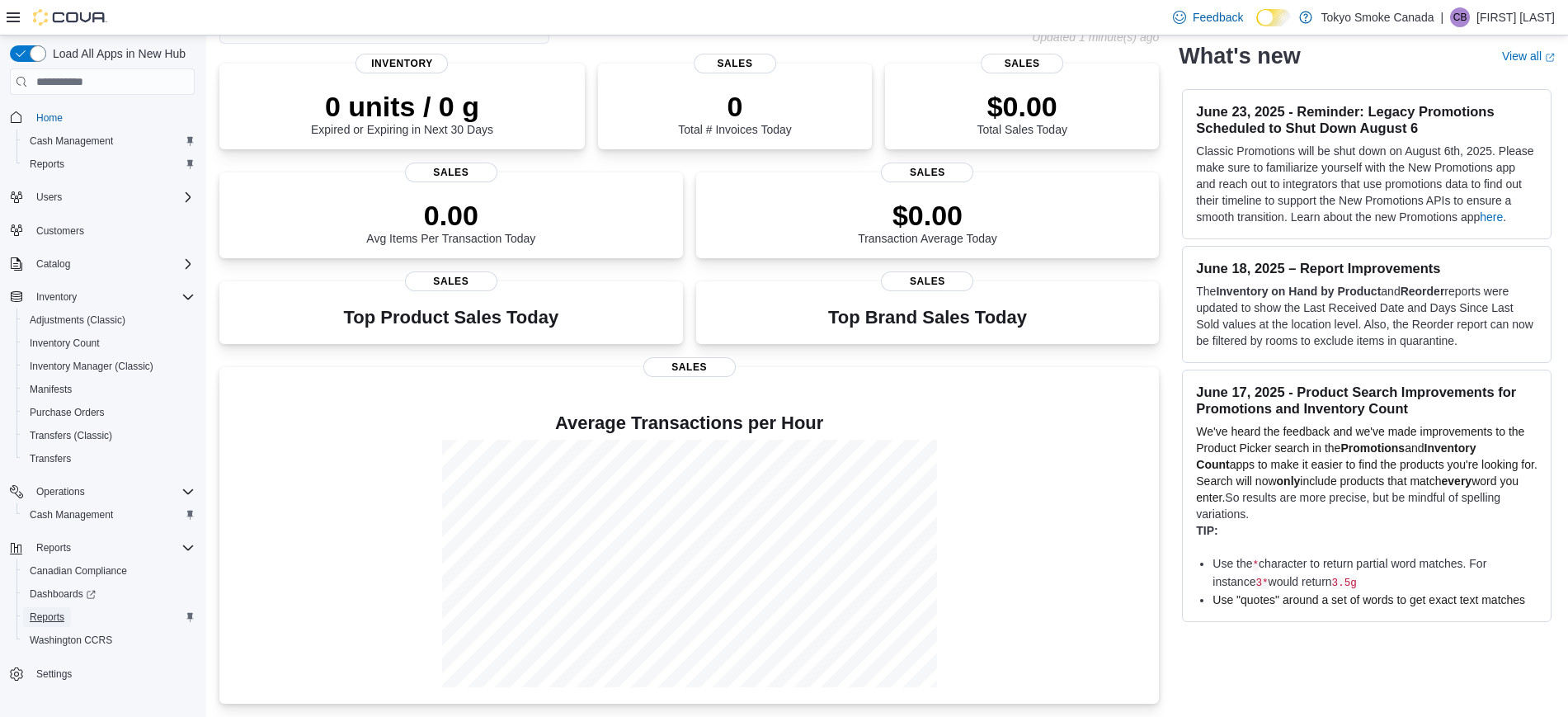 click on "Reports" at bounding box center (47, 617) 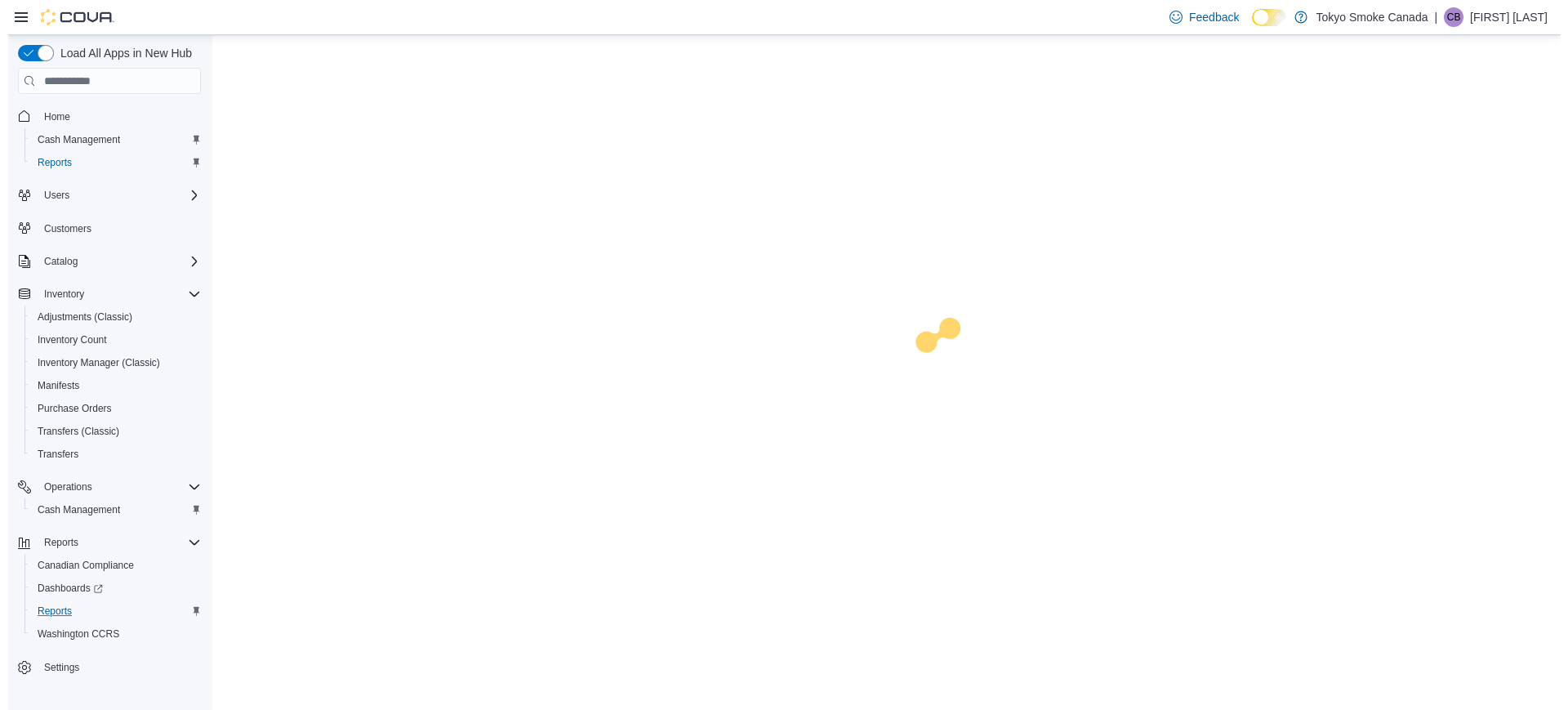 scroll, scrollTop: 0, scrollLeft: 0, axis: both 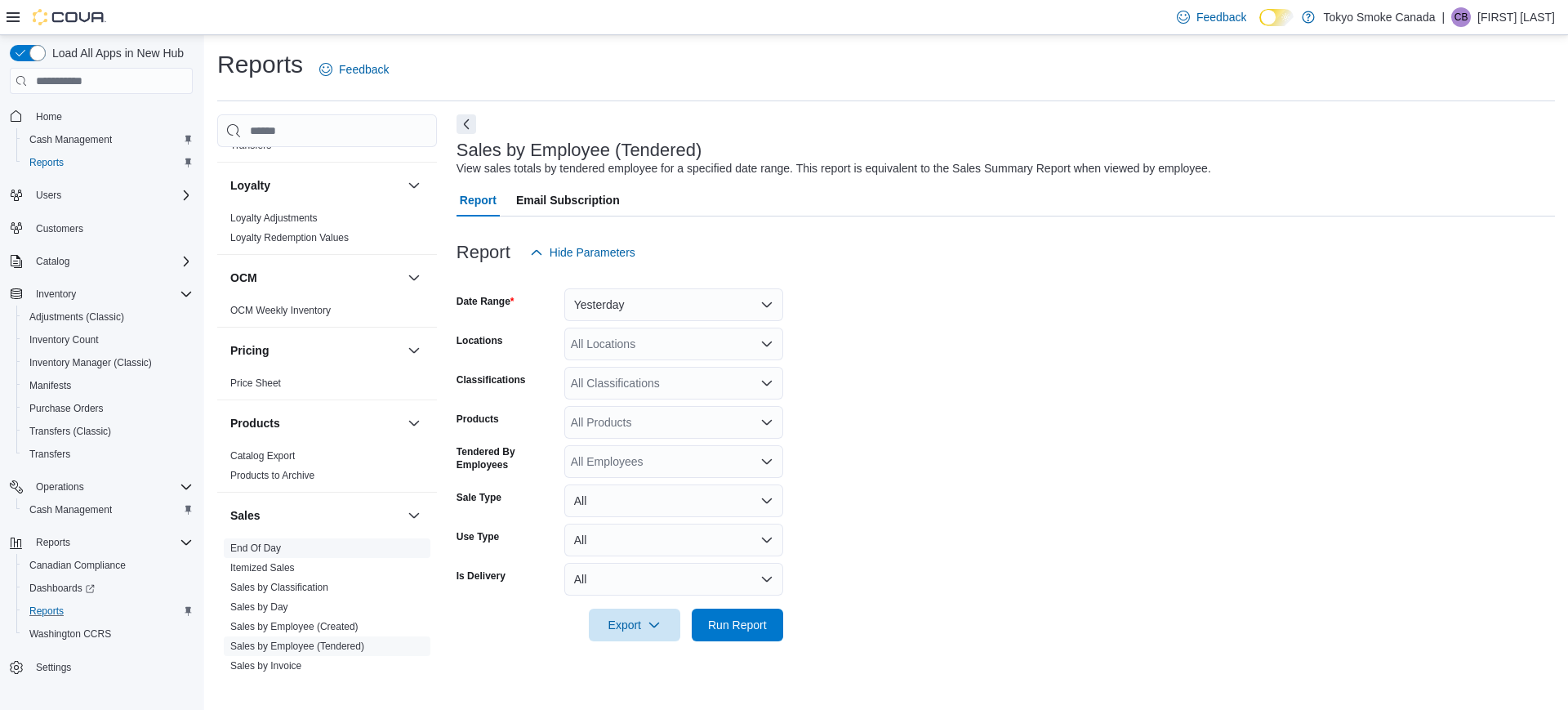 click on "End Of Day" at bounding box center (327, 548) 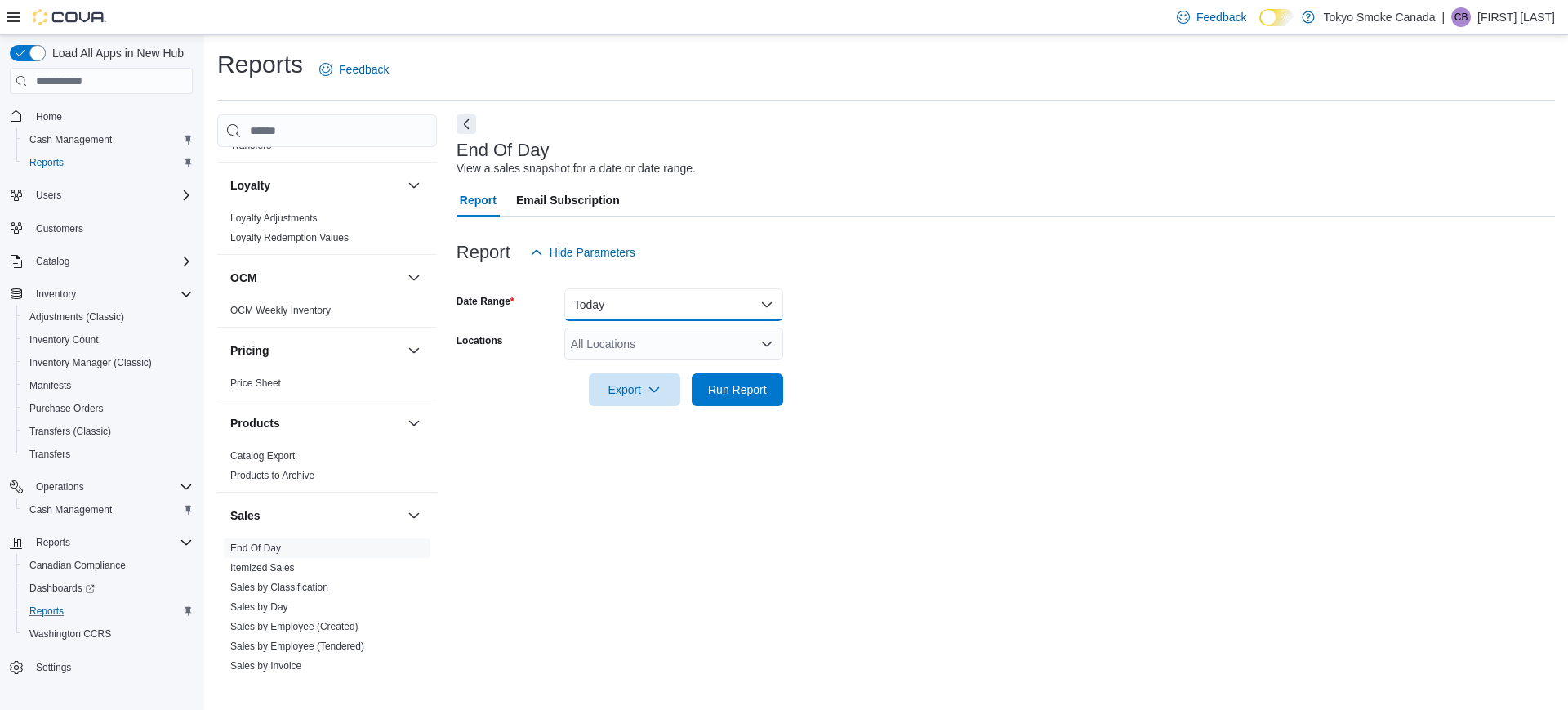 click on "Today" at bounding box center (674, 305) 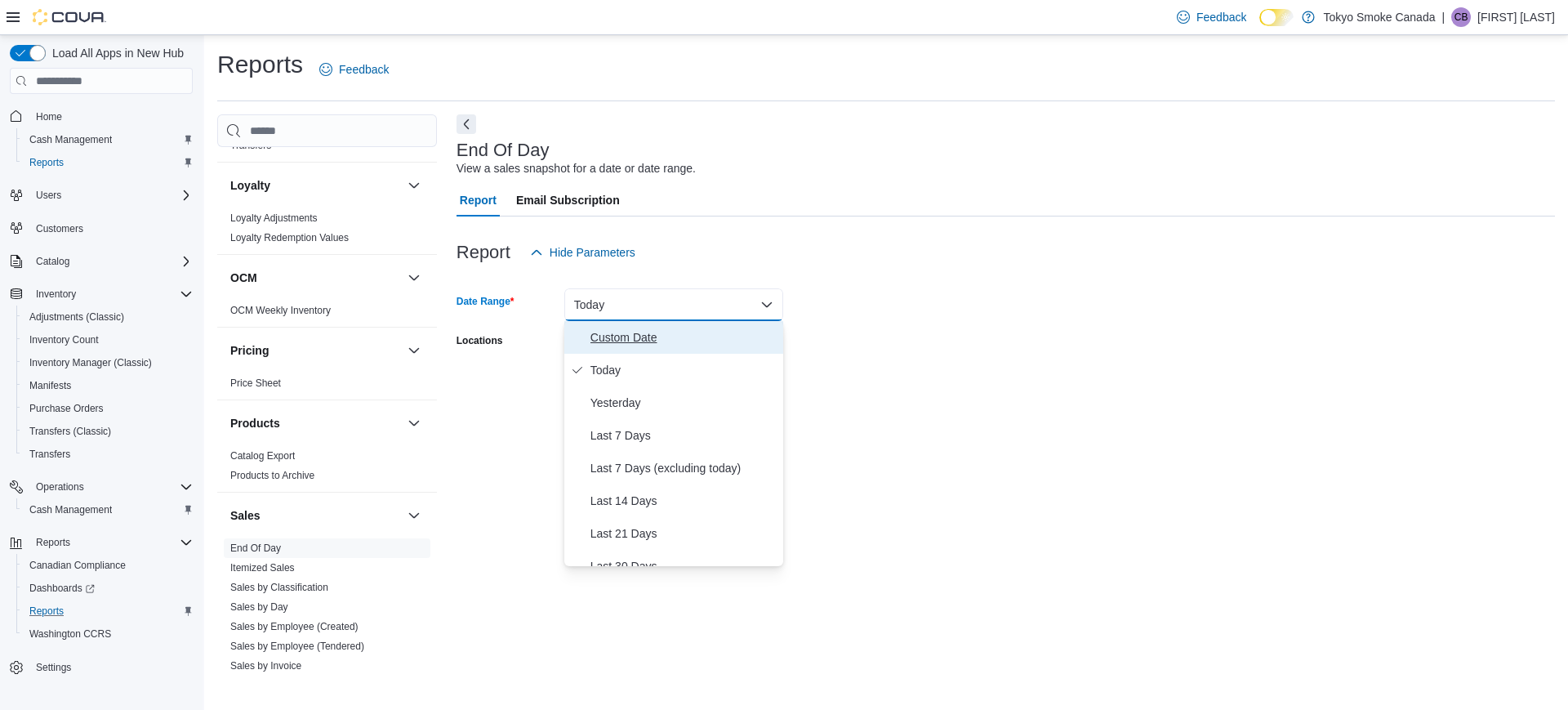 click on "Custom Date" at bounding box center (684, 337) 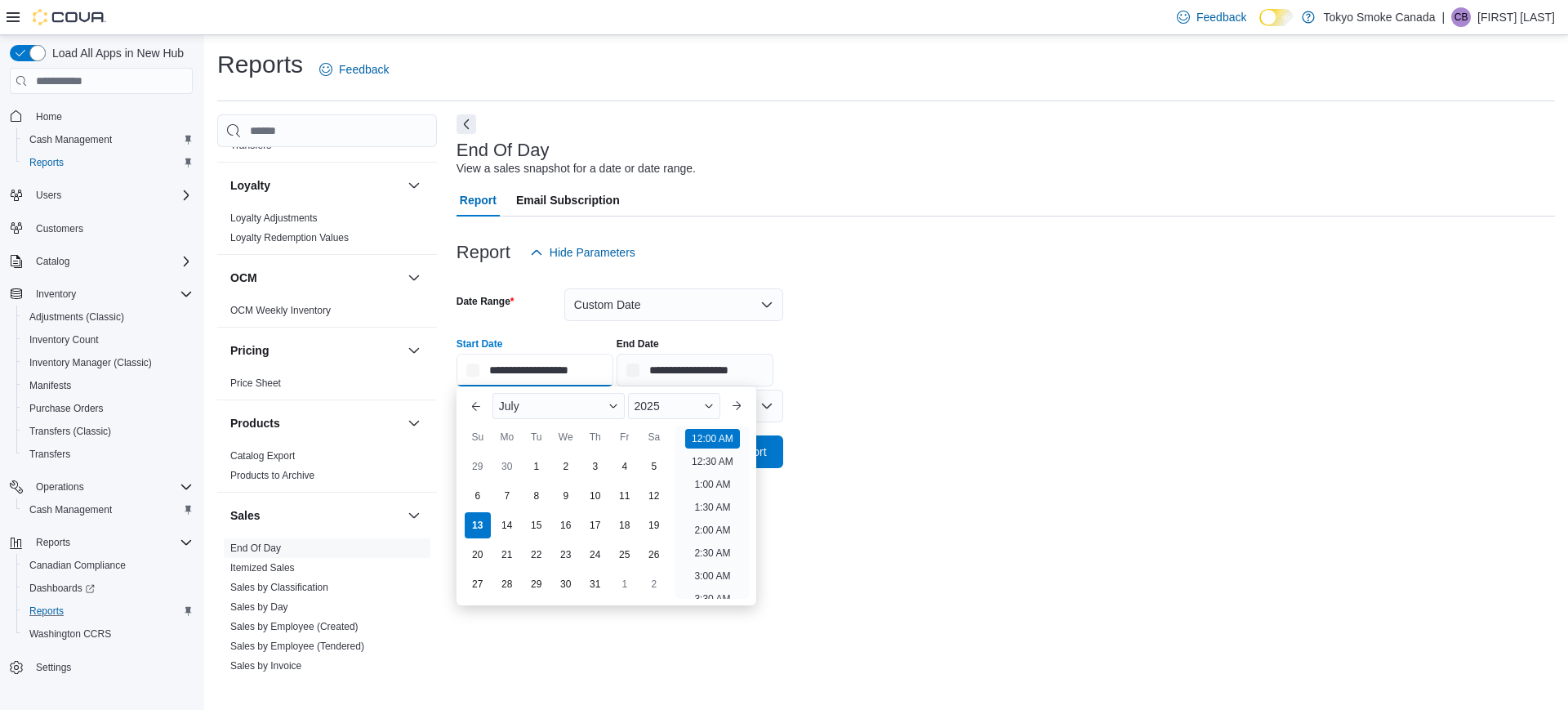 click on "**********" at bounding box center (535, 370) 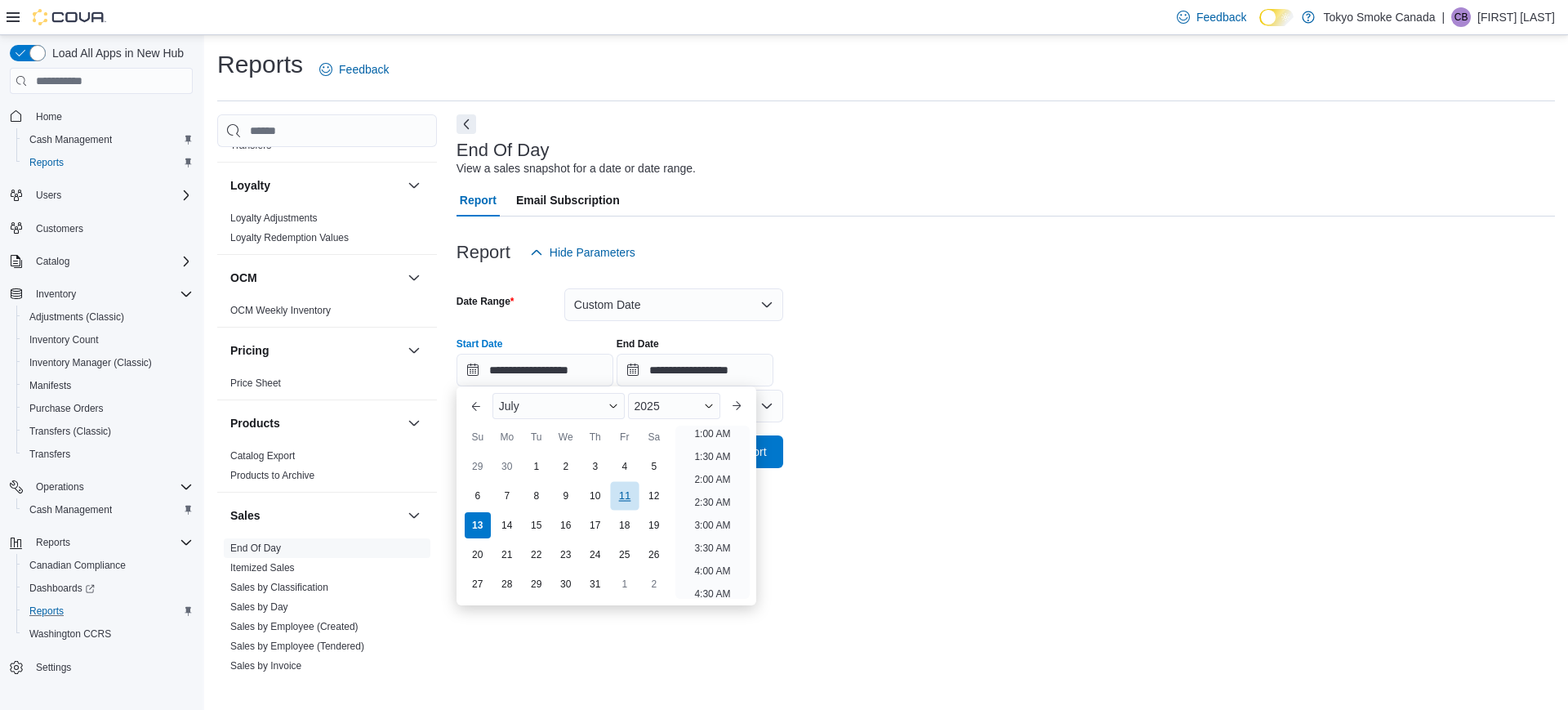 click on "11" at bounding box center [624, 496] 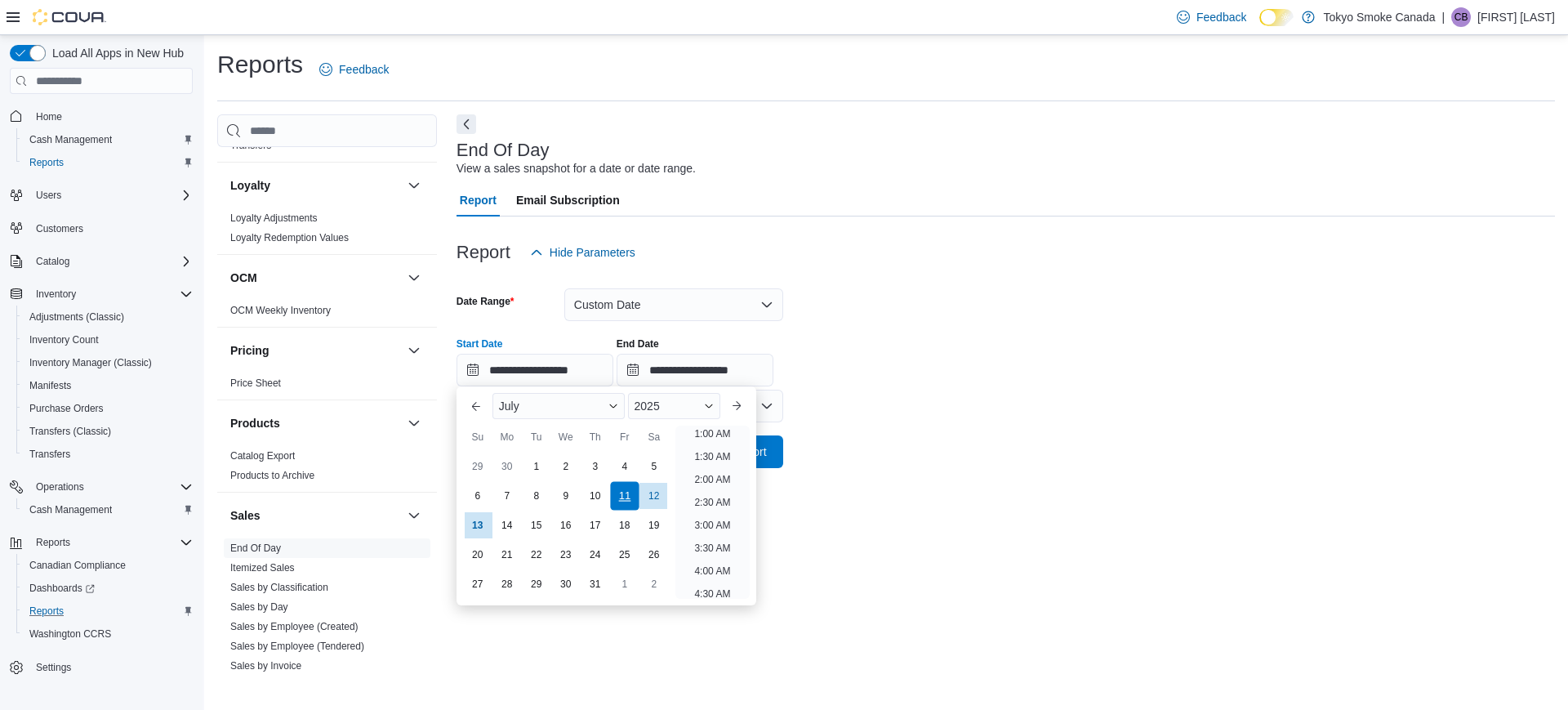 scroll, scrollTop: 3, scrollLeft: 0, axis: vertical 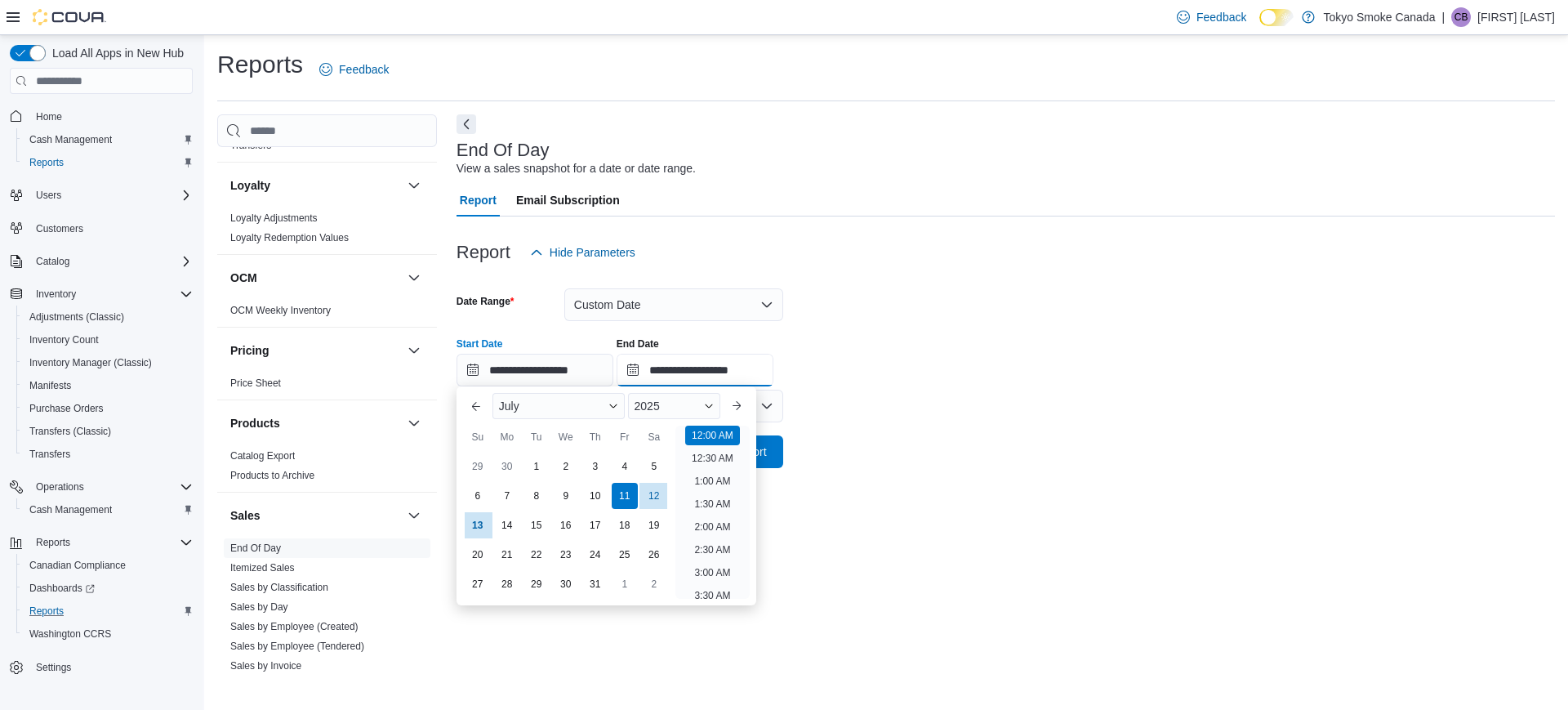 click on "**********" at bounding box center (695, 370) 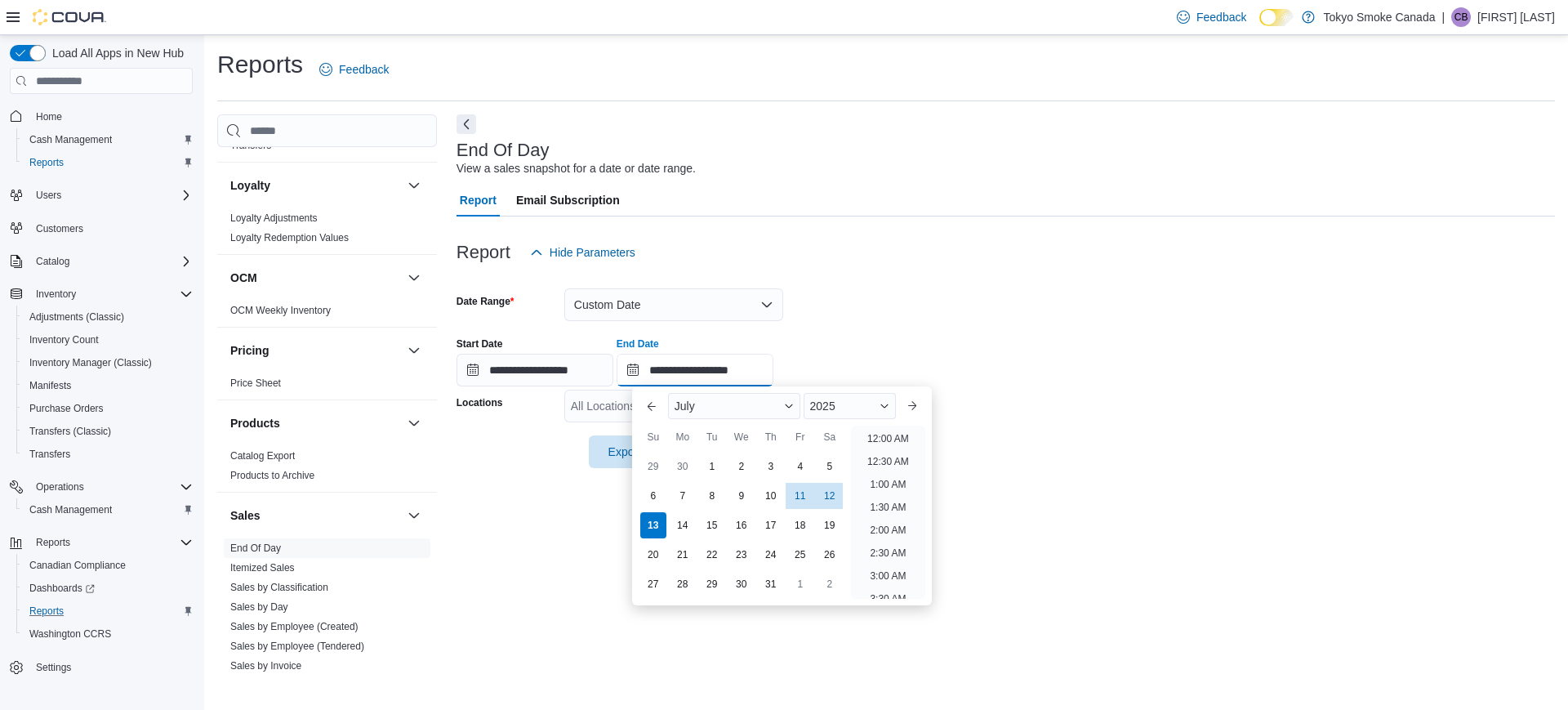 scroll, scrollTop: 928, scrollLeft: 0, axis: vertical 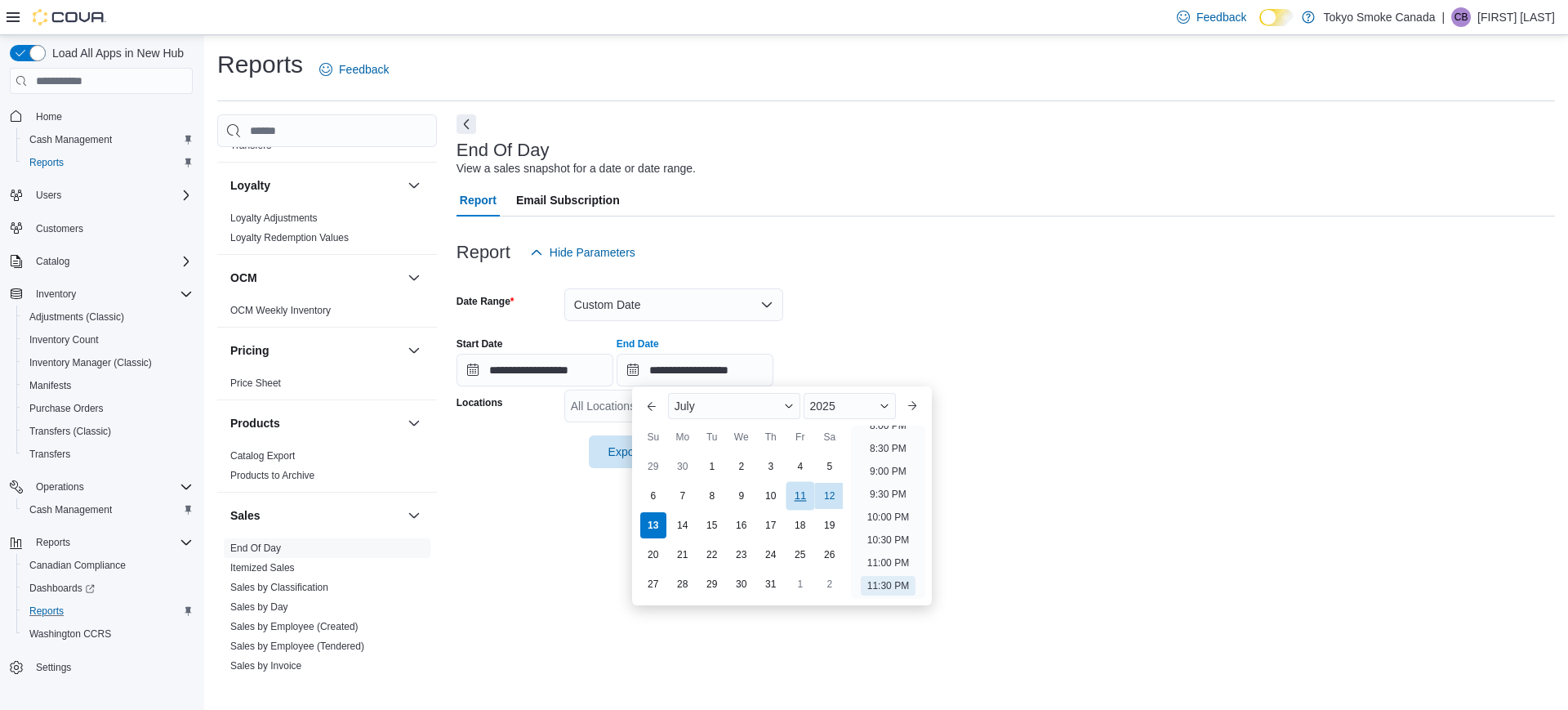 click on "11" at bounding box center [800, 496] 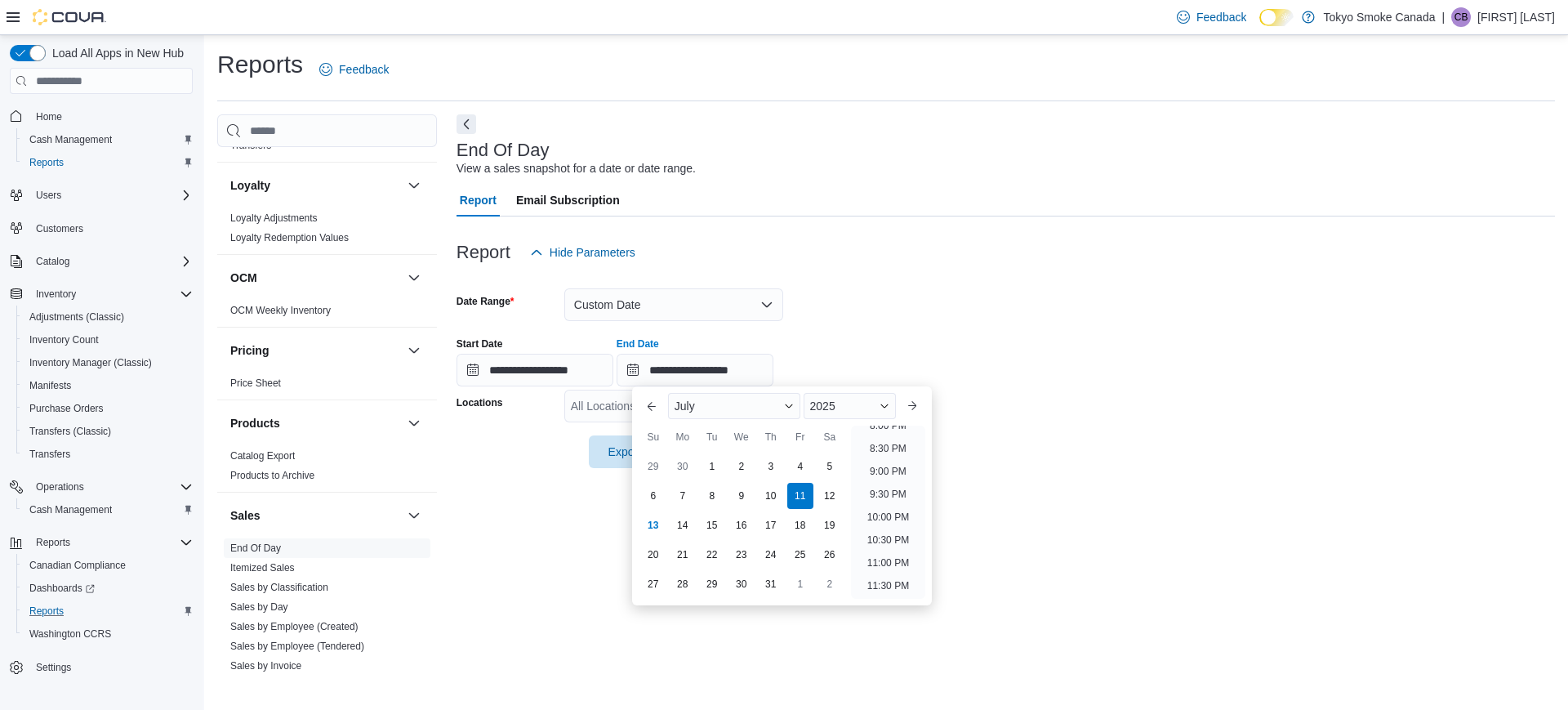 click on "**********" at bounding box center (1005, 355) 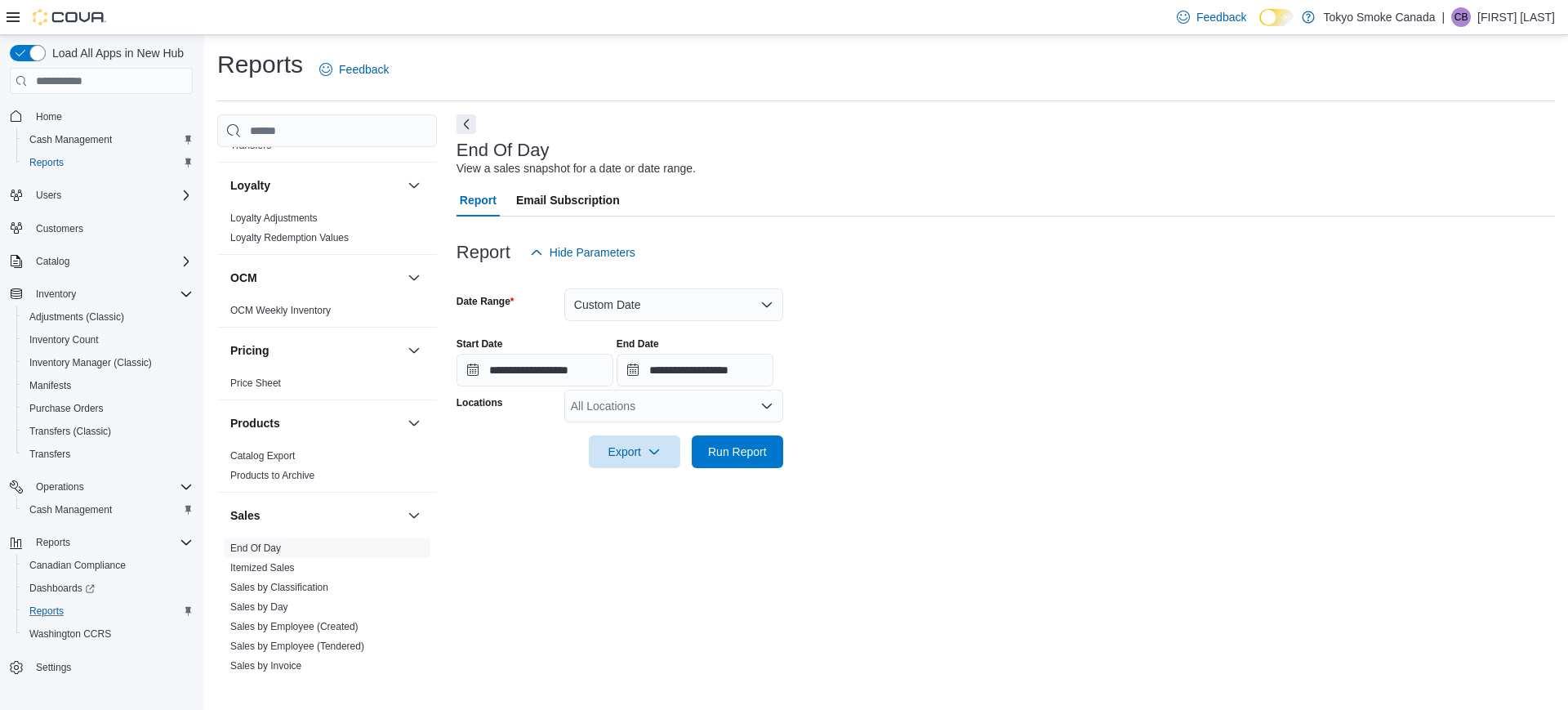 click on "All Locations" at bounding box center (674, 406) 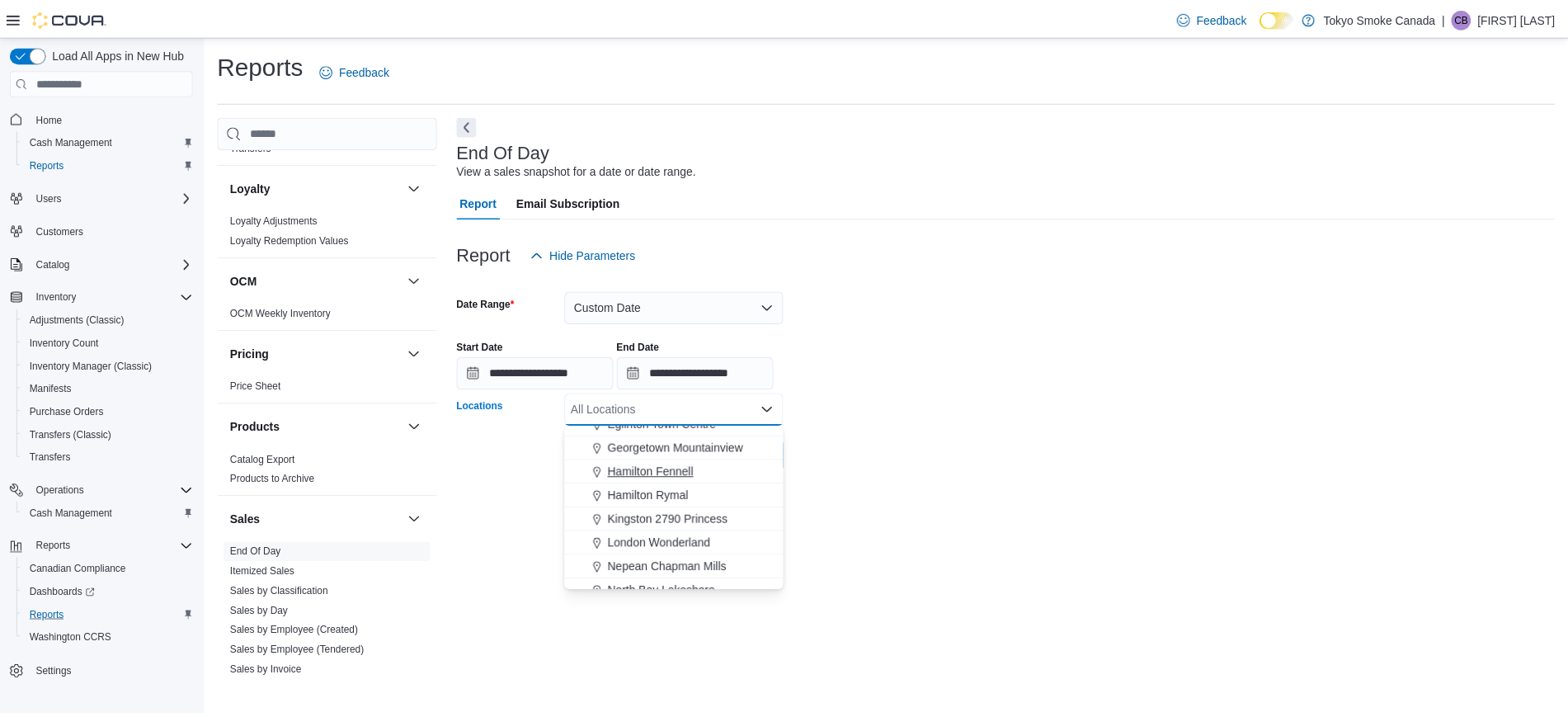 scroll, scrollTop: 413, scrollLeft: 0, axis: vertical 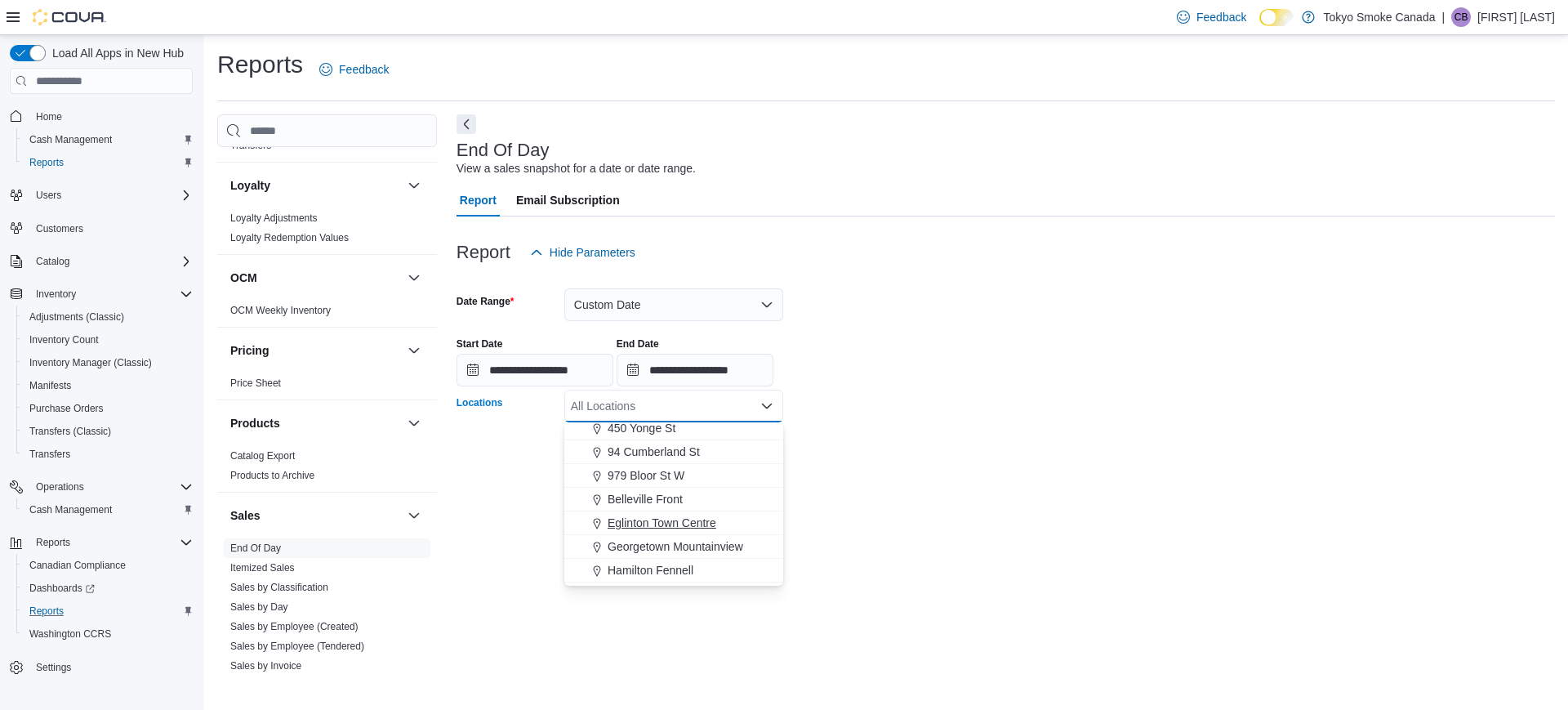 click on "Eglinton Town Centre" at bounding box center [662, 523] 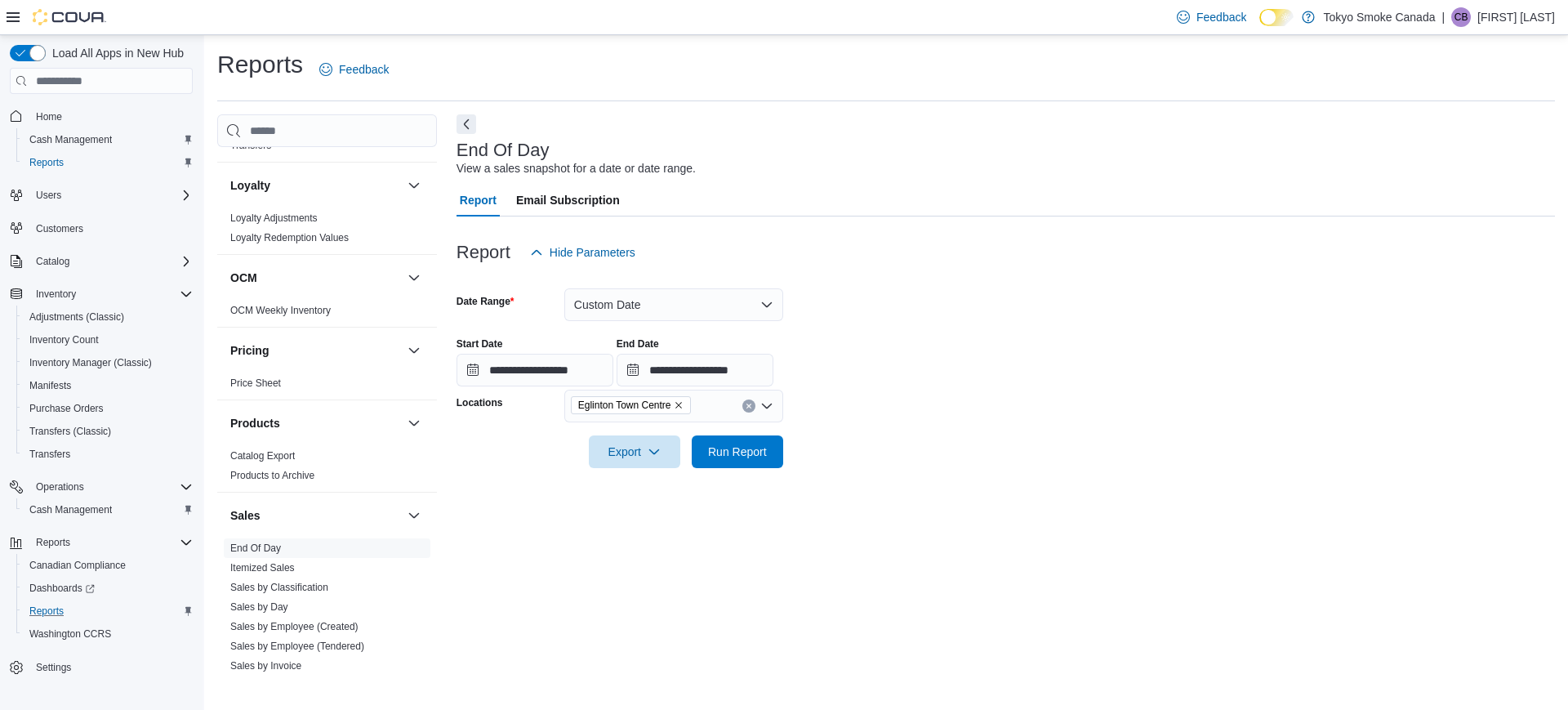 click on "**********" at bounding box center [1005, 368] 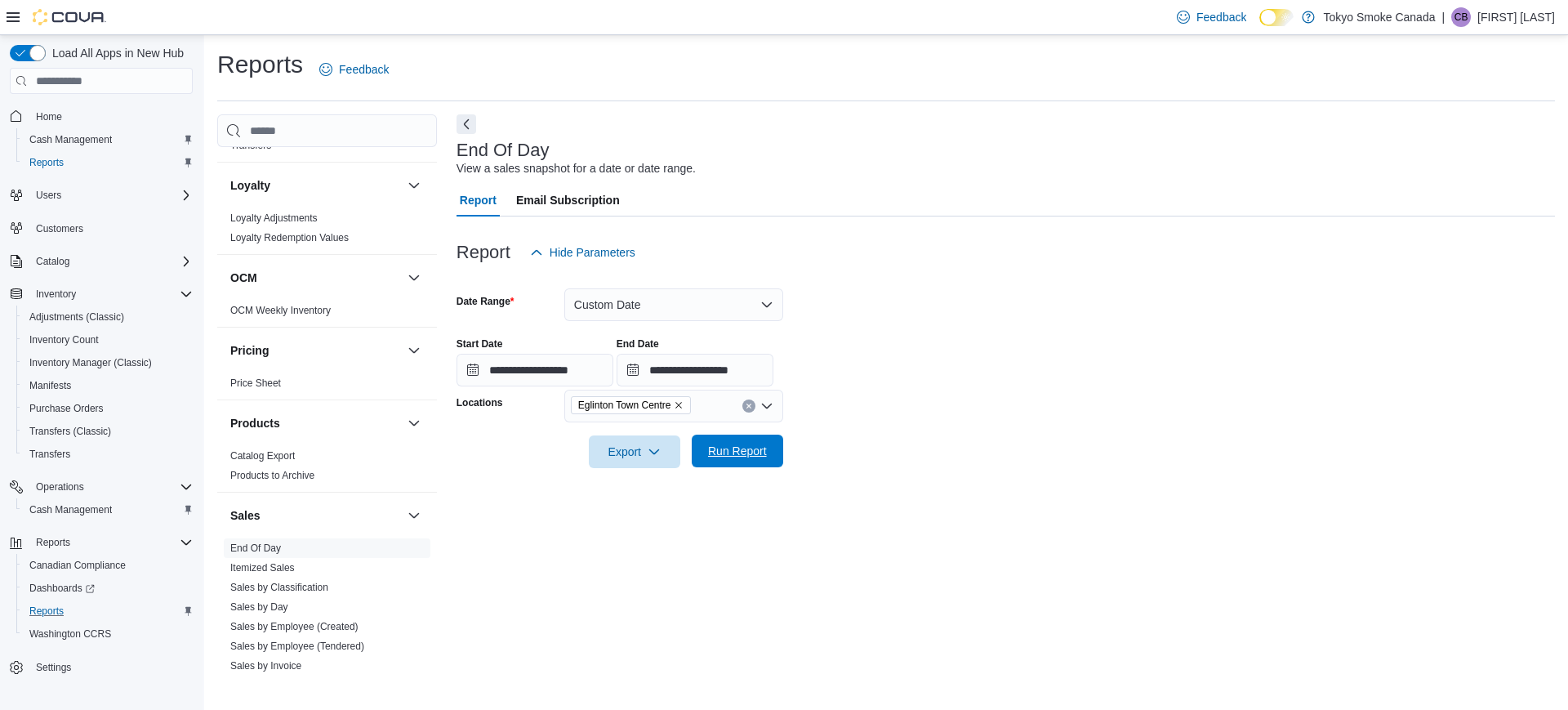 click on "Run Report" at bounding box center [737, 451] 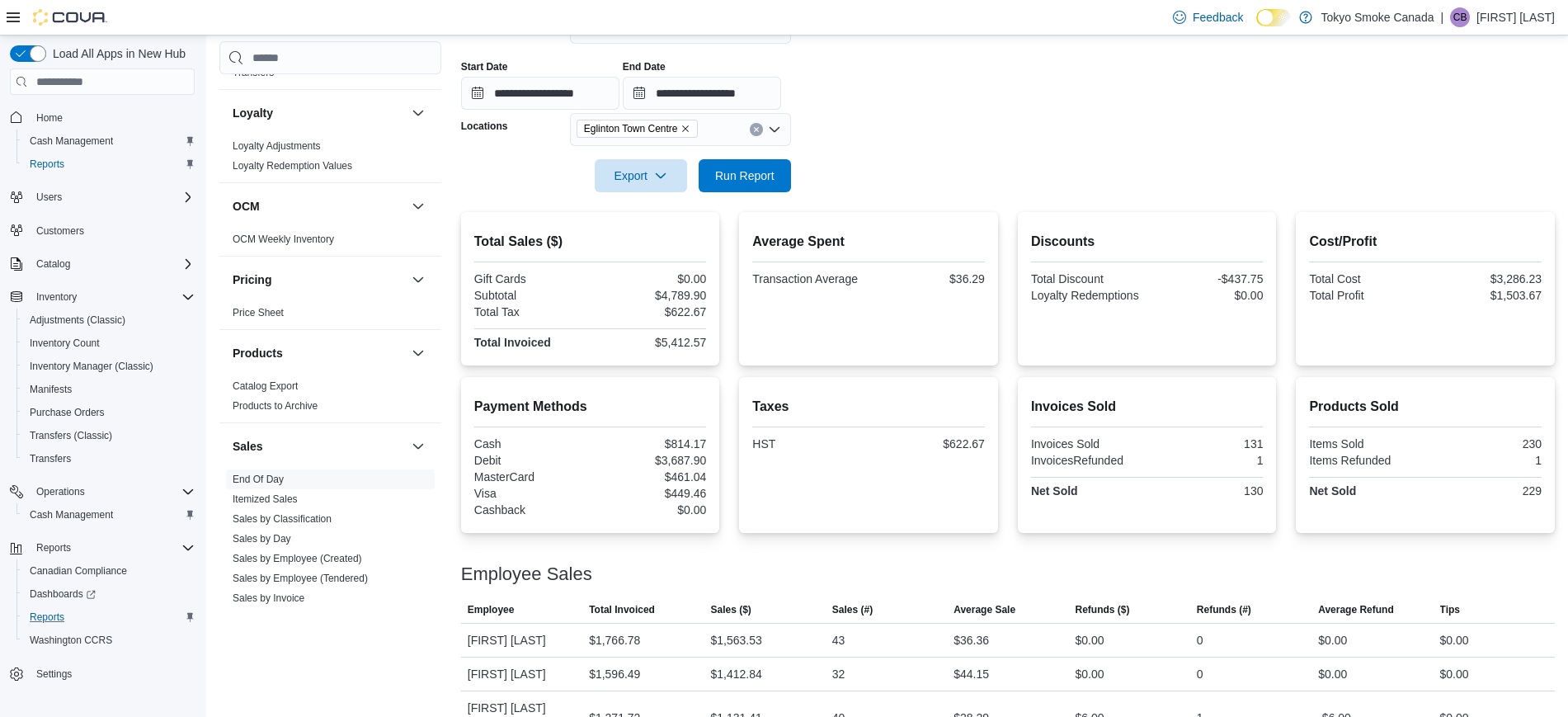 scroll, scrollTop: 309, scrollLeft: 0, axis: vertical 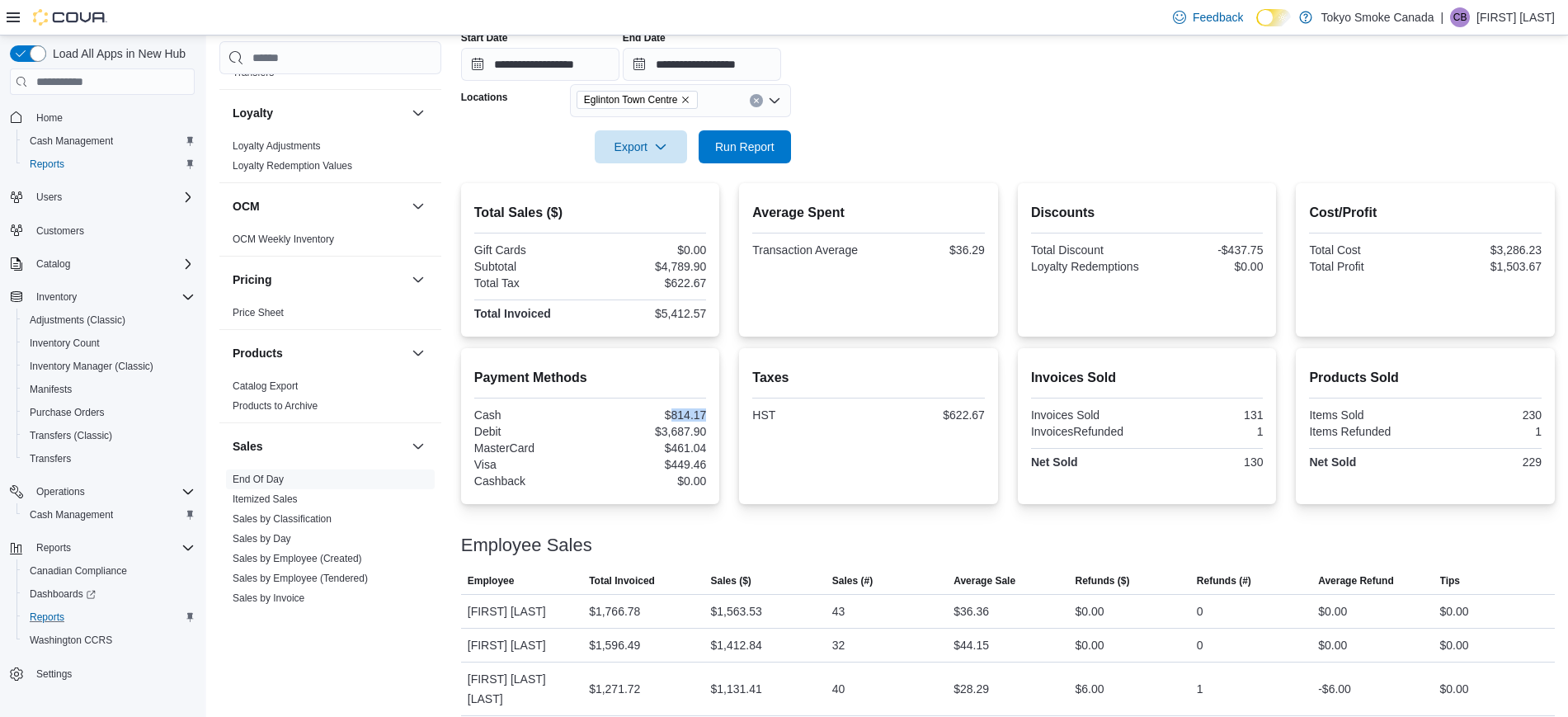 drag, startPoint x: 710, startPoint y: 412, endPoint x: 672, endPoint y: 411, distance: 38.013156 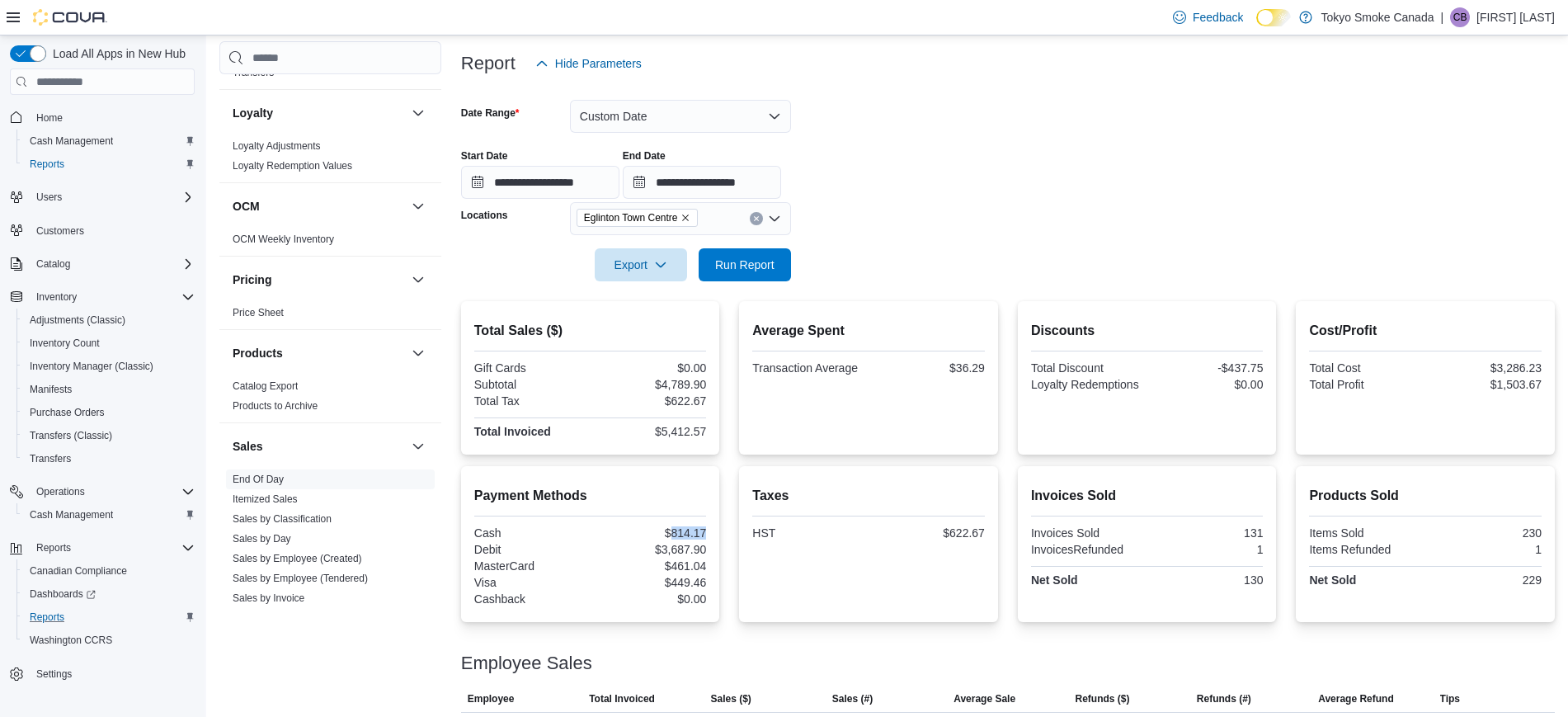 scroll, scrollTop: 103, scrollLeft: 0, axis: vertical 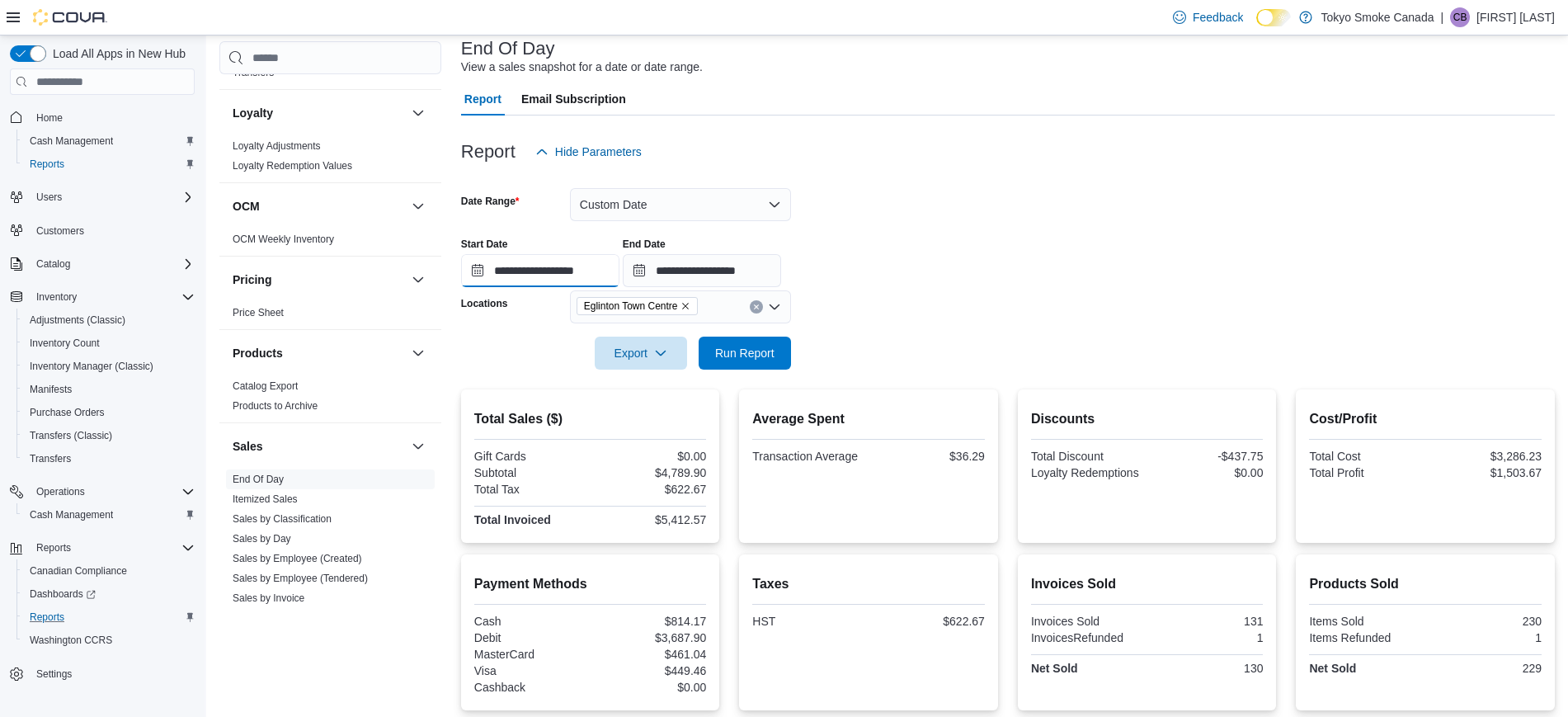 click on "**********" at bounding box center (540, 271) 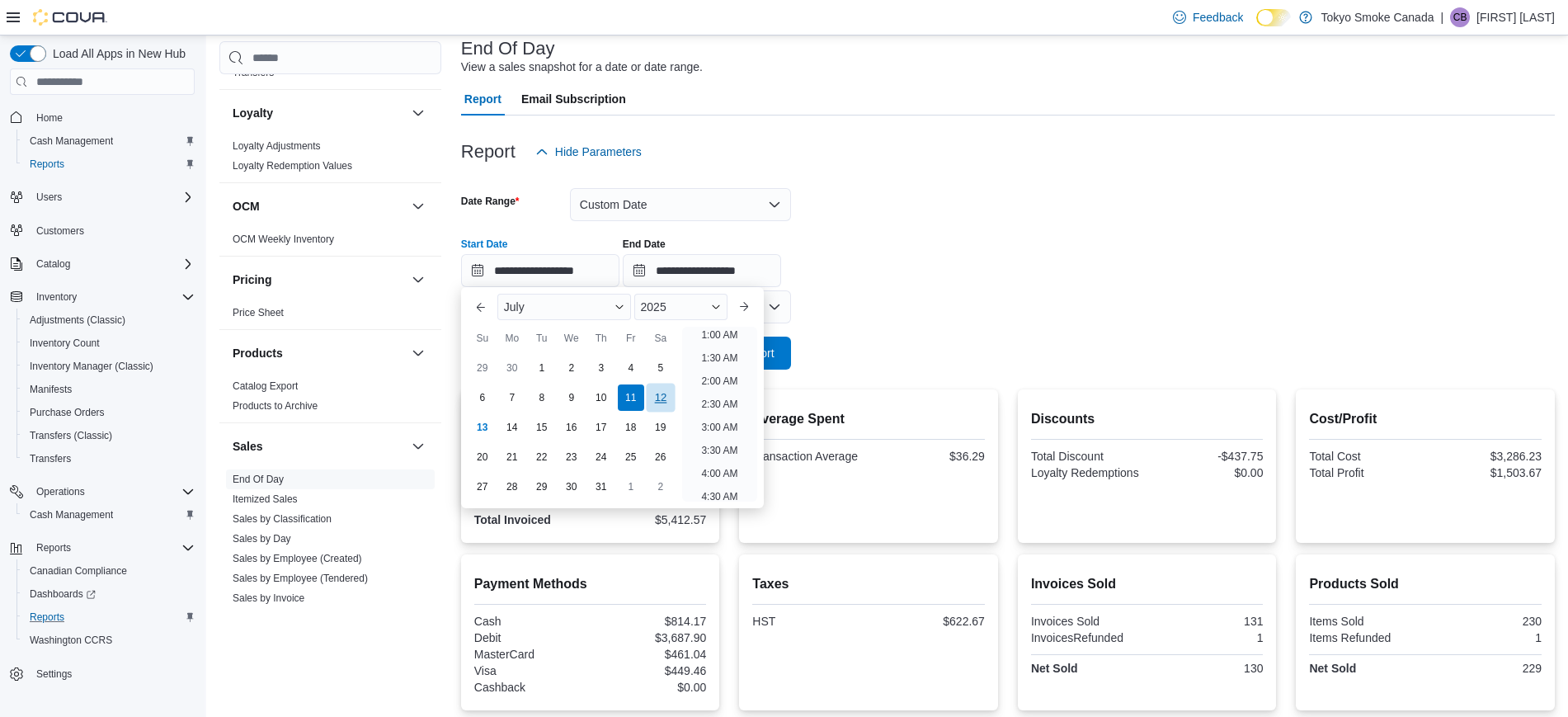 click on "12" at bounding box center (660, 398) 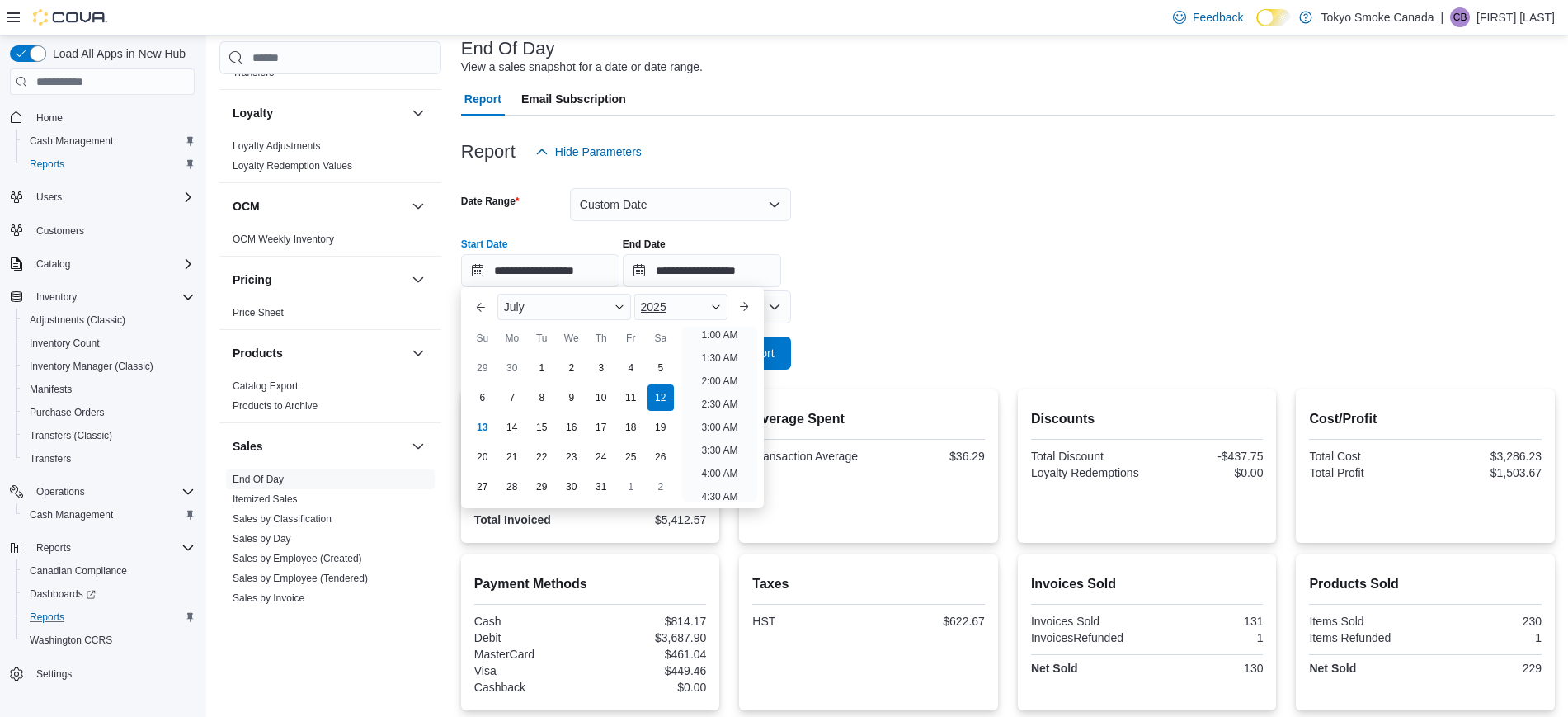 scroll, scrollTop: 3, scrollLeft: 0, axis: vertical 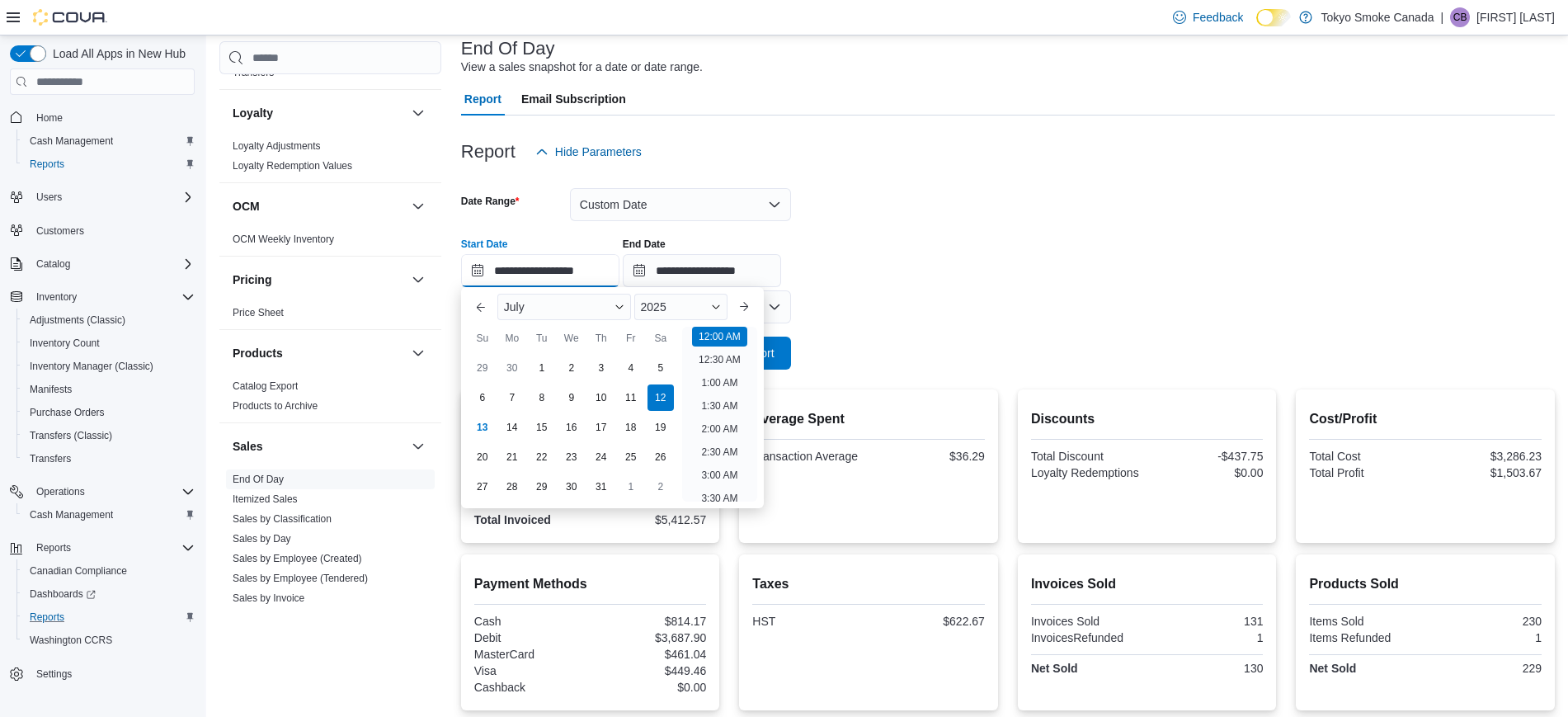 click on "**********" at bounding box center (540, 271) 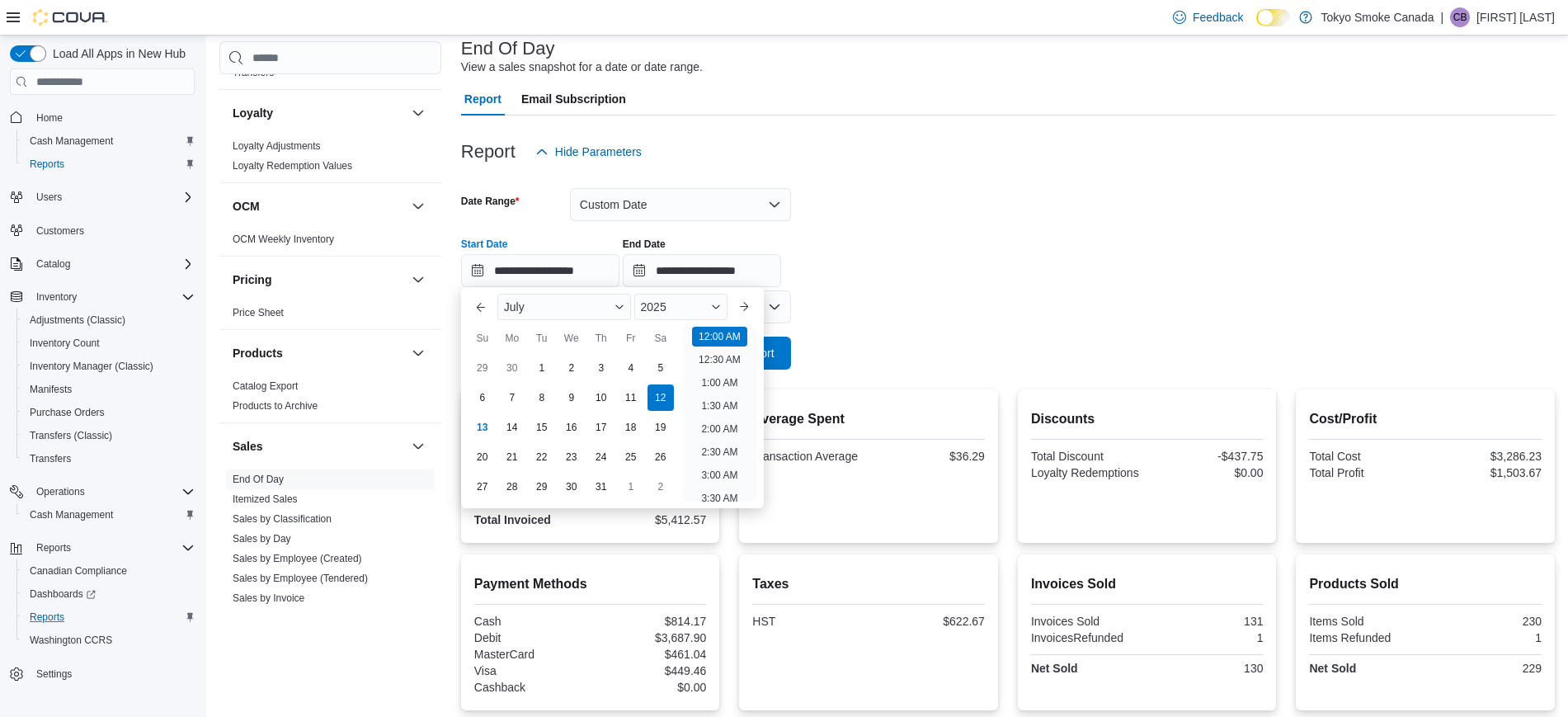 click on "Date Range" at bounding box center [512, 205] 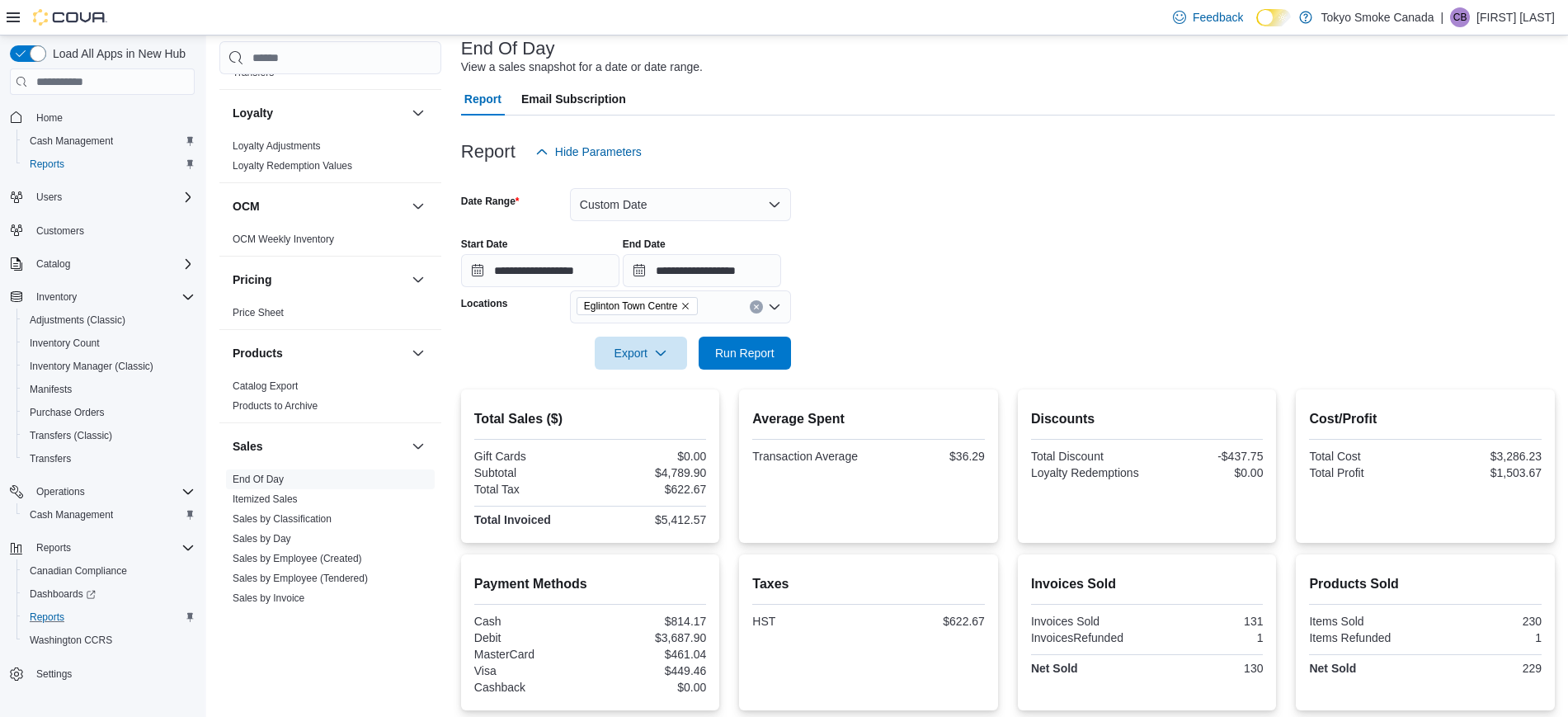 click on "**********" at bounding box center (1008, 269) 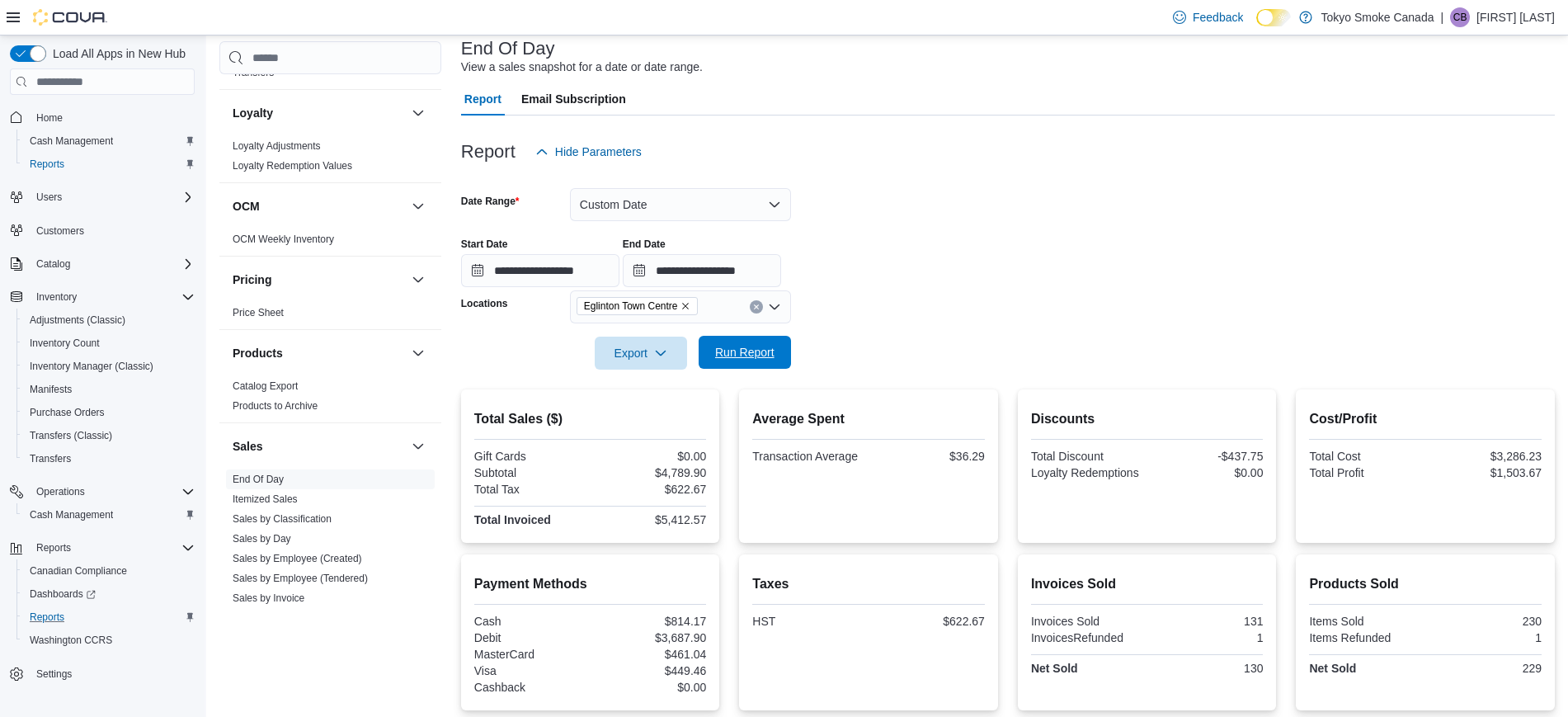 click on "Run Report" at bounding box center (745, 352) 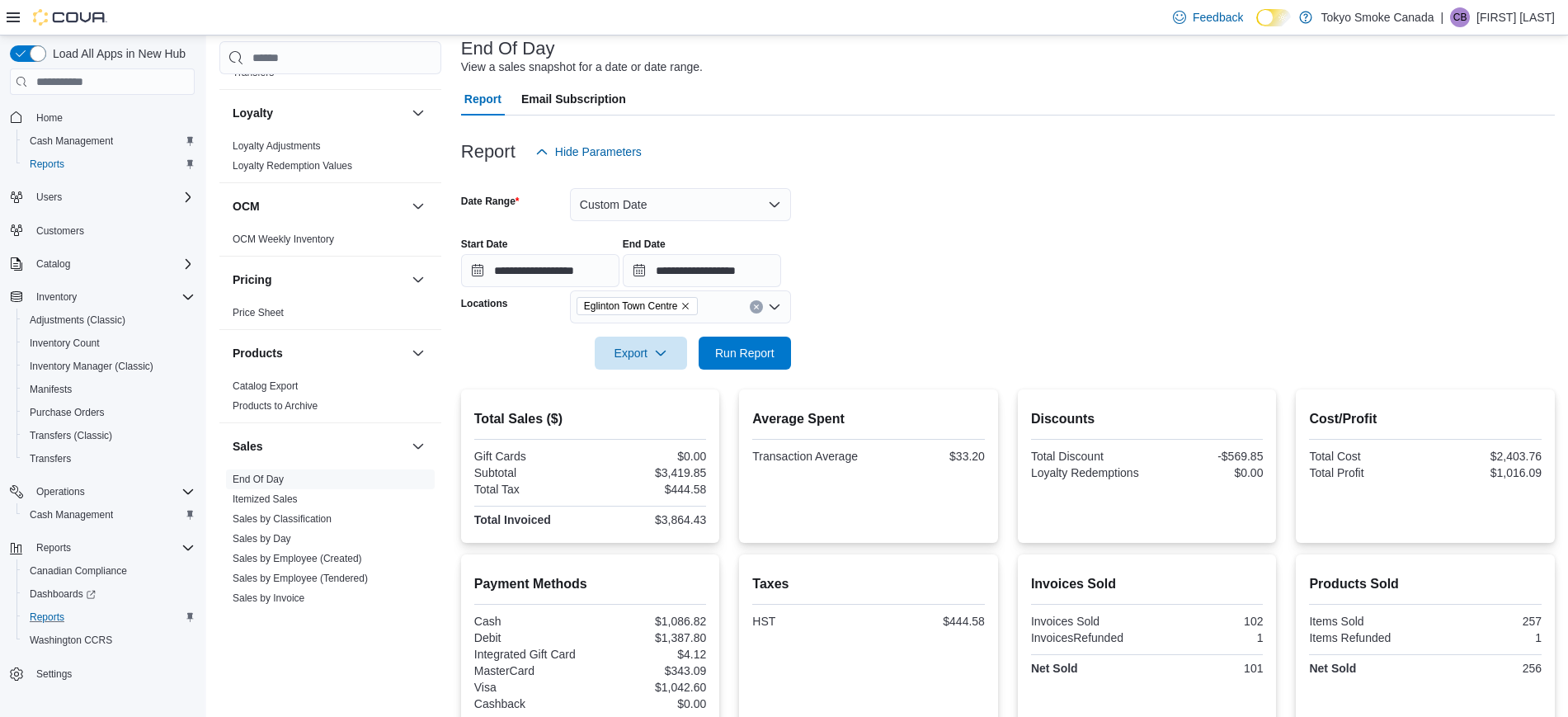 click on "$1,086.82" at bounding box center [650, 621] 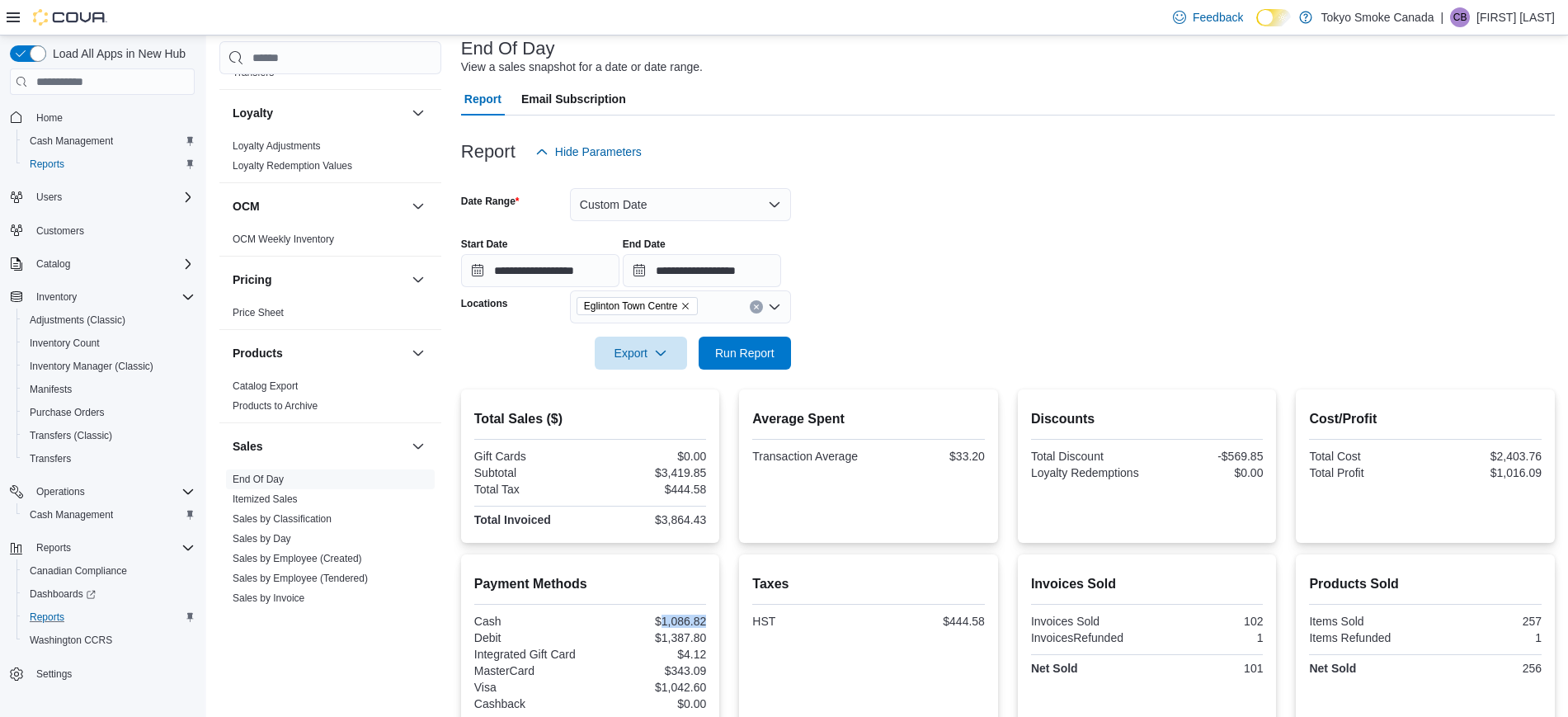 click on "$1,086.82" at bounding box center [650, 621] 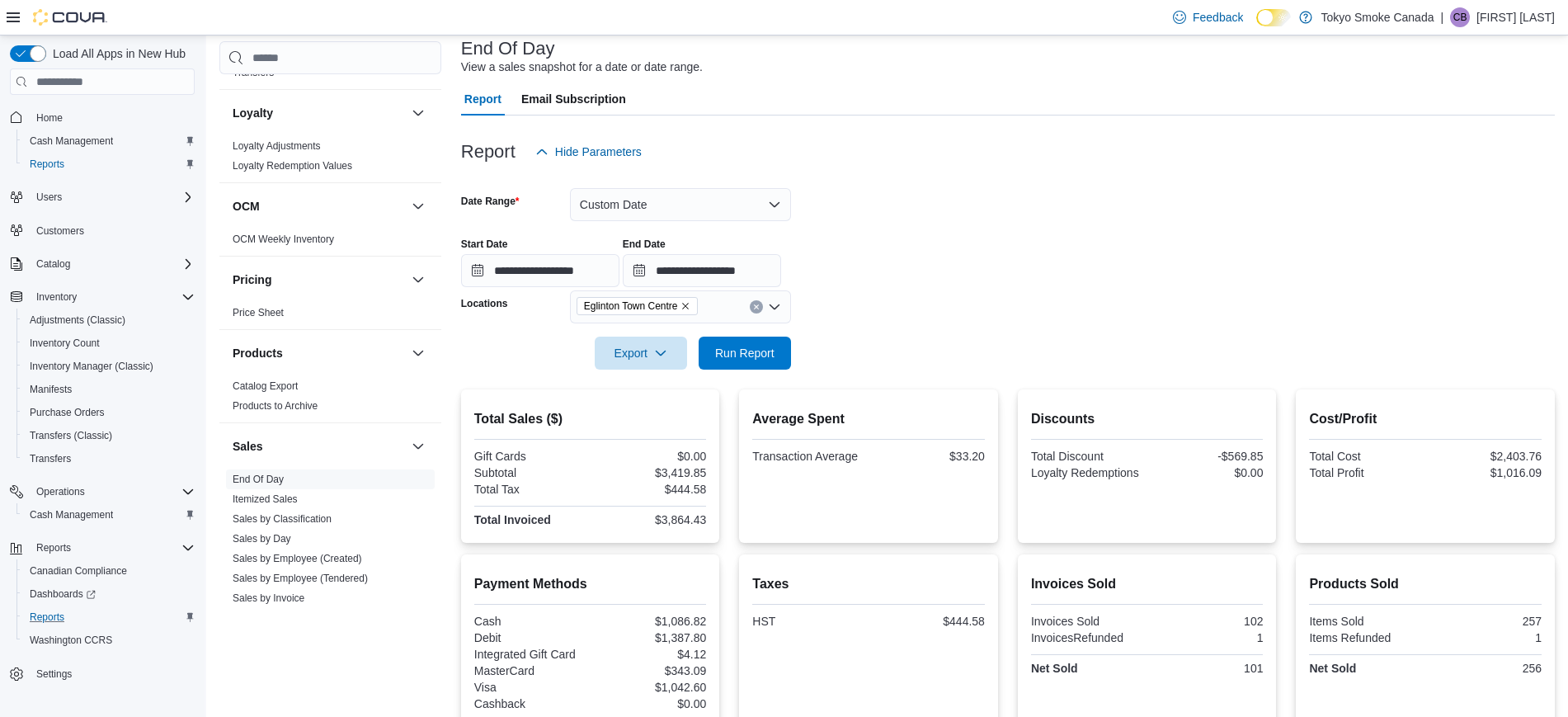 drag, startPoint x: 700, startPoint y: 618, endPoint x: 889, endPoint y: 318, distance: 354.57157 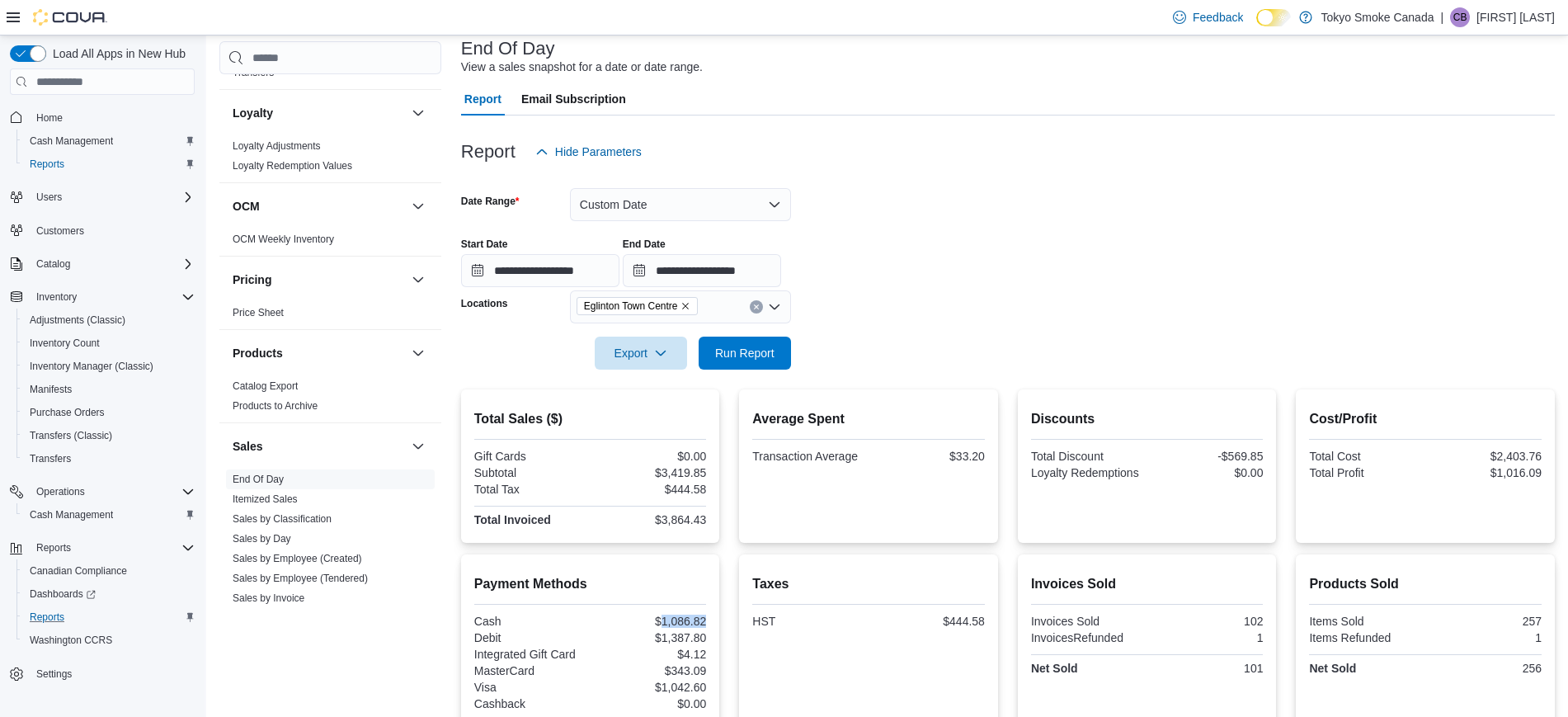 drag, startPoint x: 665, startPoint y: 617, endPoint x: 716, endPoint y: 622, distance: 51.244512 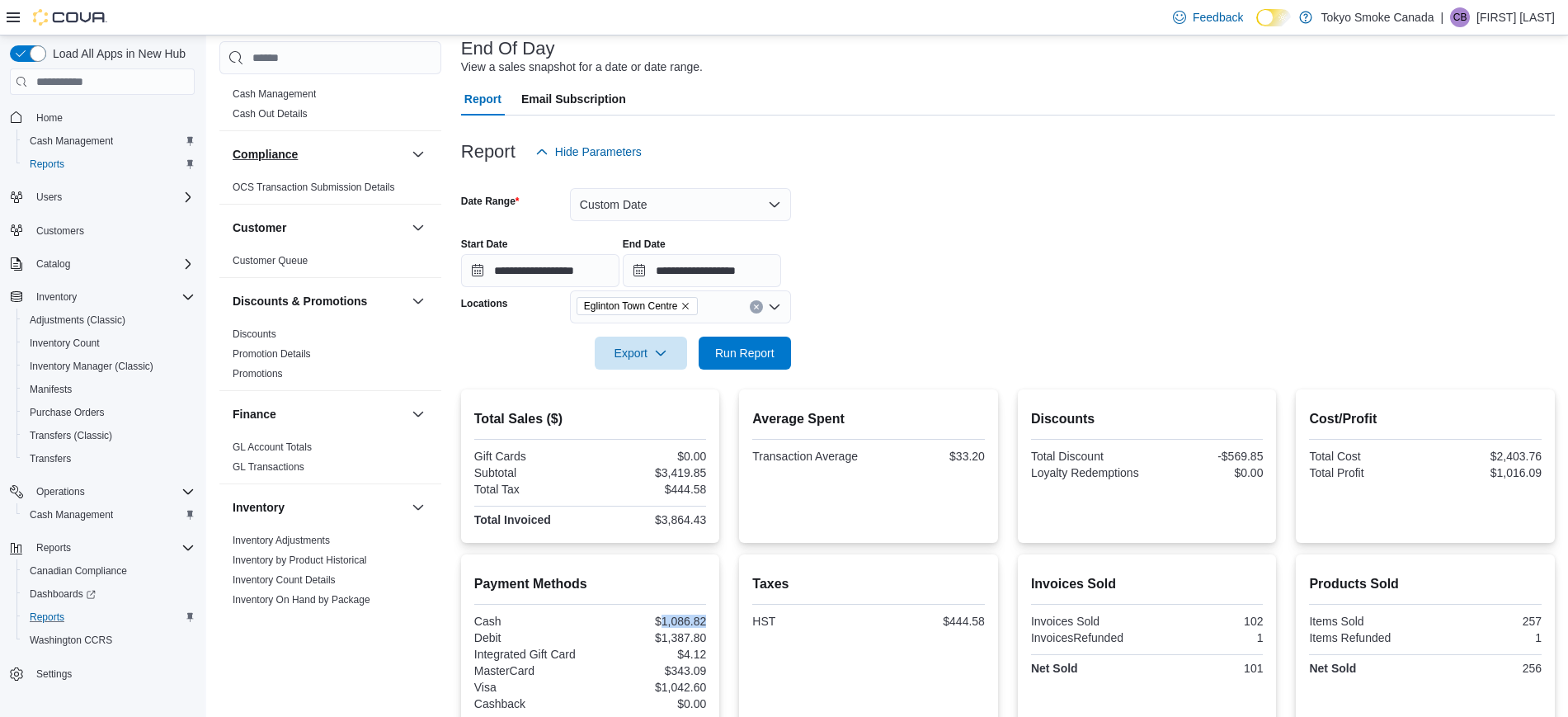 scroll, scrollTop: 0, scrollLeft: 0, axis: both 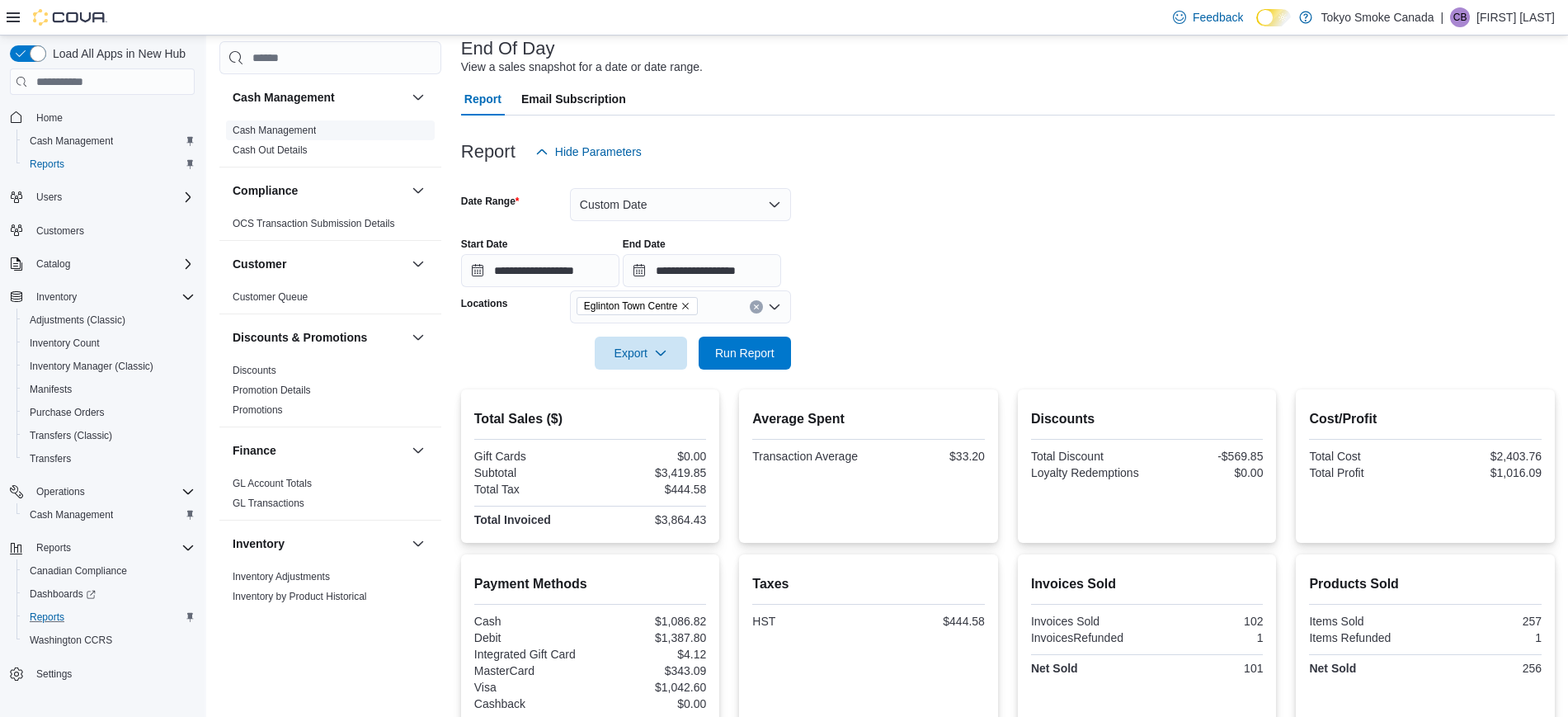 click on "Cash Management" at bounding box center (330, 130) 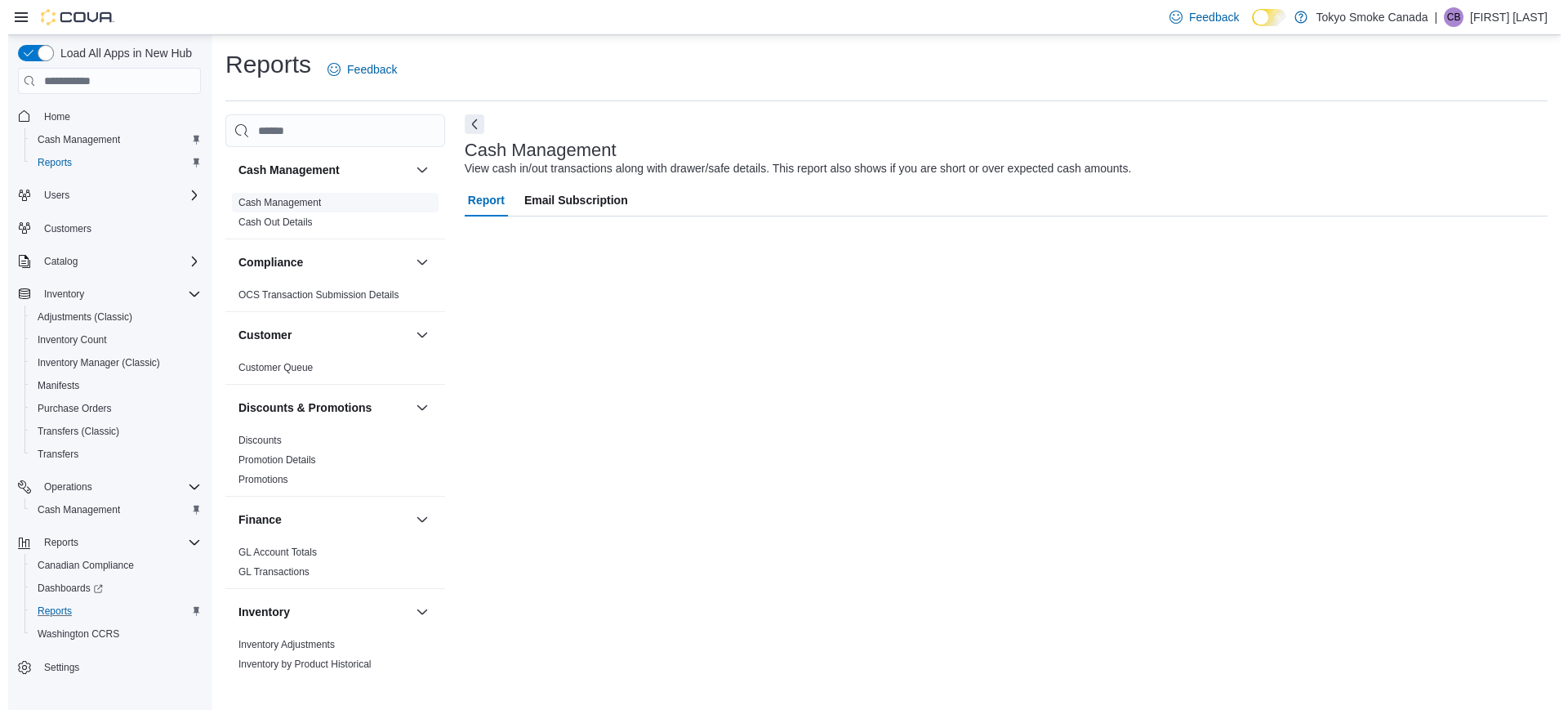scroll, scrollTop: 0, scrollLeft: 0, axis: both 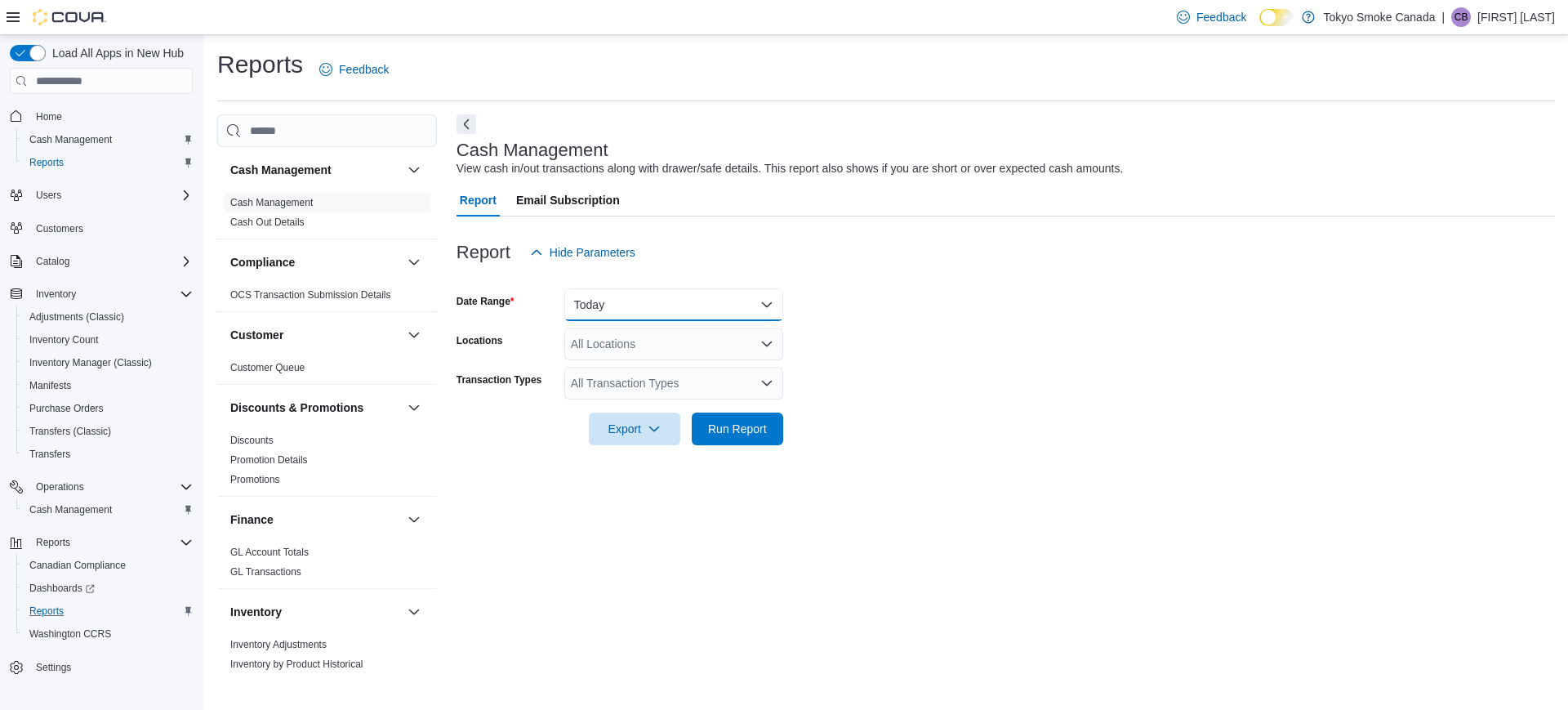 click on "Today" at bounding box center [674, 305] 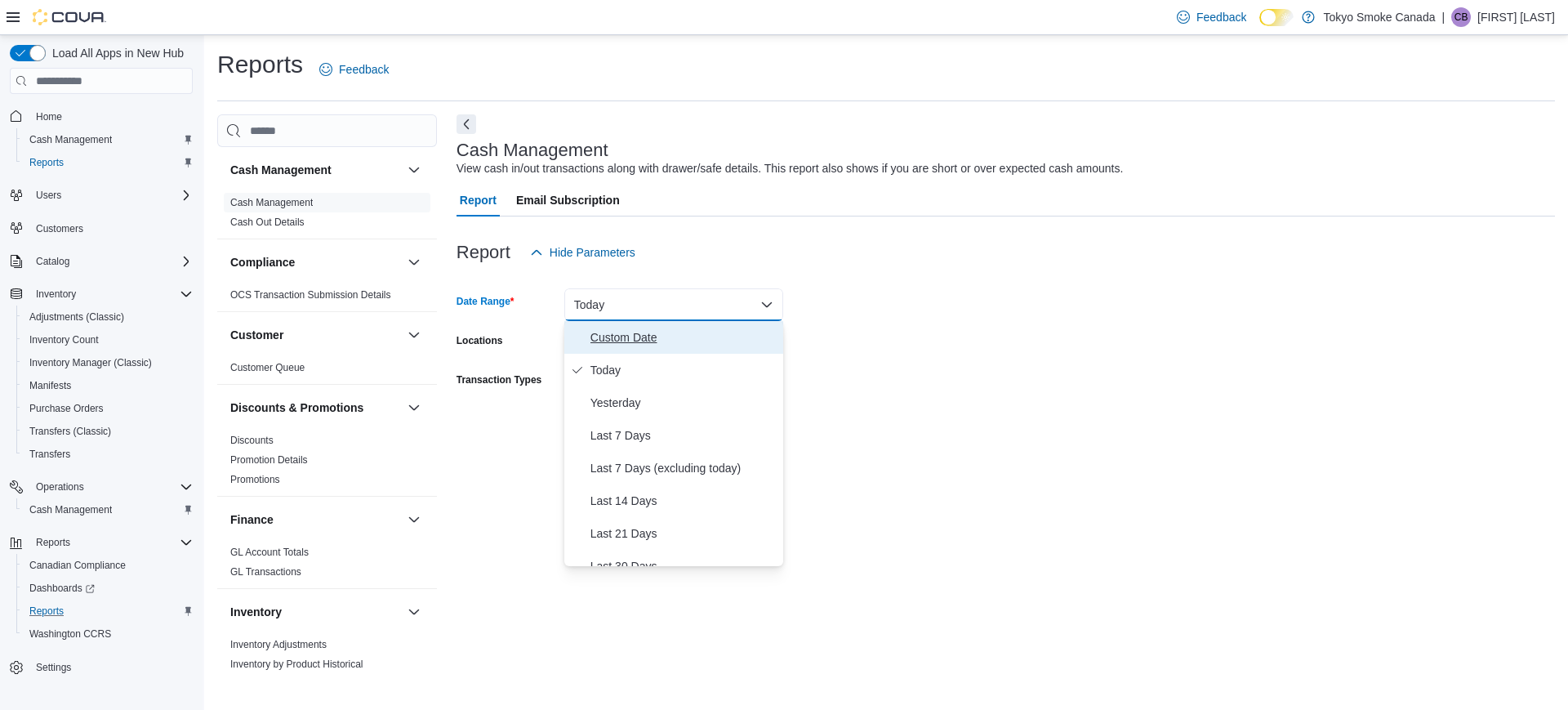 click on "Custom Date" at bounding box center [684, 337] 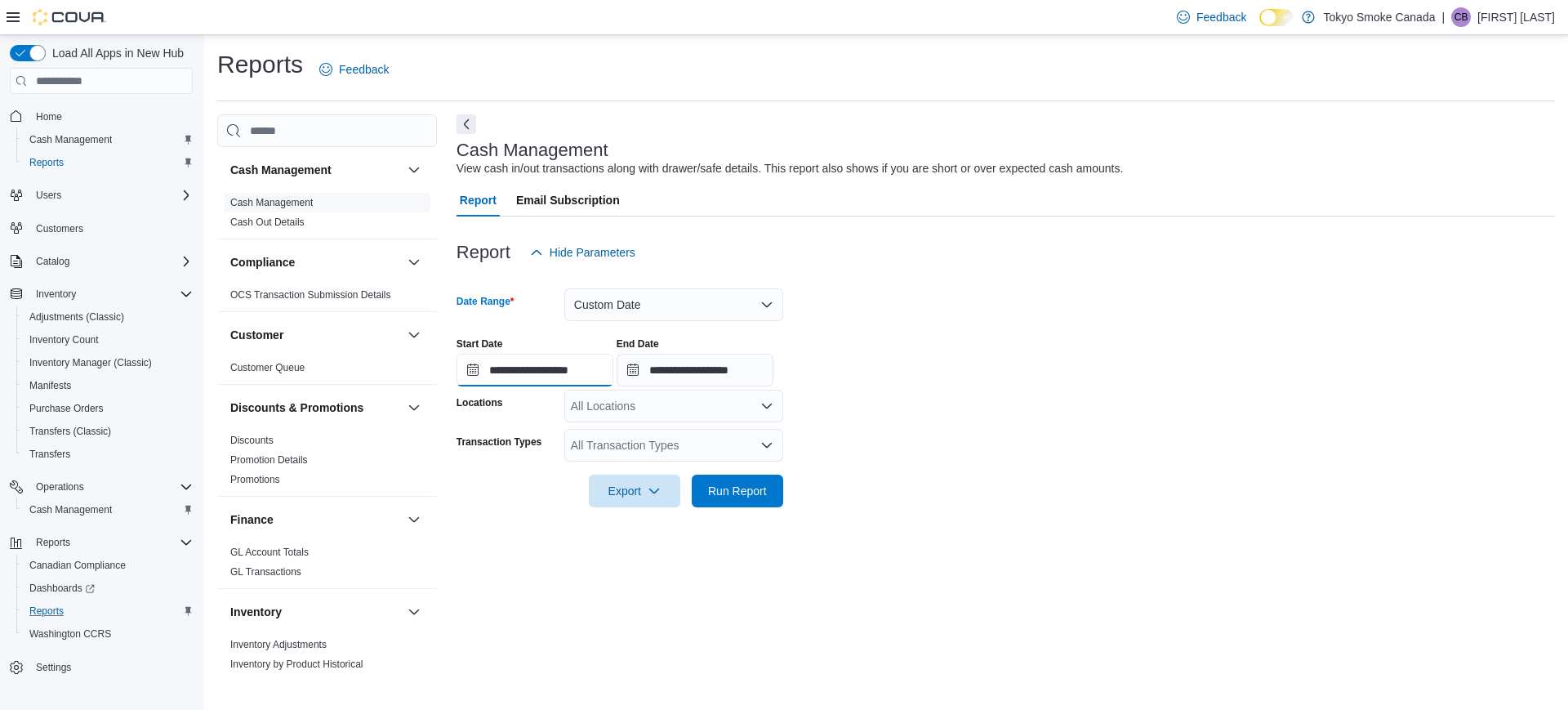click on "**********" at bounding box center [535, 370] 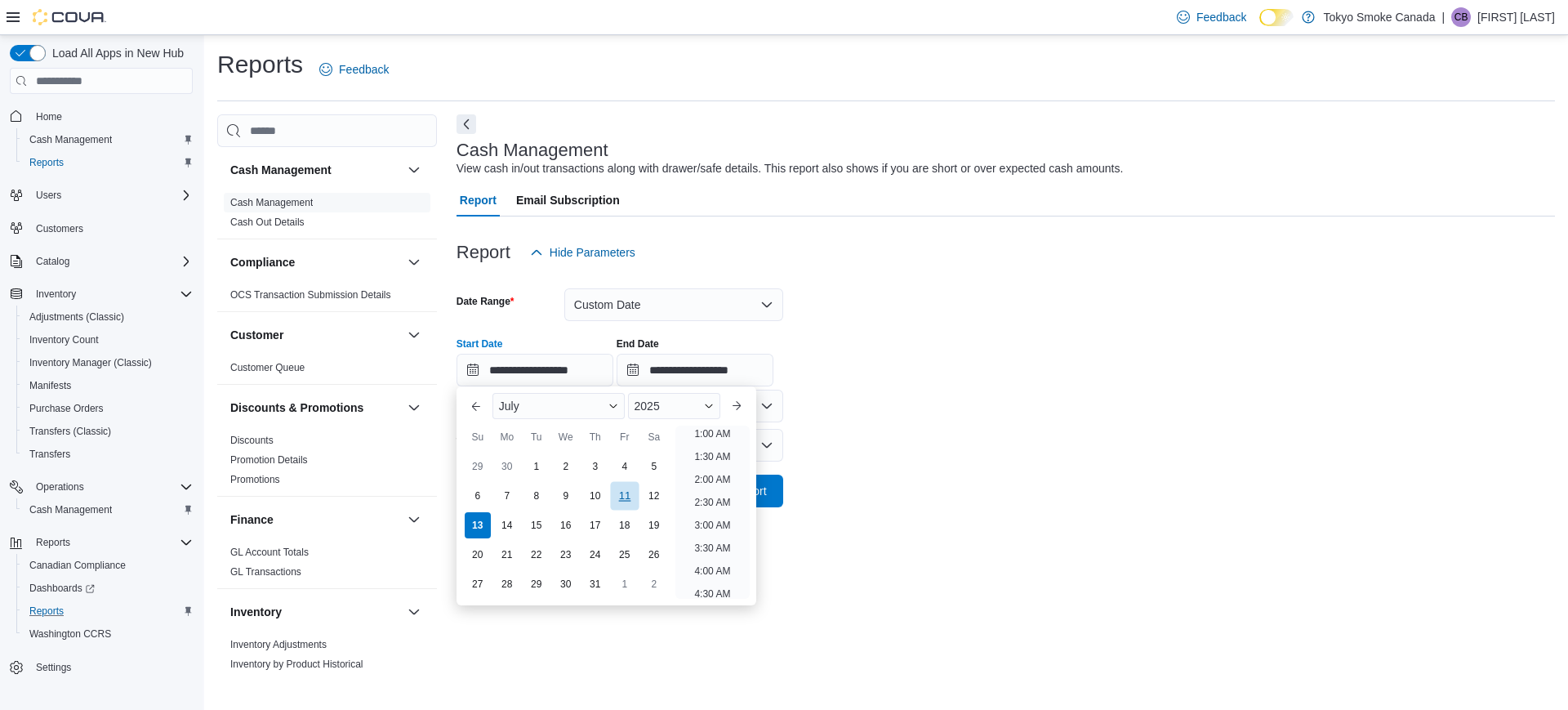 click on "11" at bounding box center [624, 496] 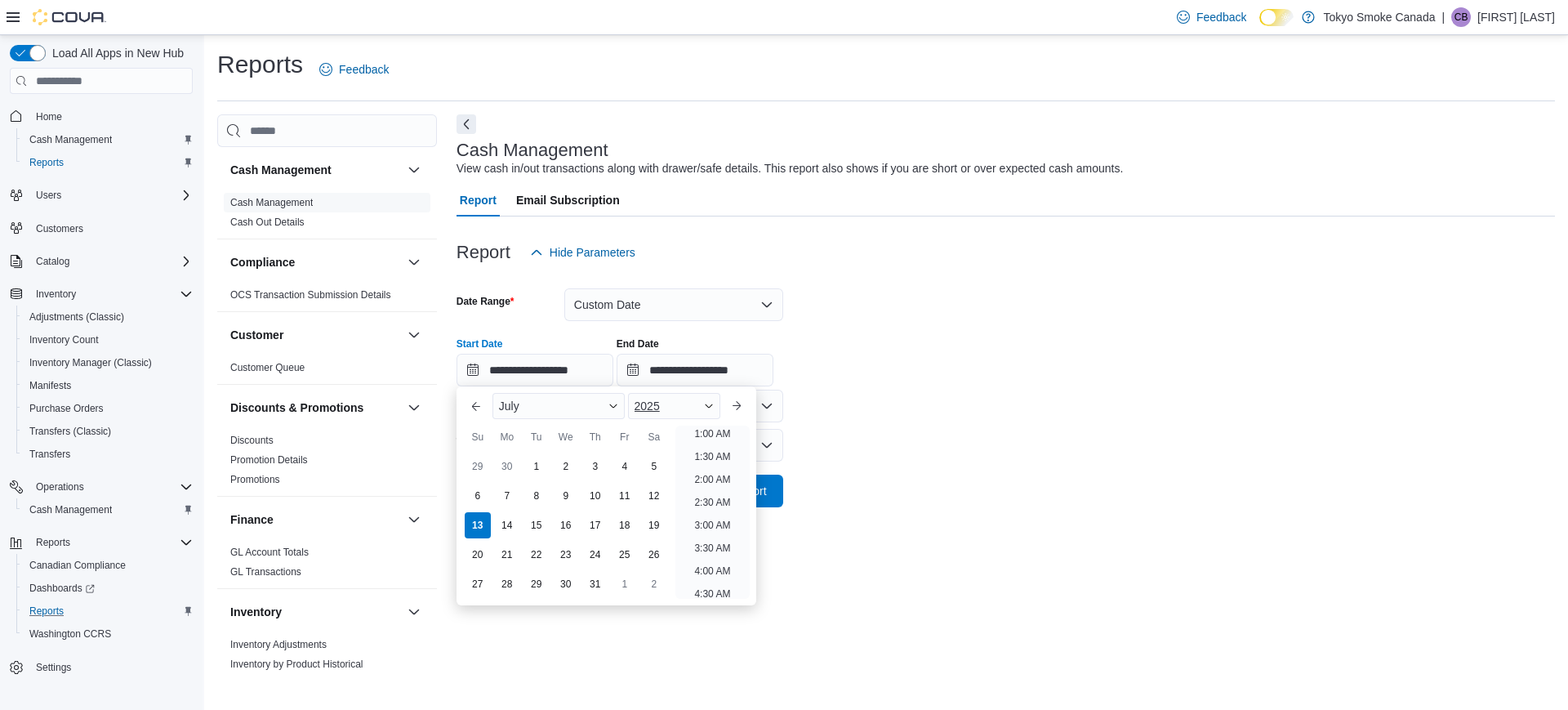 scroll, scrollTop: 3, scrollLeft: 0, axis: vertical 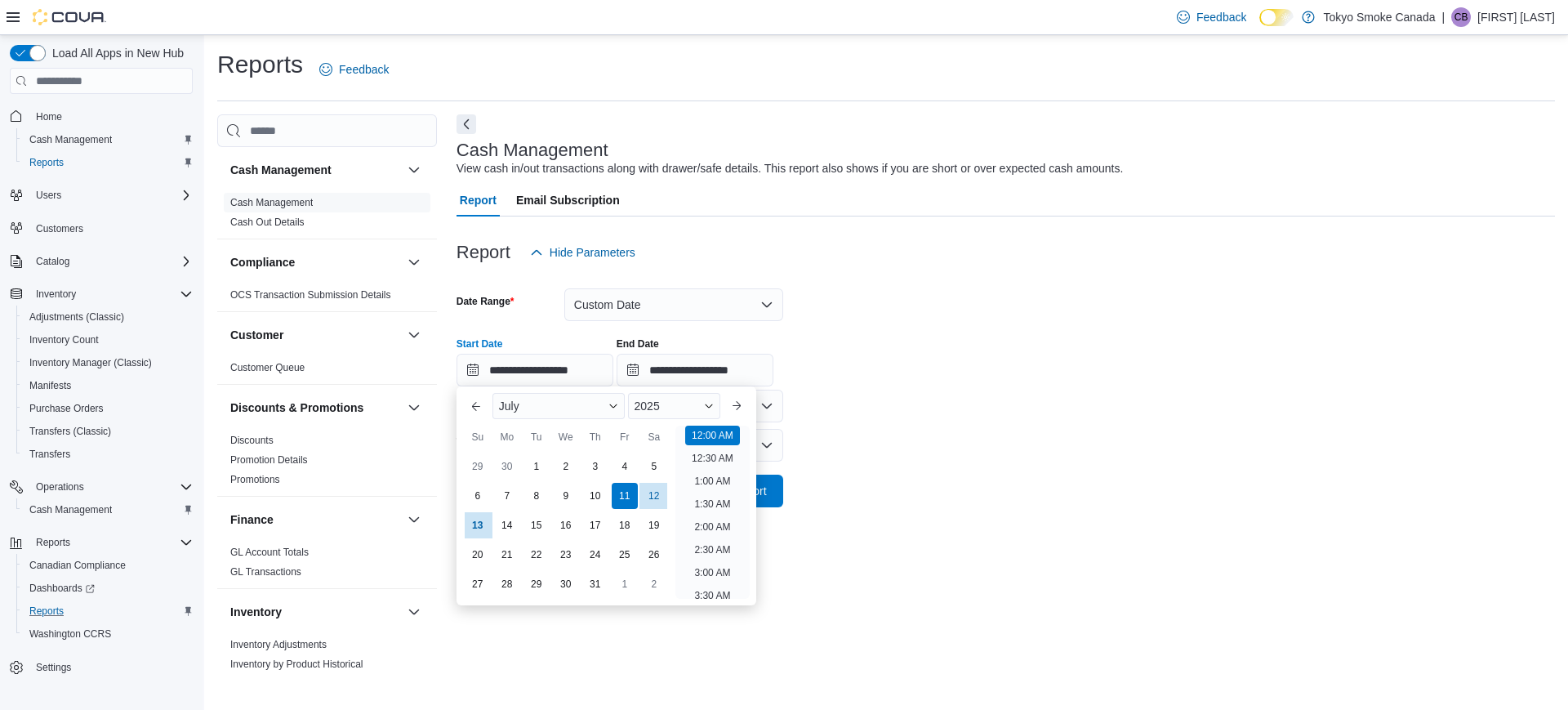 click on "July 2025" at bounding box center (606, 406) 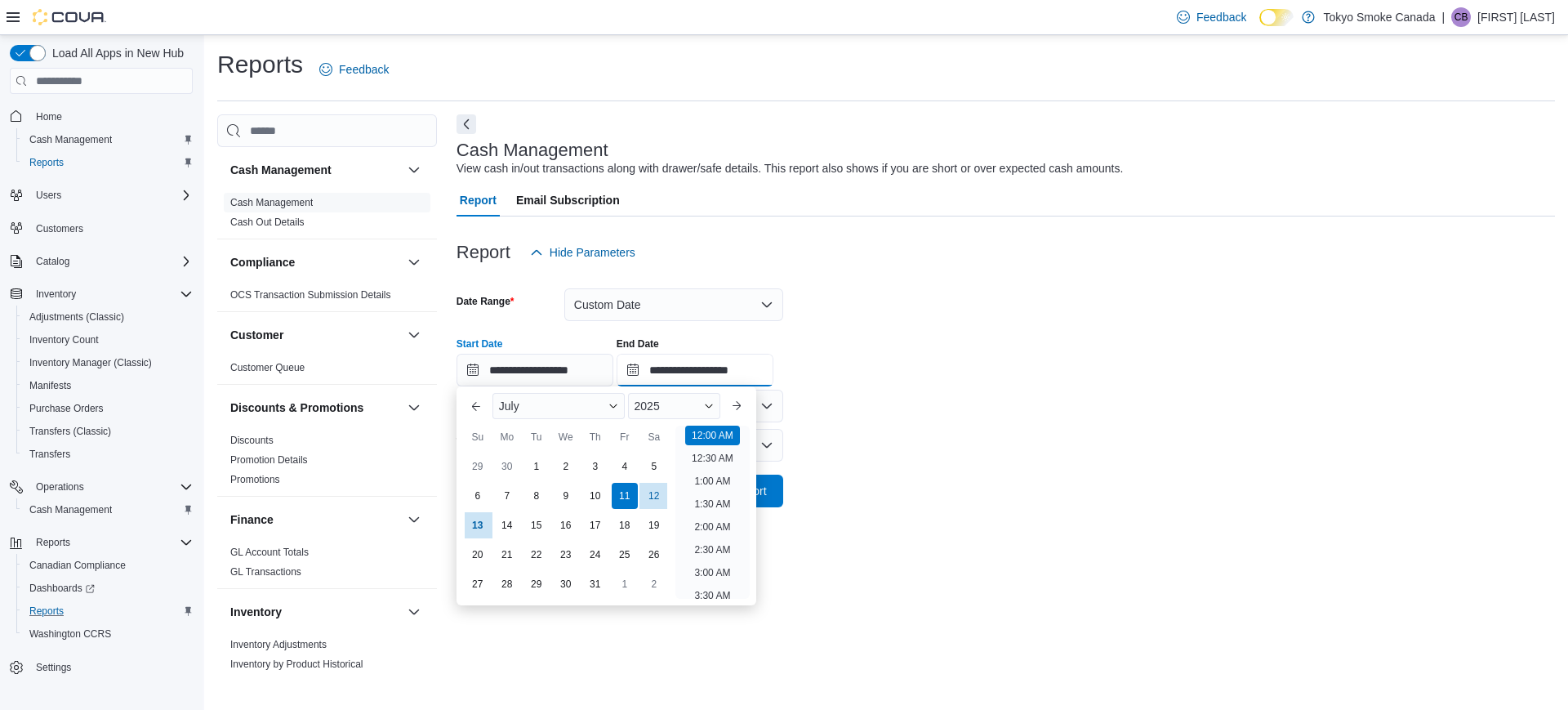 click on "**********" at bounding box center (695, 370) 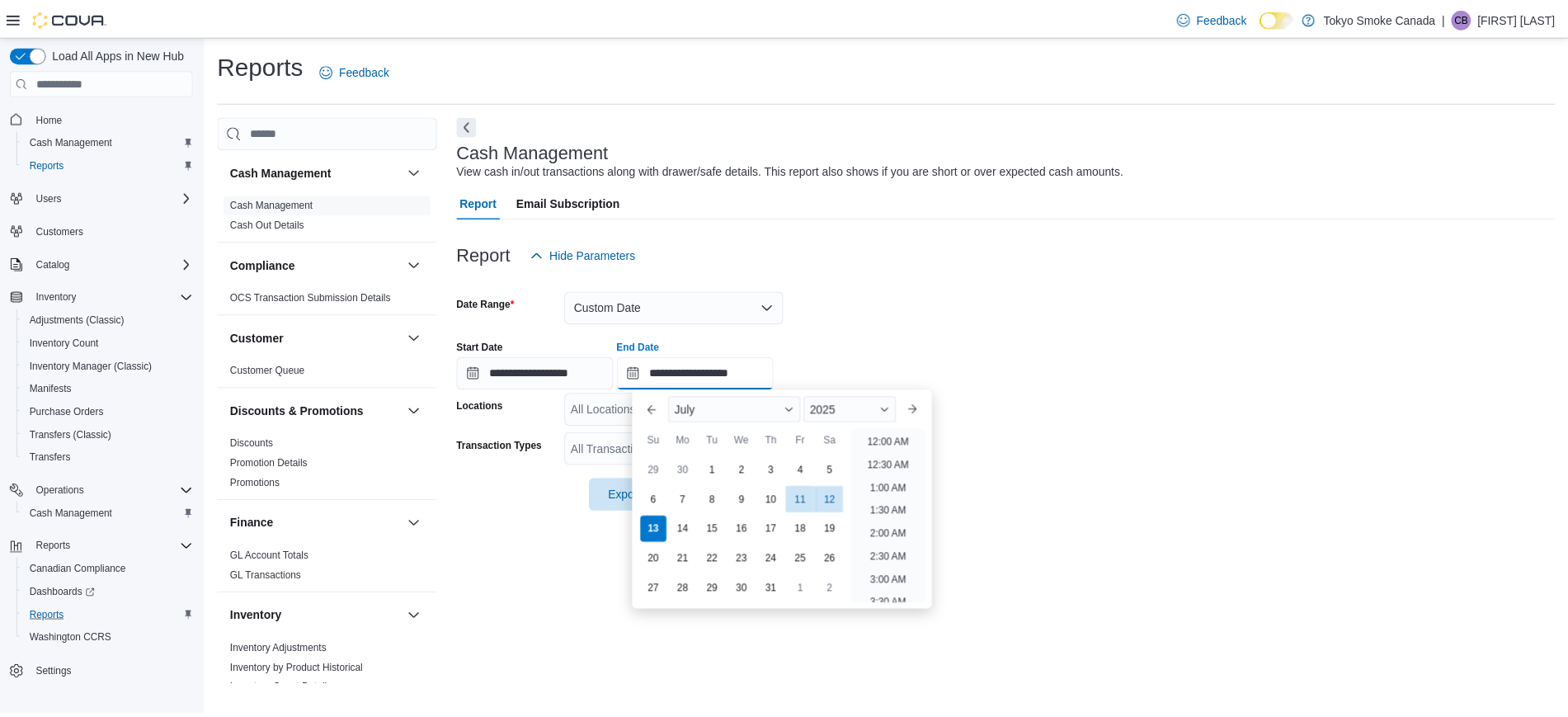 scroll, scrollTop: 937, scrollLeft: 0, axis: vertical 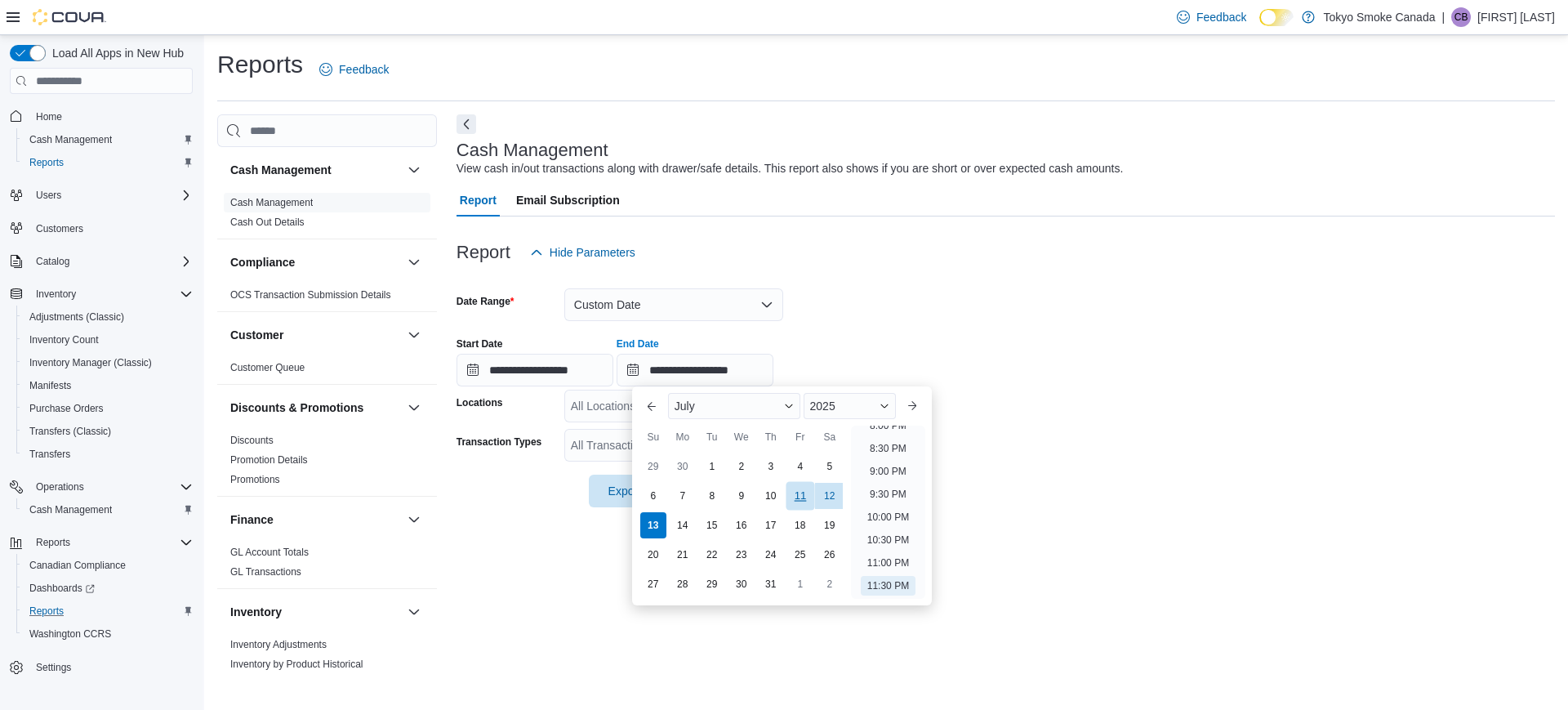 click on "11" at bounding box center (800, 496) 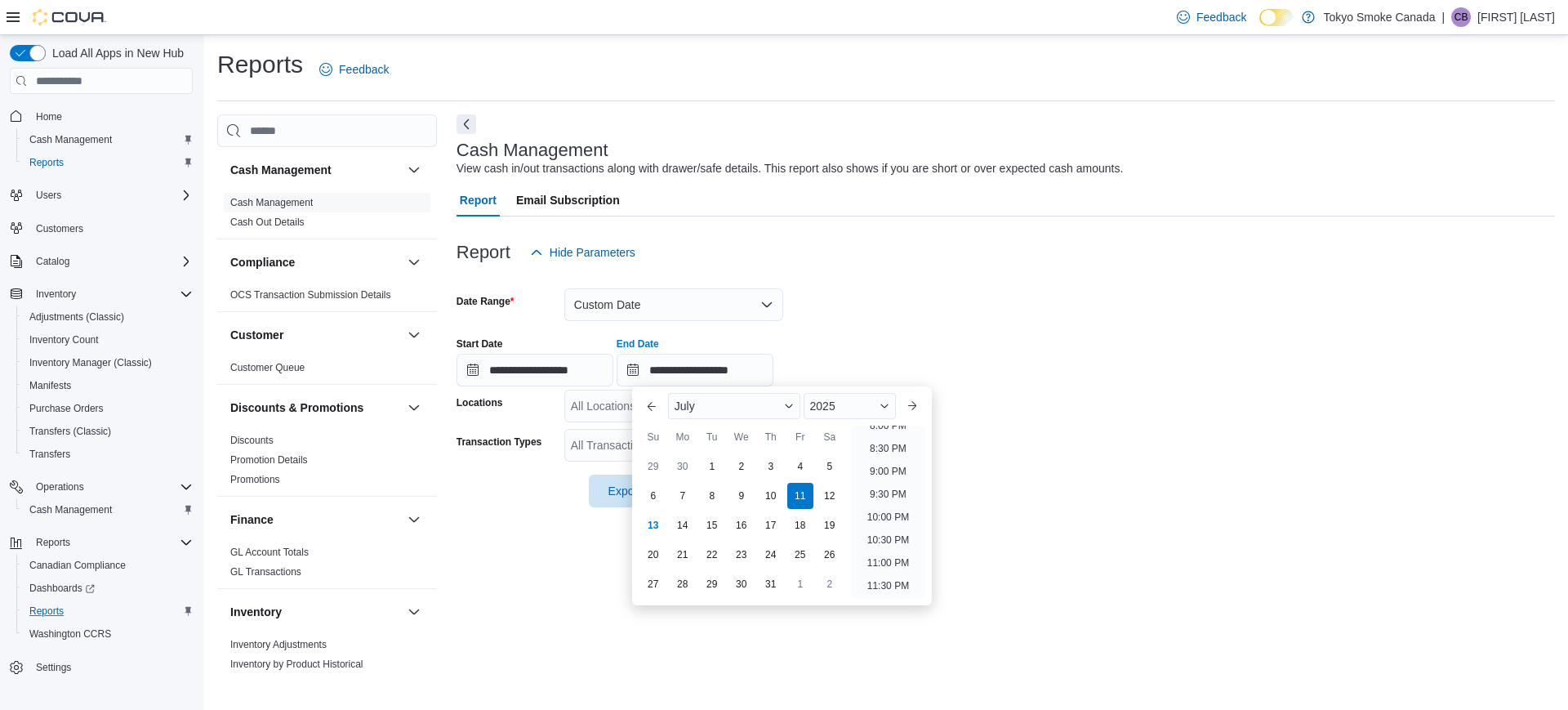 click at bounding box center [1005, 388] 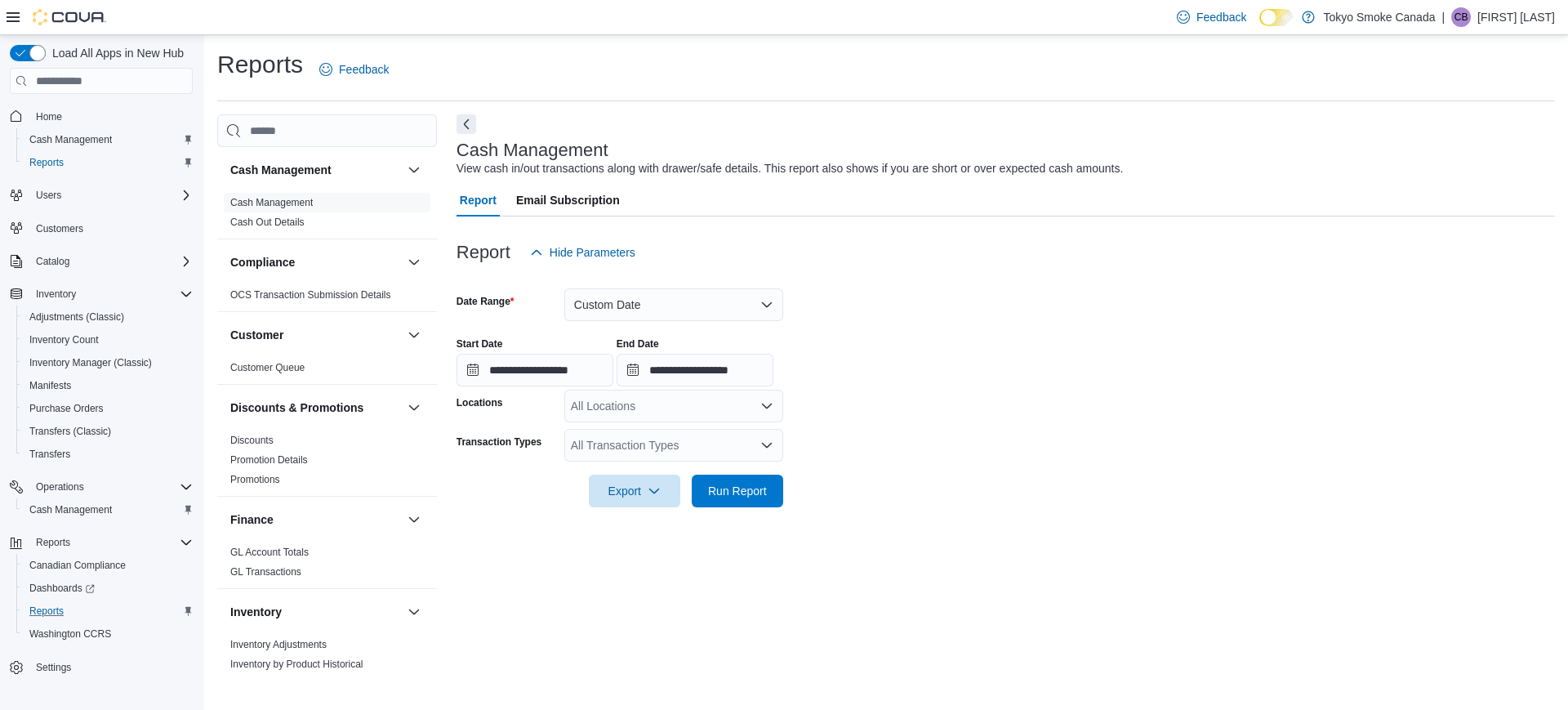click on "All Locations" at bounding box center [674, 406] 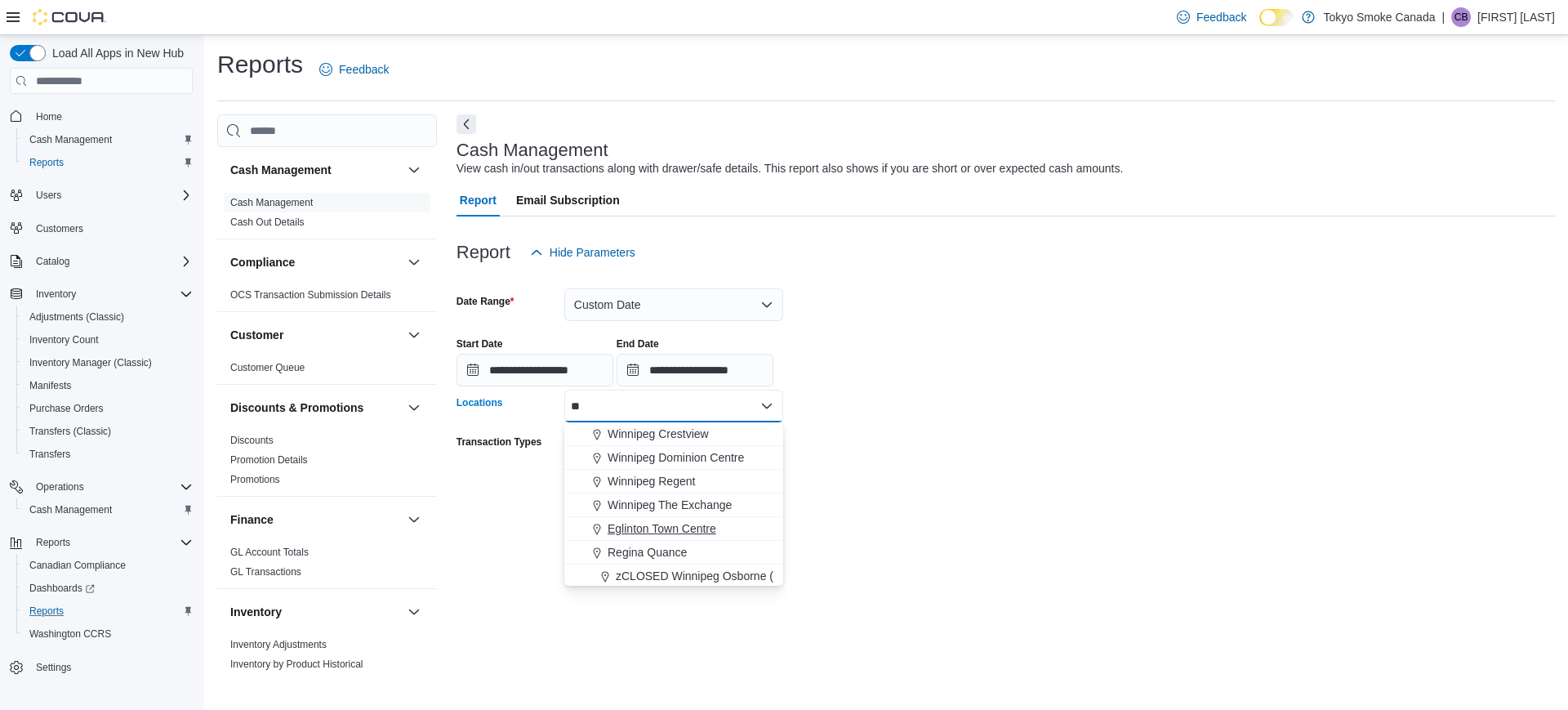 type on "**" 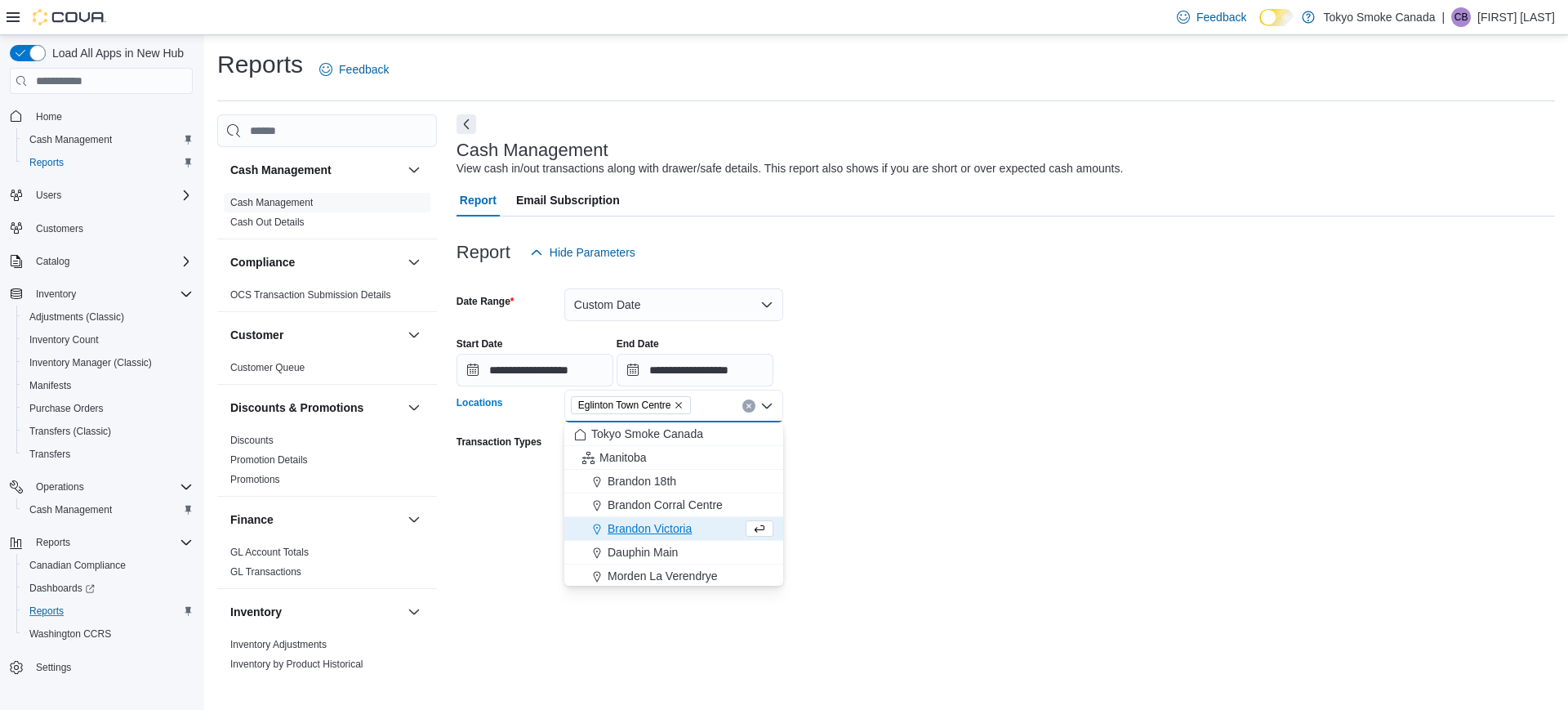 drag, startPoint x: 924, startPoint y: 471, endPoint x: 817, endPoint y: 488, distance: 108.34205 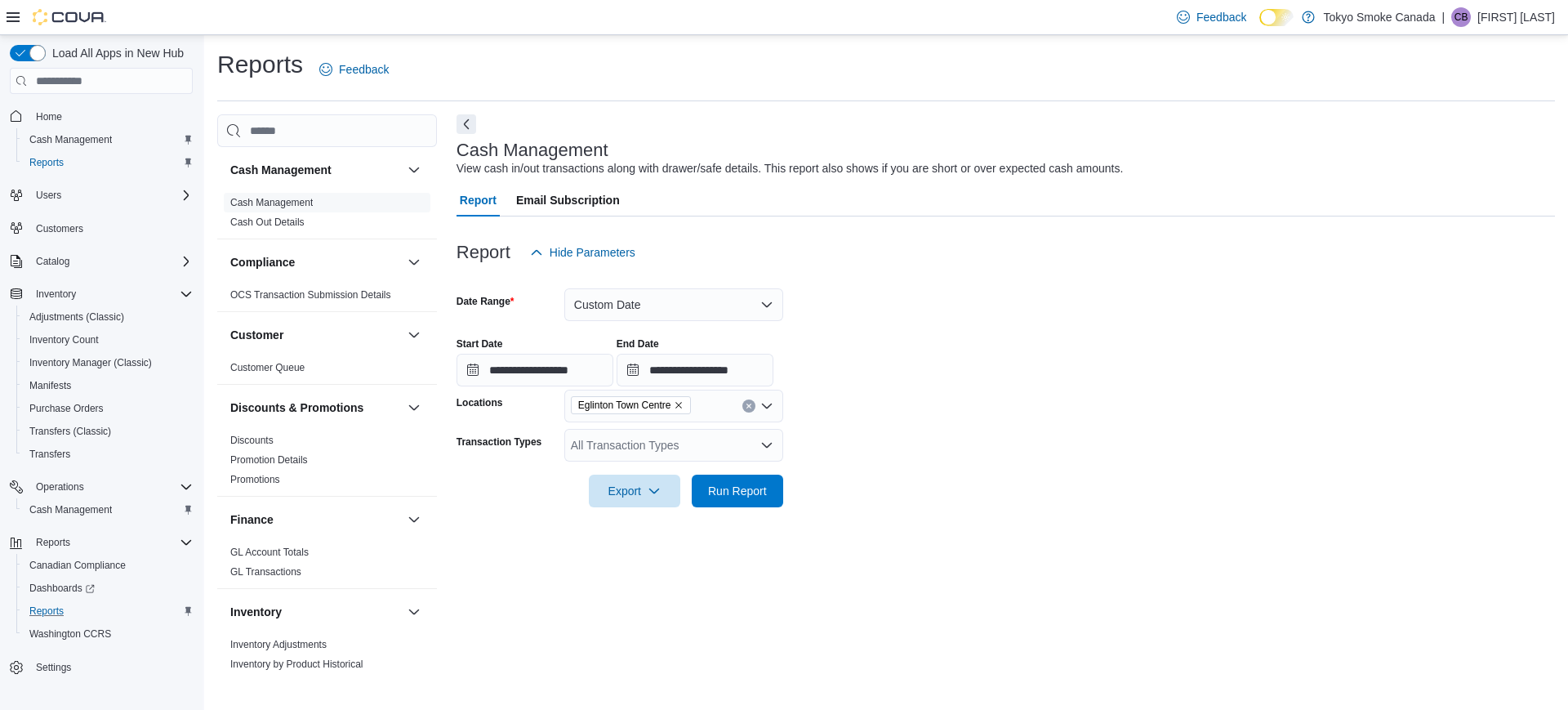 click on "**********" at bounding box center (1005, 388) 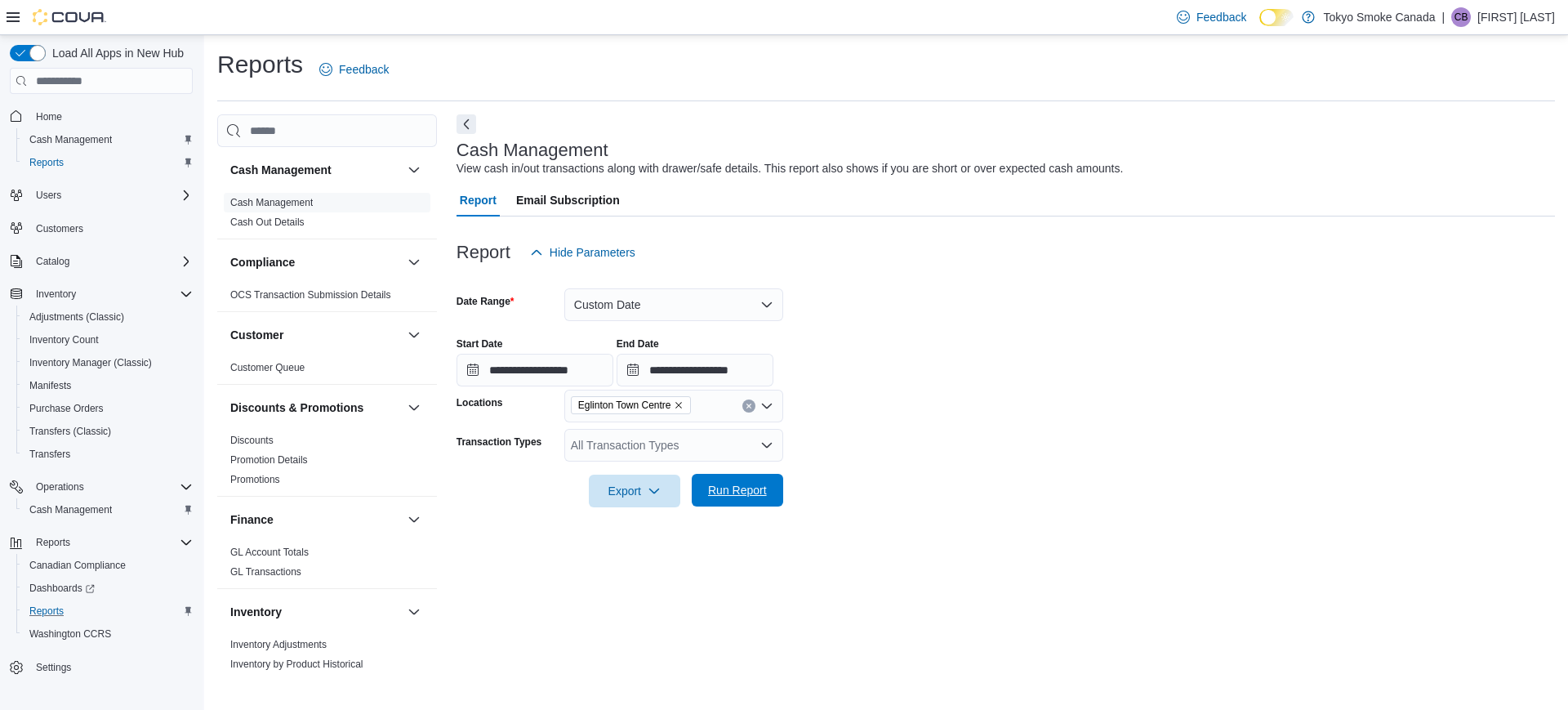 click on "Run Report" at bounding box center [737, 490] 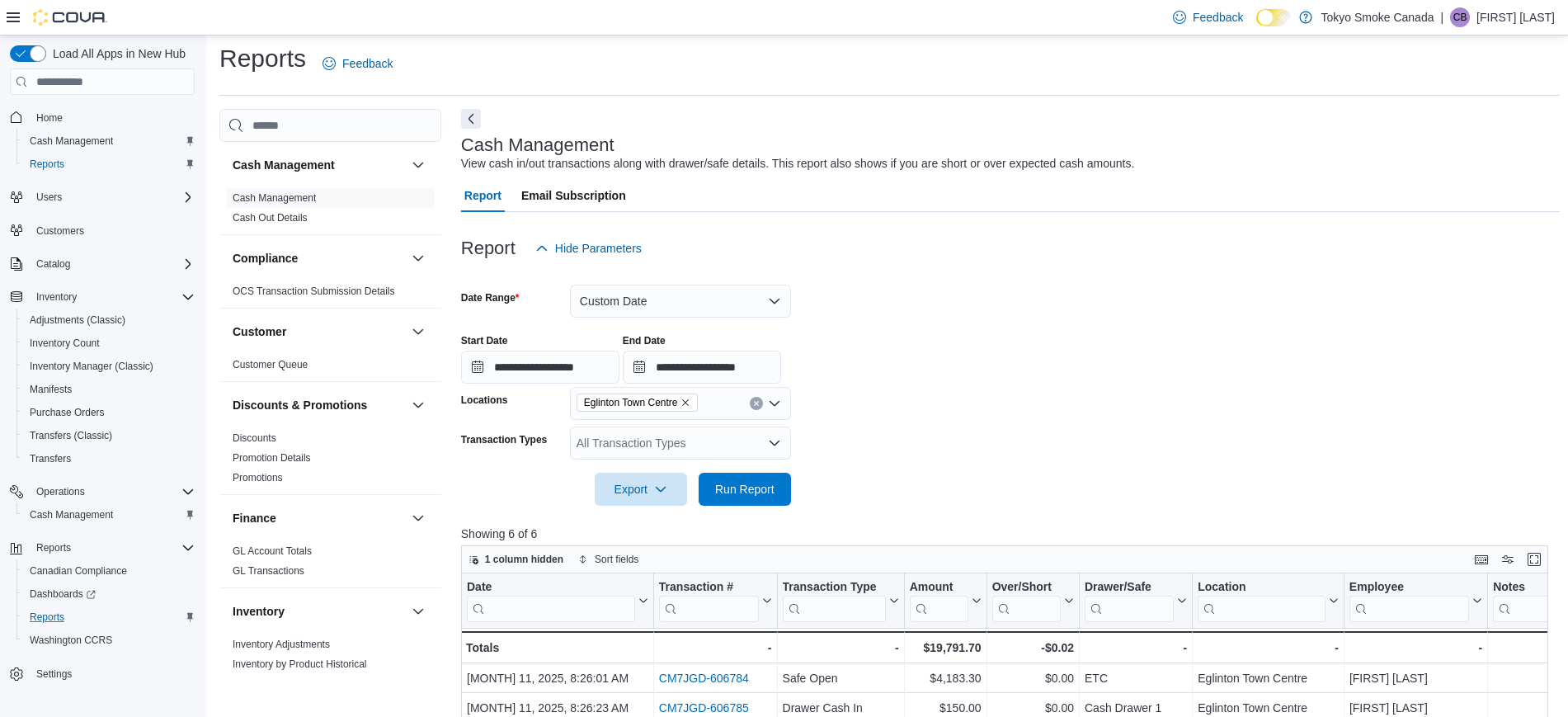 scroll, scrollTop: 0, scrollLeft: 0, axis: both 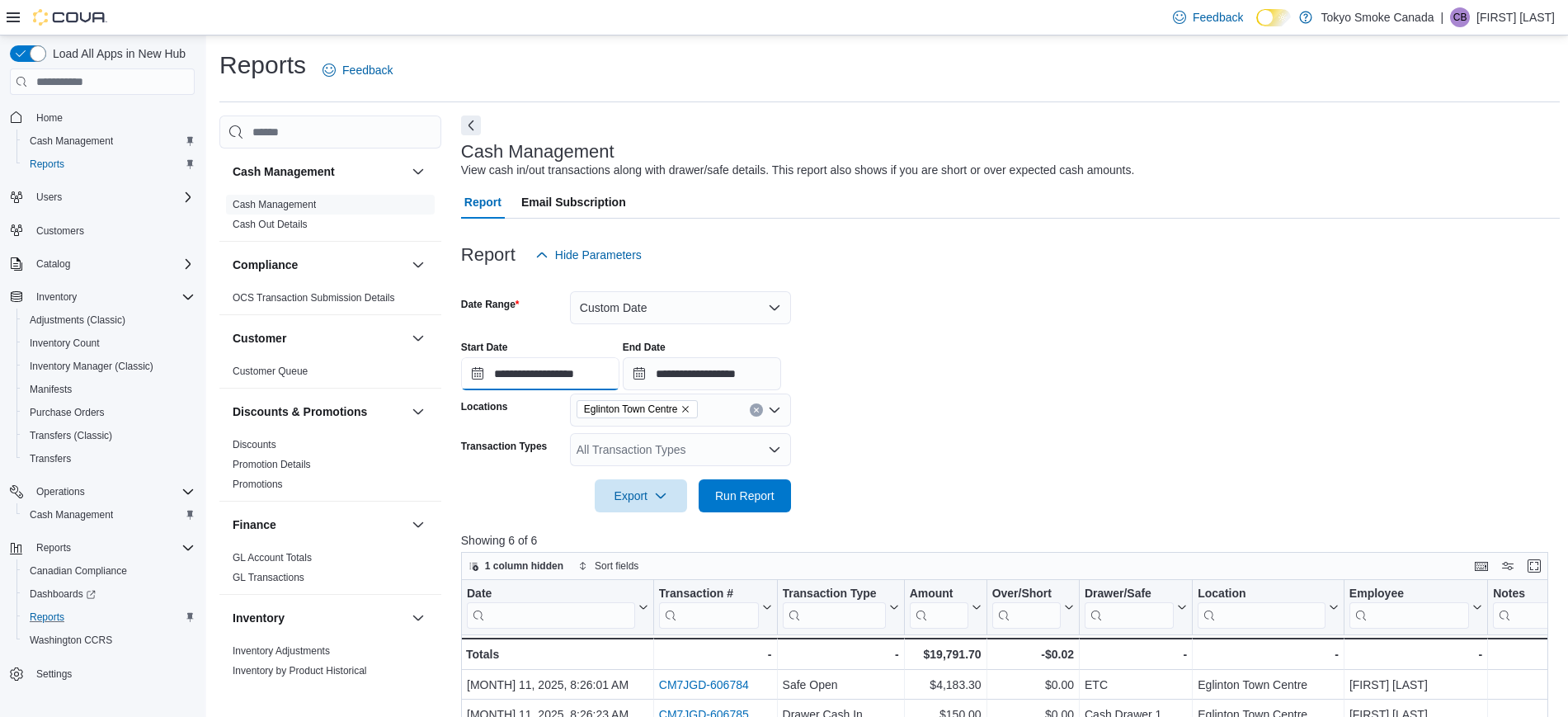 click on "**********" at bounding box center [540, 374] 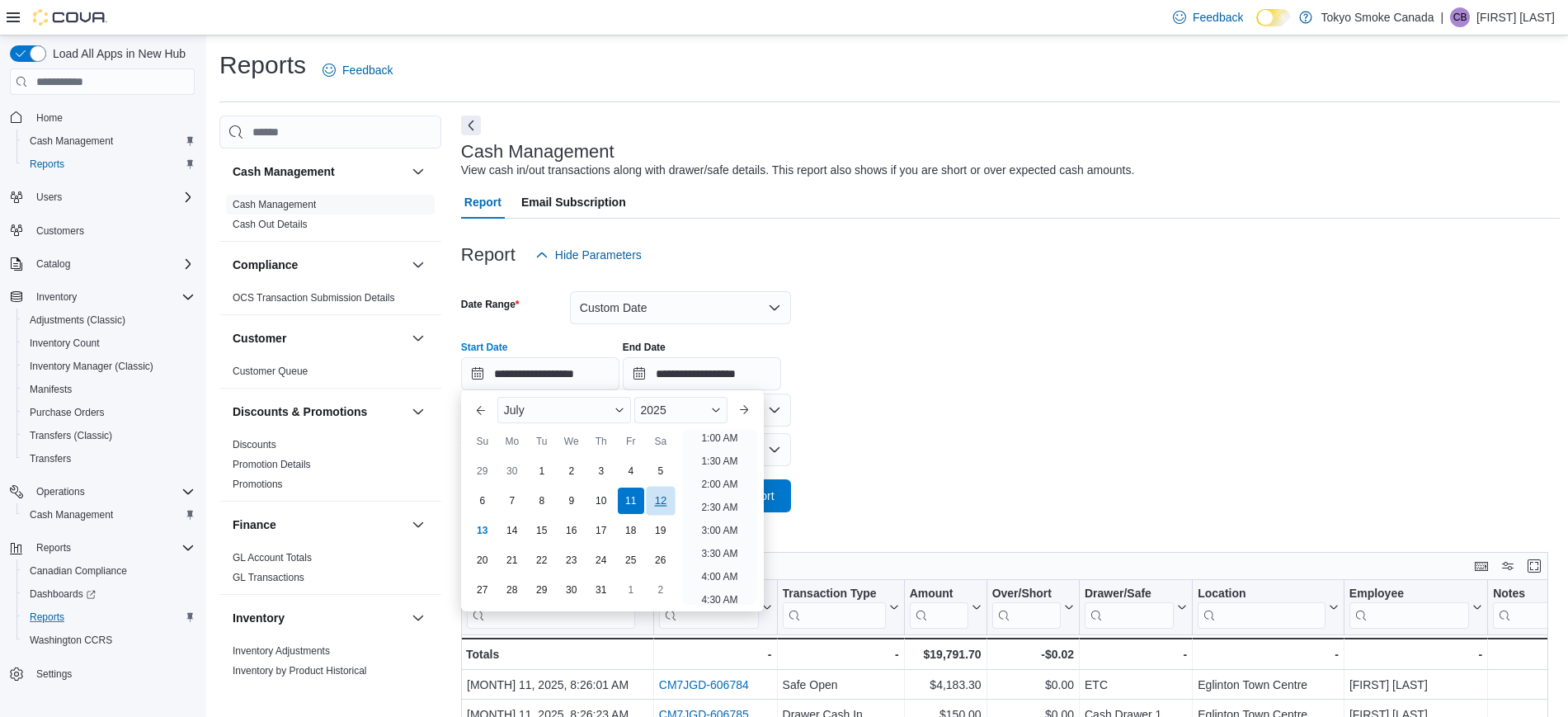 click on "12" at bounding box center (660, 501) 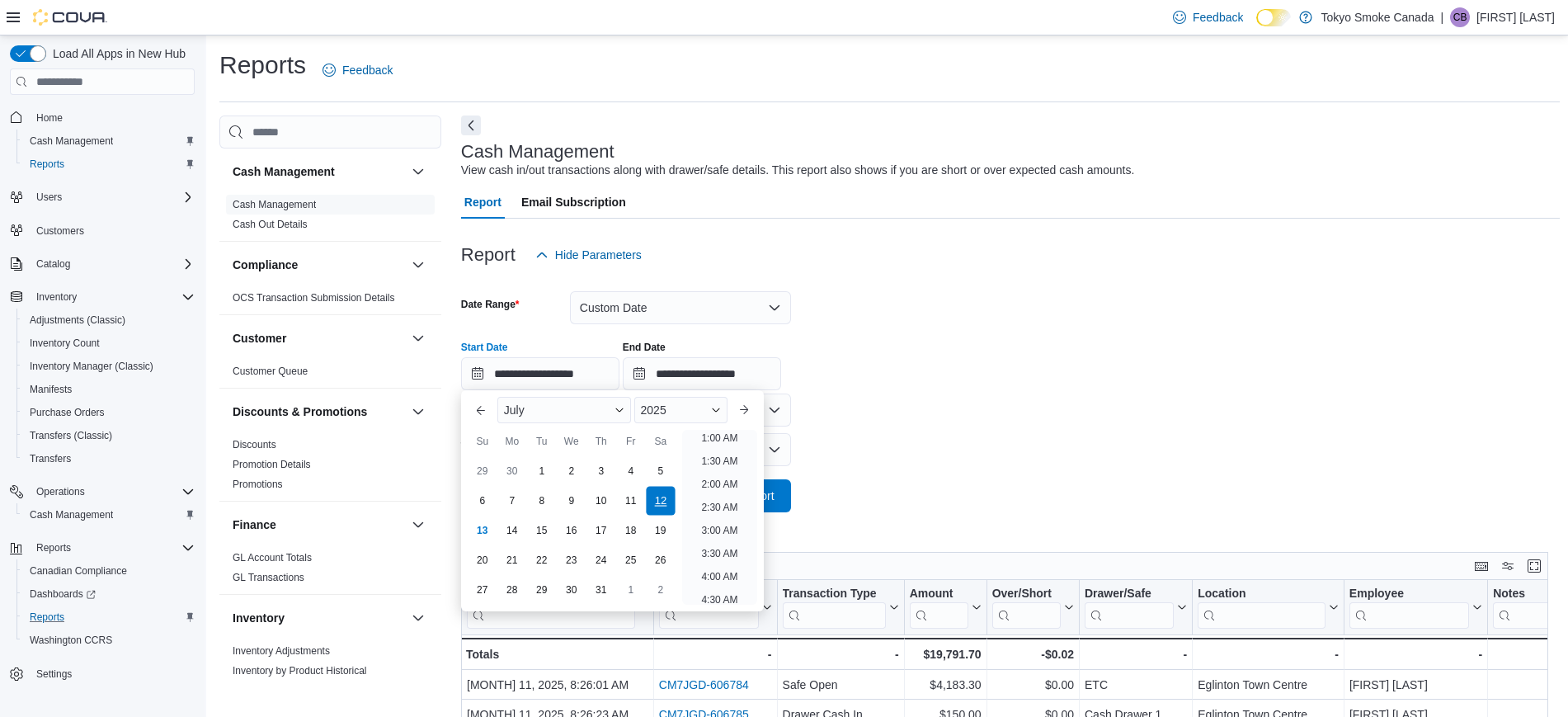 type on "**********" 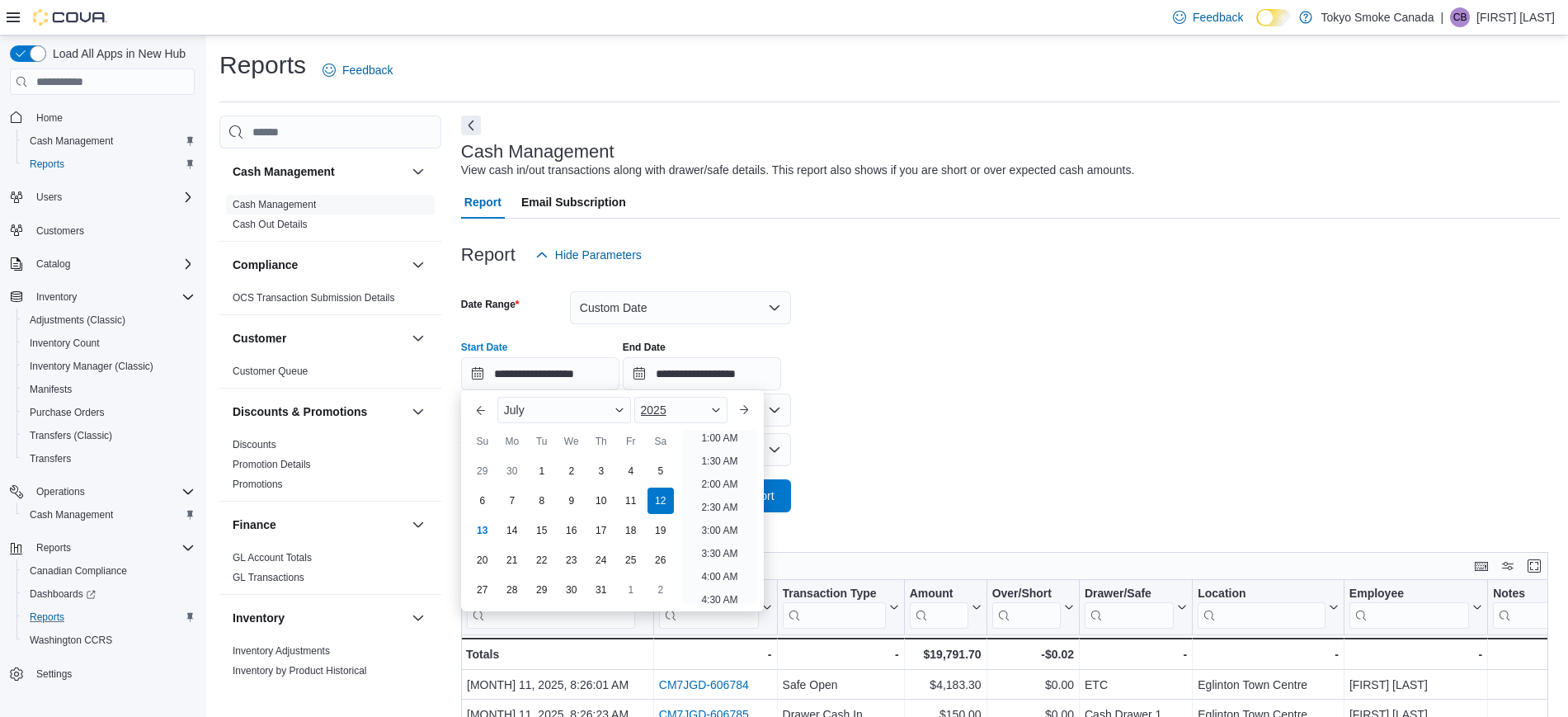 scroll, scrollTop: 3, scrollLeft: 0, axis: vertical 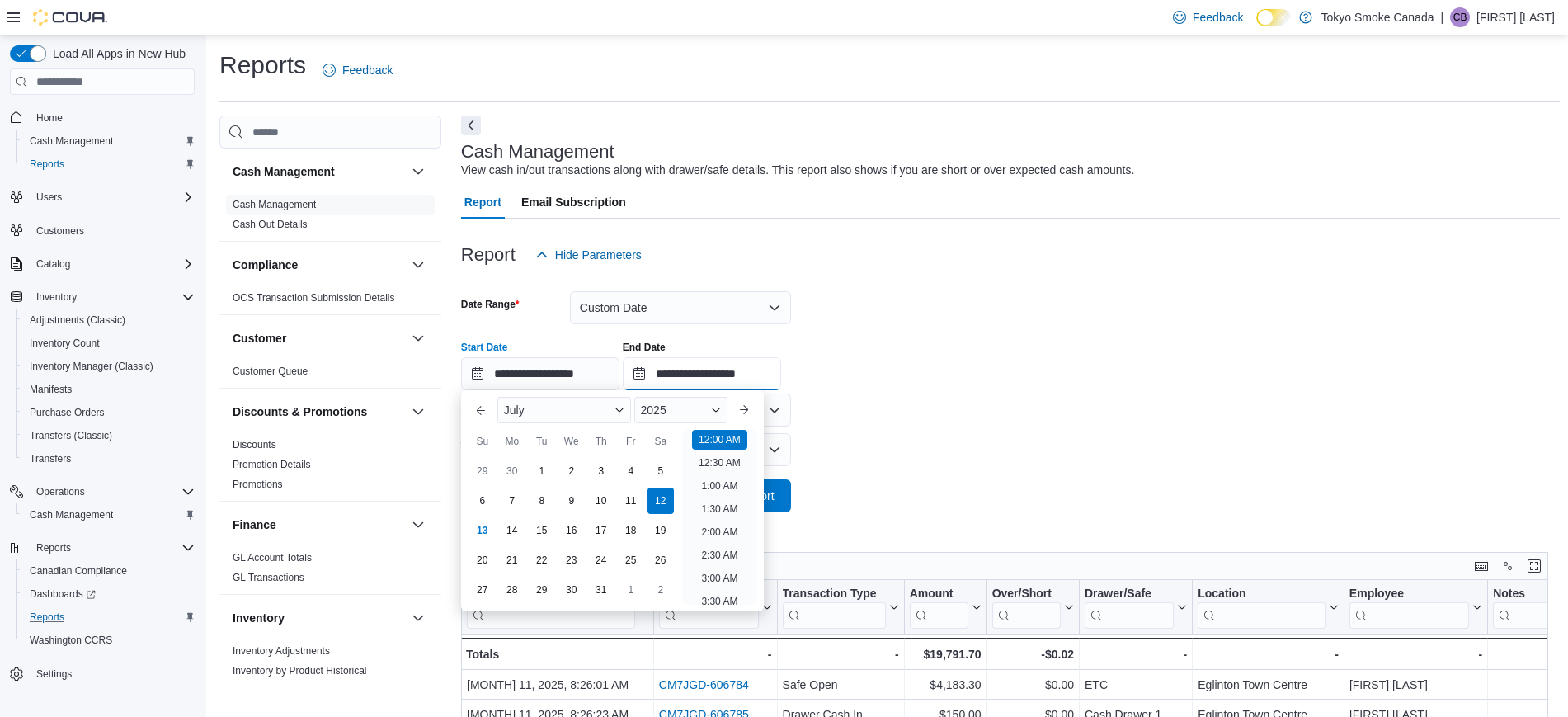 click on "**********" at bounding box center [702, 374] 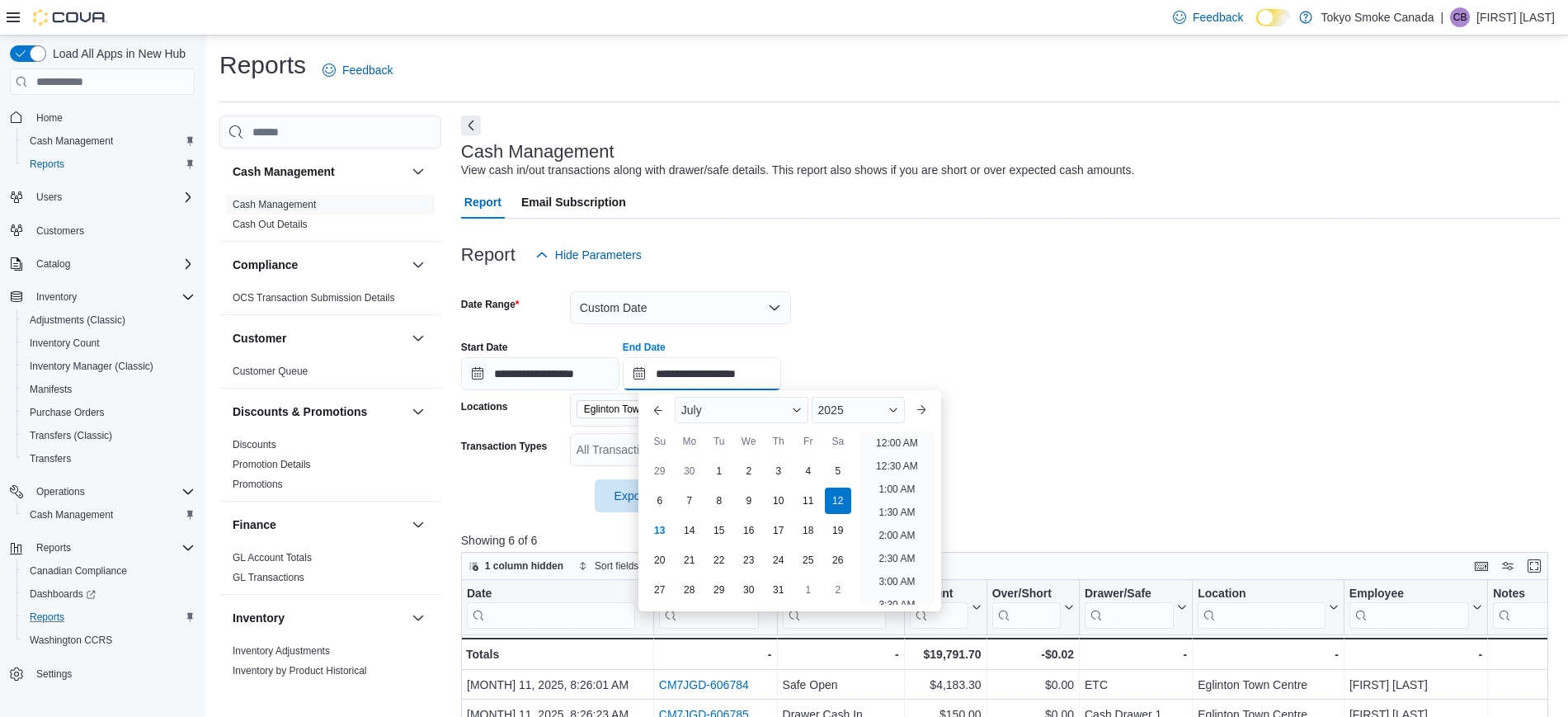scroll, scrollTop: 937, scrollLeft: 0, axis: vertical 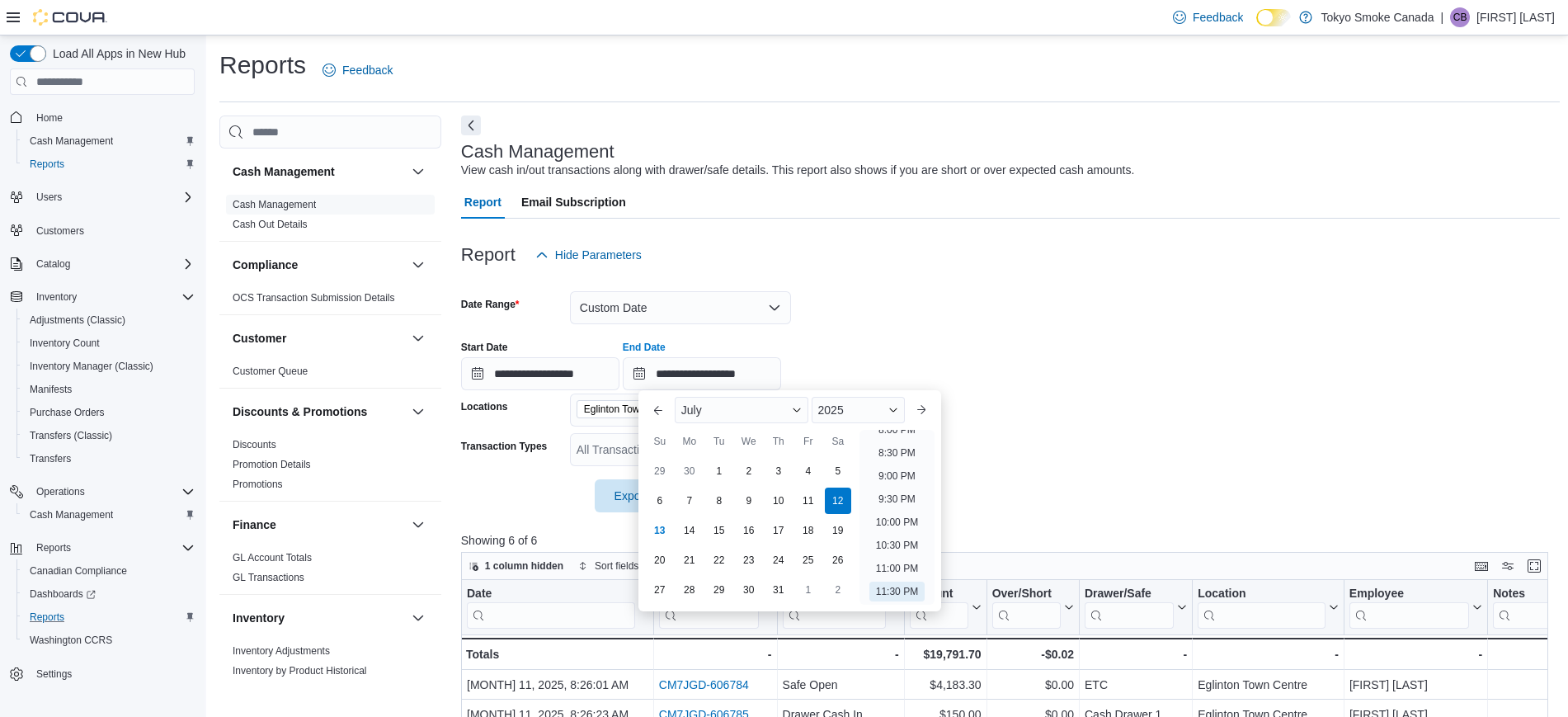 click on "**********" at bounding box center [1010, 392] 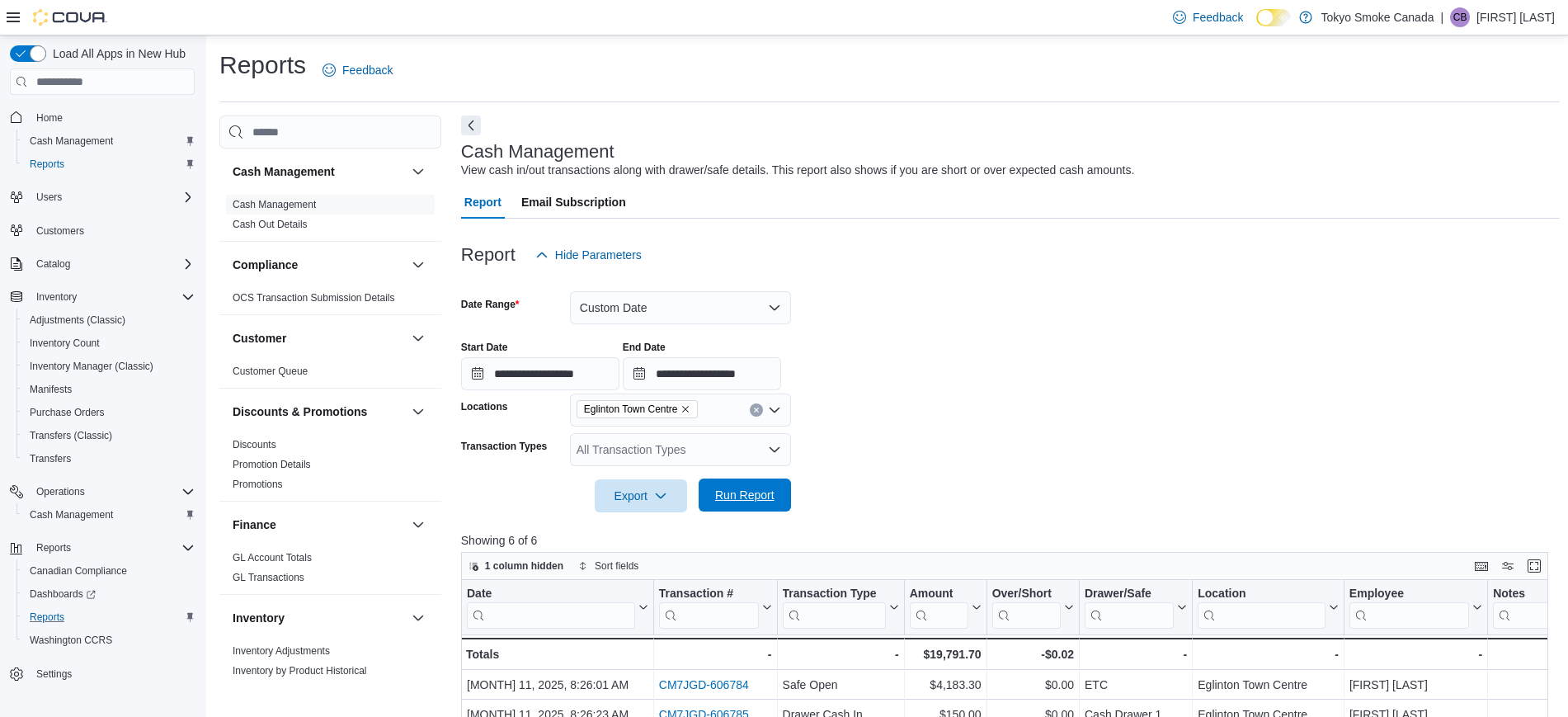 click on "Run Report" at bounding box center [745, 495] 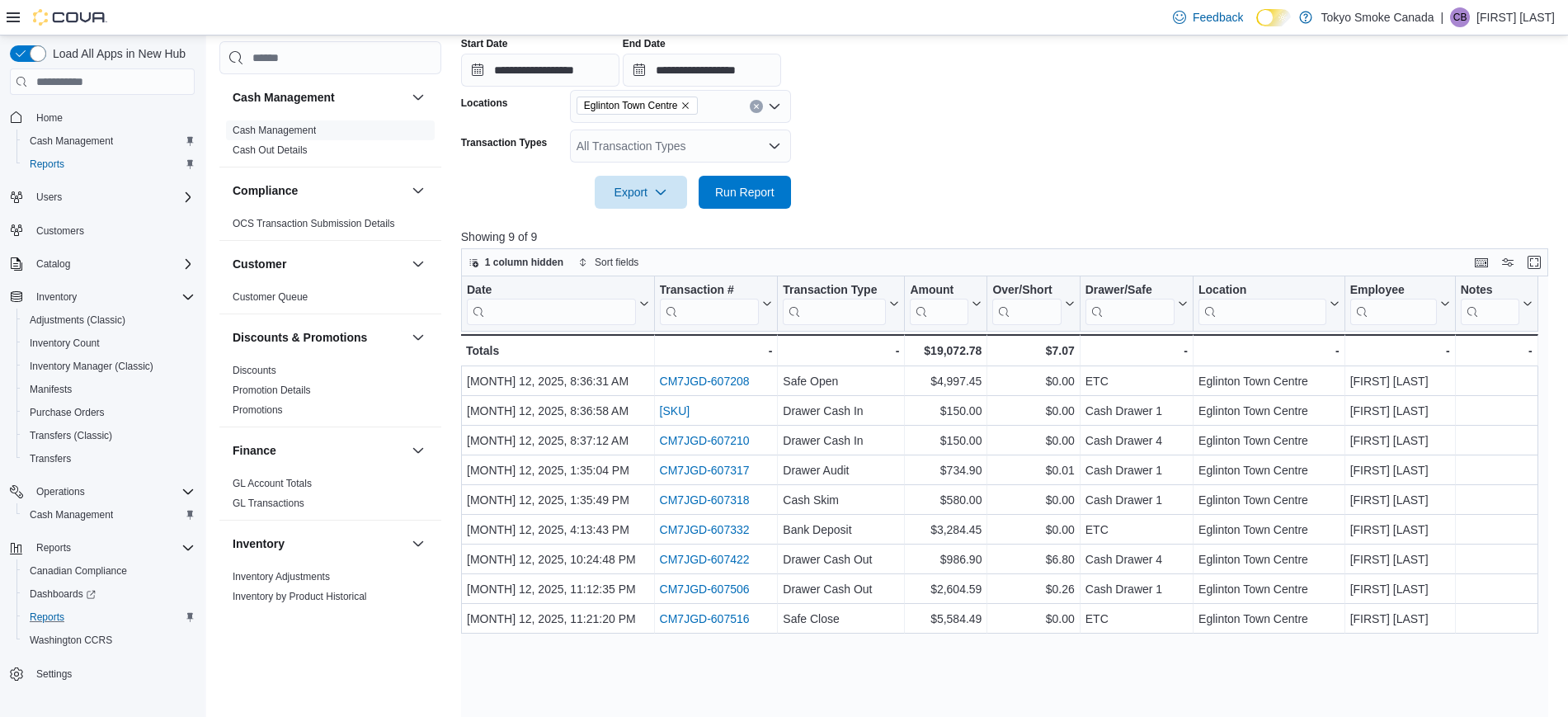 scroll, scrollTop: 0, scrollLeft: 0, axis: both 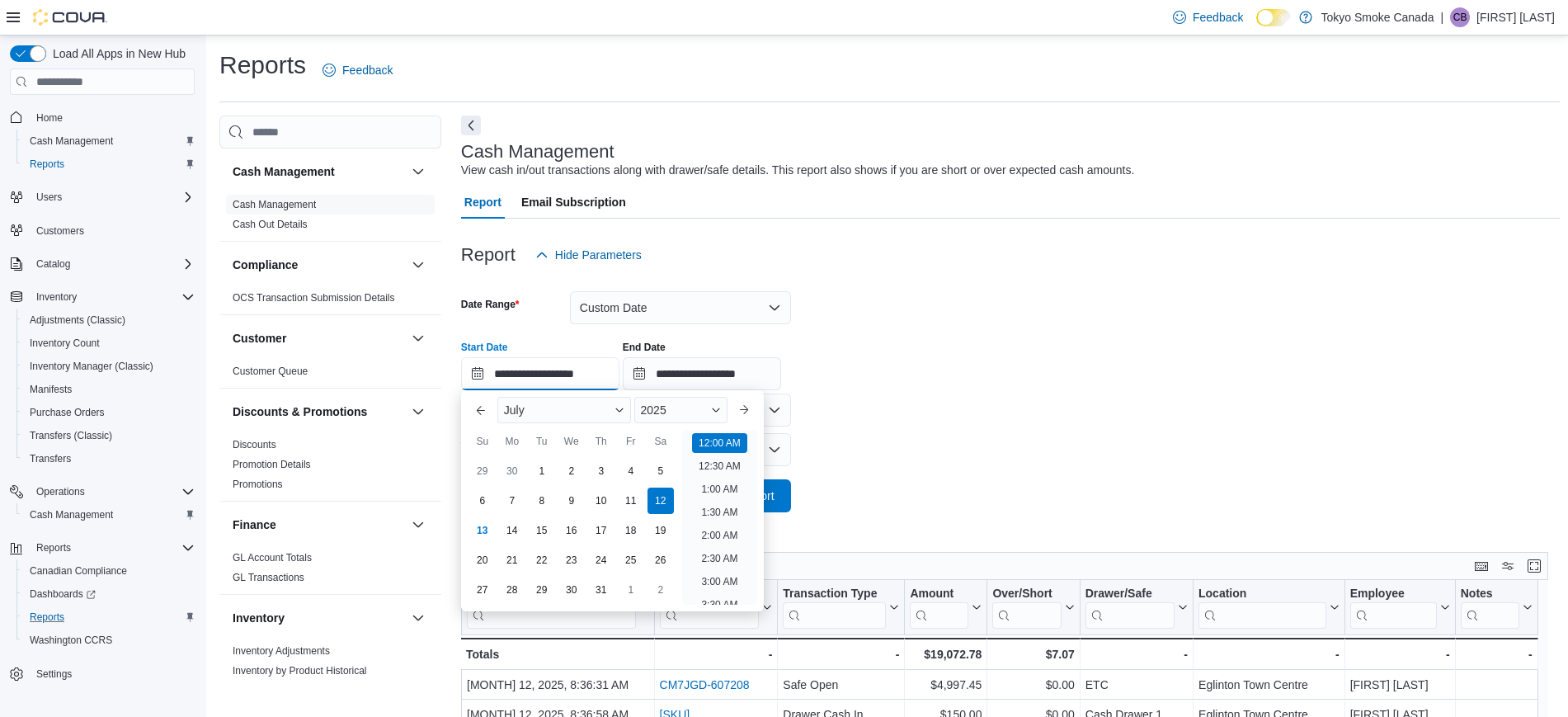 click on "**********" at bounding box center (540, 374) 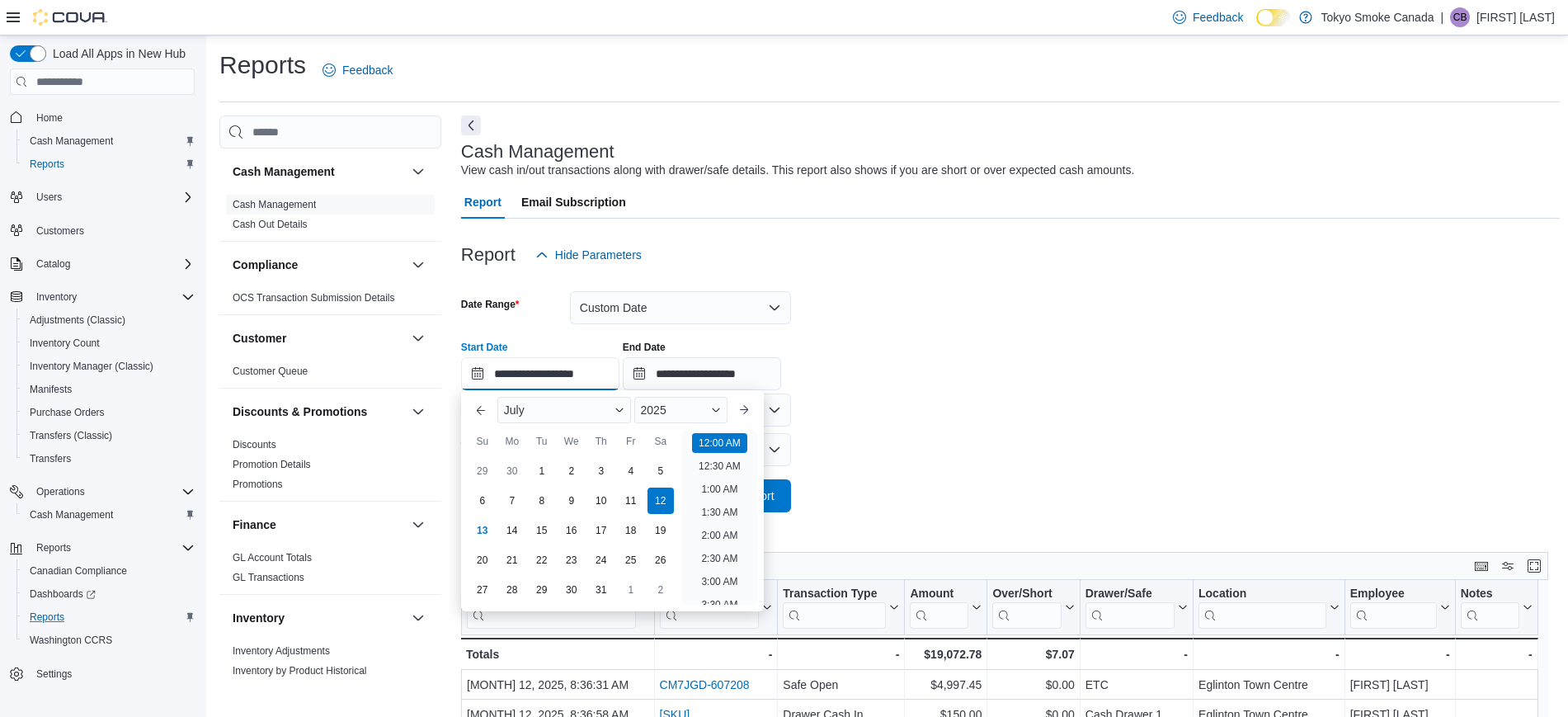 scroll, scrollTop: 51, scrollLeft: 0, axis: vertical 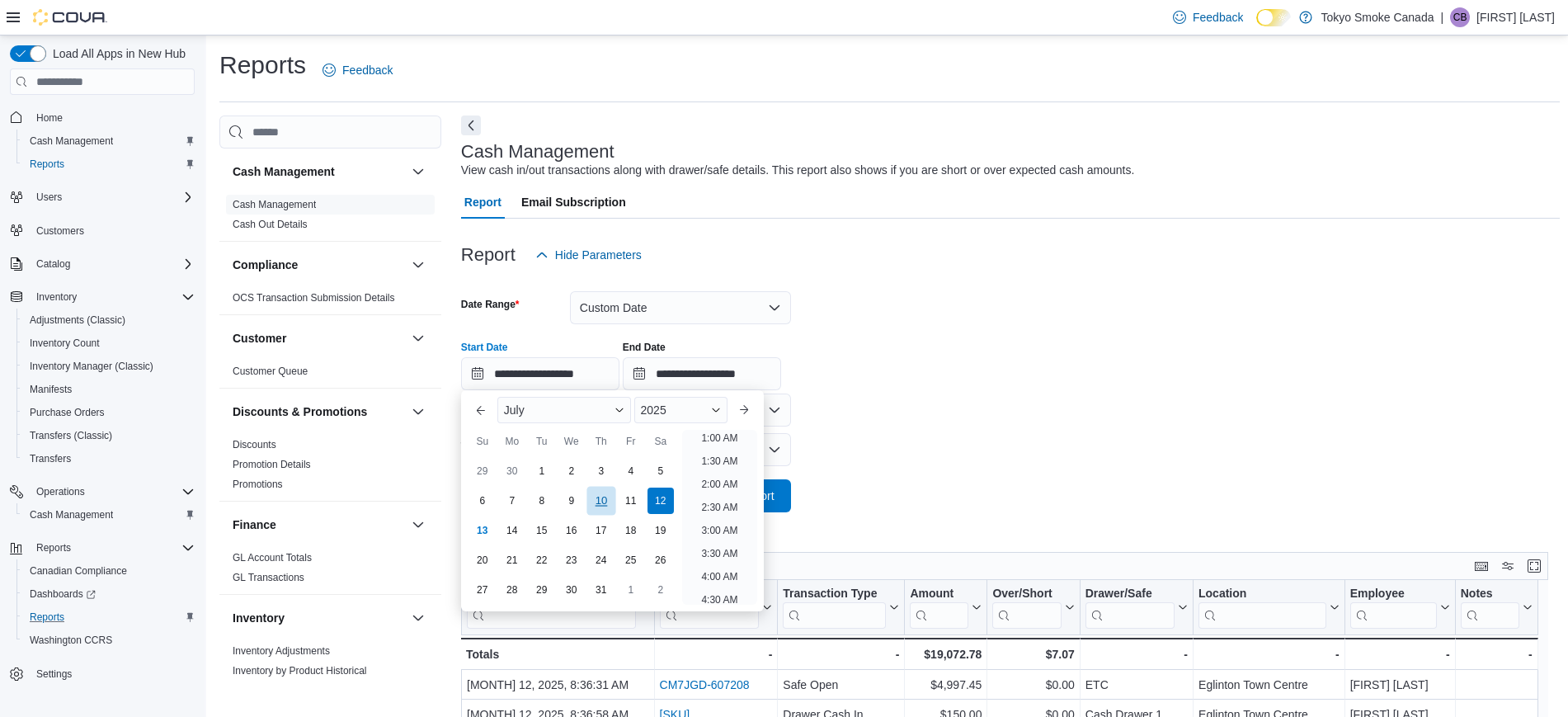 click on "10" at bounding box center (600, 501) 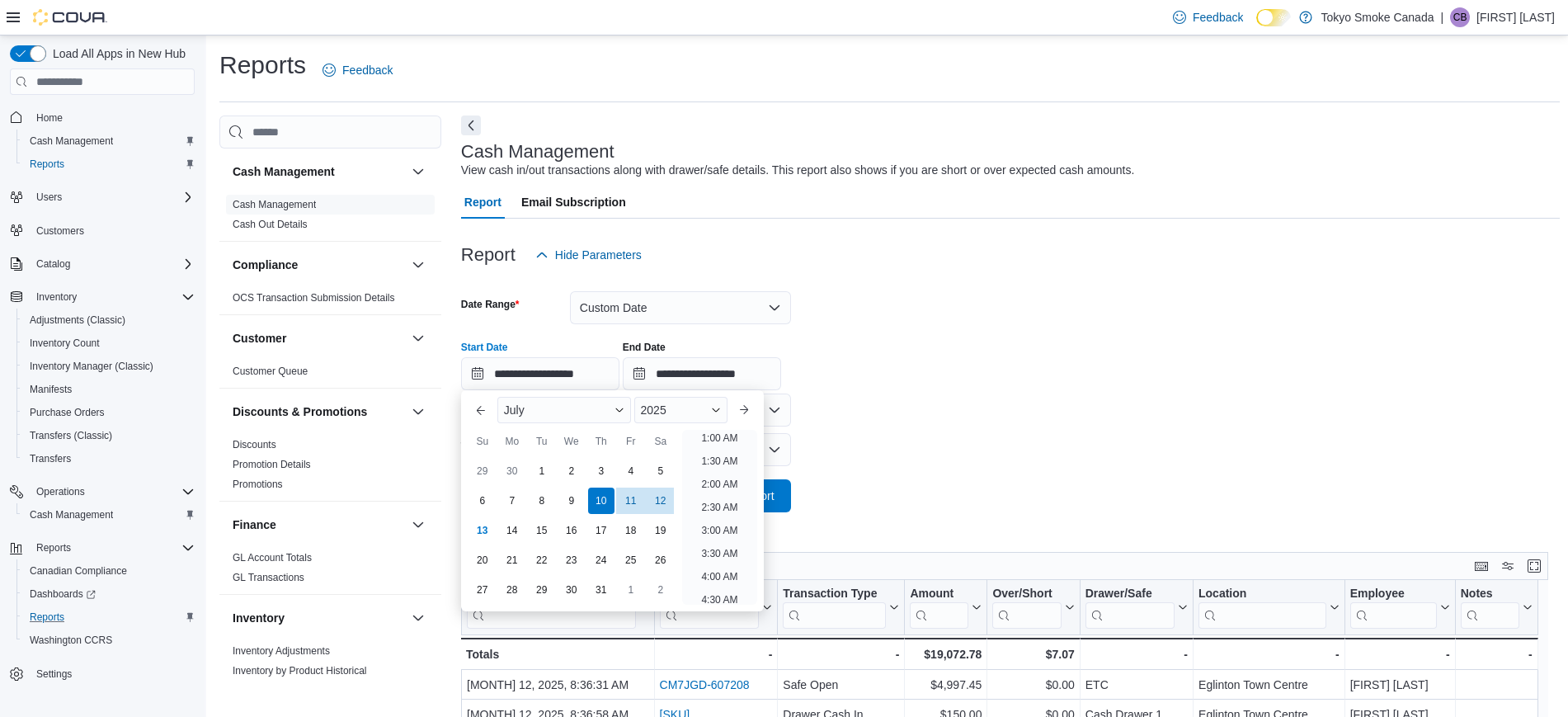 scroll, scrollTop: 3, scrollLeft: 0, axis: vertical 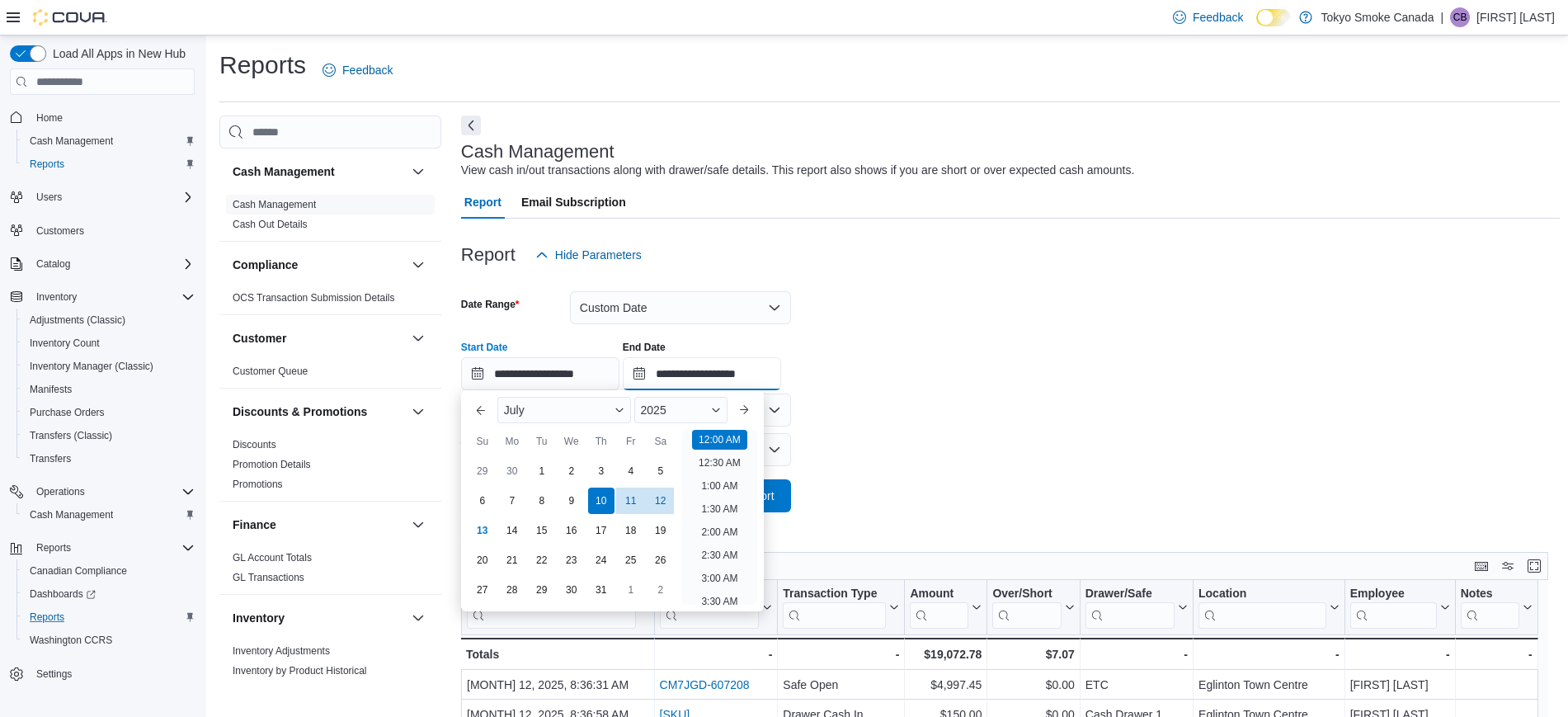 click on "**********" at bounding box center [702, 374] 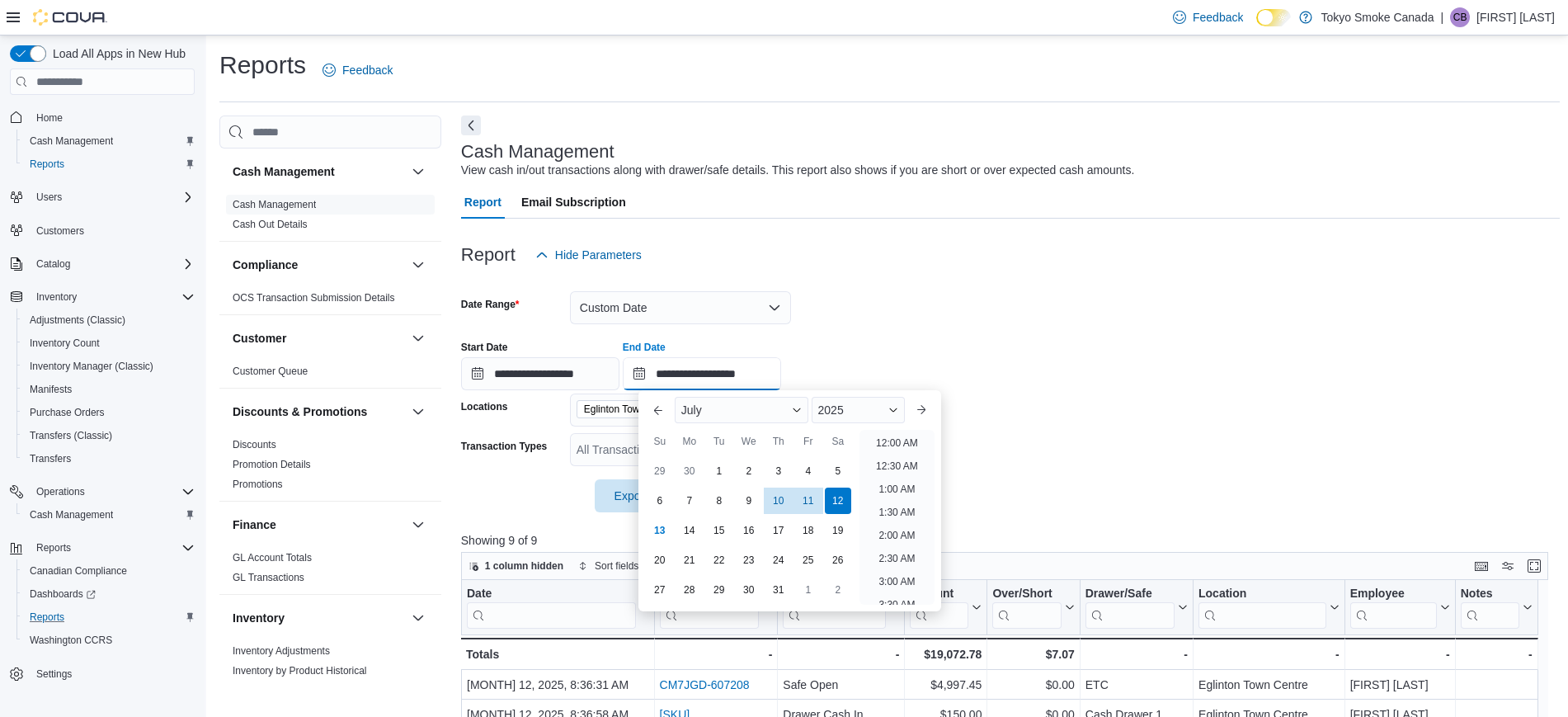 scroll, scrollTop: 937, scrollLeft: 0, axis: vertical 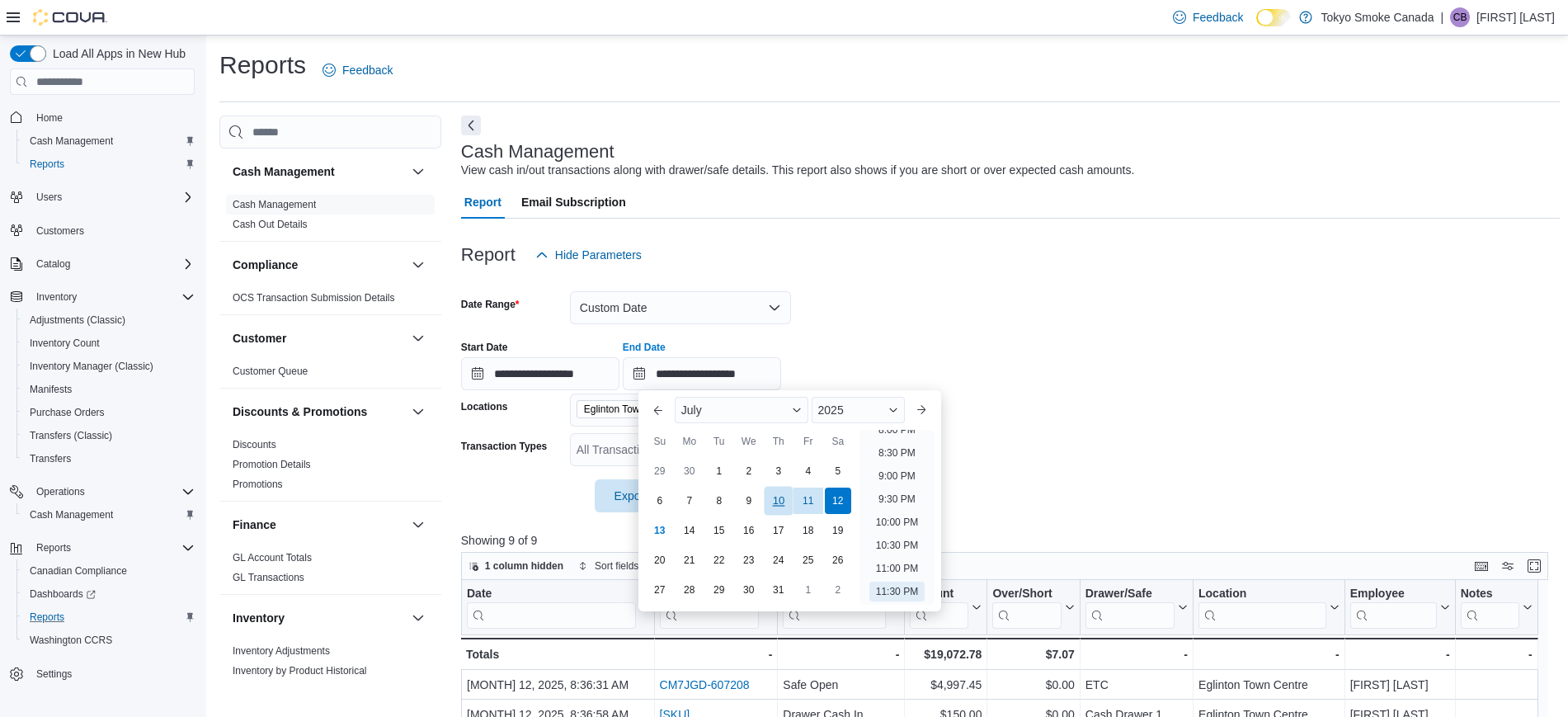 click on "10" at bounding box center [778, 501] 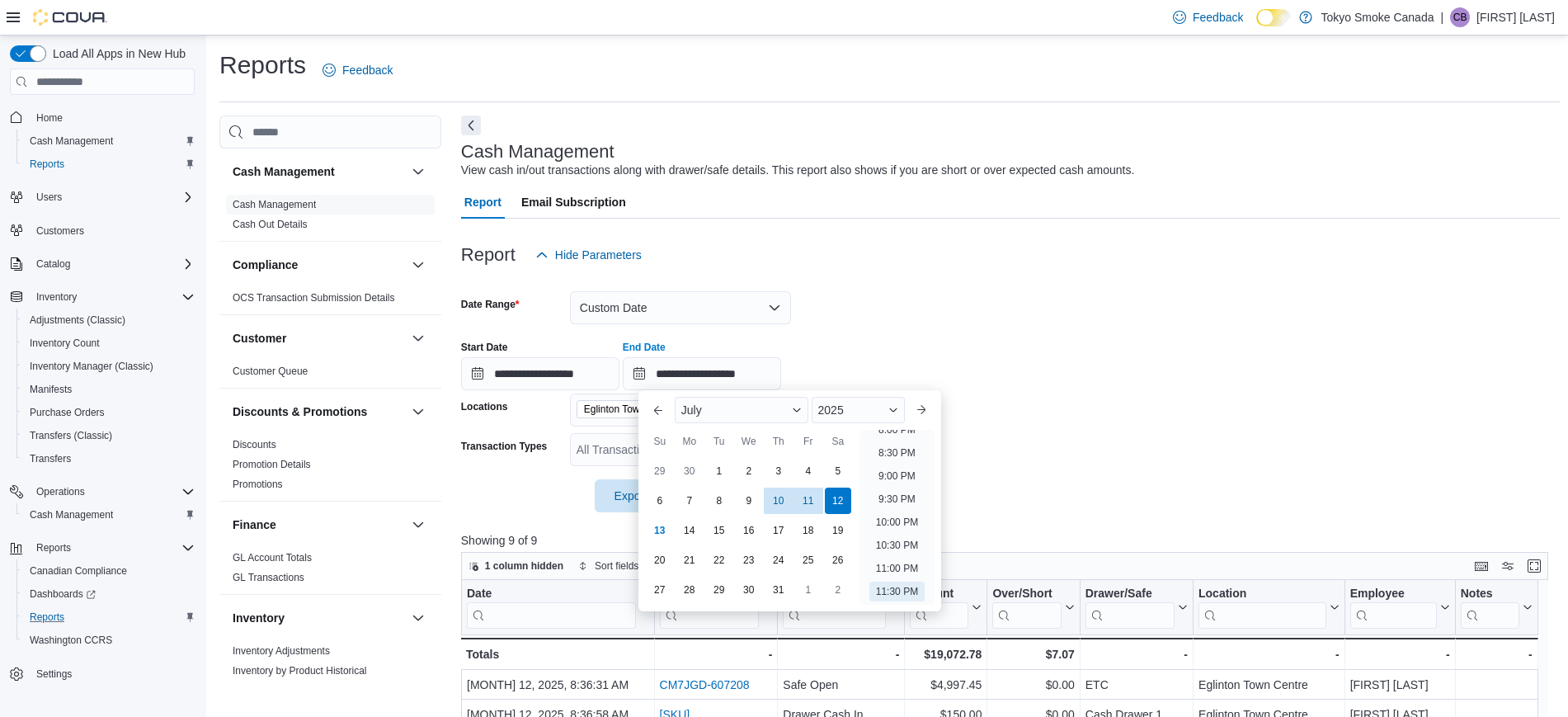type on "**********" 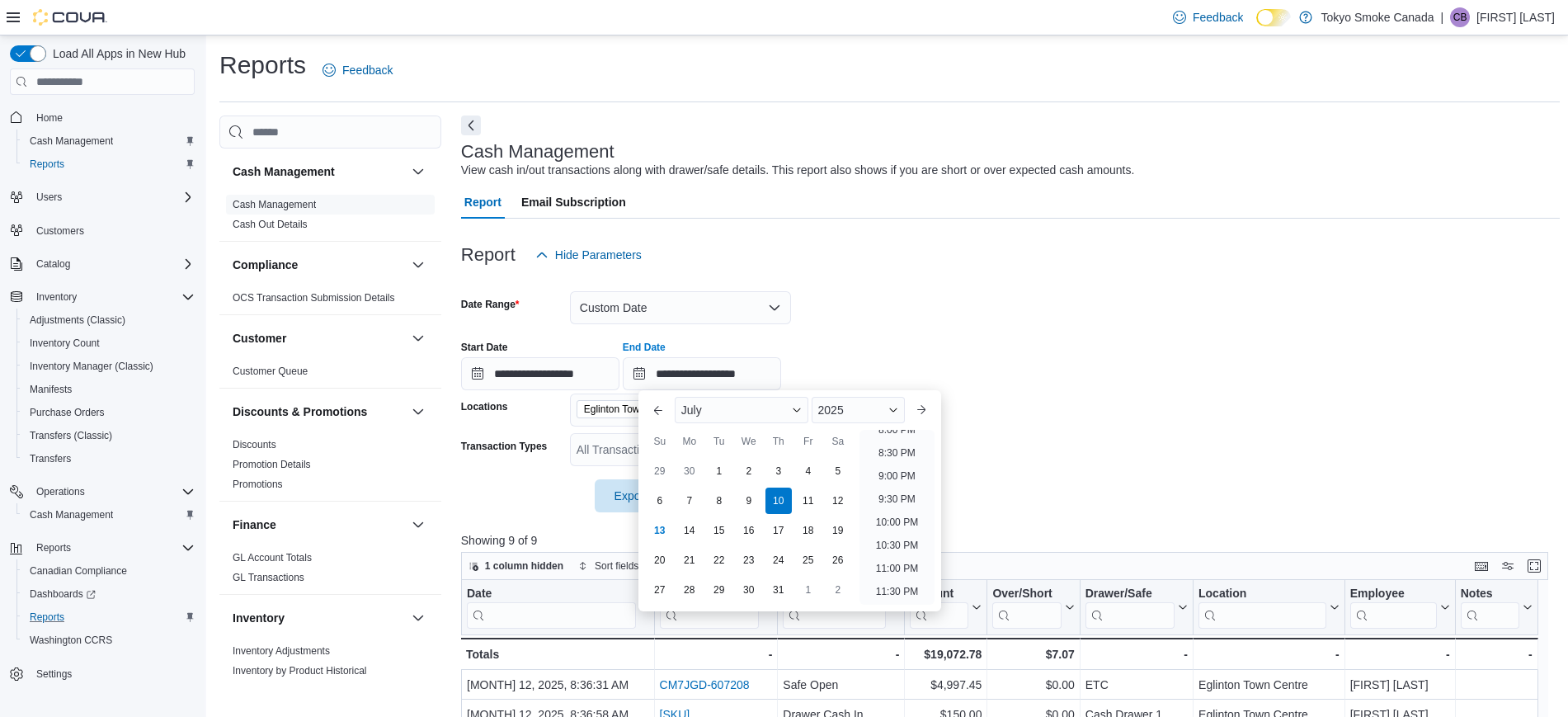 click at bounding box center (1010, 326) 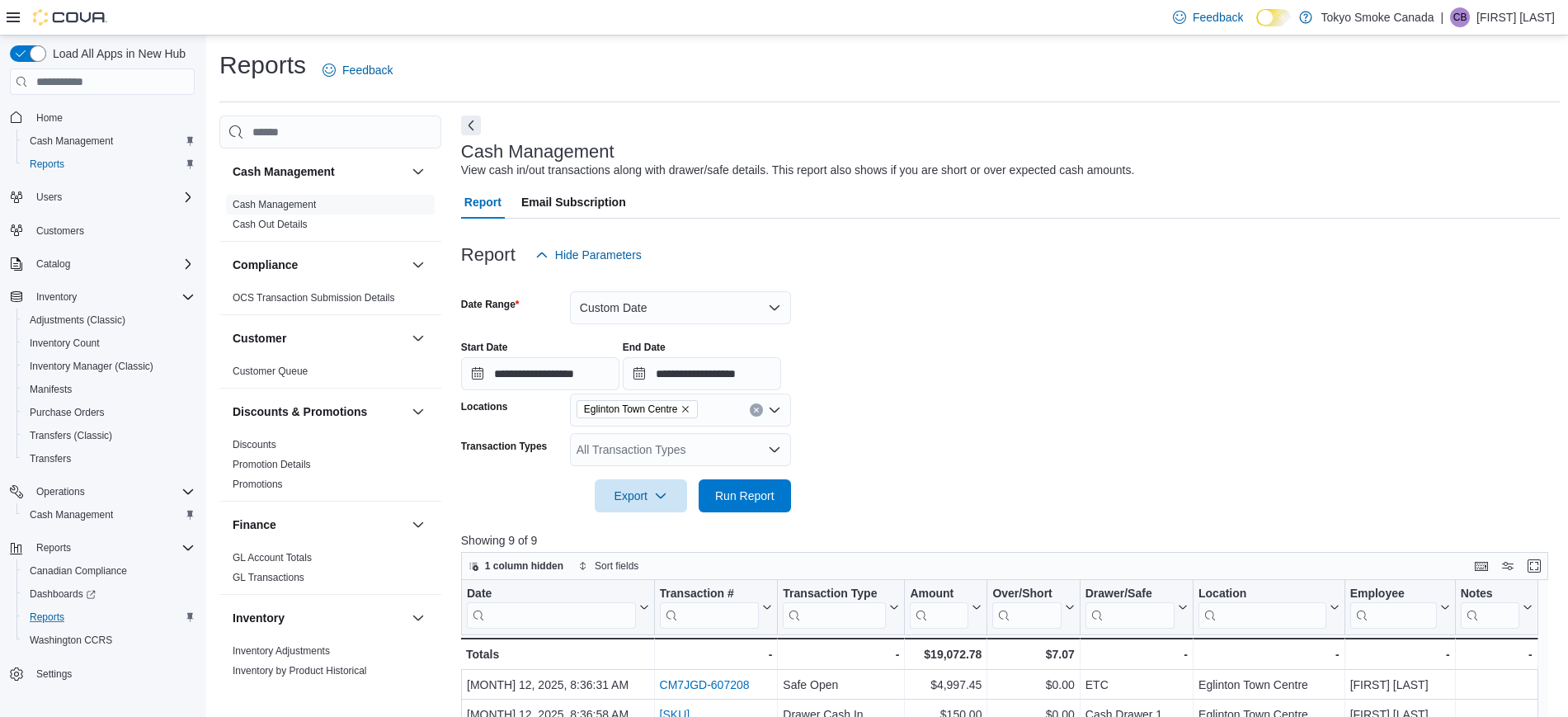 click at bounding box center [1010, 473] 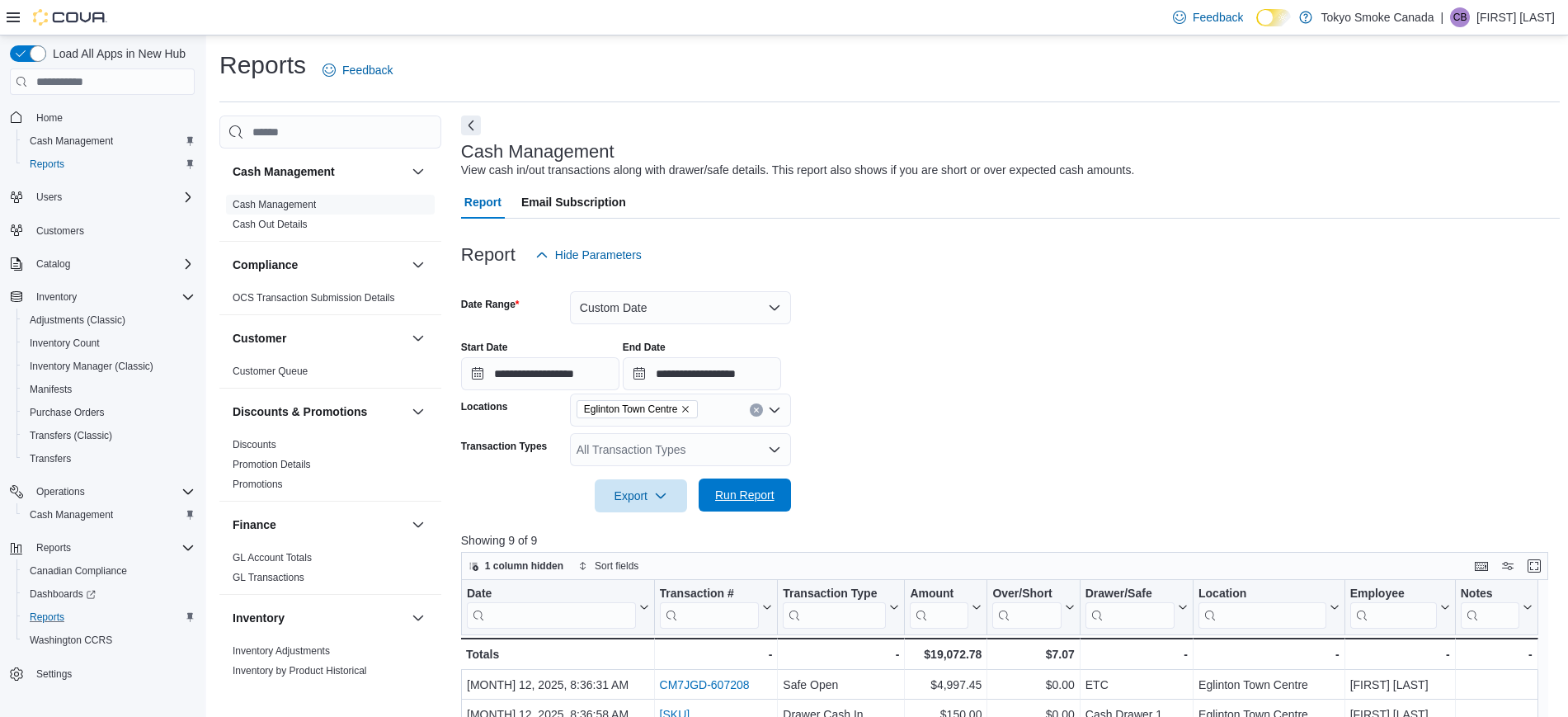 click on "Run Report" at bounding box center [745, 495] 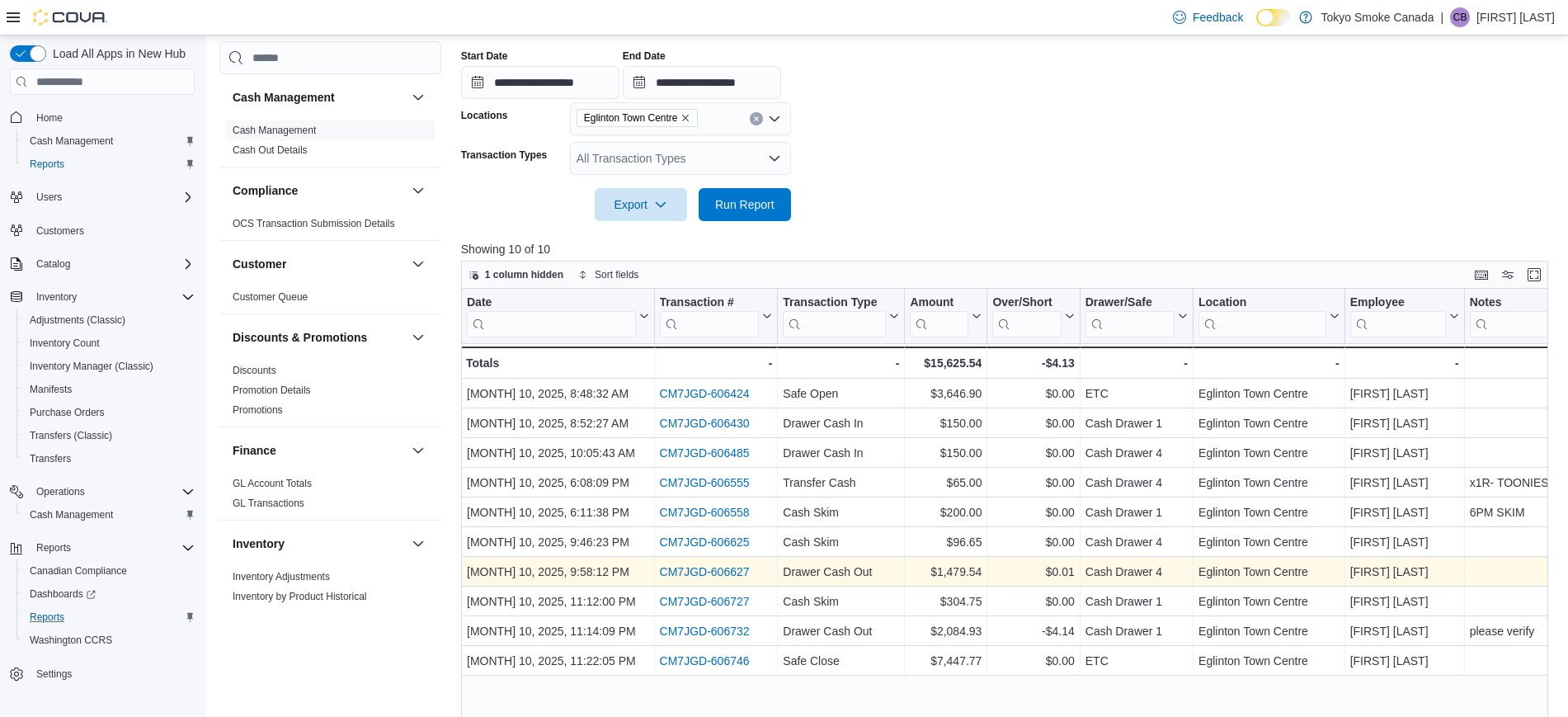 scroll, scrollTop: 389, scrollLeft: 0, axis: vertical 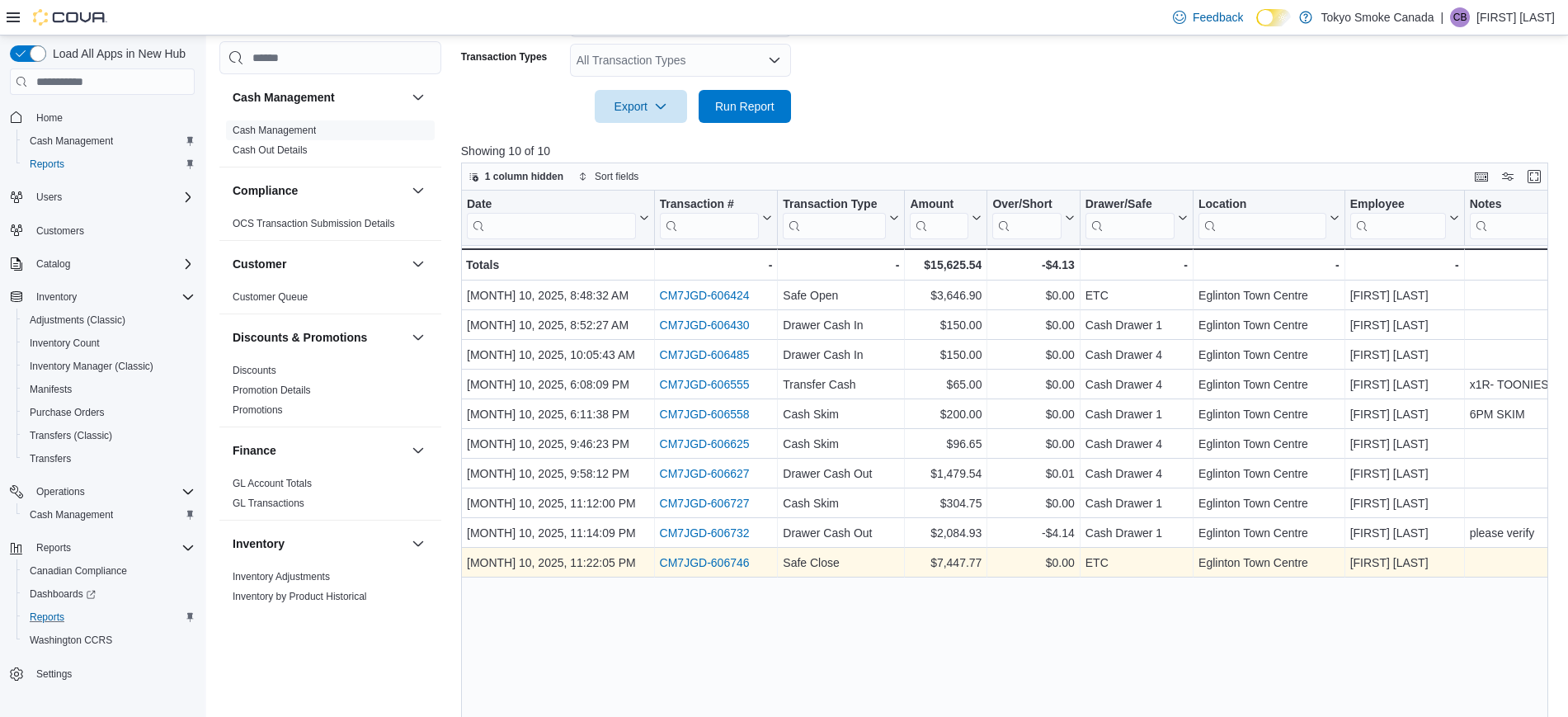 click on "CM7JGD-606746" at bounding box center (704, 564) 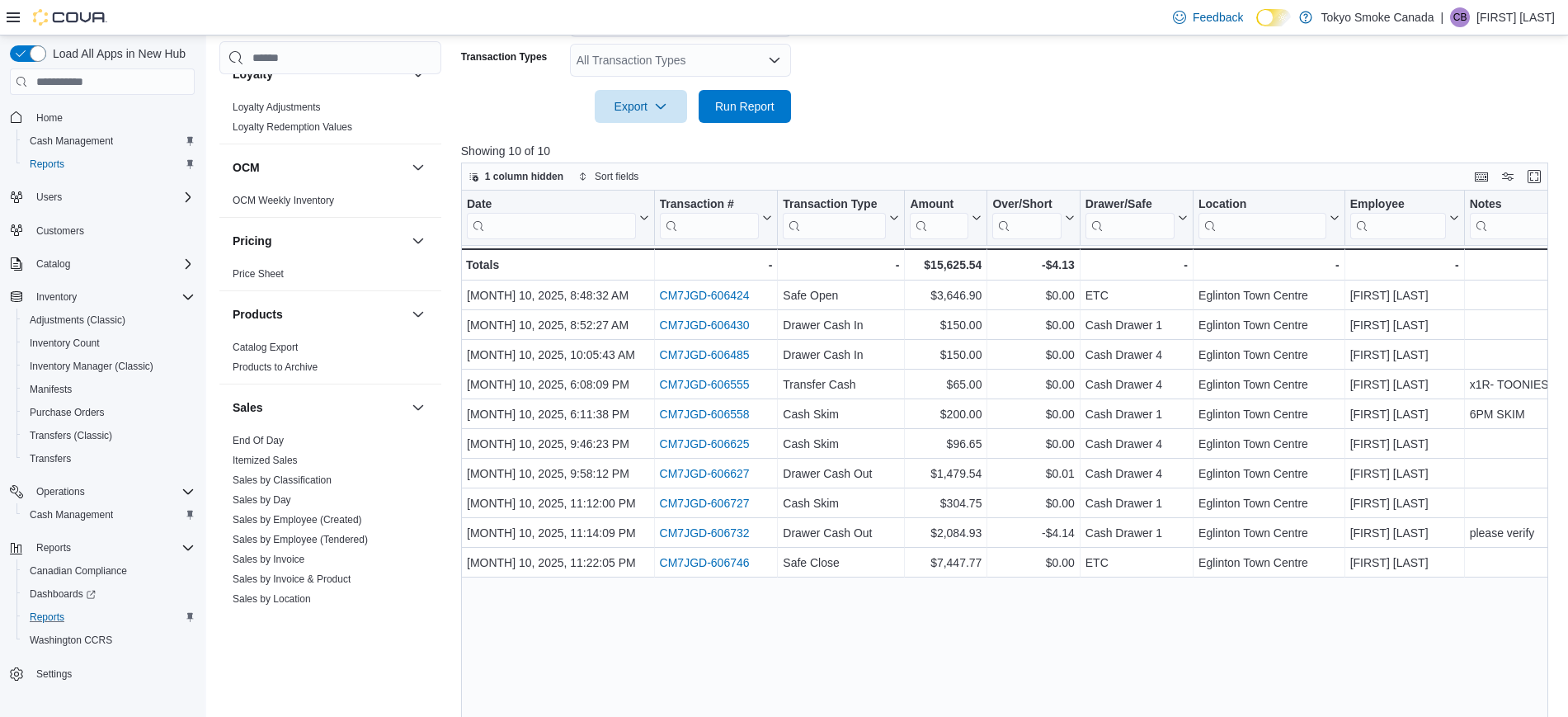 scroll, scrollTop: 928, scrollLeft: 0, axis: vertical 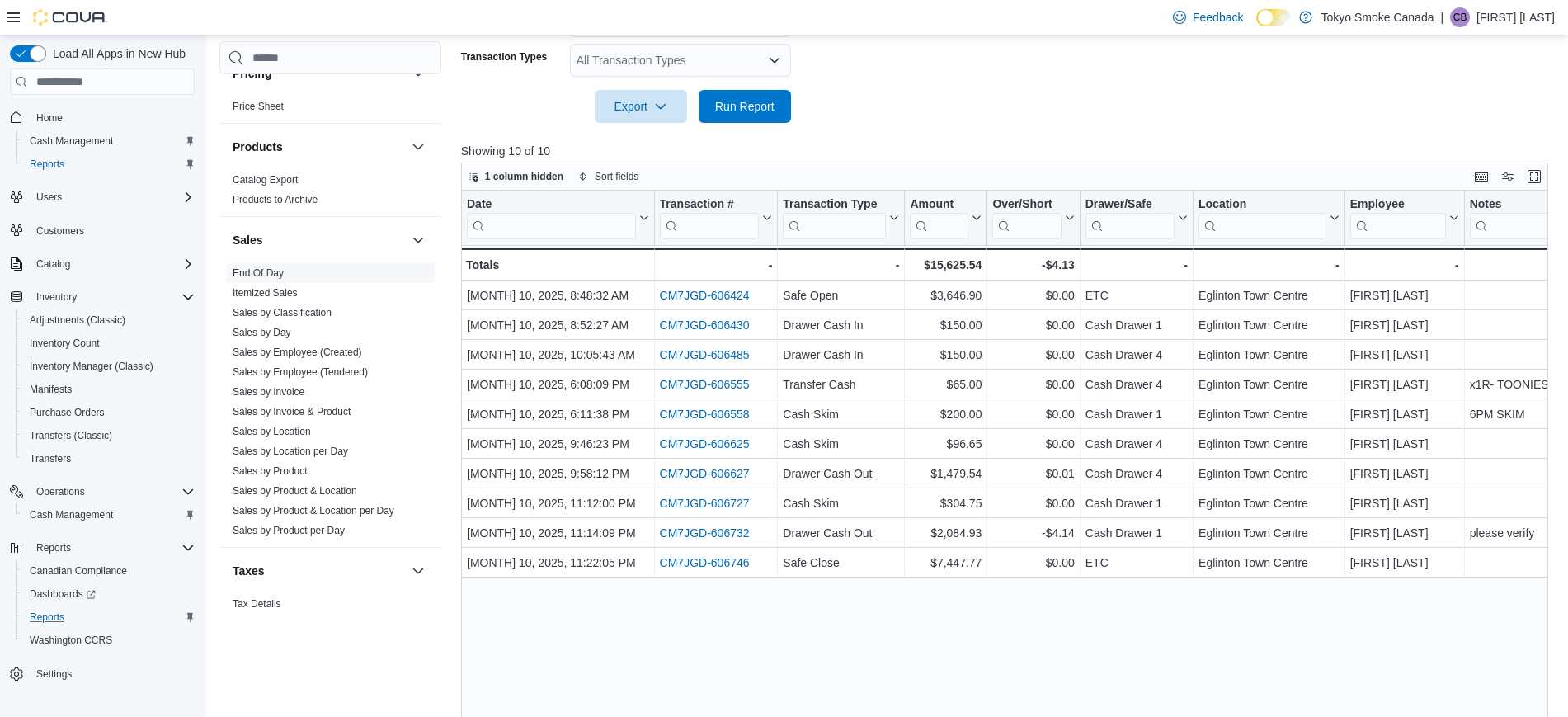 click on "End Of Day" at bounding box center [258, 273] 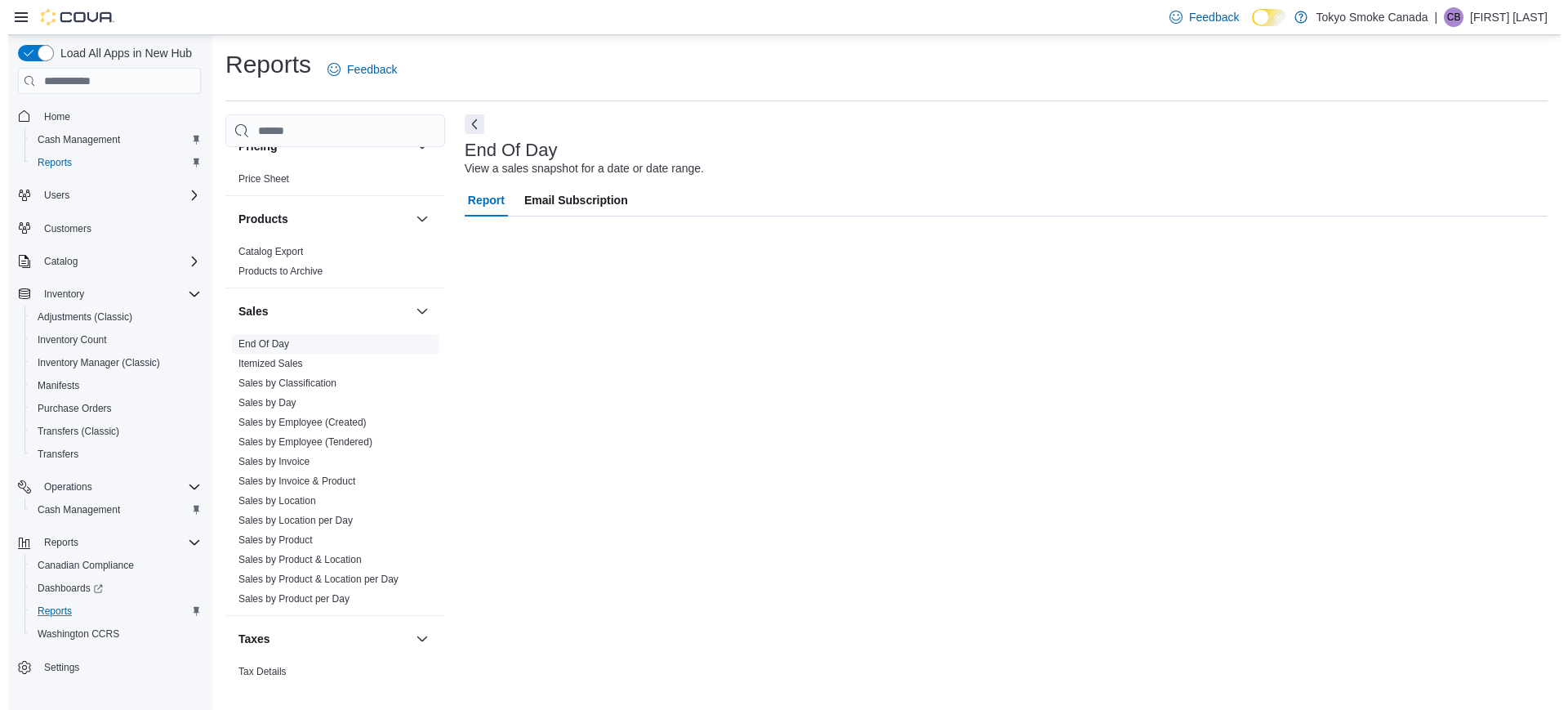 scroll, scrollTop: 0, scrollLeft: 0, axis: both 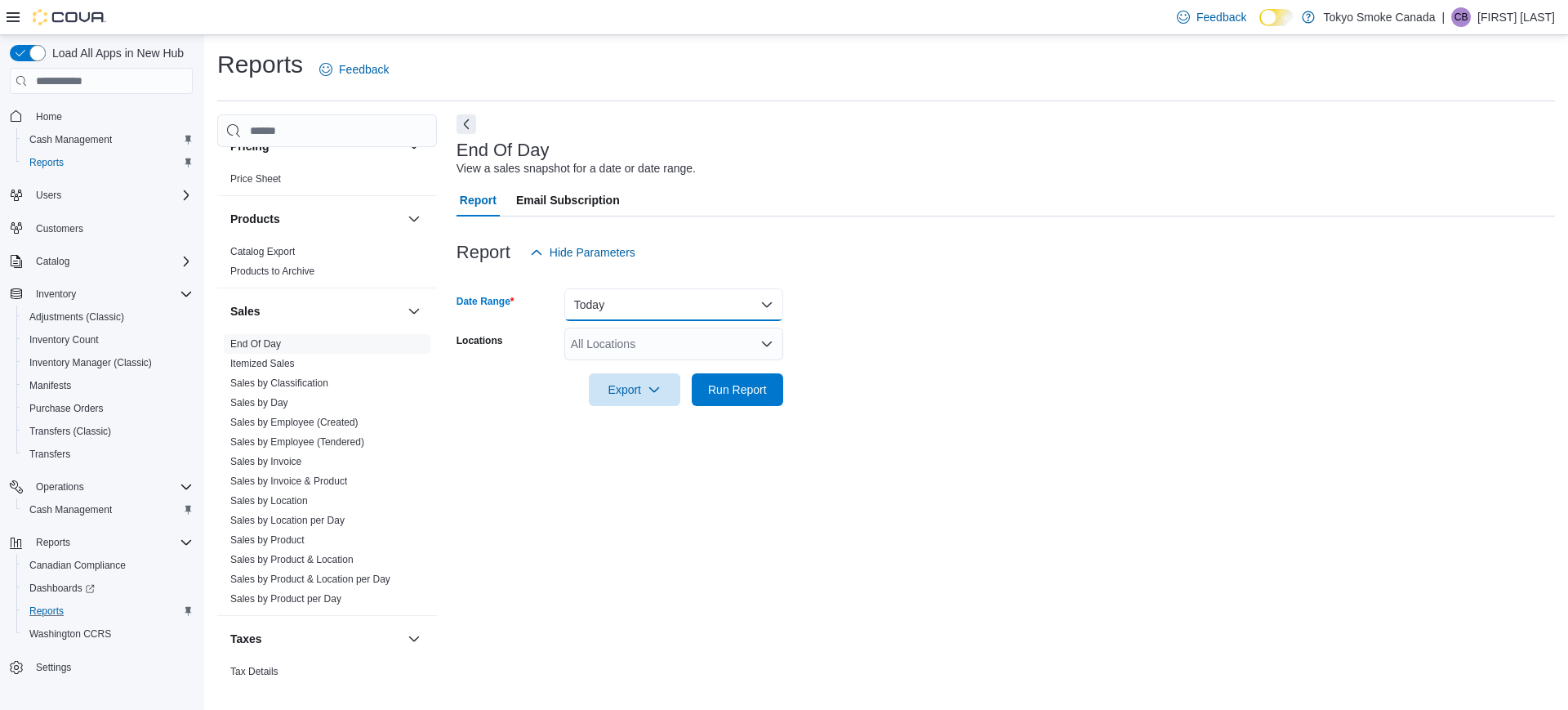 click on "Today" at bounding box center (674, 305) 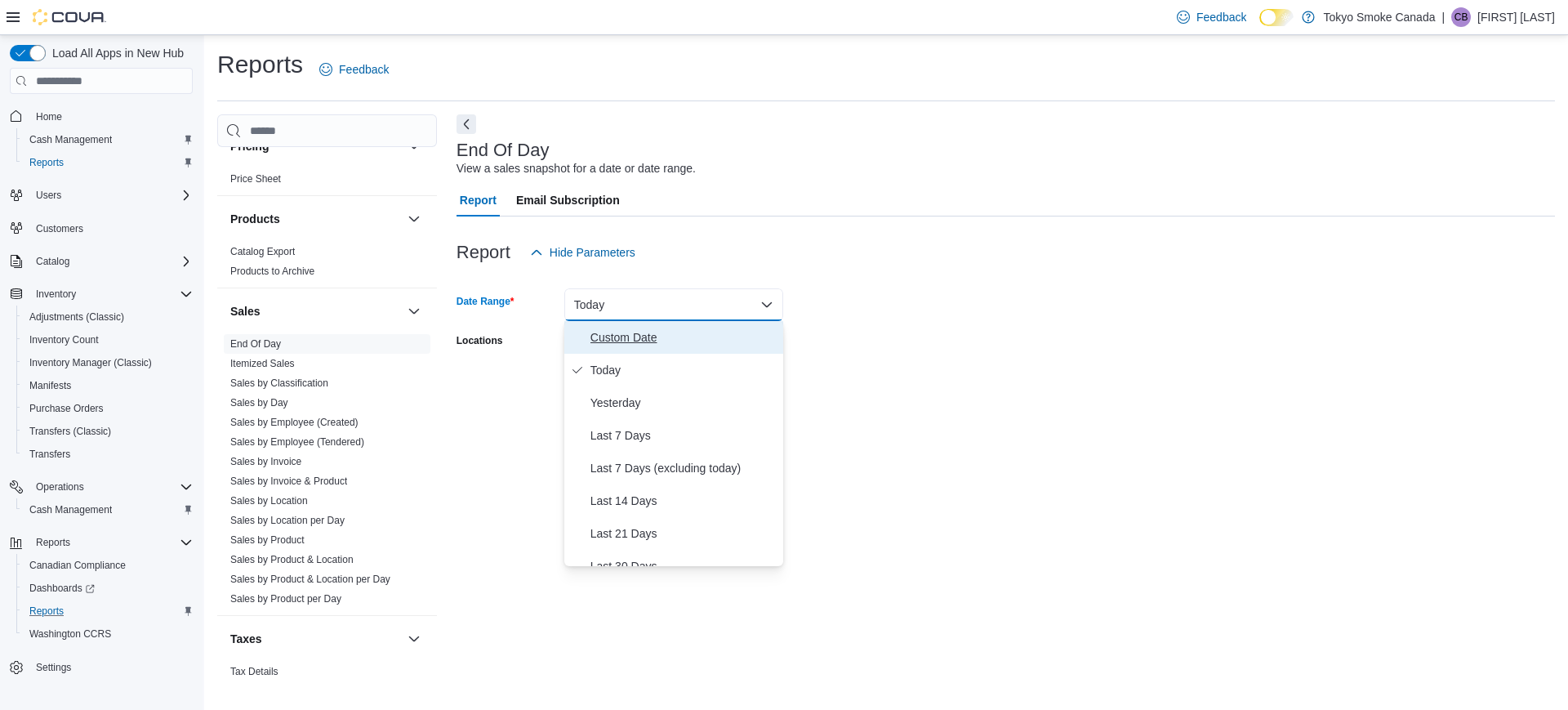 click on "Custom Date" at bounding box center [684, 337] 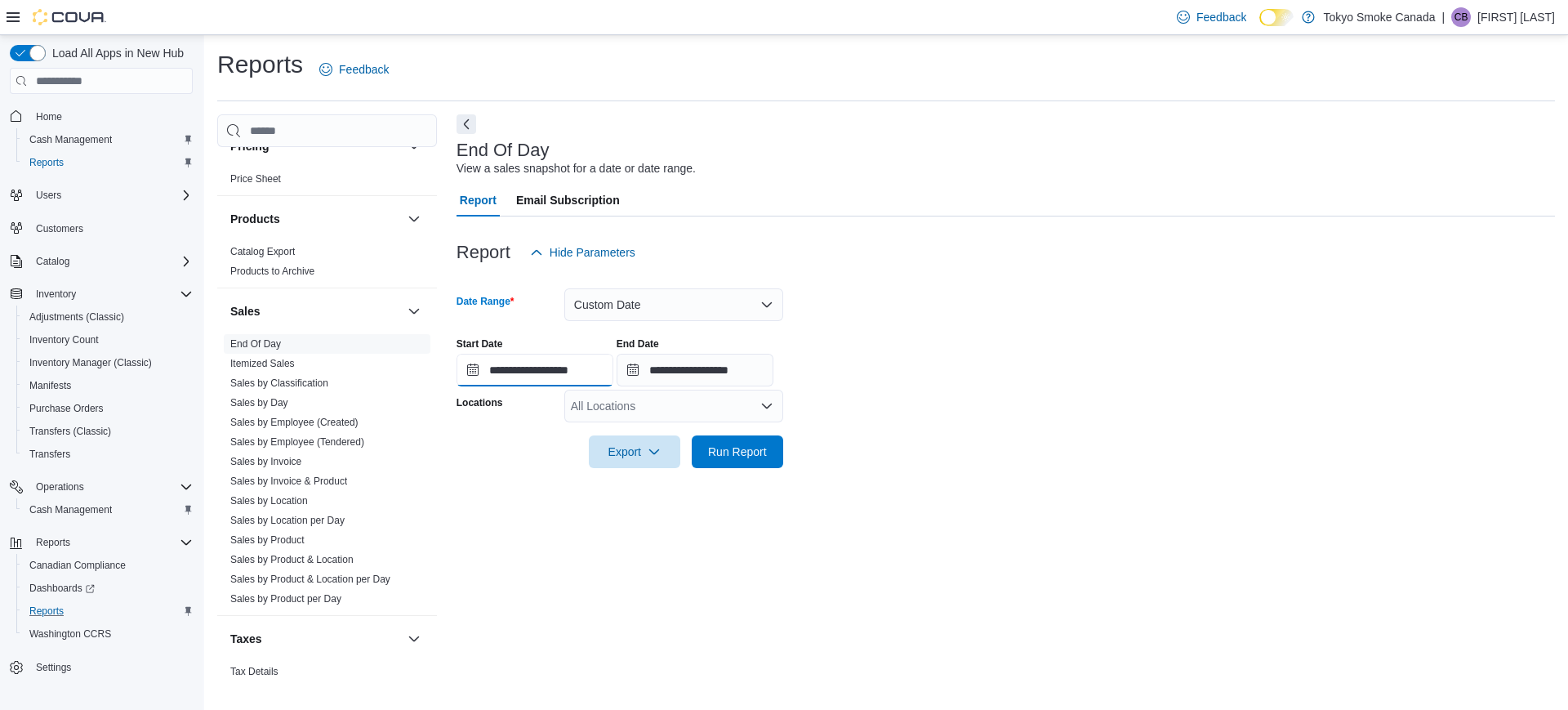 click on "**********" at bounding box center [535, 370] 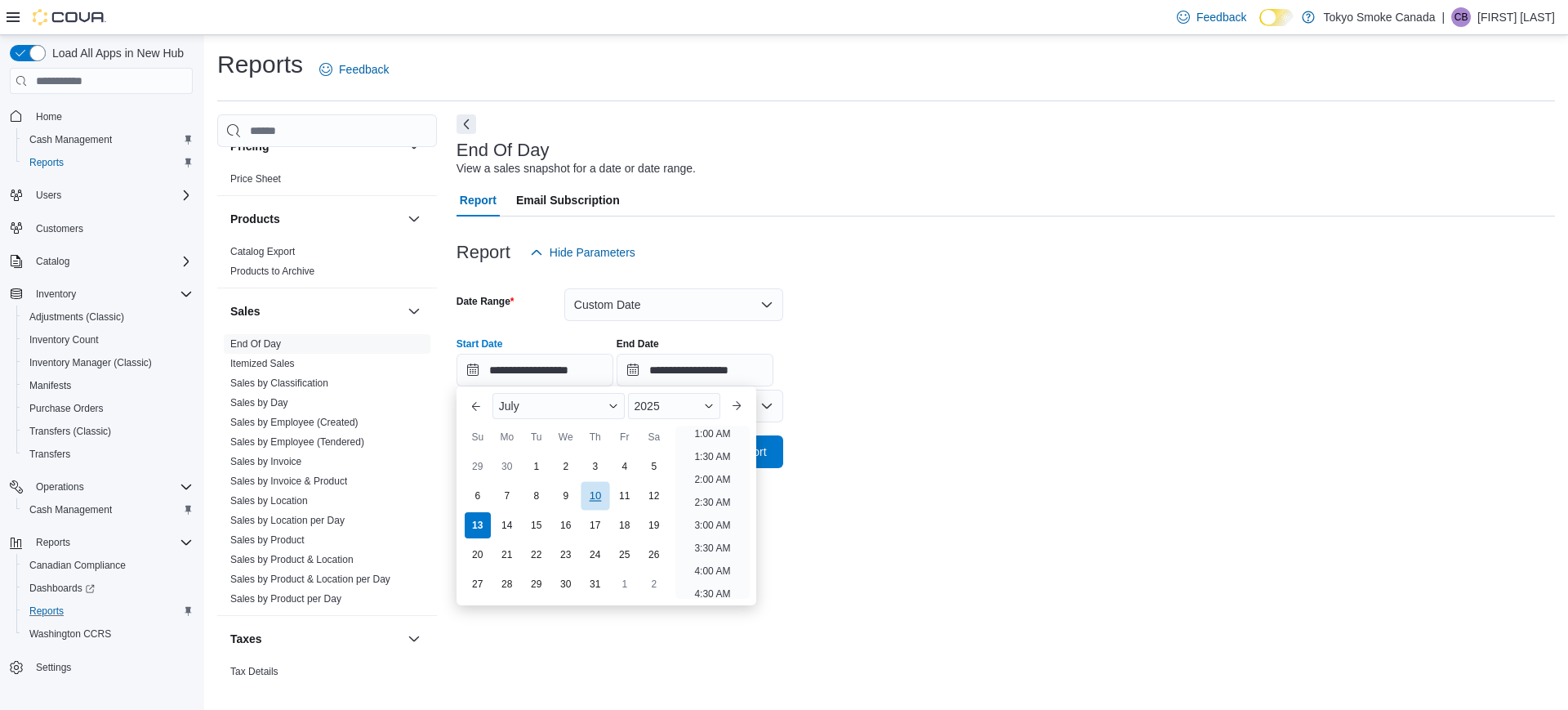 click on "10" at bounding box center [595, 496] 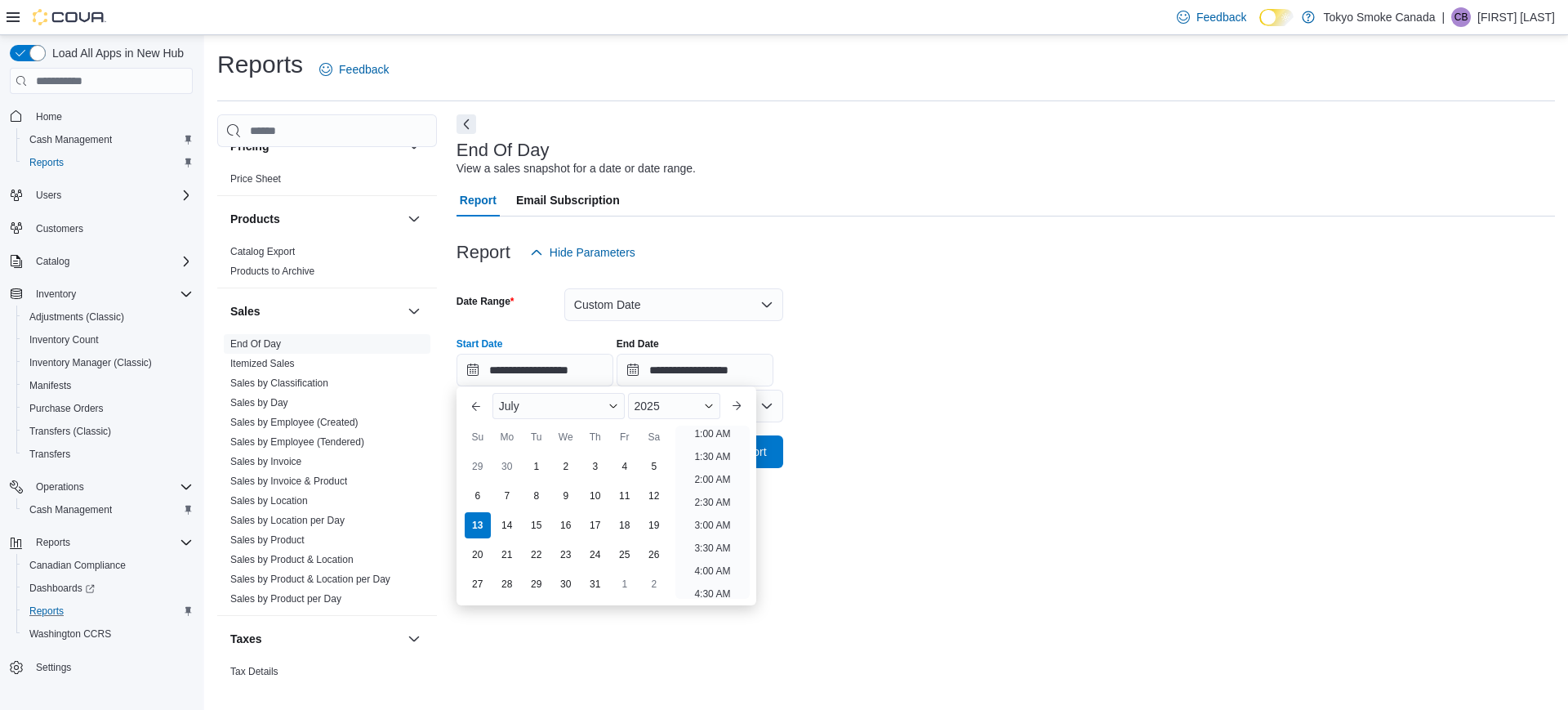 type on "**********" 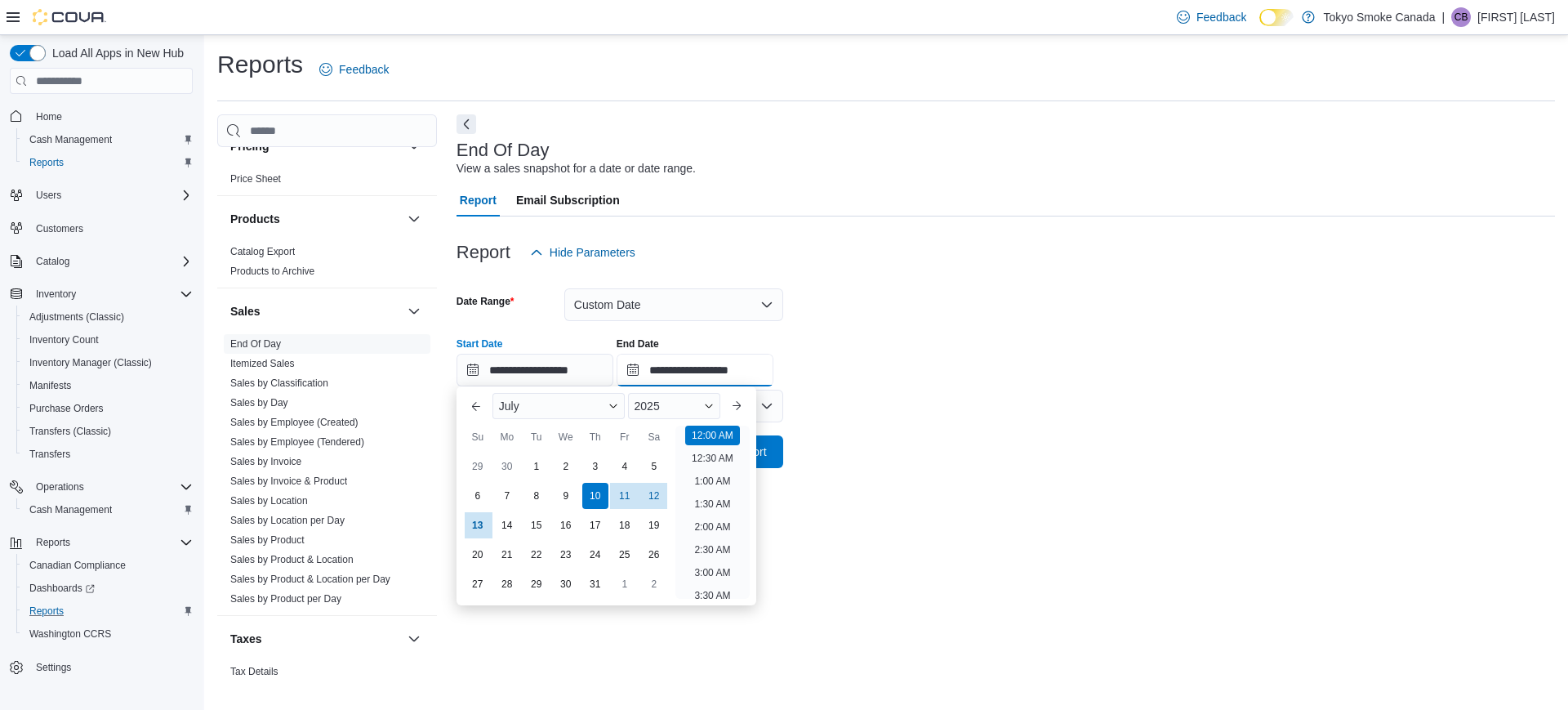 click on "**********" at bounding box center [695, 370] 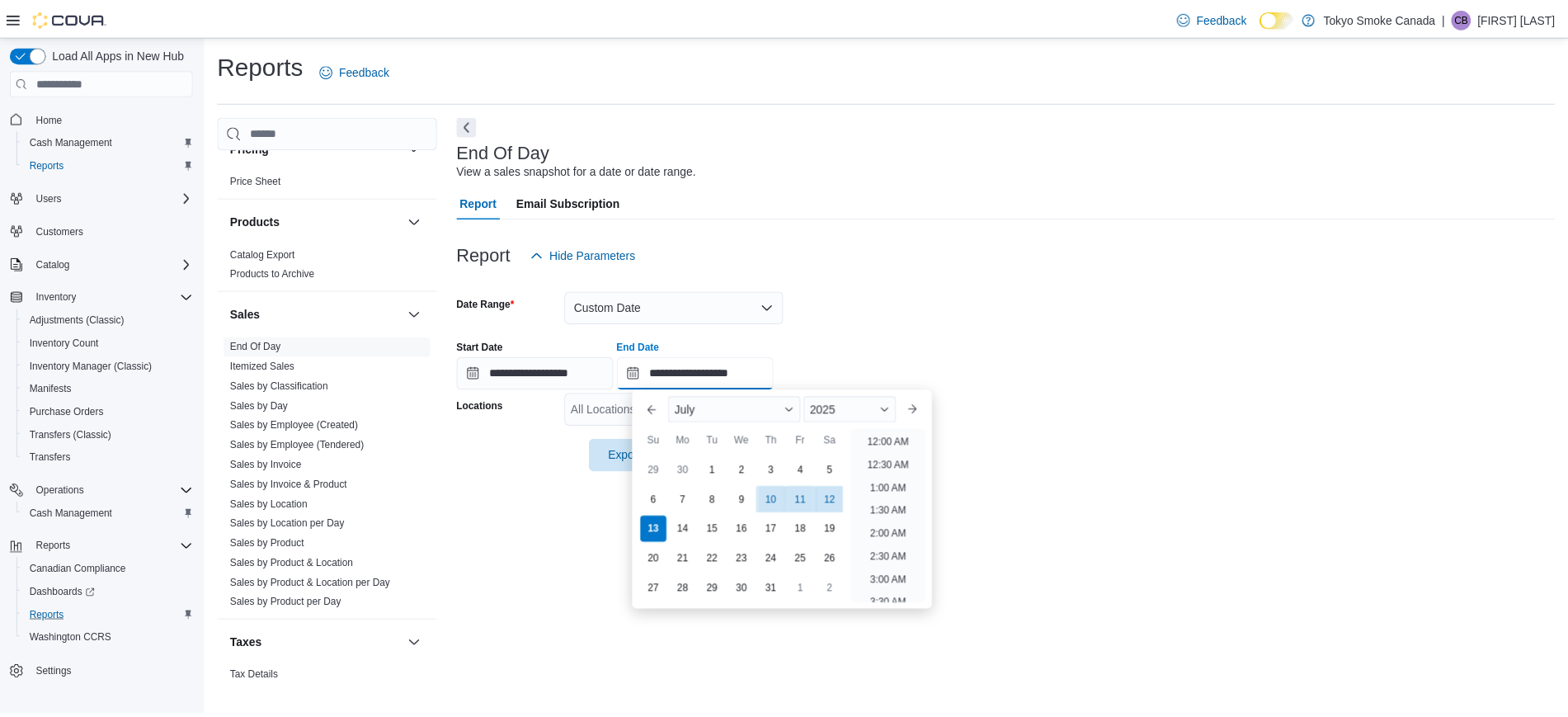 scroll, scrollTop: 937, scrollLeft: 0, axis: vertical 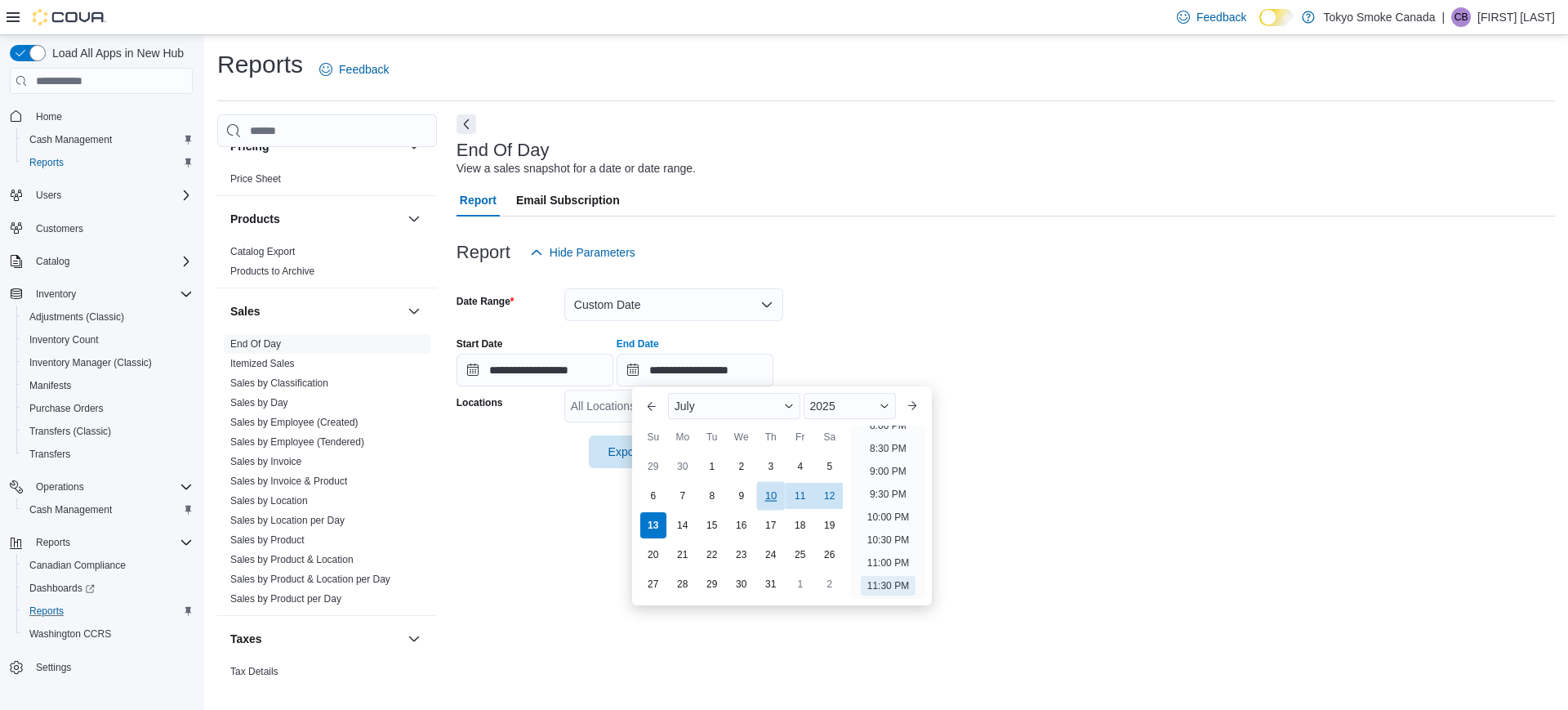click on "10" at bounding box center (770, 496) 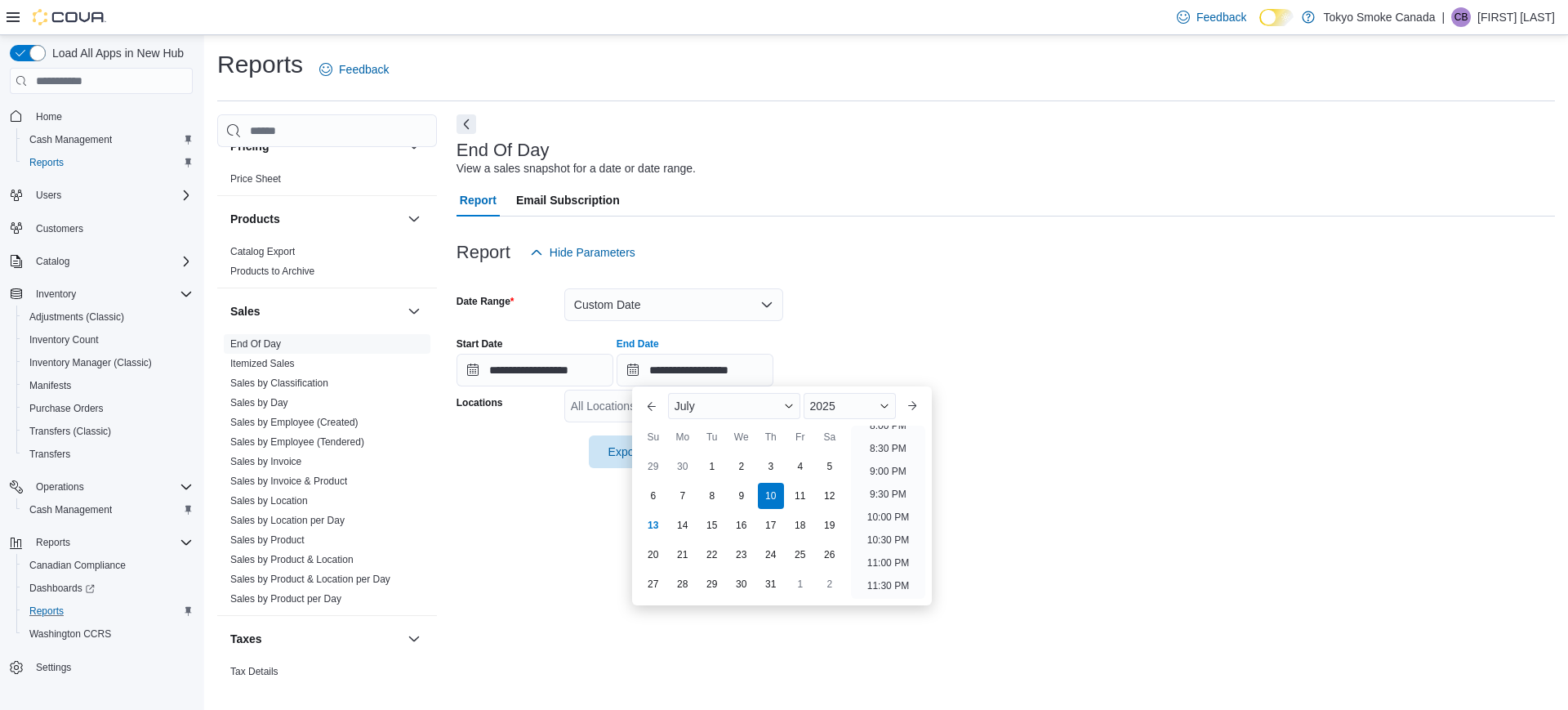 click on "**********" at bounding box center (1005, 368) 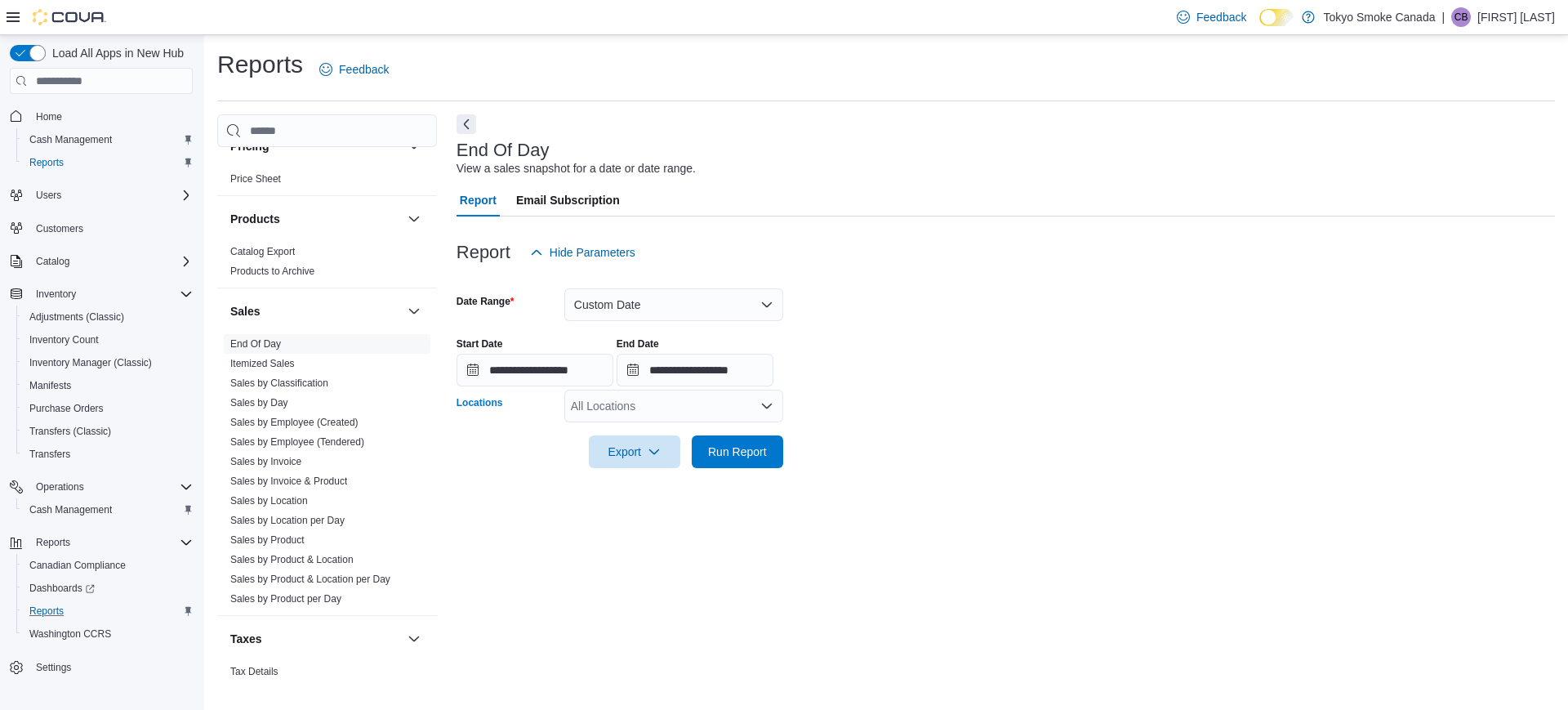 click on "All Locations" at bounding box center (674, 406) 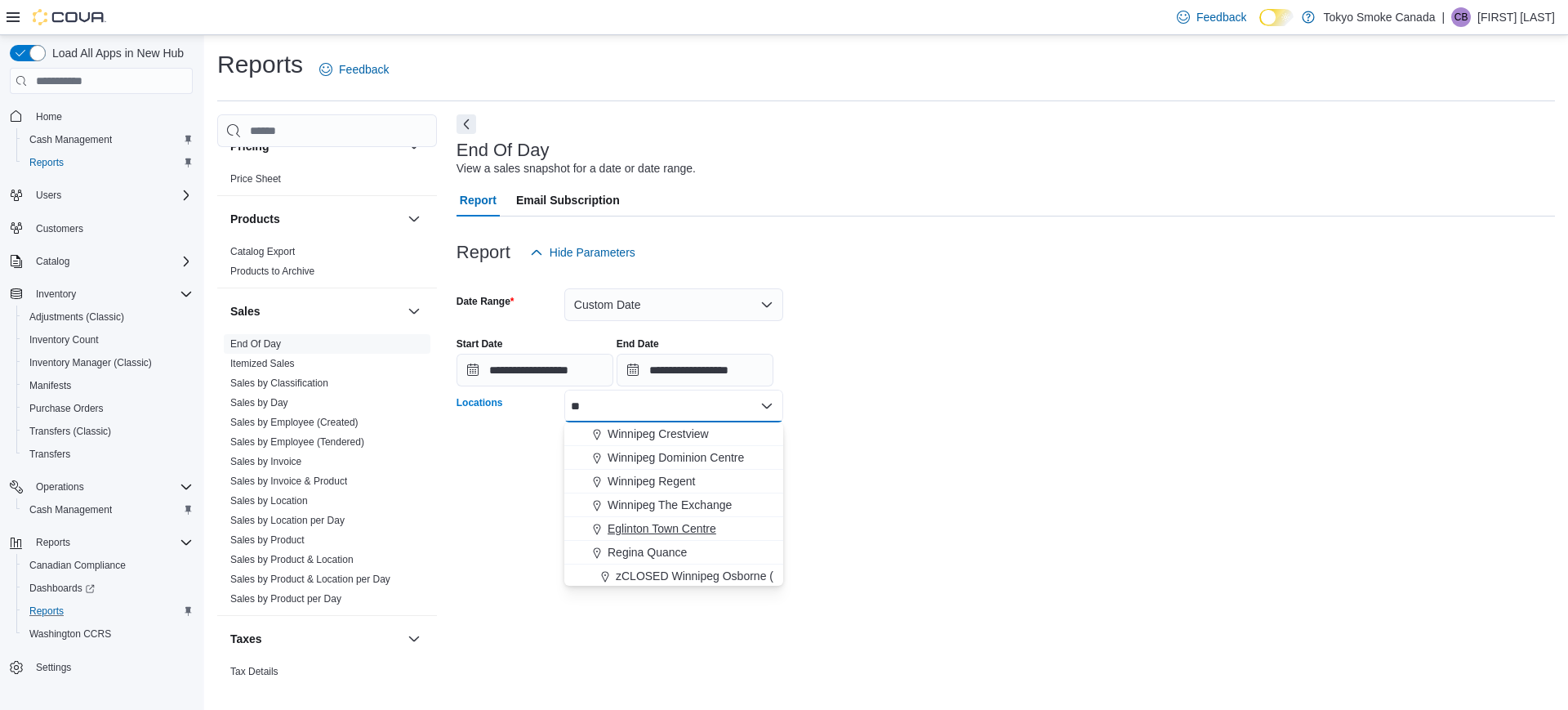 type on "**" 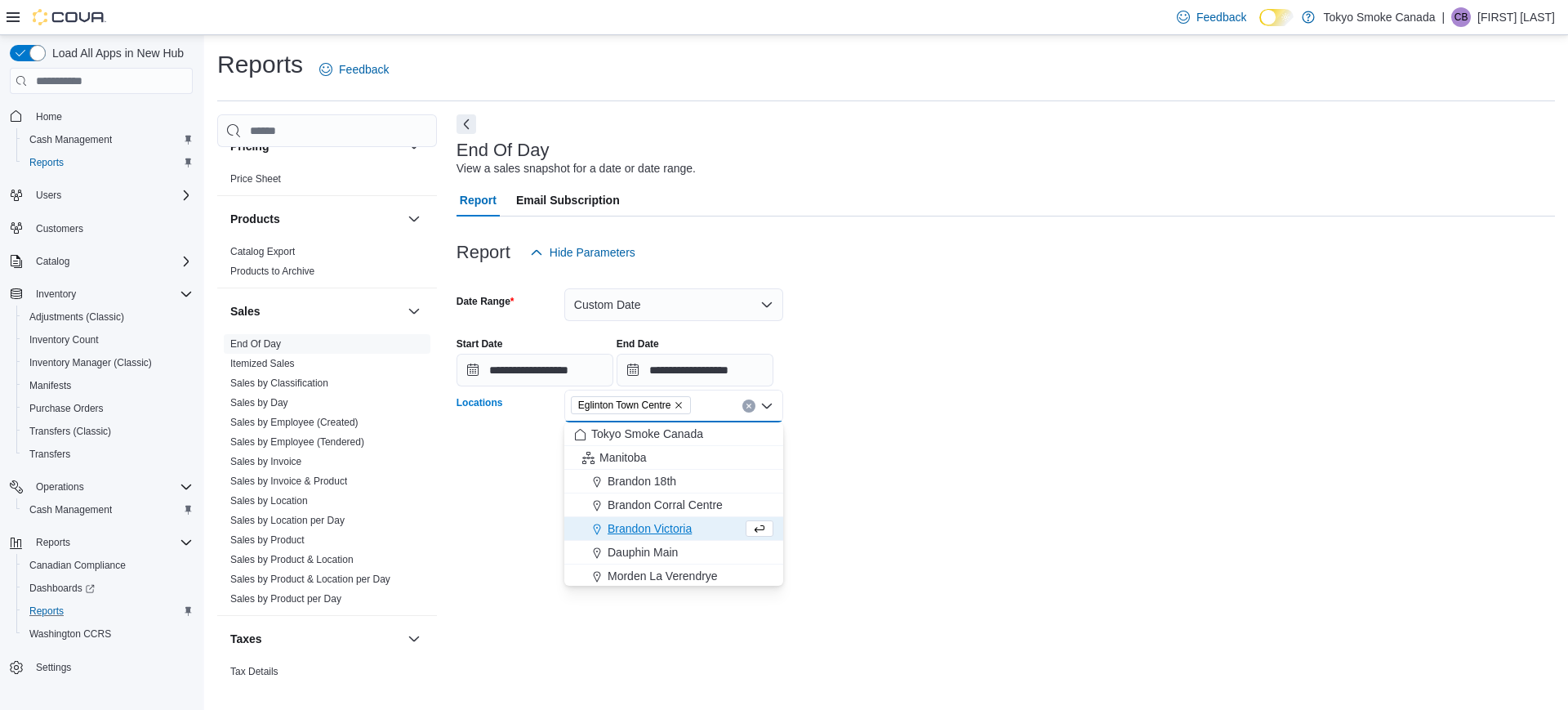 drag, startPoint x: 961, startPoint y: 463, endPoint x: 785, endPoint y: 471, distance: 176.18172 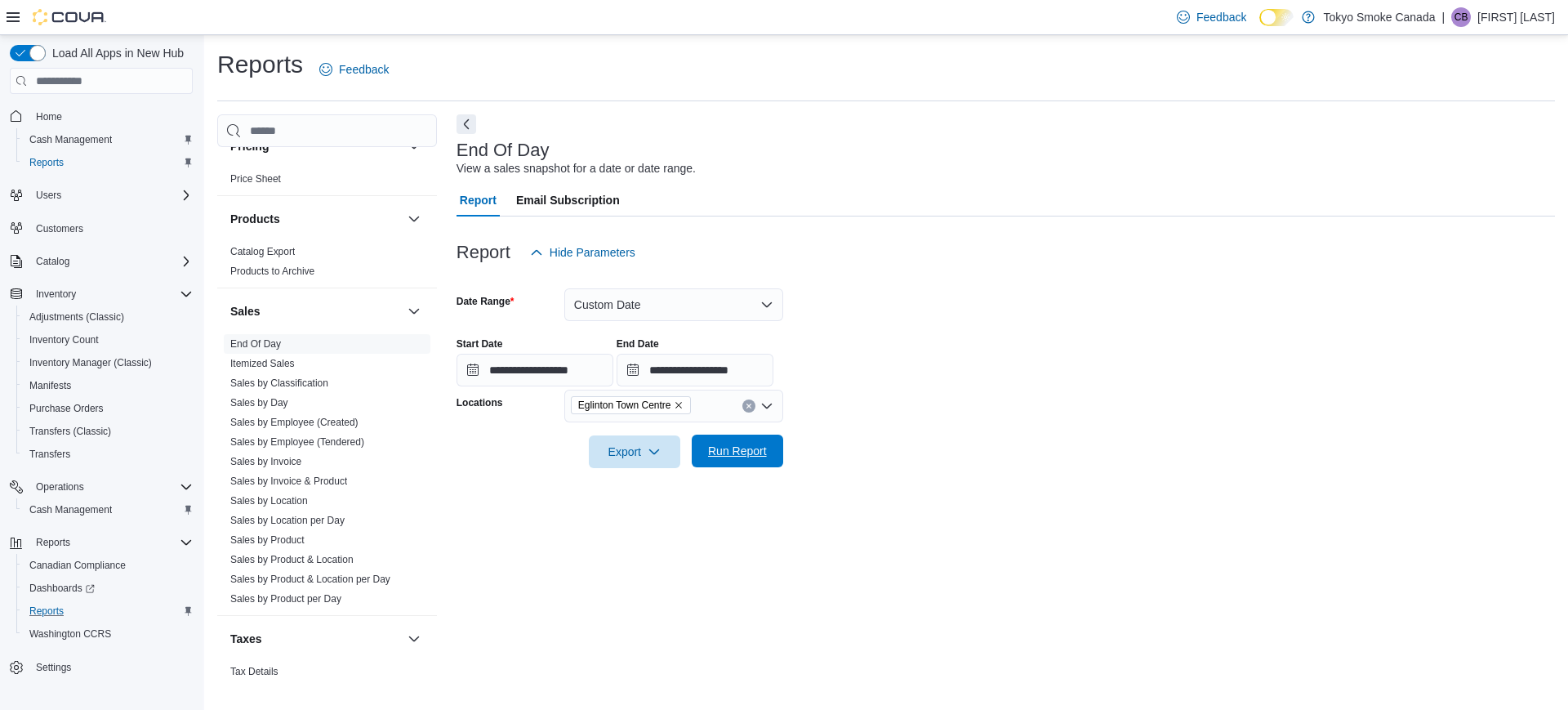 click on "Run Report" at bounding box center (737, 451) 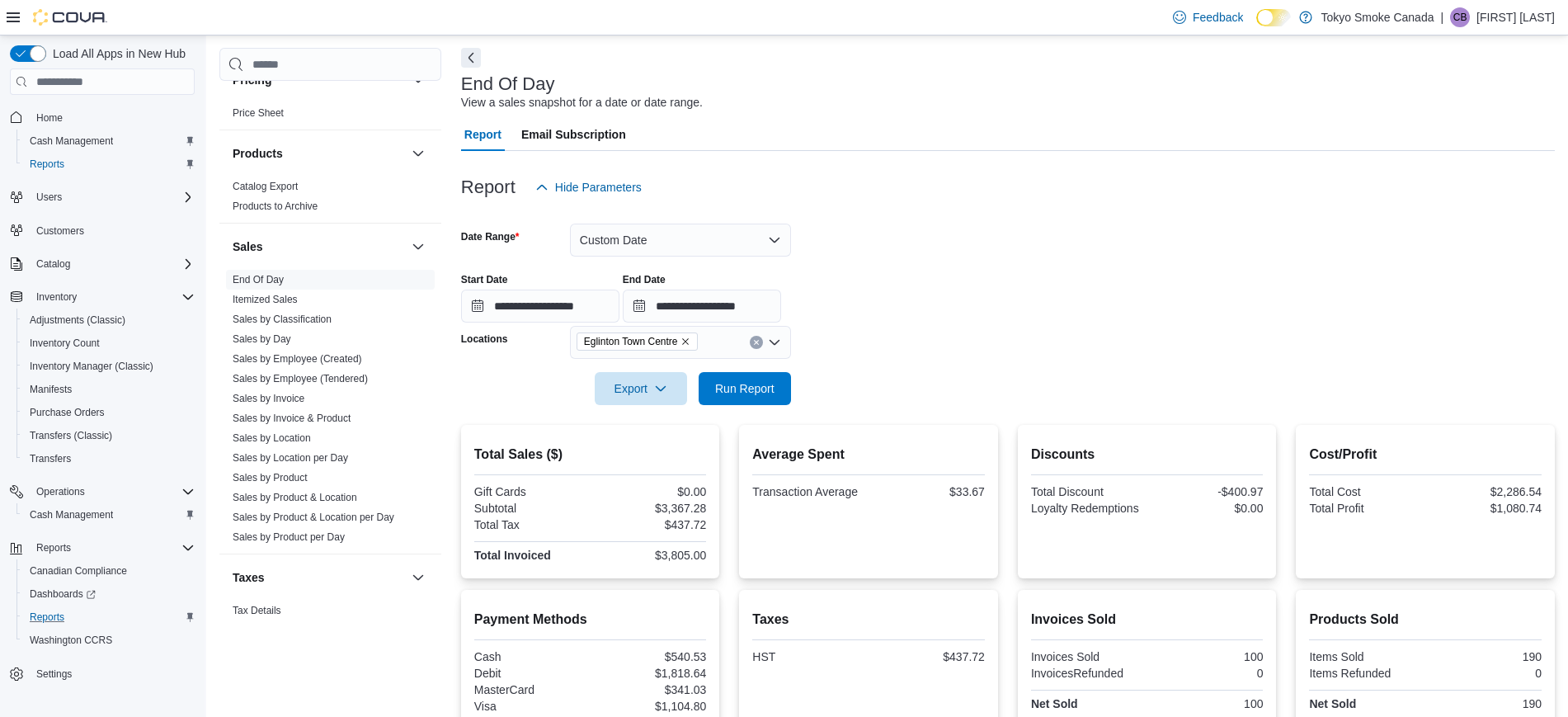 scroll, scrollTop: 103, scrollLeft: 0, axis: vertical 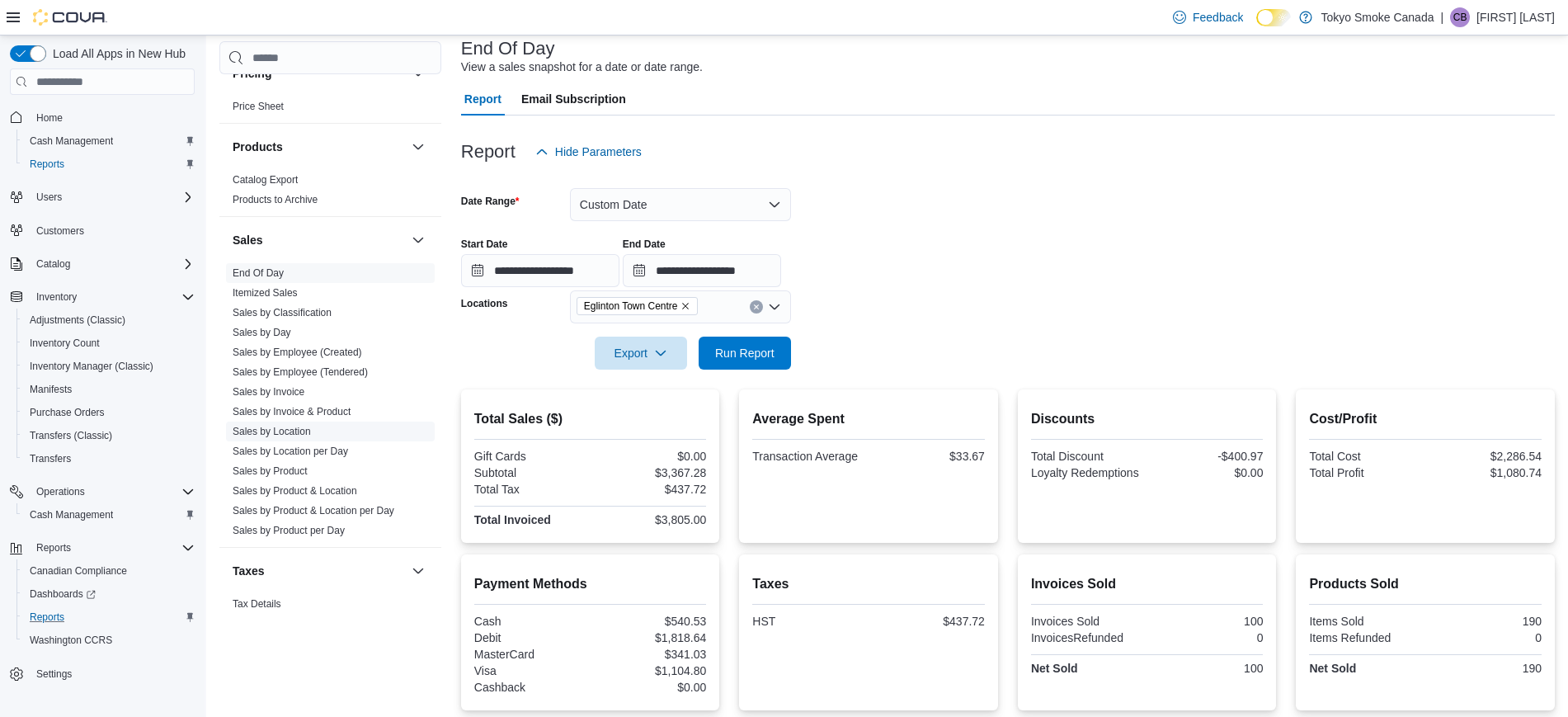 click on "Sales by Location" at bounding box center [271, 432] 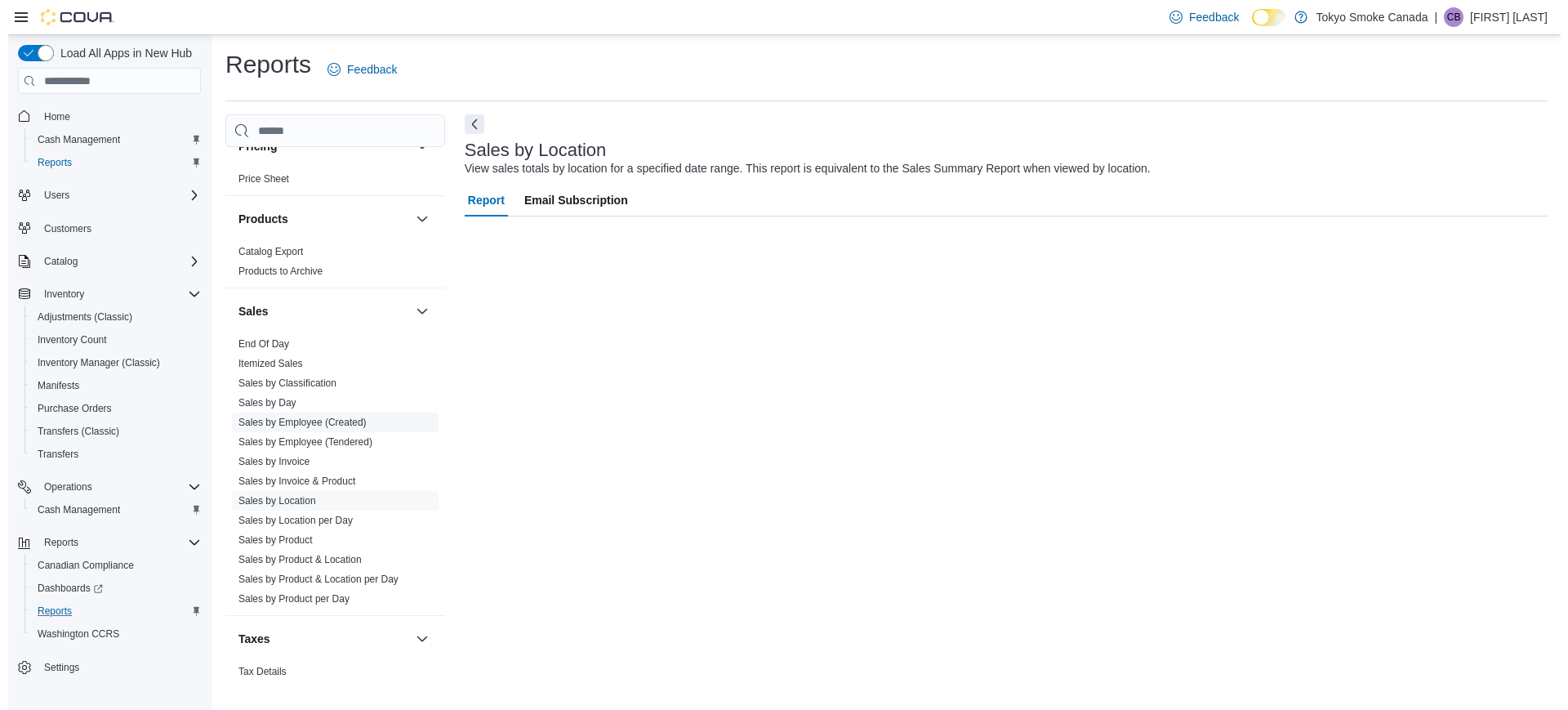 scroll, scrollTop: 0, scrollLeft: 0, axis: both 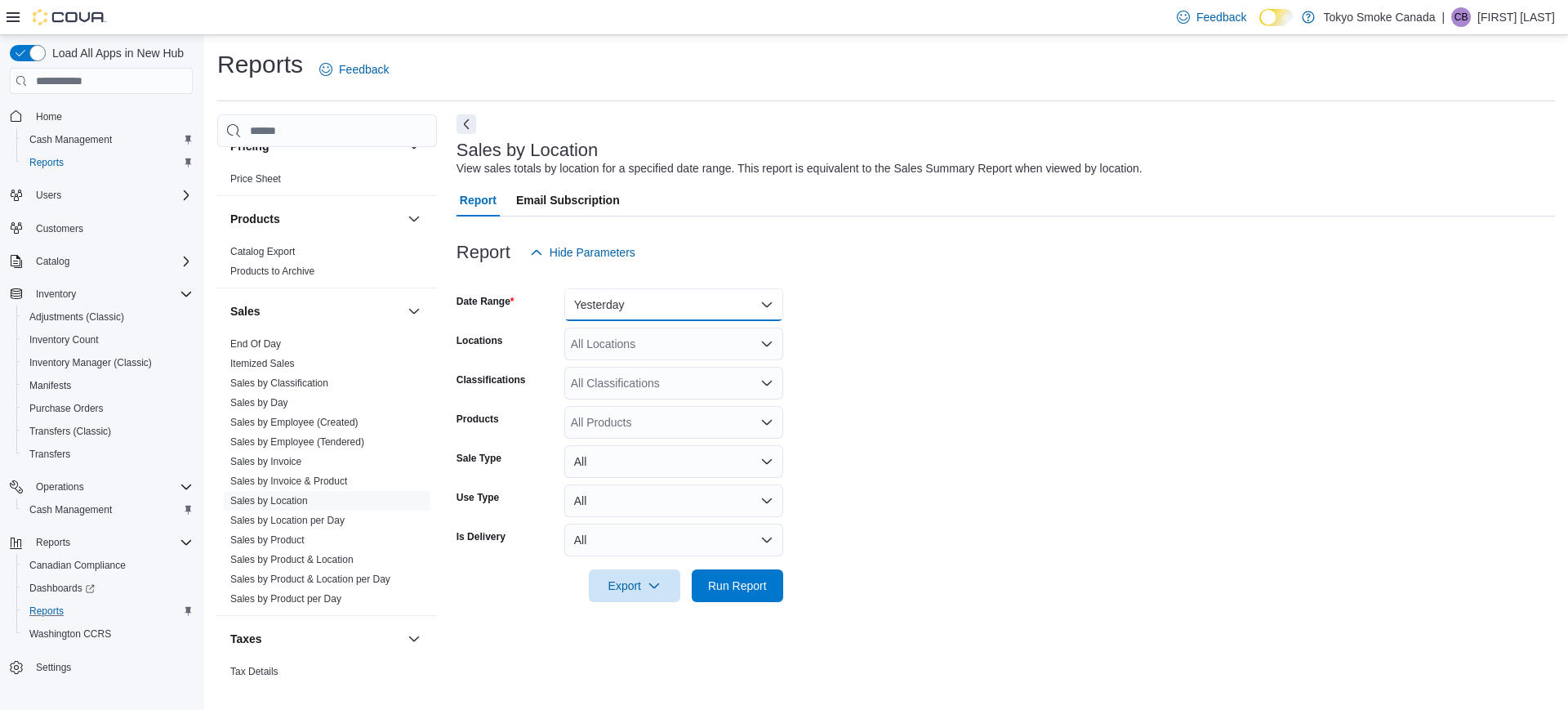 click on "Yesterday" at bounding box center [674, 305] 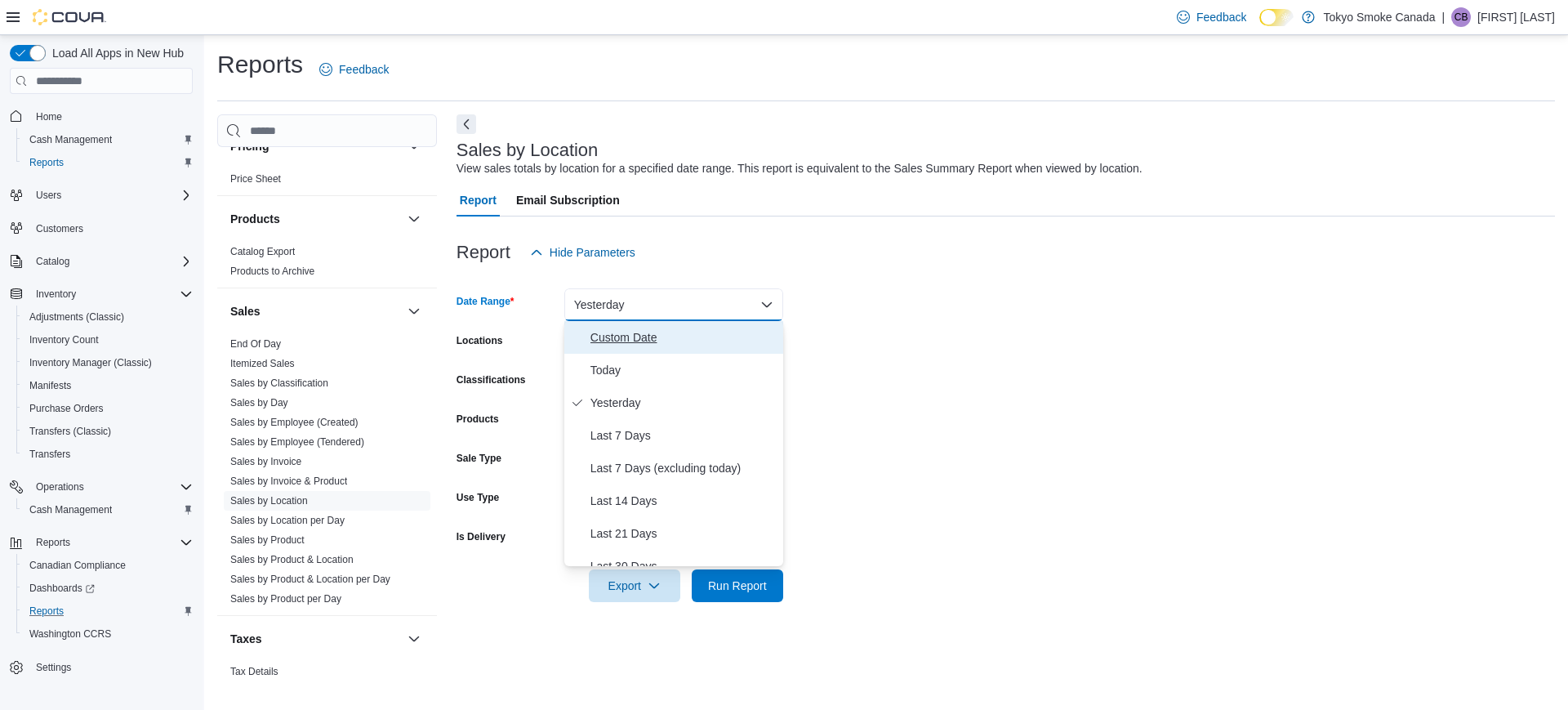 click on "Custom Date" at bounding box center (684, 337) 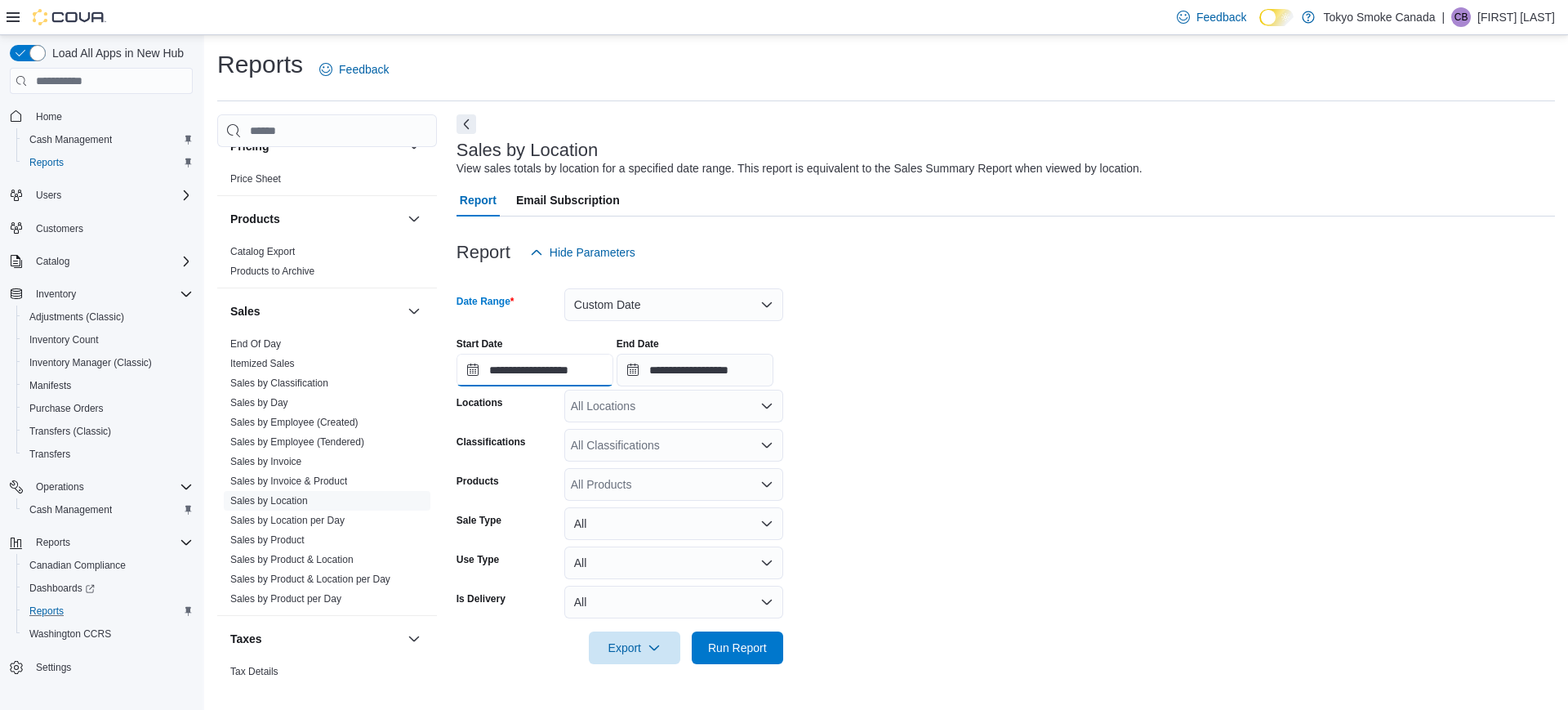 click on "**********" at bounding box center [535, 370] 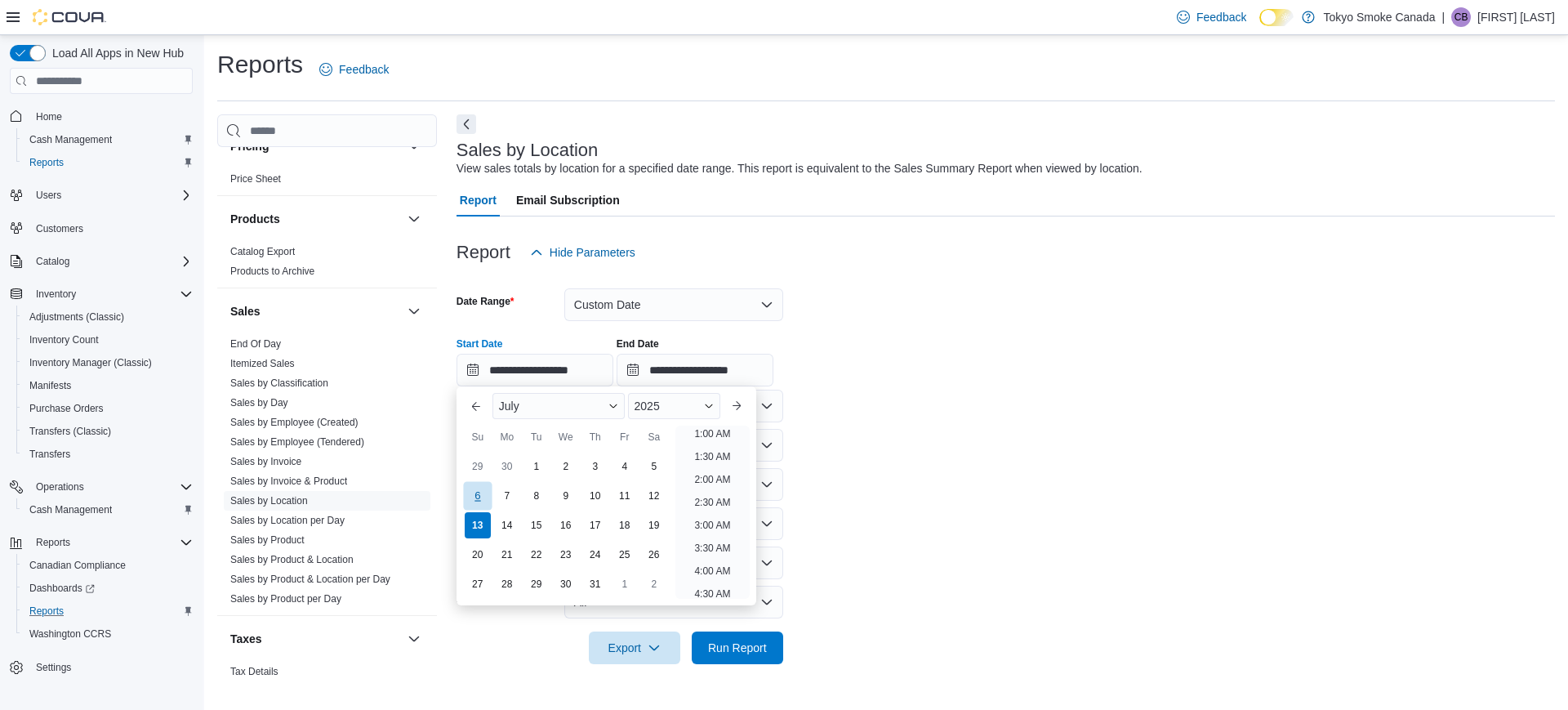 click on "6" at bounding box center (477, 496) 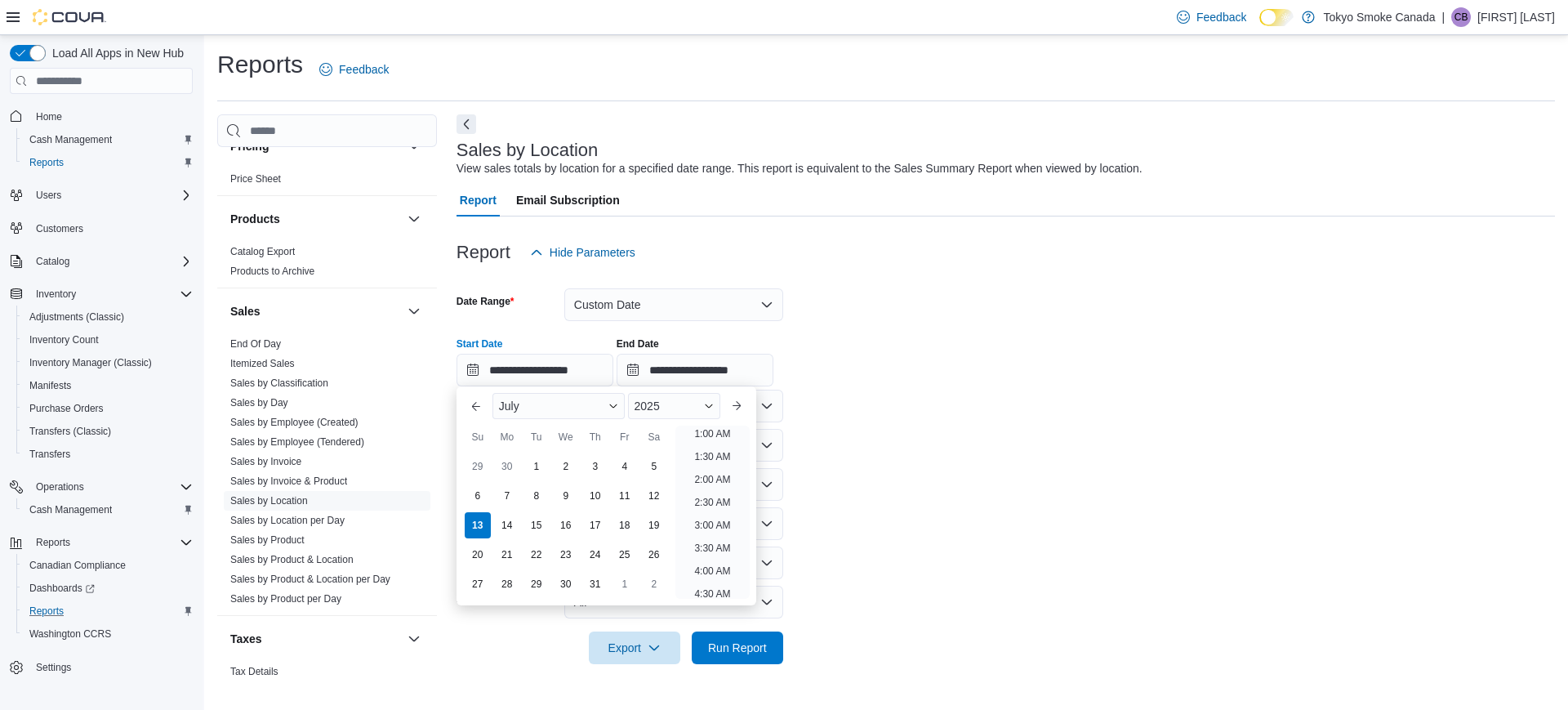 type on "**********" 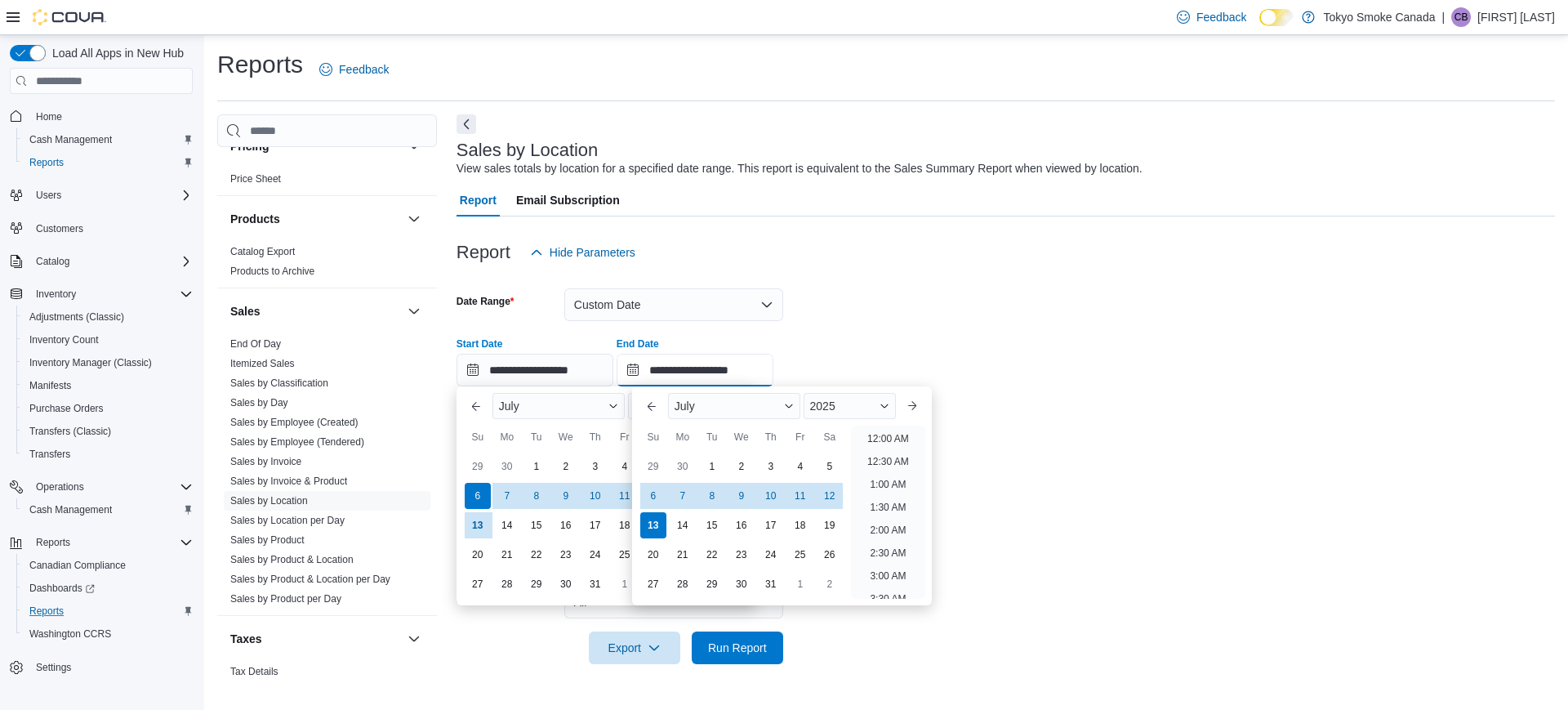 click on "**********" at bounding box center (695, 370) 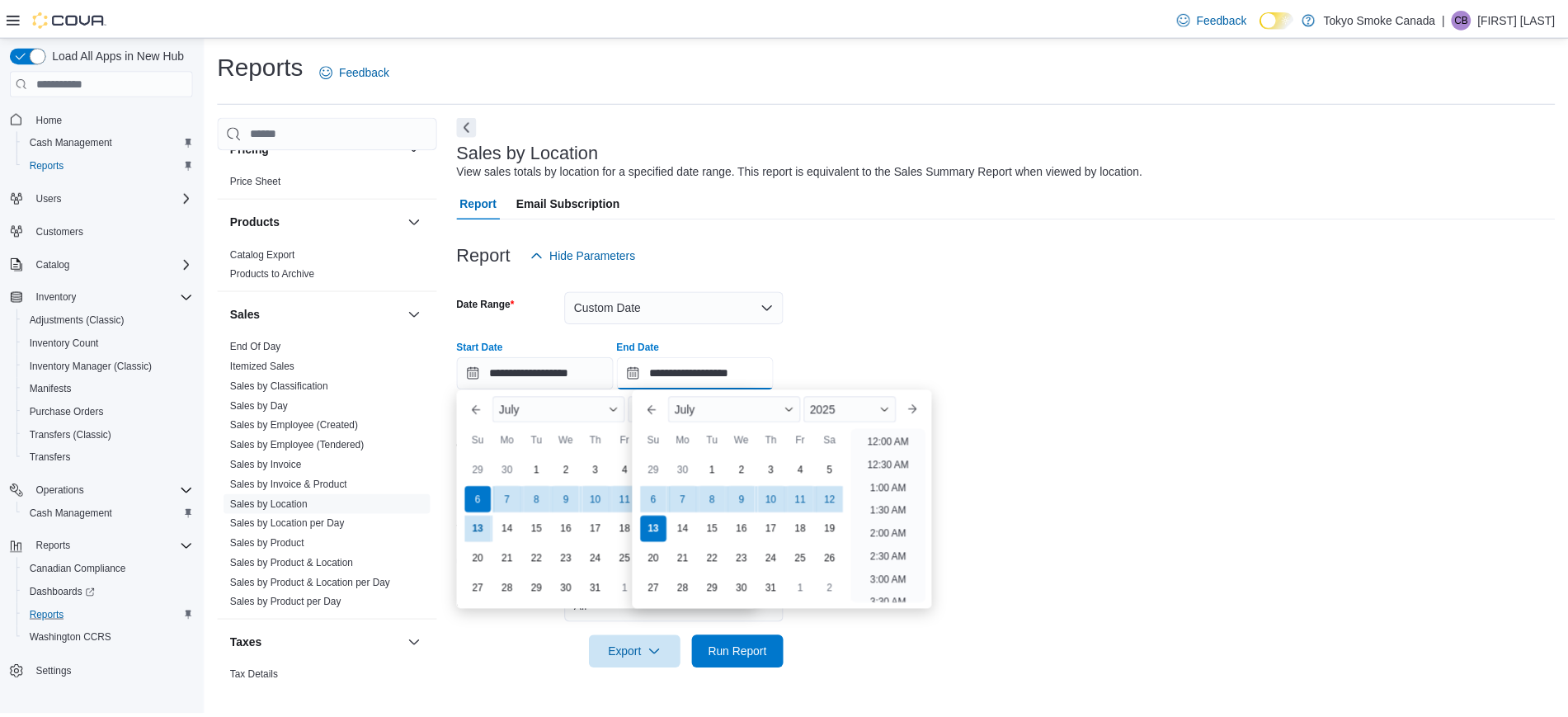 scroll, scrollTop: 937, scrollLeft: 0, axis: vertical 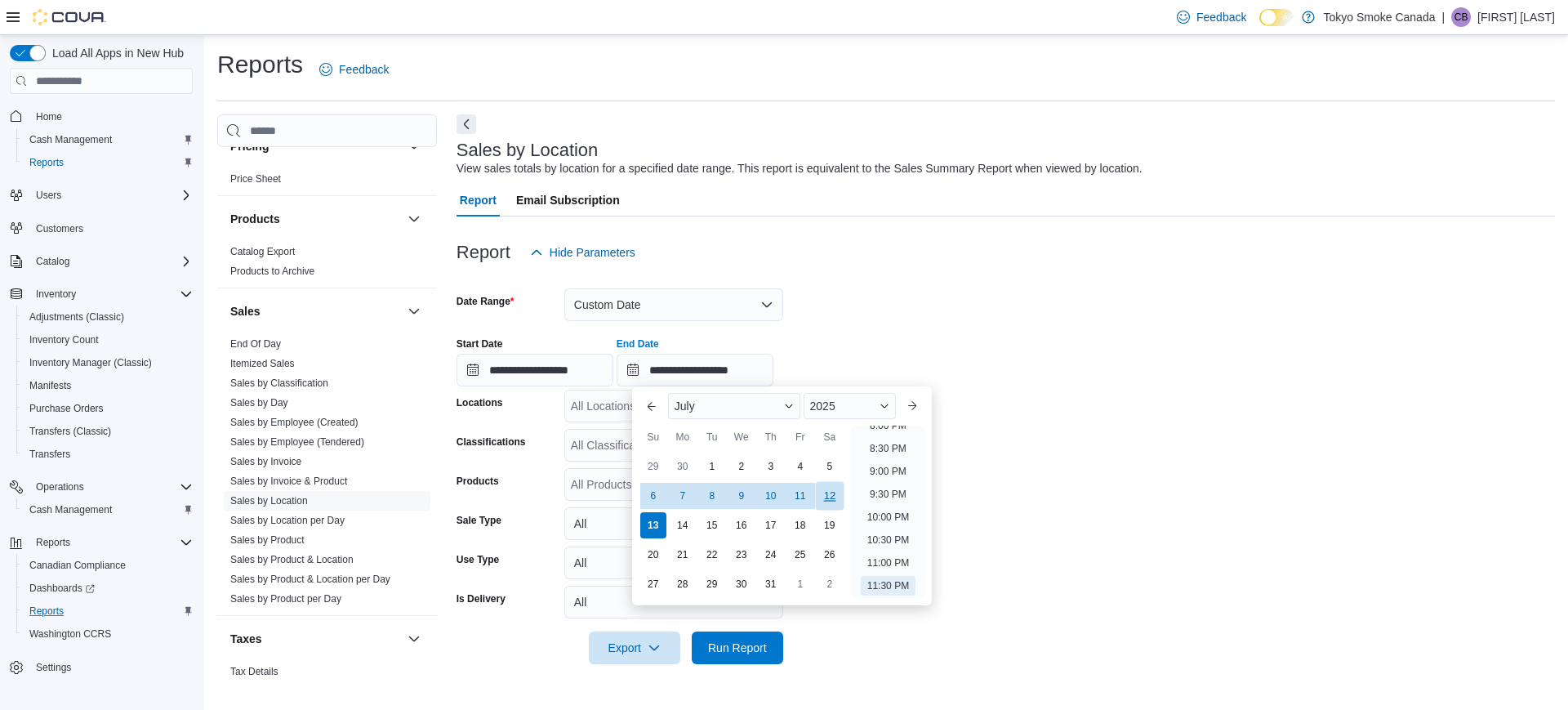 click on "12" at bounding box center [829, 496] 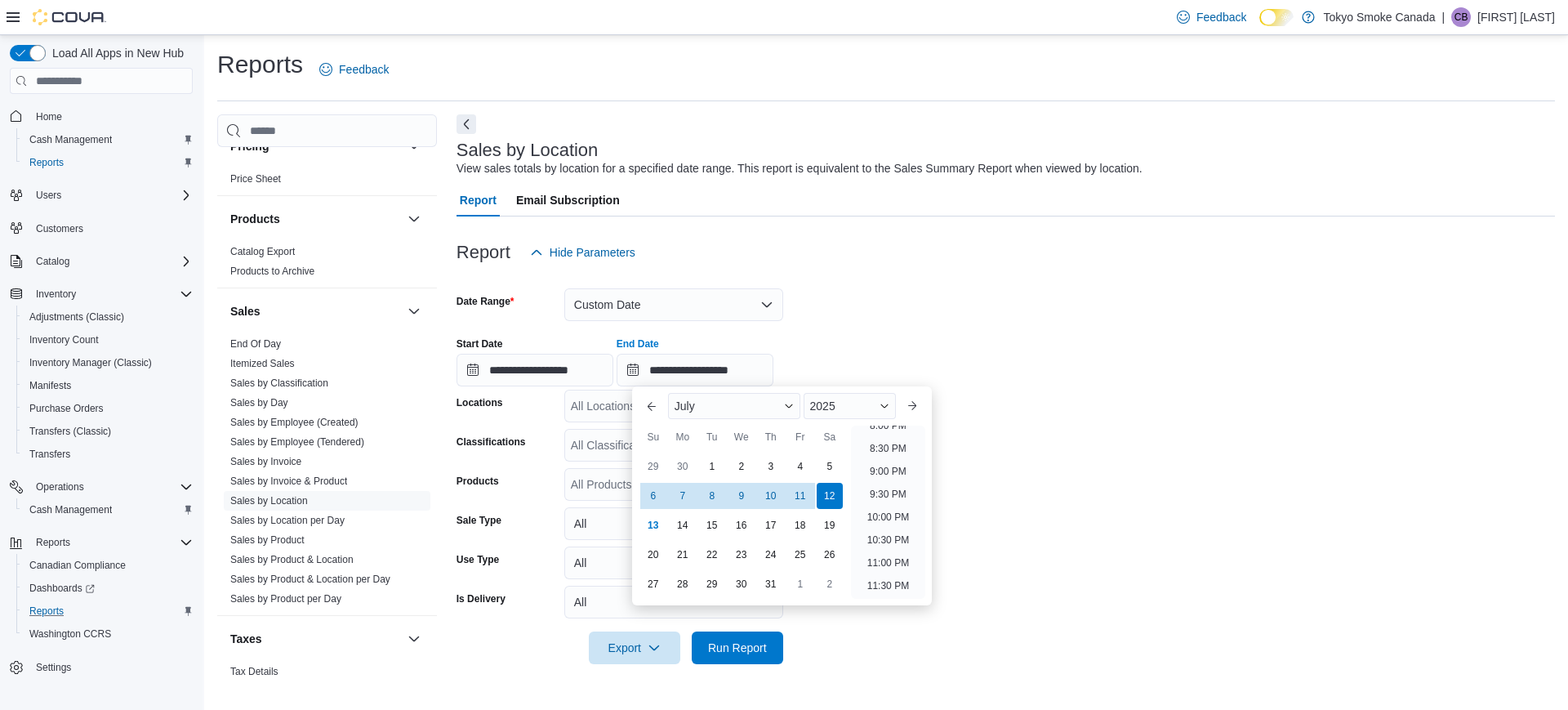 drag, startPoint x: 1080, startPoint y: 400, endPoint x: 1067, endPoint y: 398, distance: 13.152946 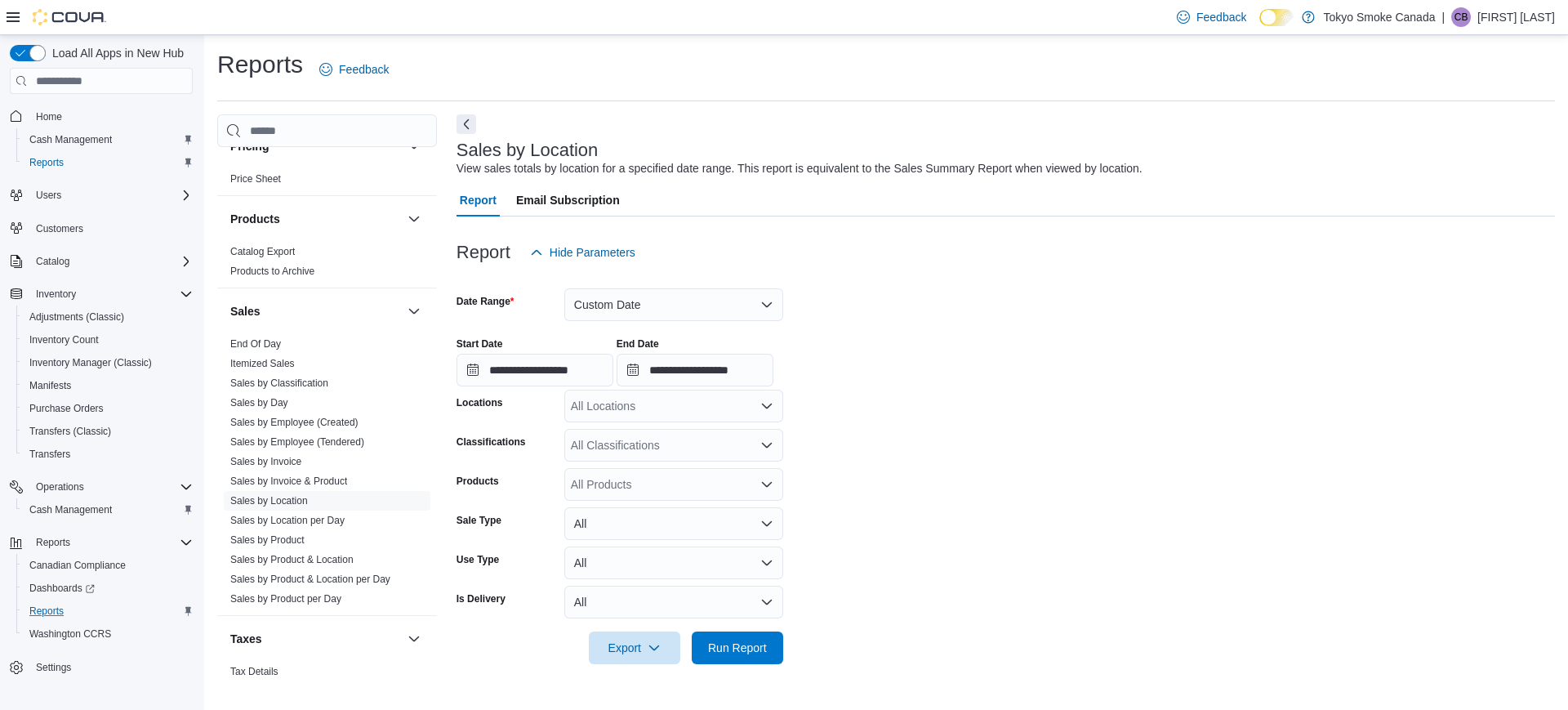 click at bounding box center (1005, 388) 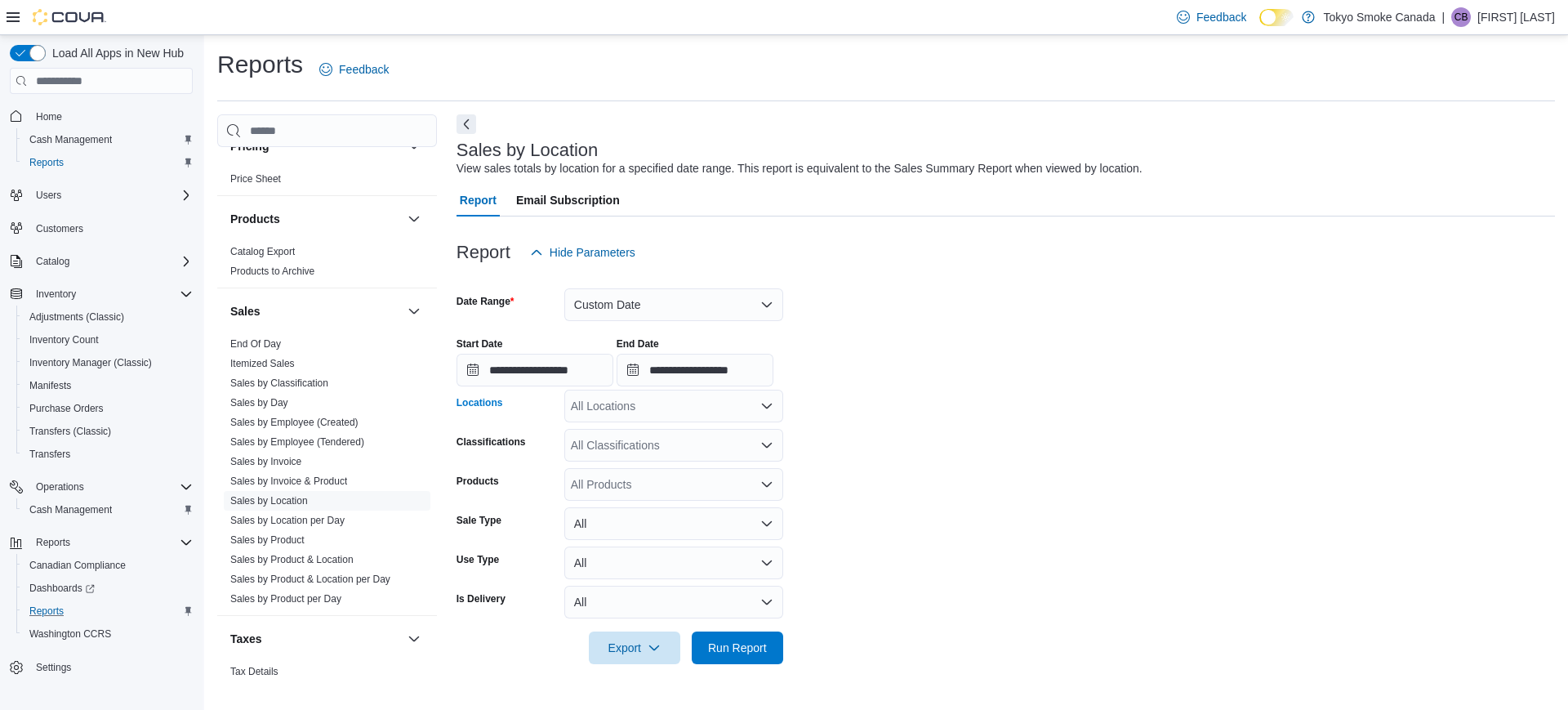click on "All Locations" at bounding box center [674, 406] 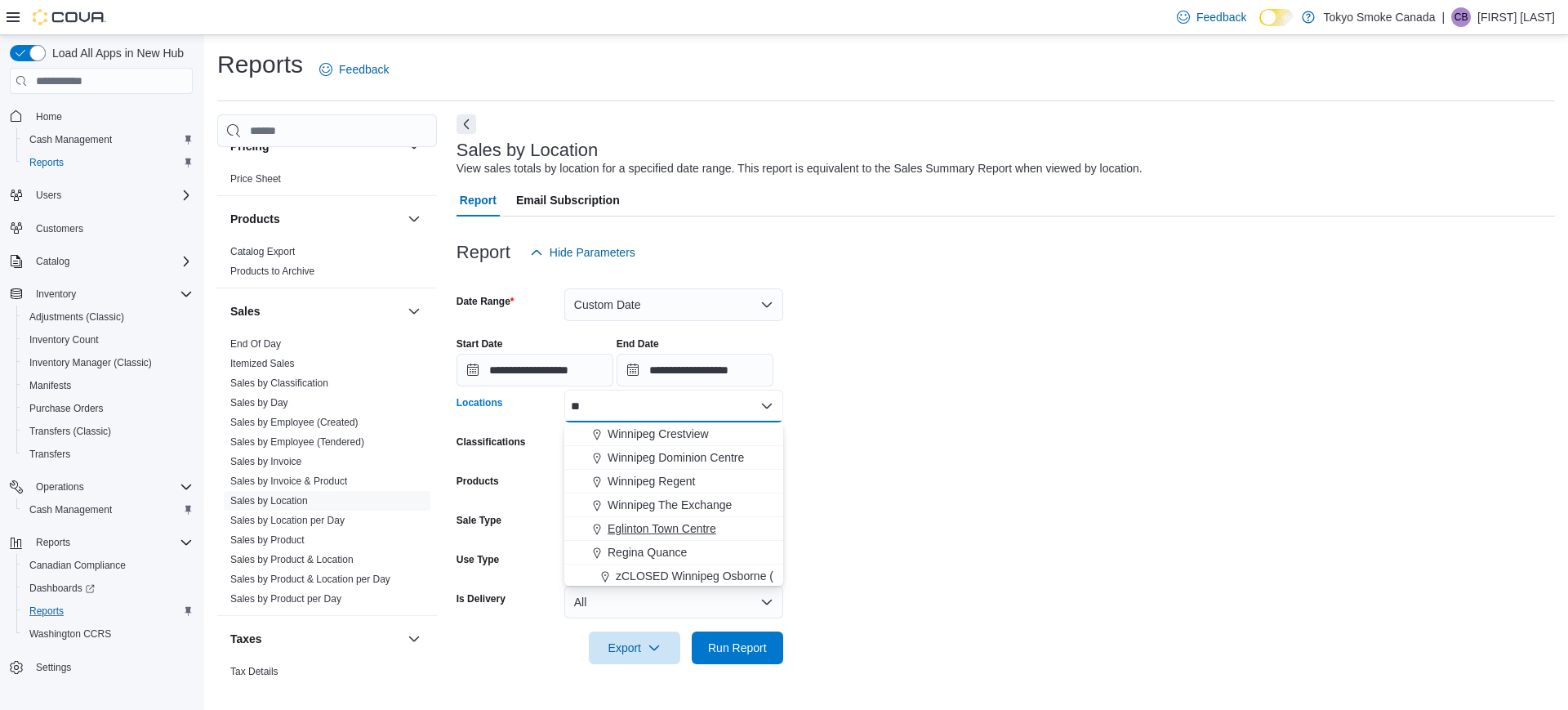 type on "**" 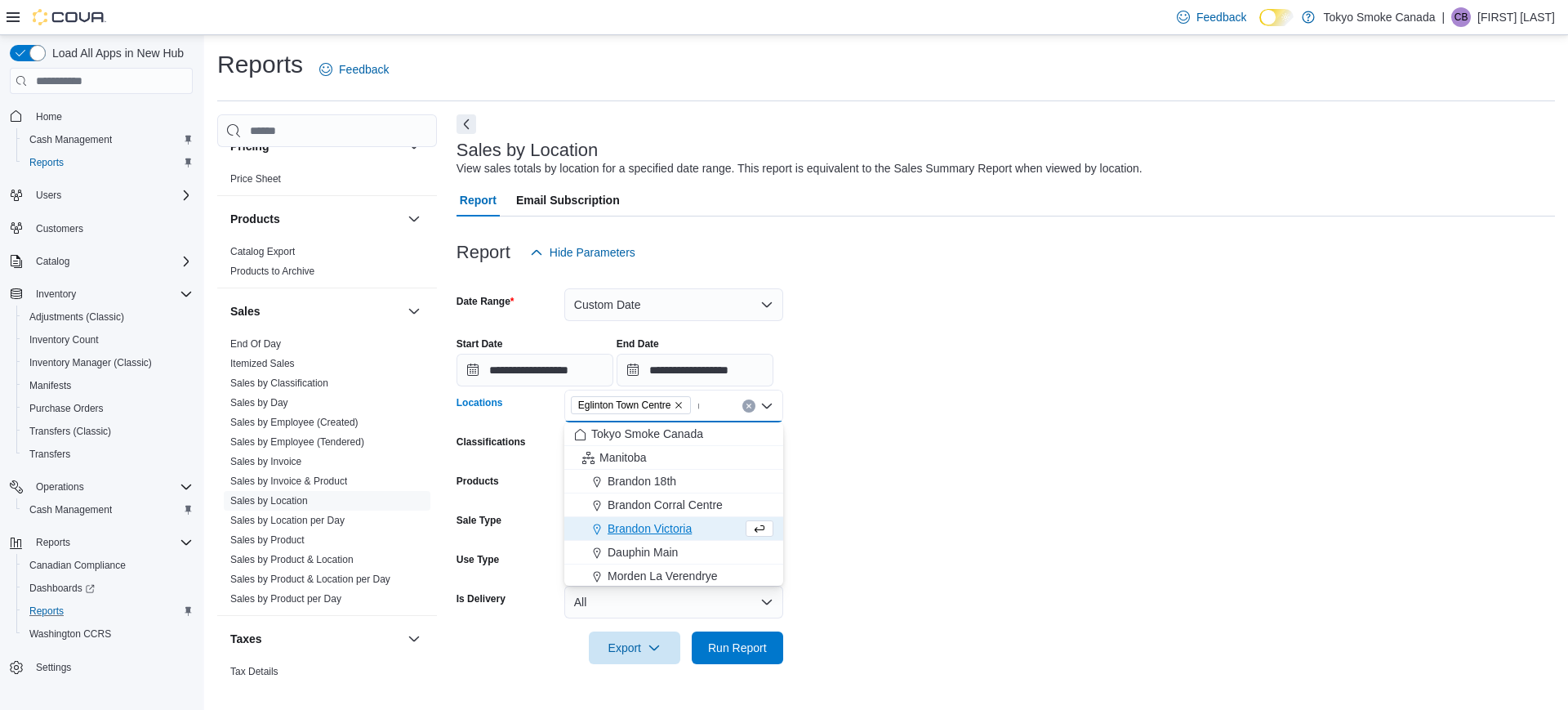 type 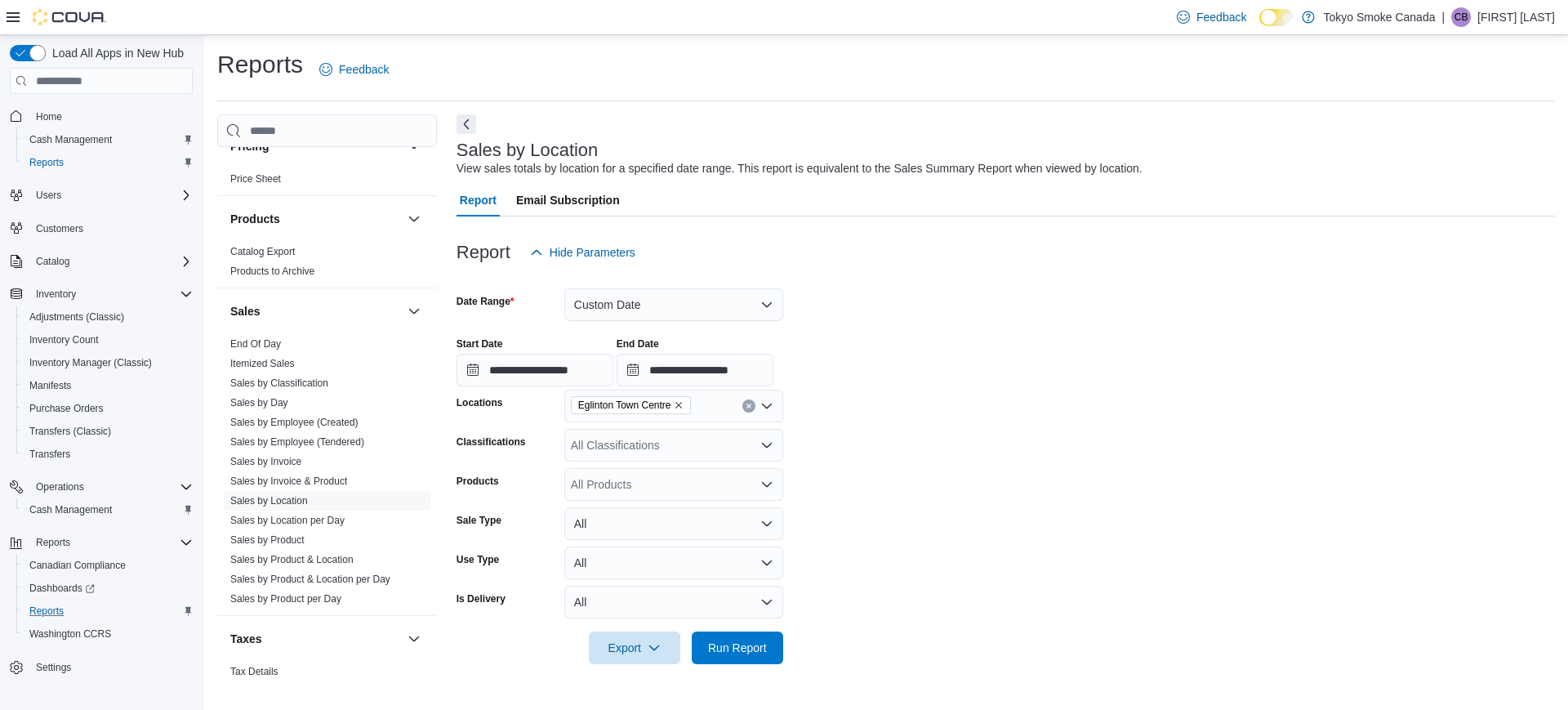 click on "**********" at bounding box center (1005, 467) 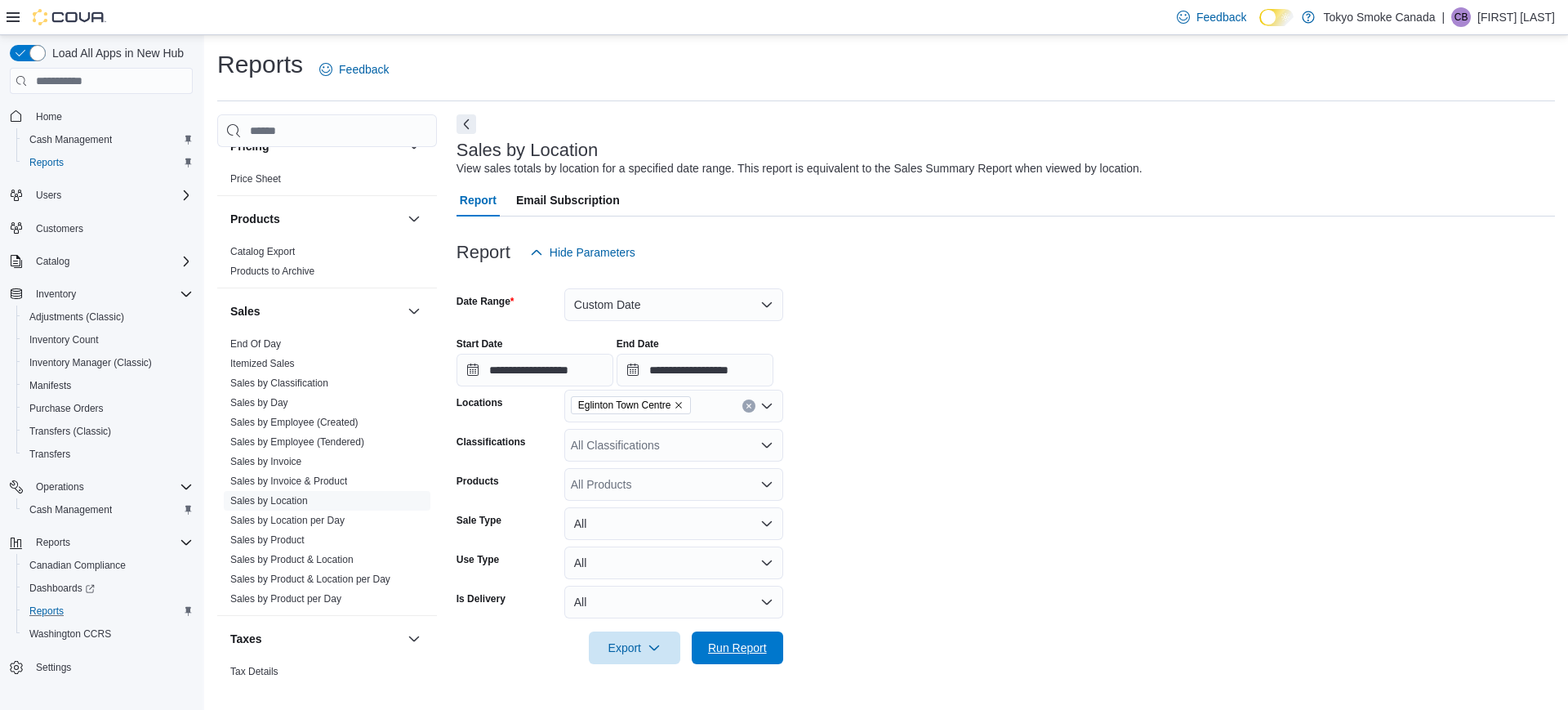 drag, startPoint x: 728, startPoint y: 640, endPoint x: 791, endPoint y: 592, distance: 79.20227 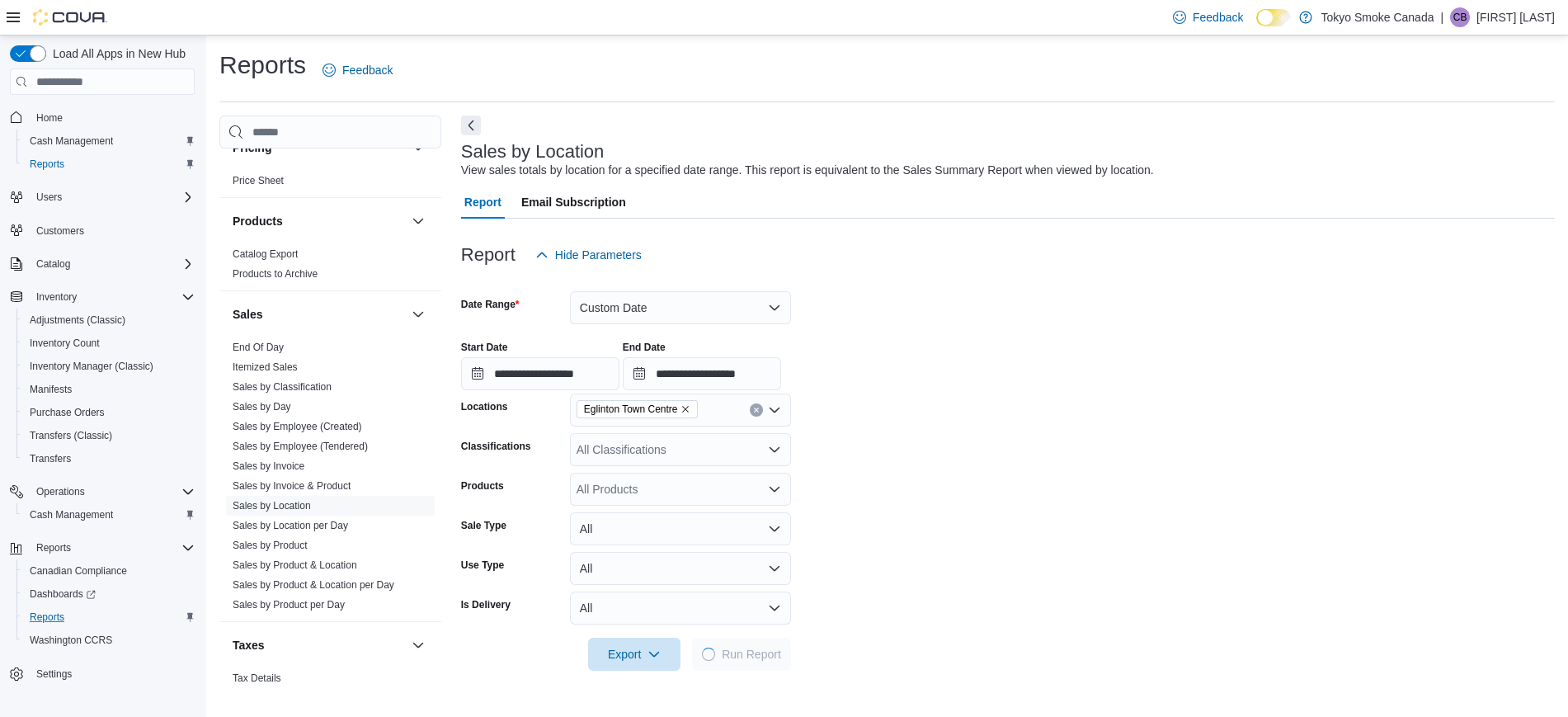 scroll, scrollTop: 516, scrollLeft: 0, axis: vertical 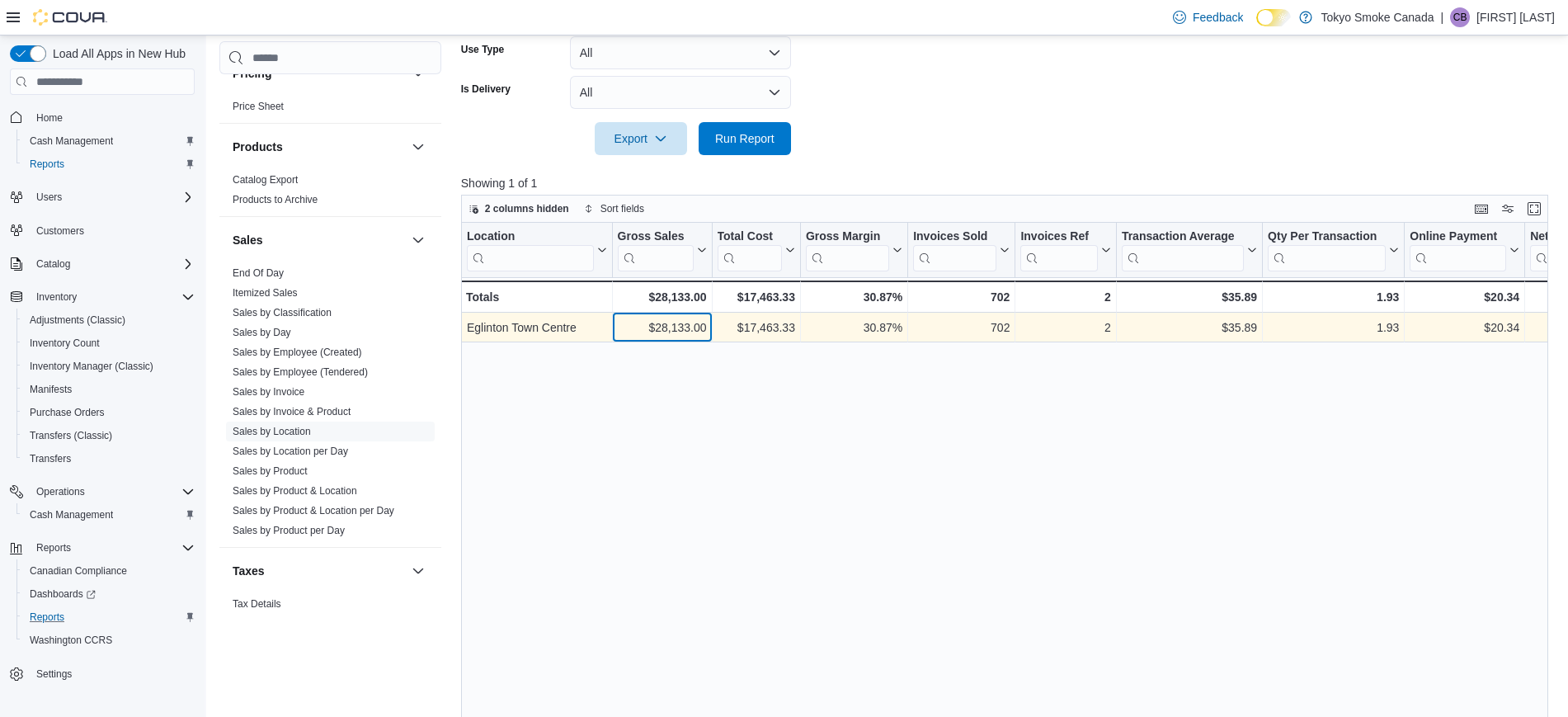 click on "$28,133.00" at bounding box center [662, 328] 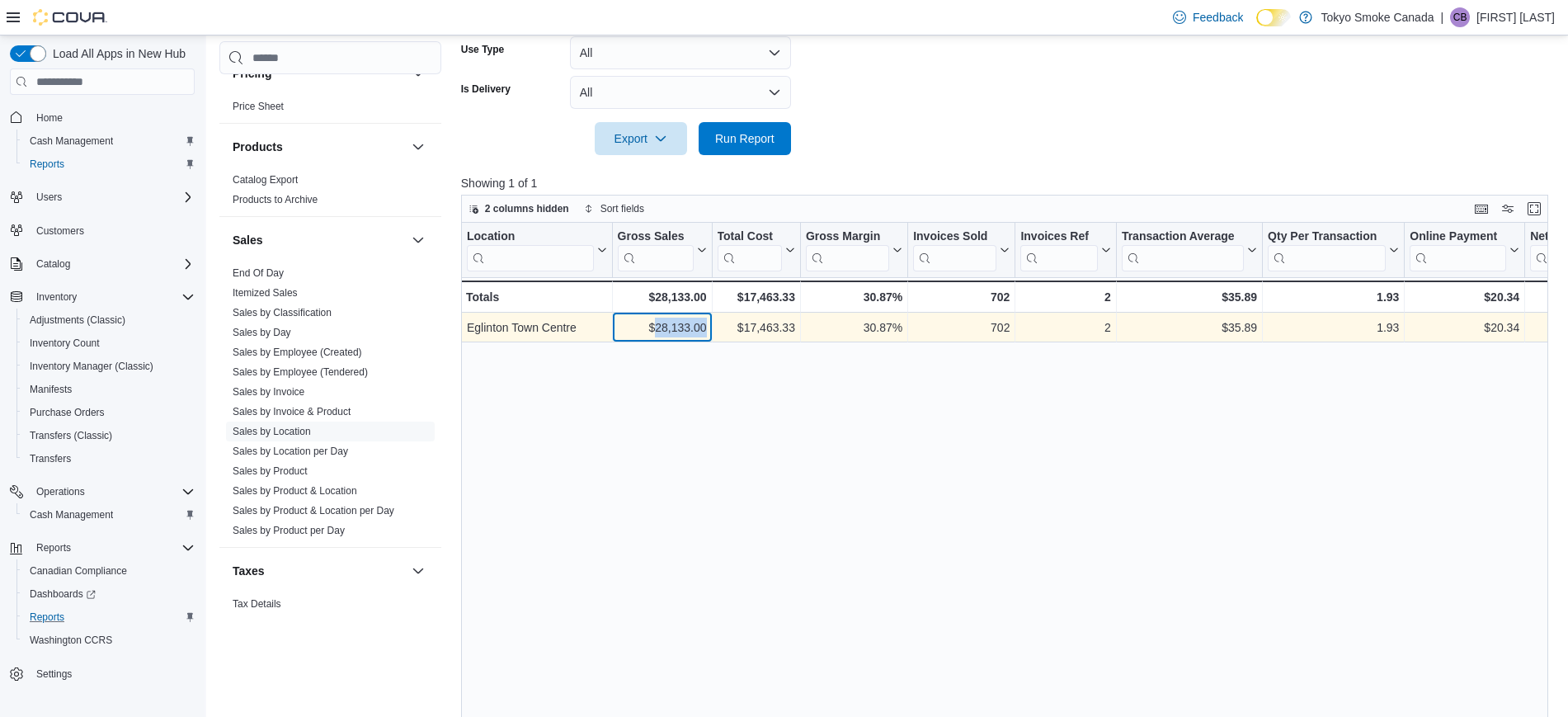 click on "$28,133.00" at bounding box center [662, 328] 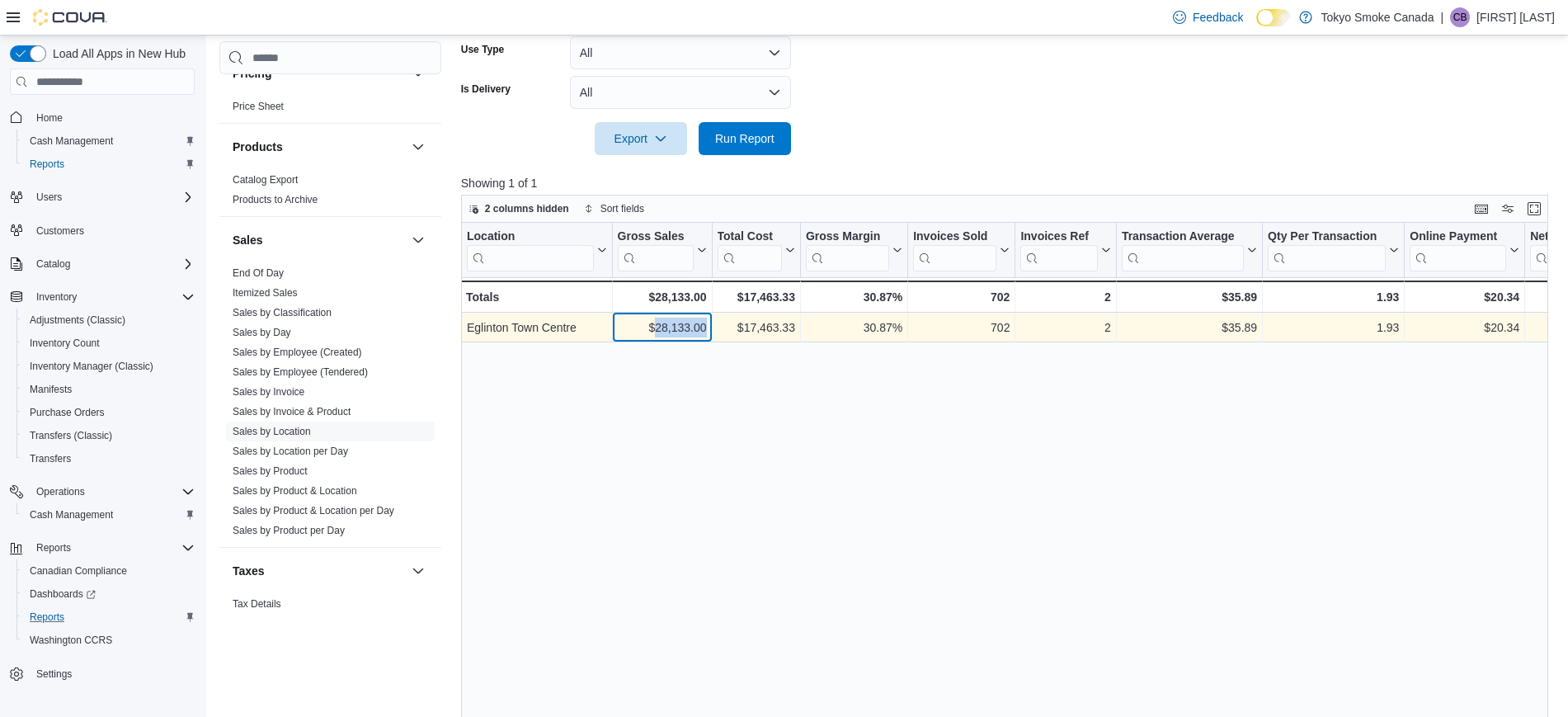 copy on "28,133.00" 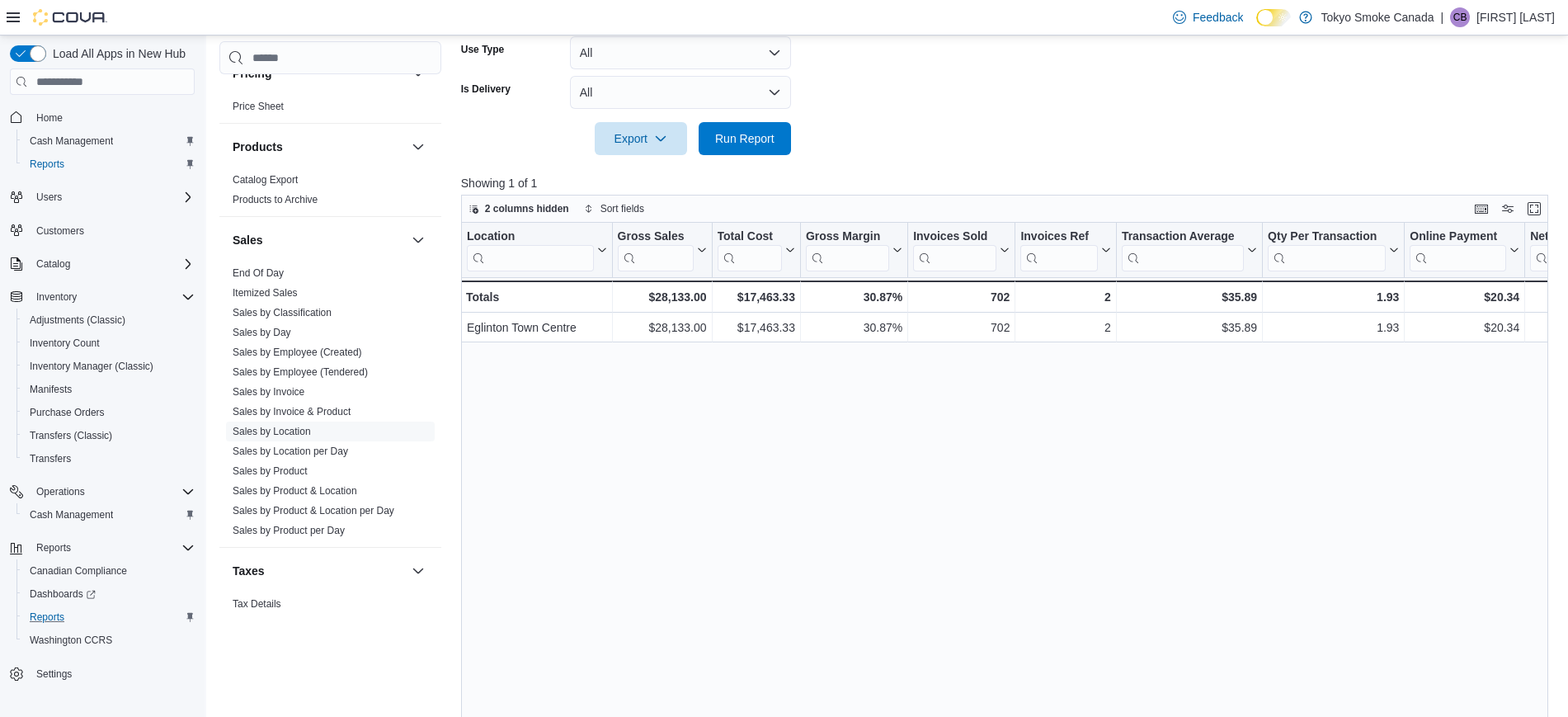 drag, startPoint x: 1265, startPoint y: 486, endPoint x: 1578, endPoint y: 482, distance: 313.026 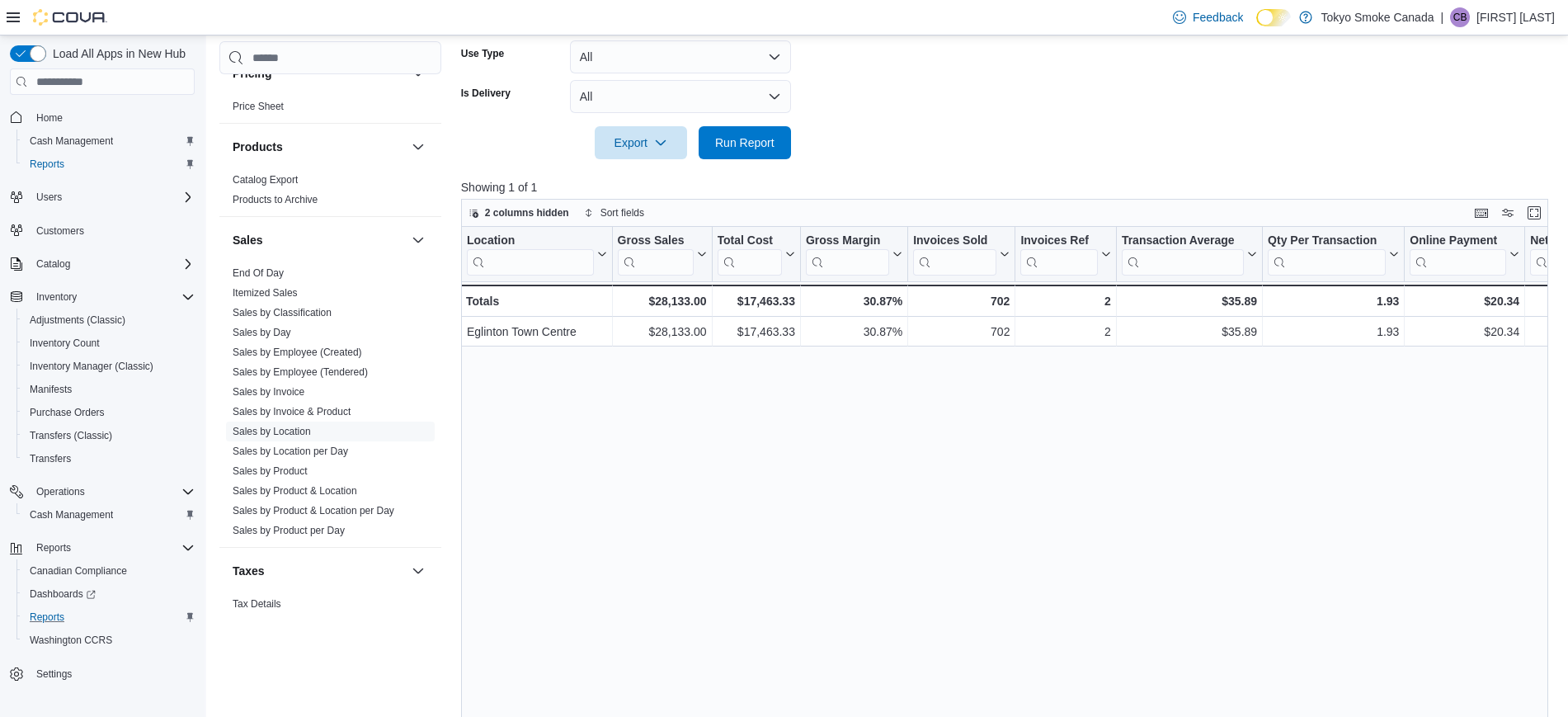 scroll, scrollTop: 504, scrollLeft: 0, axis: vertical 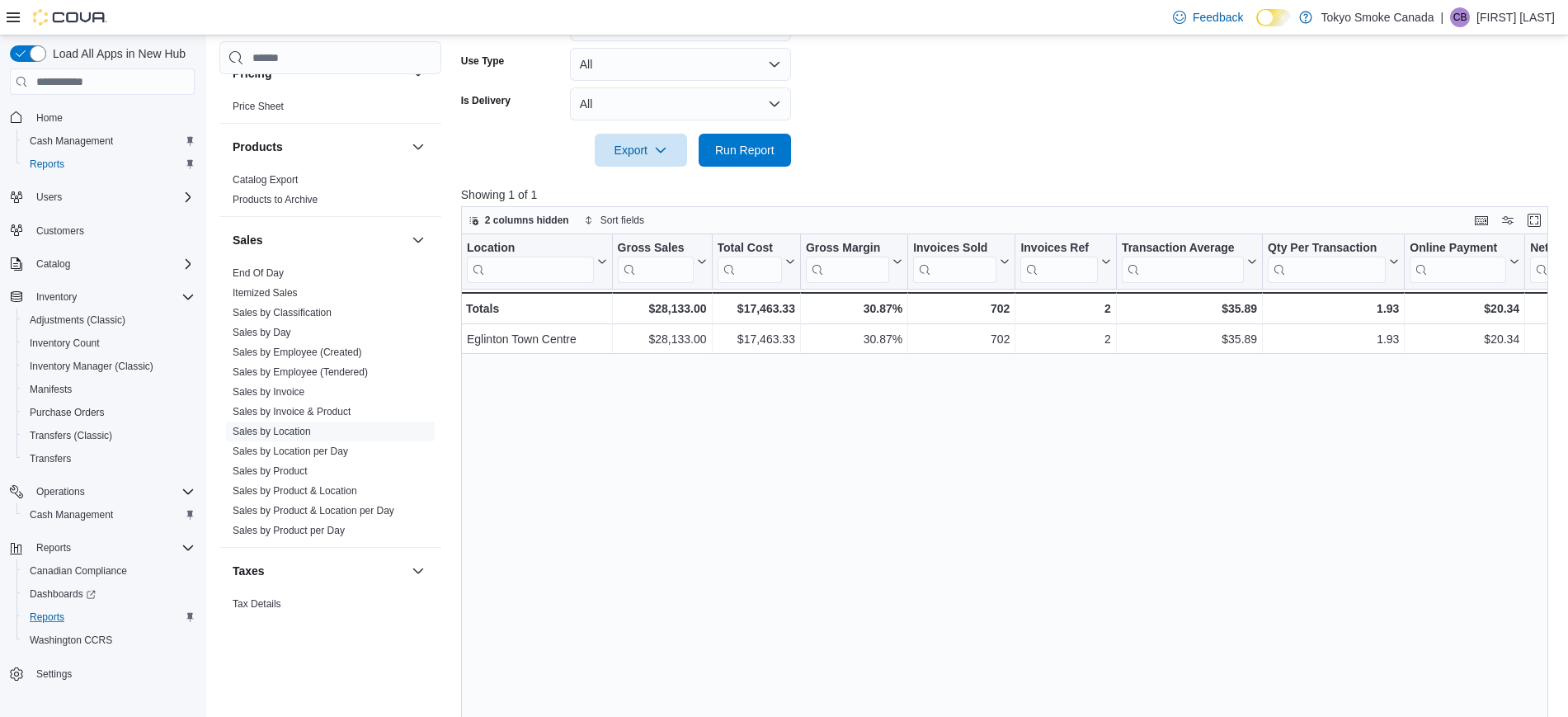 drag, startPoint x: 1280, startPoint y: 408, endPoint x: 1418, endPoint y: 373, distance: 142.3692 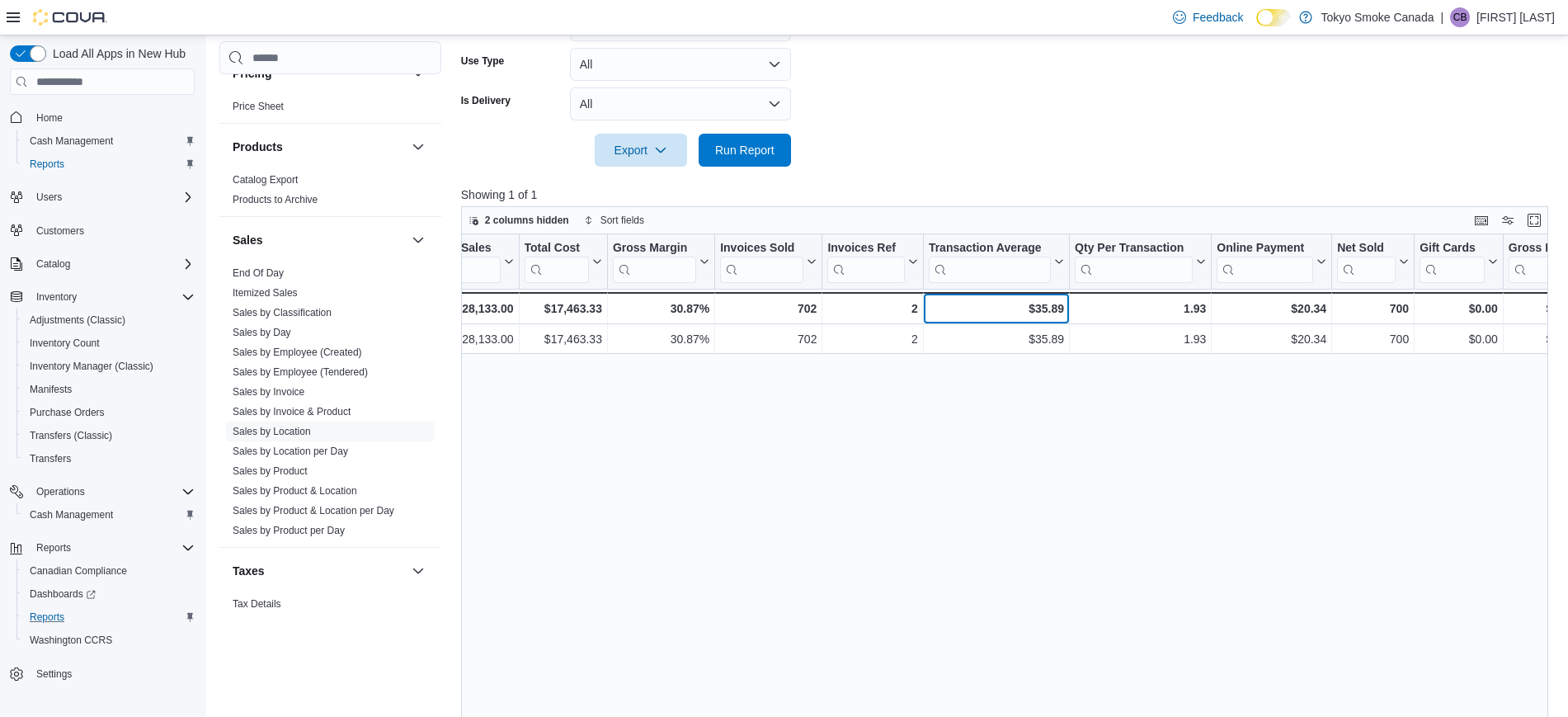 drag, startPoint x: 1130, startPoint y: 316, endPoint x: 1231, endPoint y: 325, distance: 101.4002 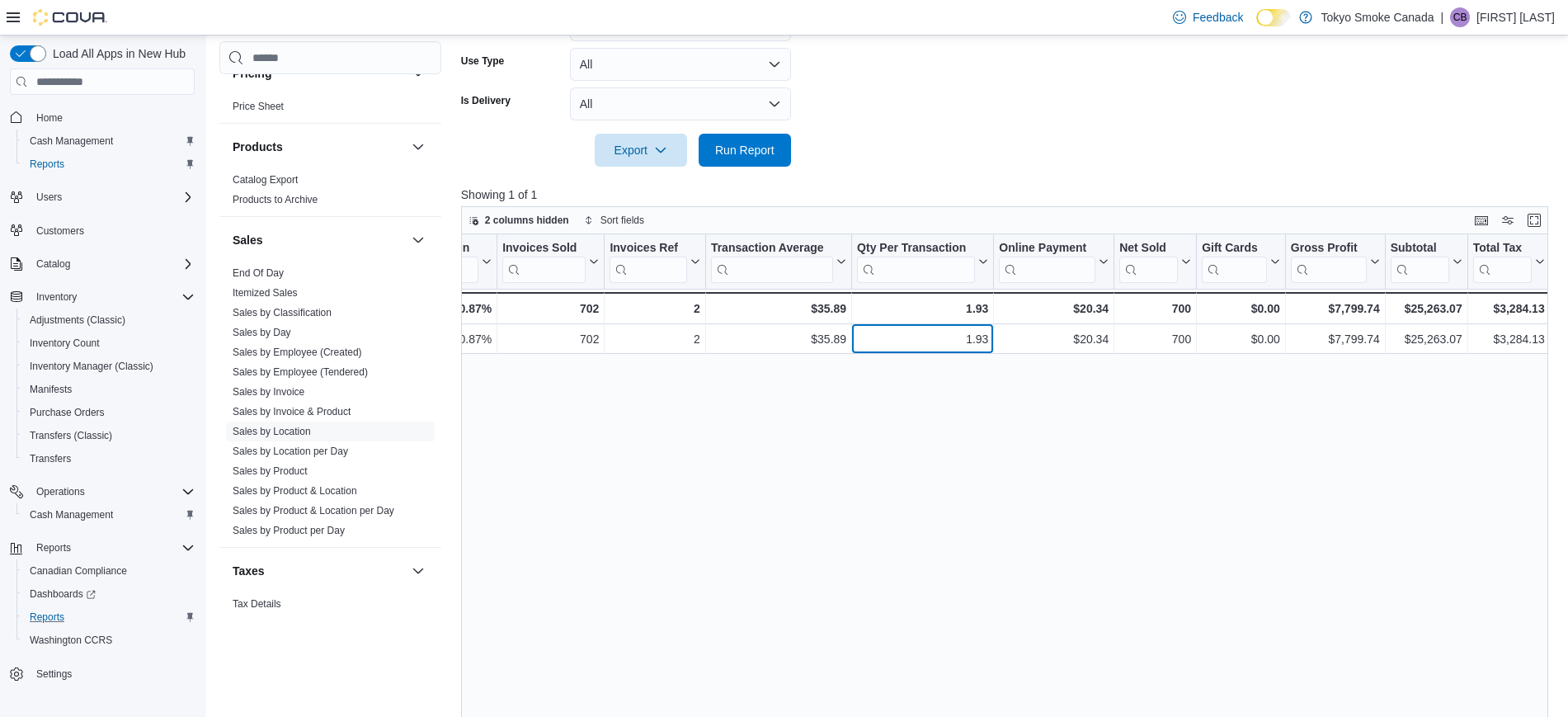 drag, startPoint x: 1174, startPoint y: 327, endPoint x: 1255, endPoint y: 330, distance: 81.0555 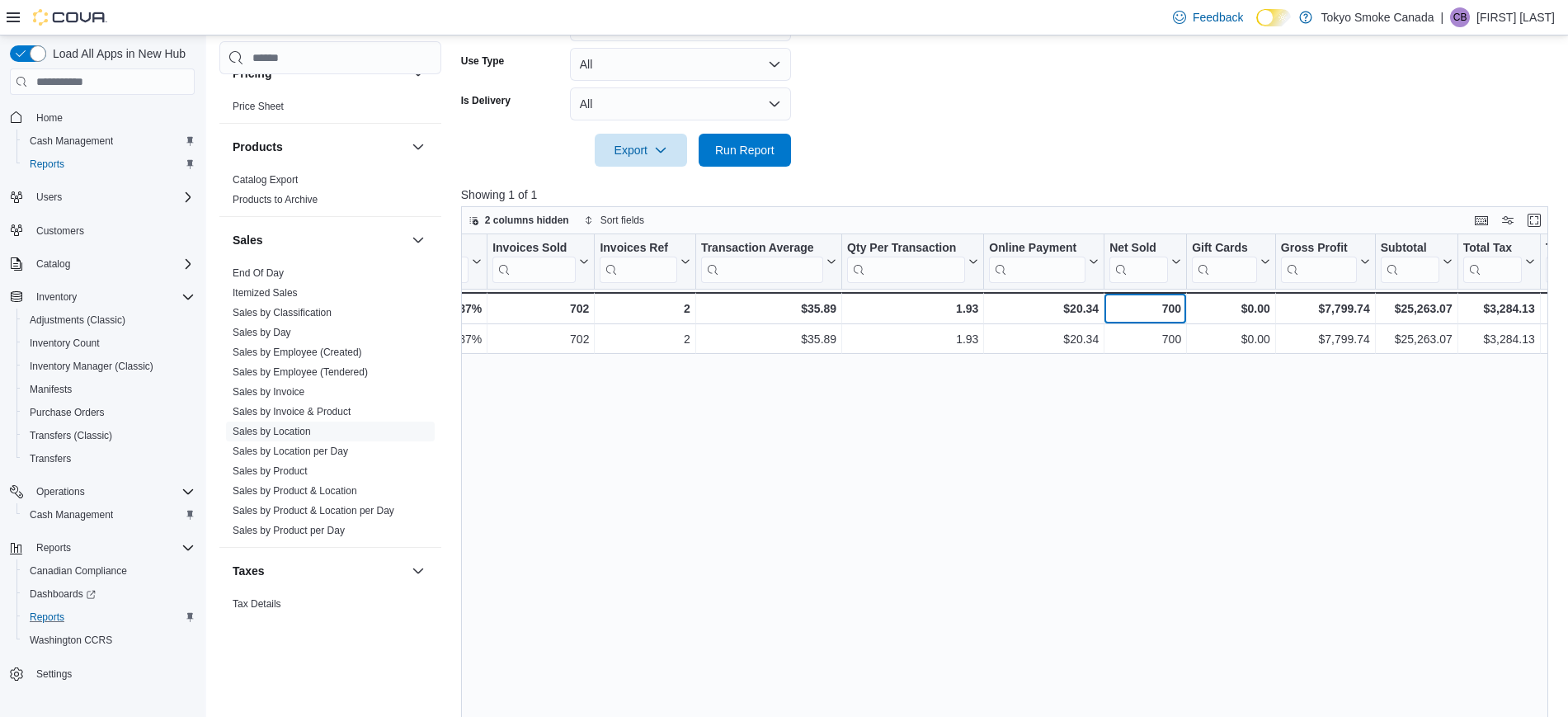 scroll, scrollTop: 0, scrollLeft: 115, axis: horizontal 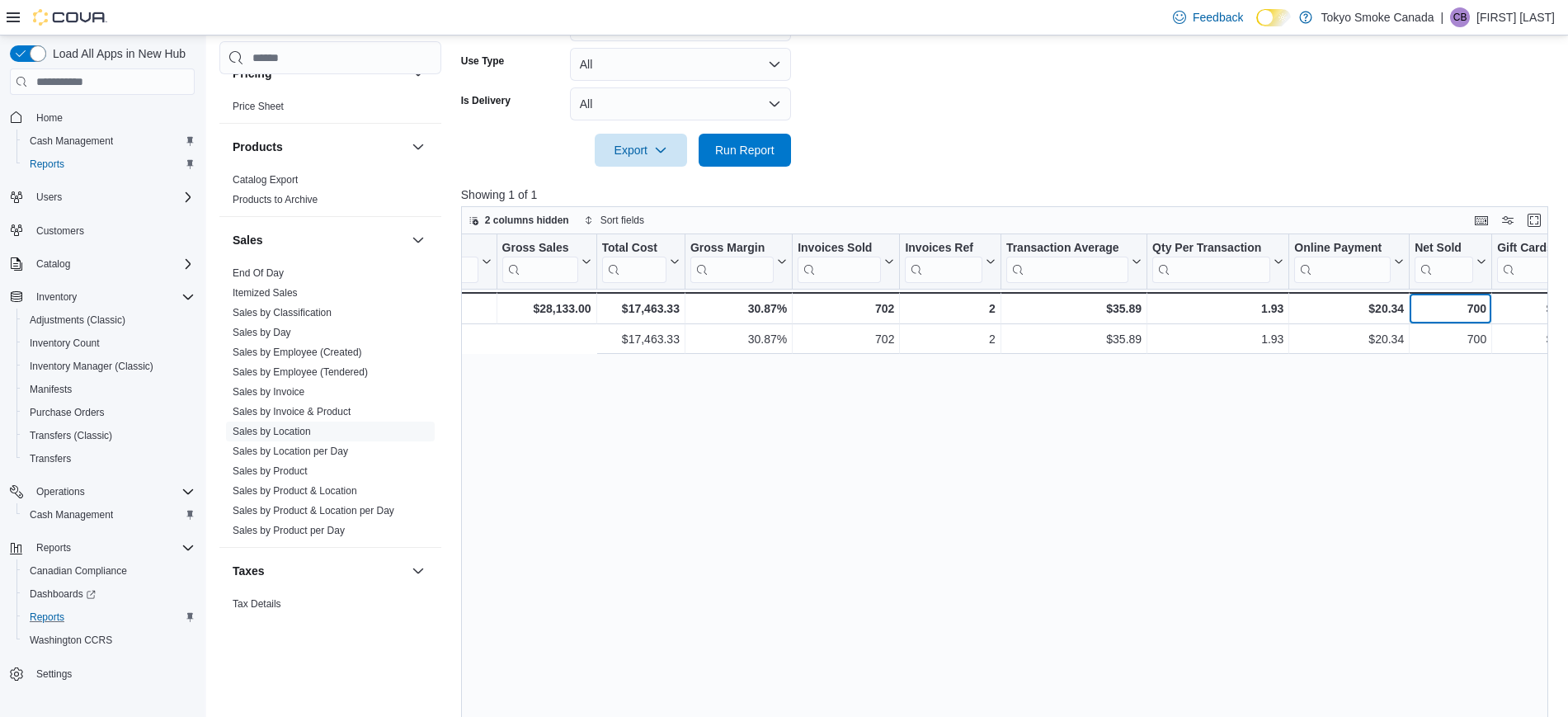 drag, startPoint x: 1132, startPoint y: 306, endPoint x: 921, endPoint y: 312, distance: 211.08529 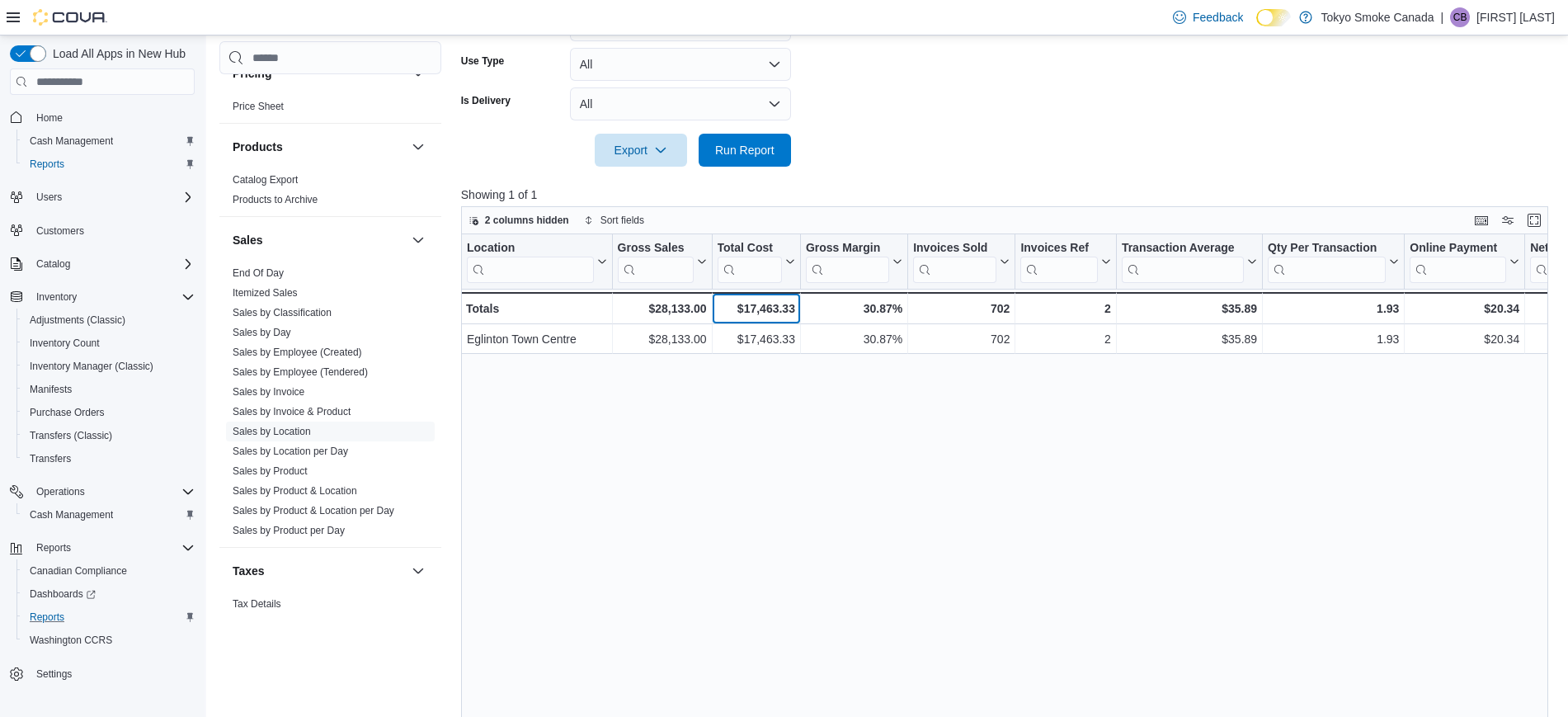 click on "$17,463.33" at bounding box center [756, 309] 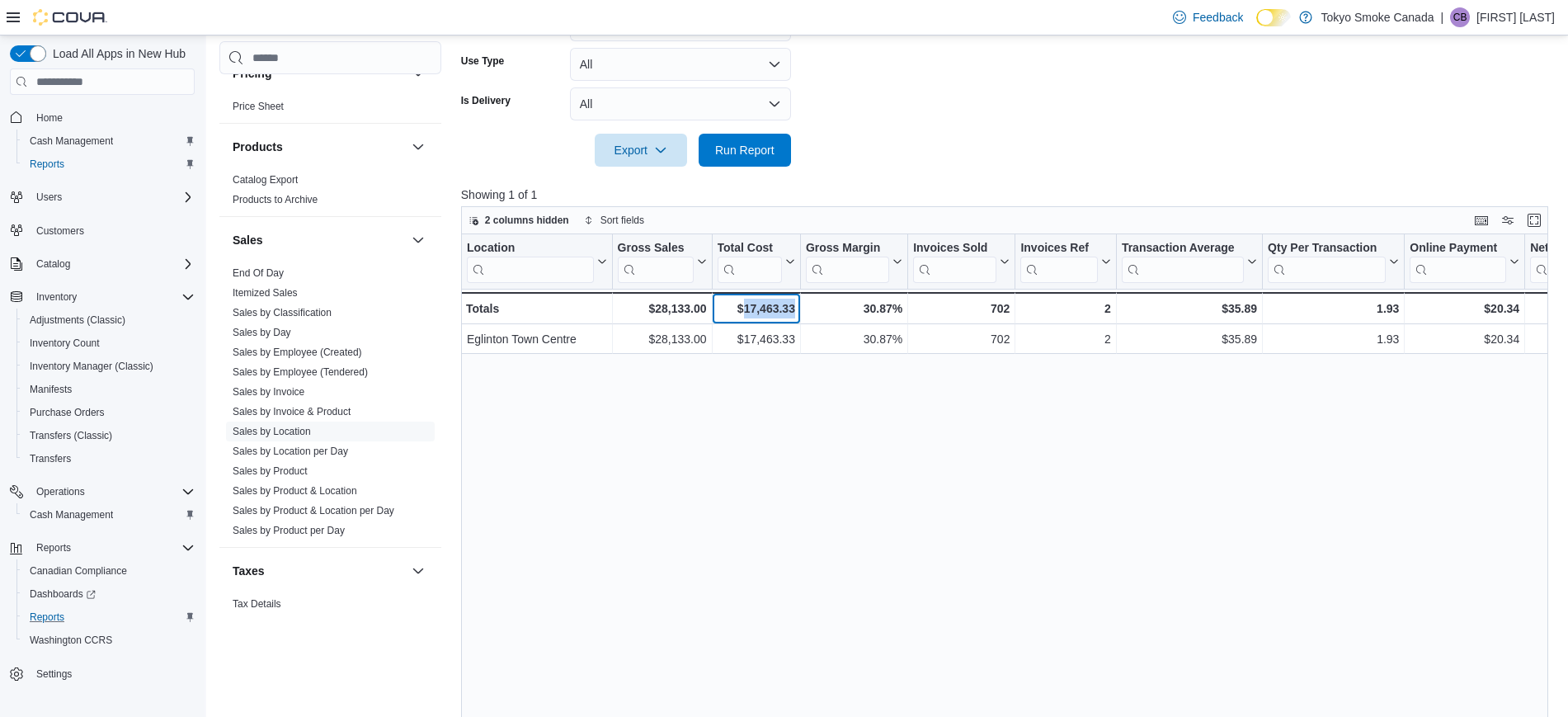 click on "$17,463.33" at bounding box center [756, 309] 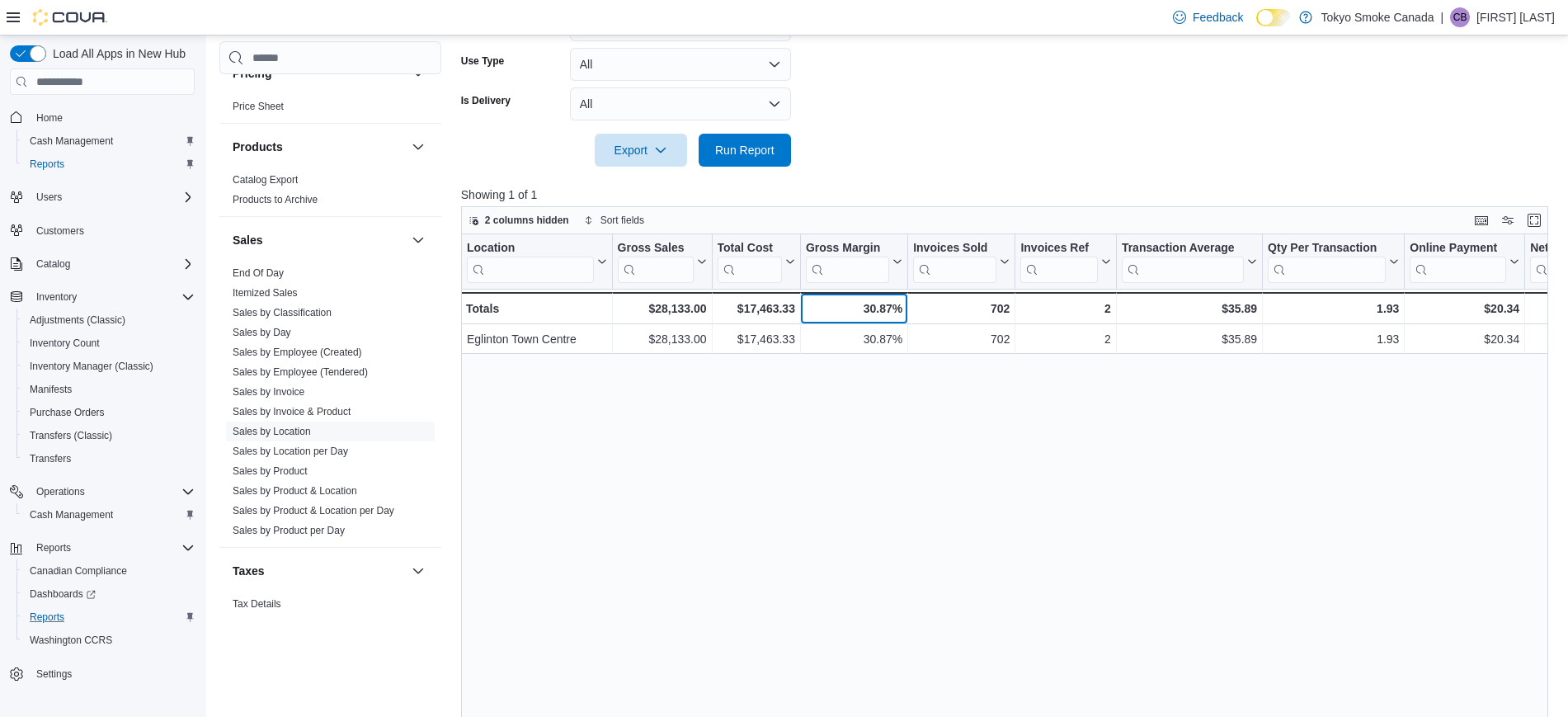 click on "30.87%" at bounding box center [854, 309] 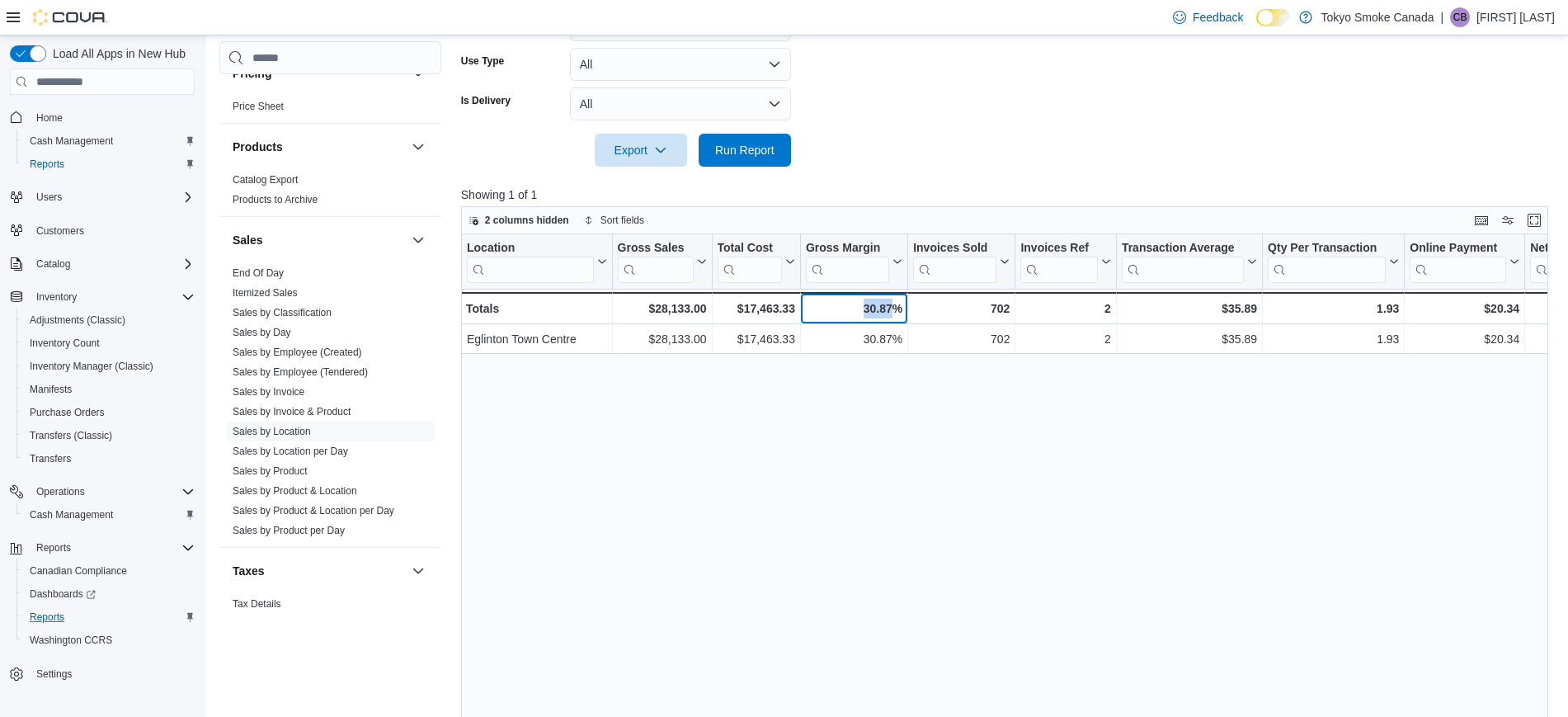 click on "30.87%" at bounding box center [854, 309] 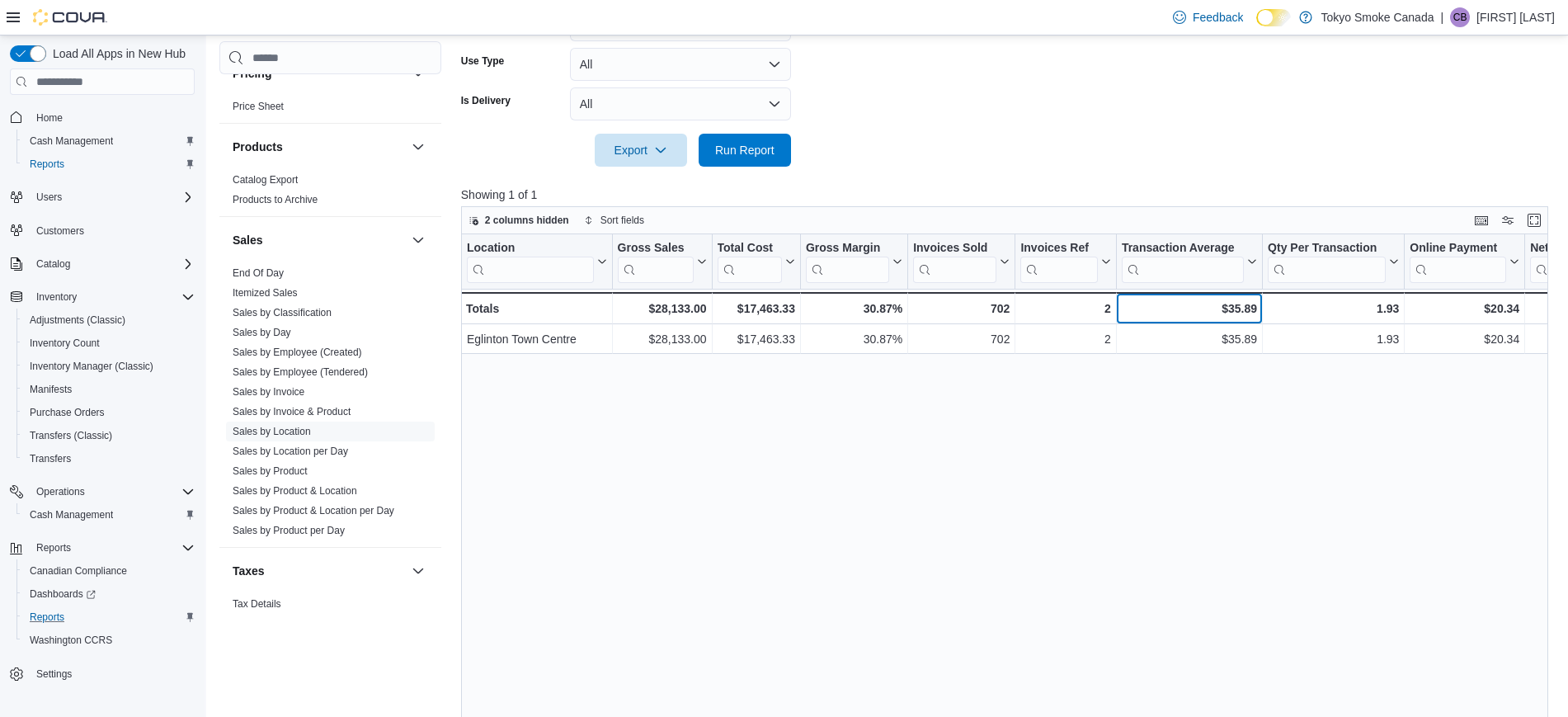click on "$35.89" at bounding box center (1189, 309) 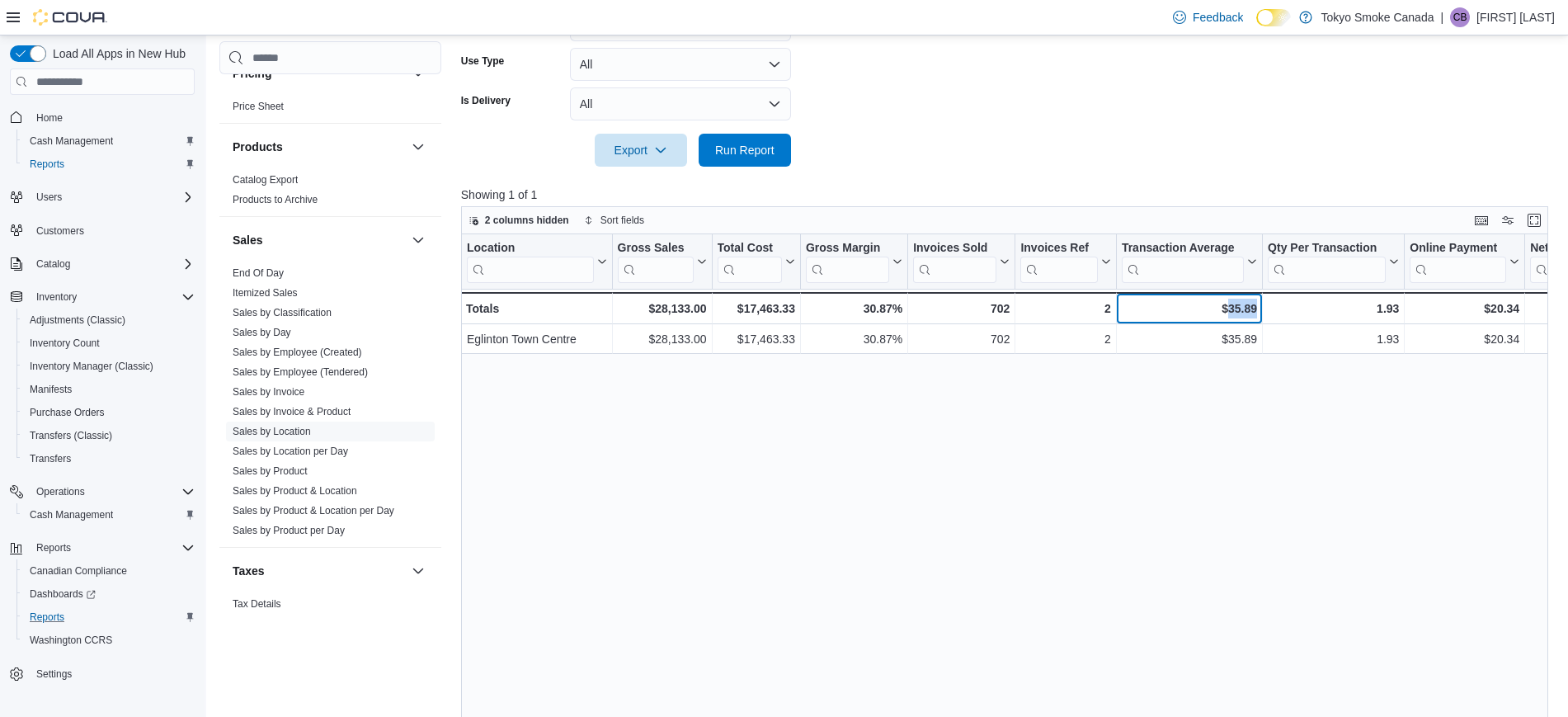 click on "$35.89" at bounding box center (1189, 309) 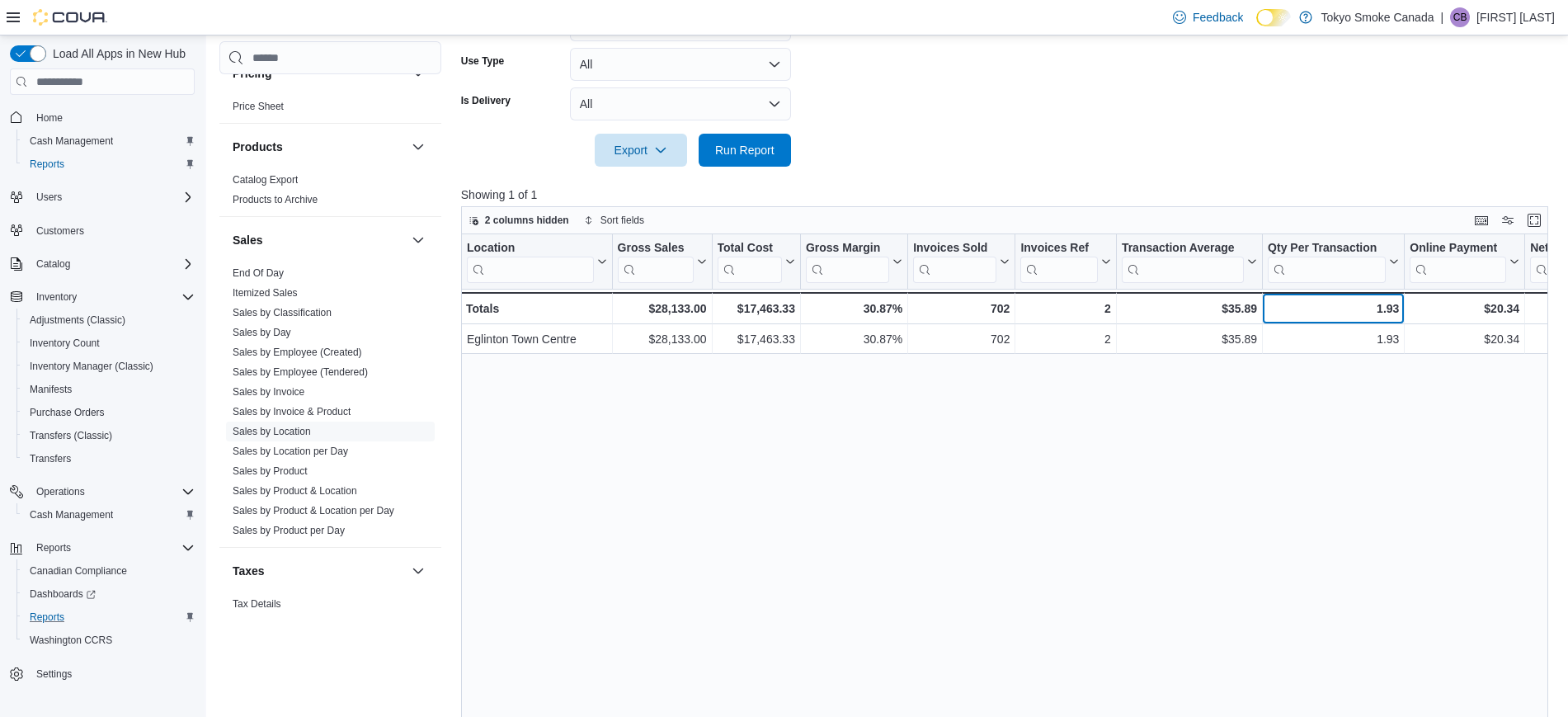 click on "1.93" at bounding box center (1333, 309) 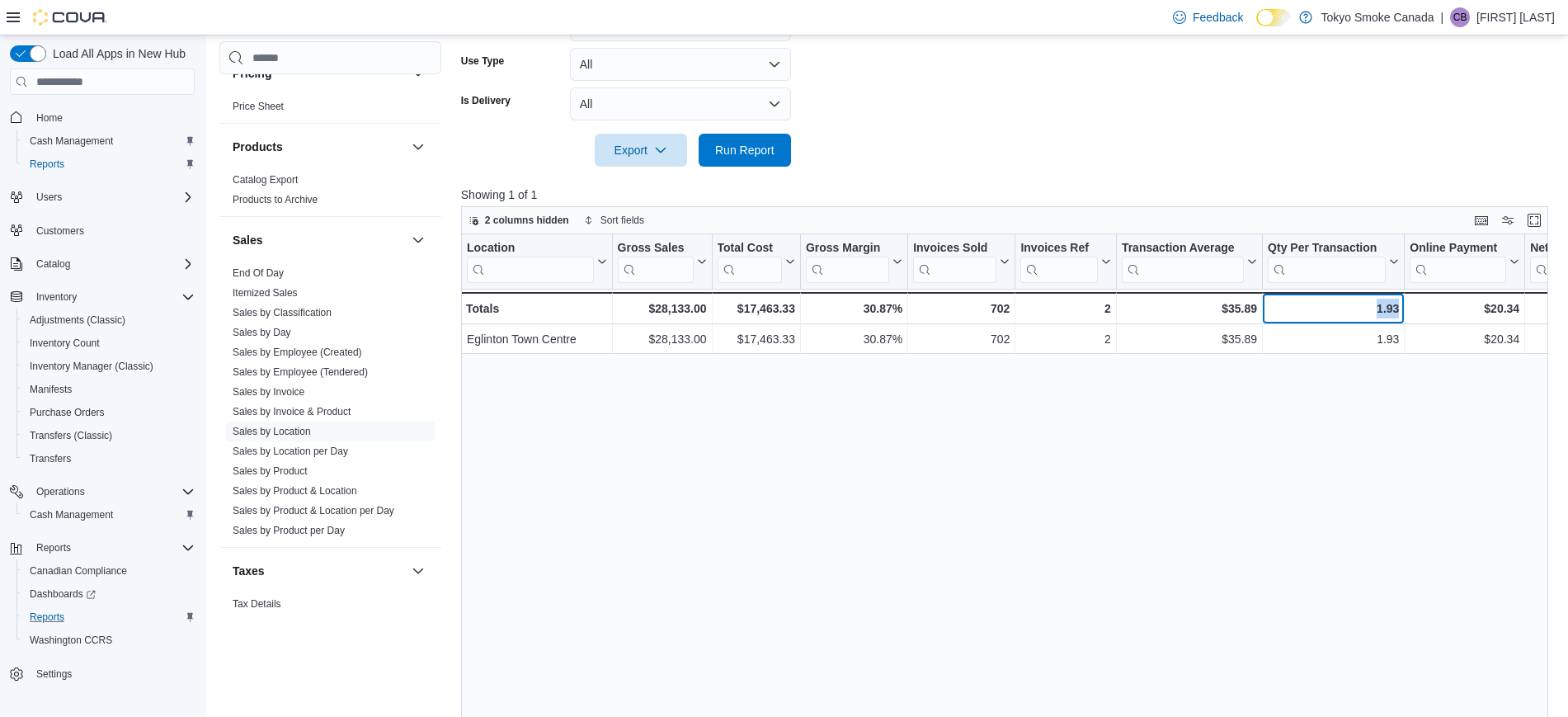 click on "1.93" at bounding box center [1333, 309] 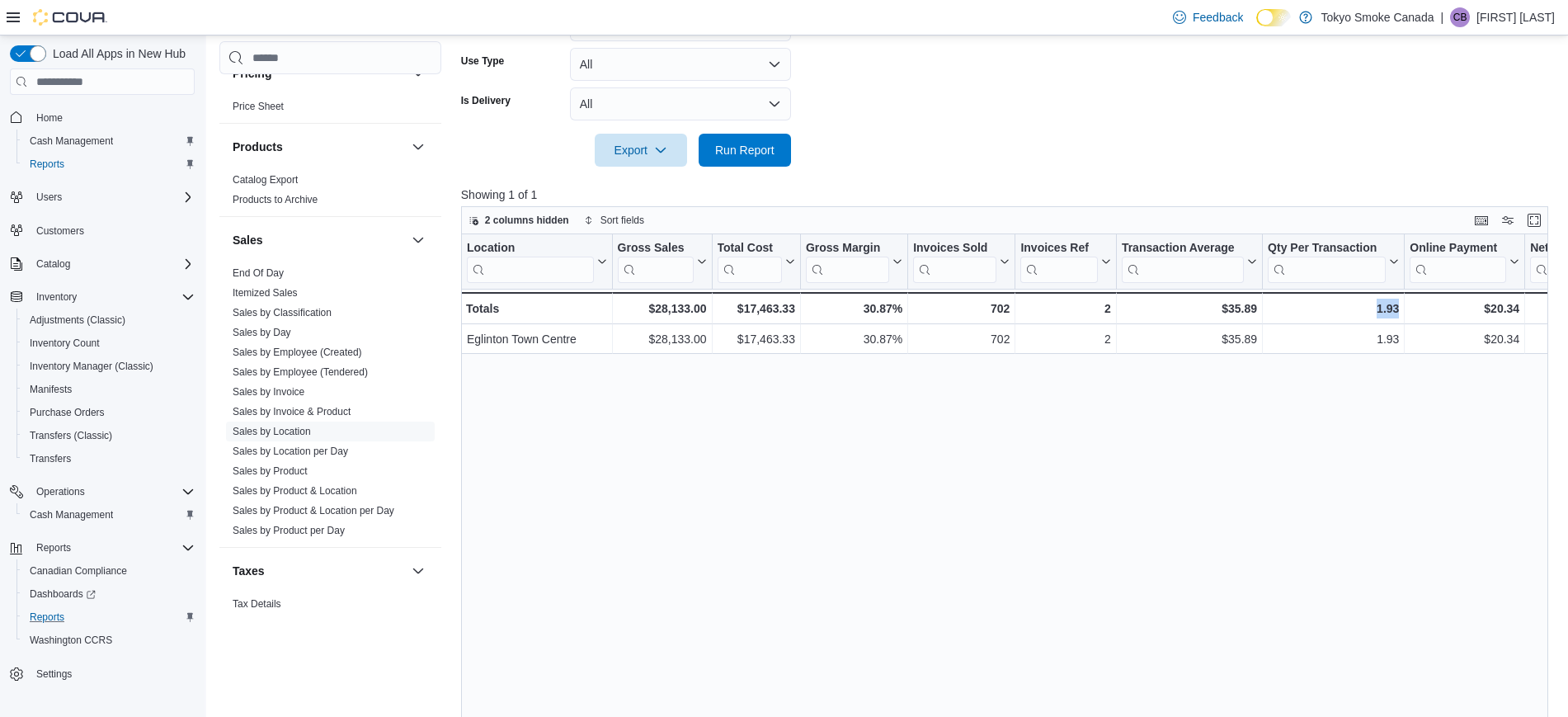 drag, startPoint x: 1324, startPoint y: 481, endPoint x: 1445, endPoint y: 394, distance: 149.0302 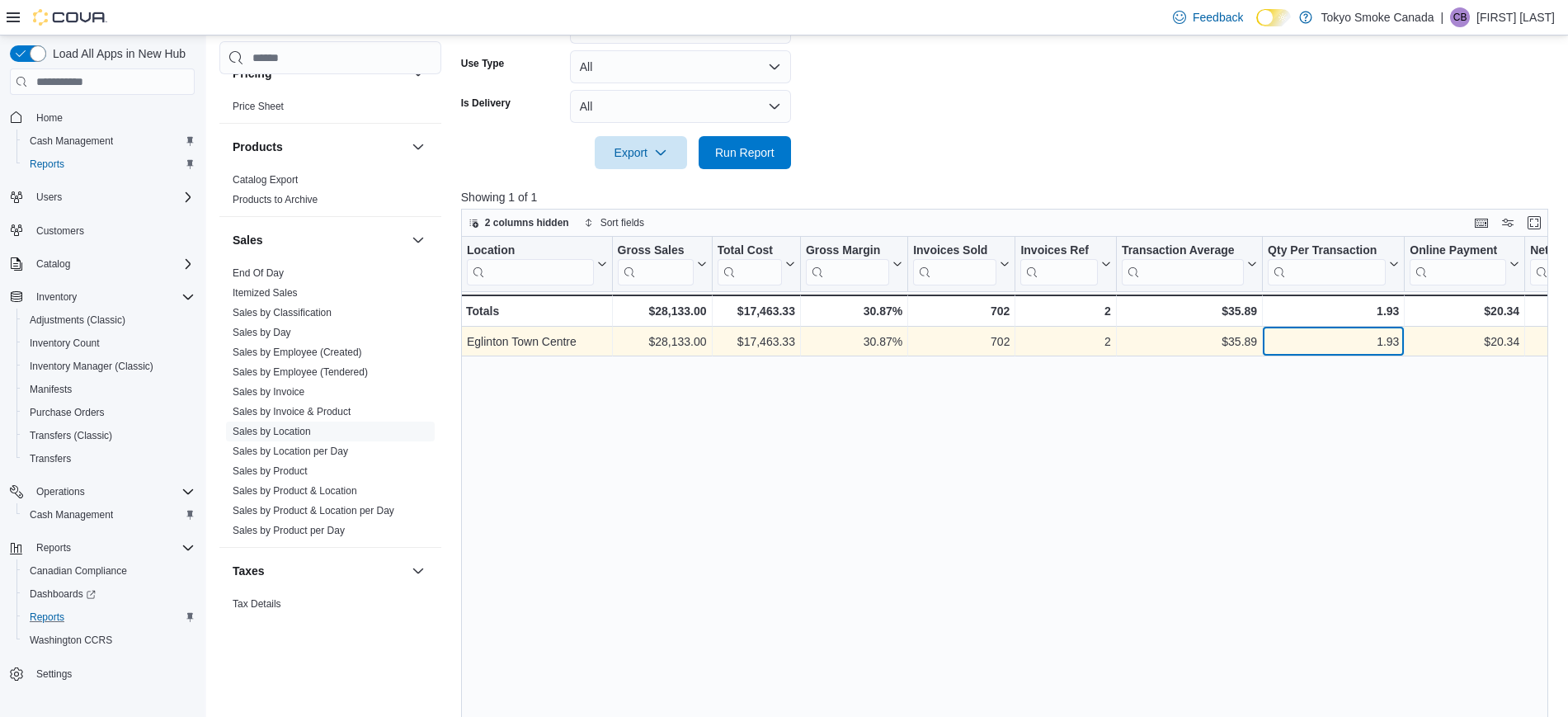 drag, startPoint x: 1382, startPoint y: 342, endPoint x: 1556, endPoint y: 335, distance: 174.14075 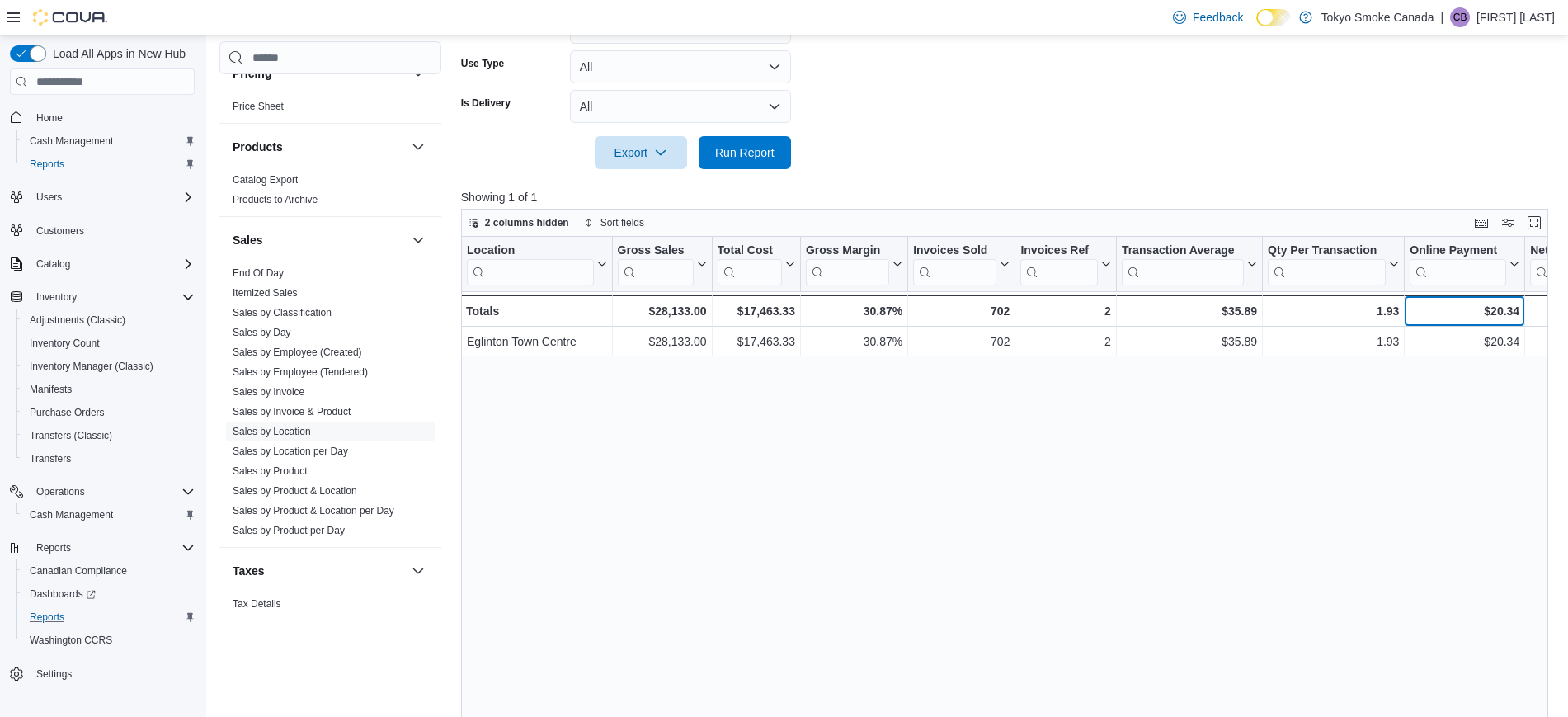 drag, startPoint x: 1479, startPoint y: 323, endPoint x: 1570, endPoint y: 318, distance: 91.13726 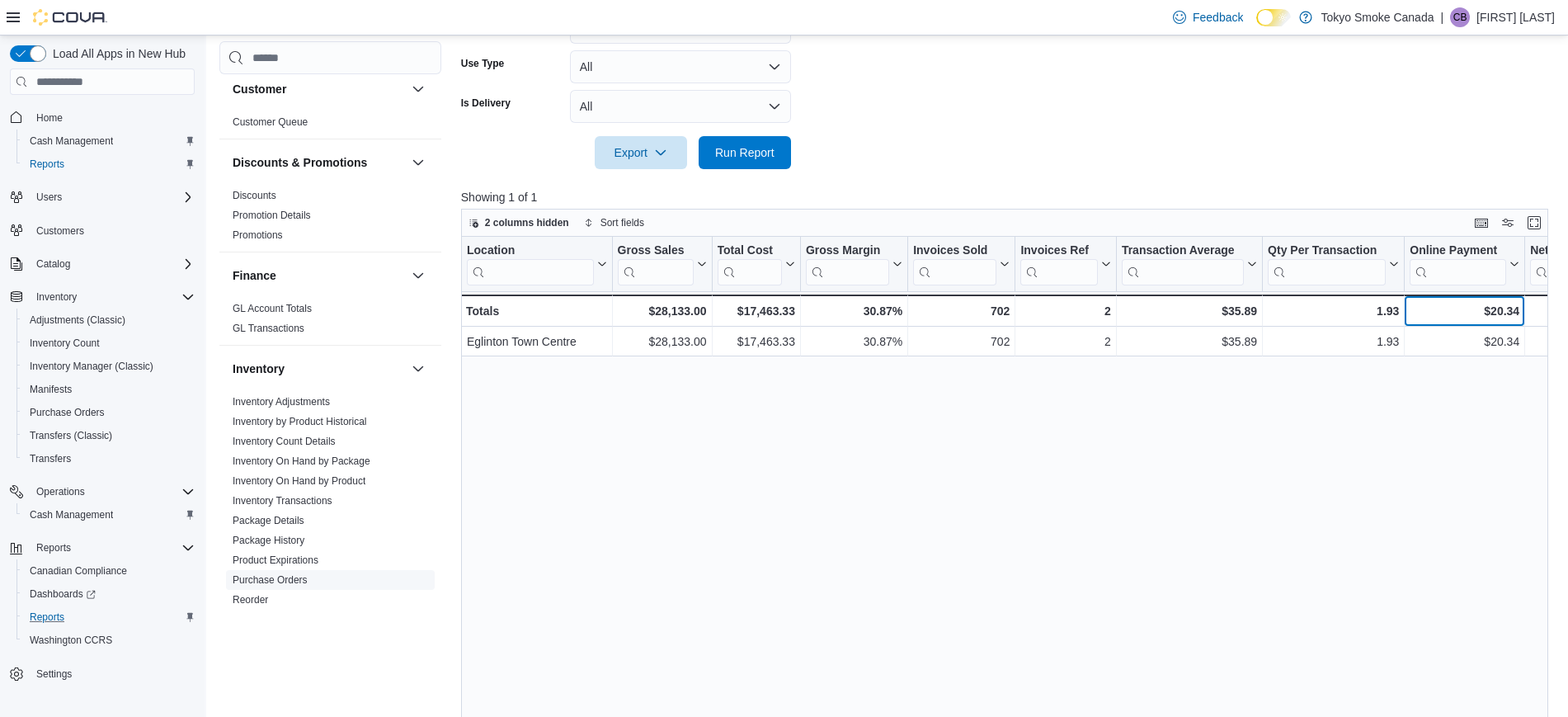 scroll, scrollTop: 309, scrollLeft: 0, axis: vertical 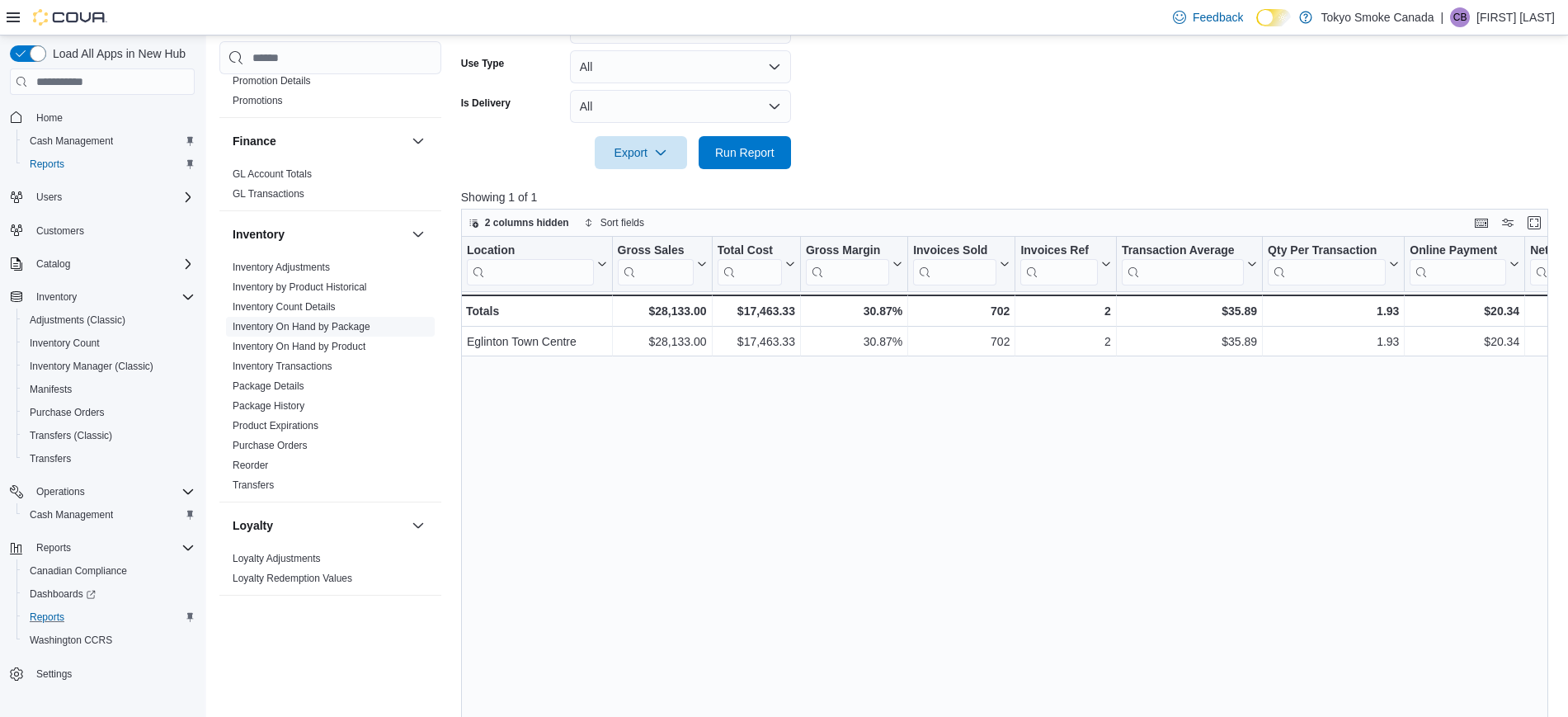 click on "Inventory On Hand by Package" at bounding box center (301, 327) 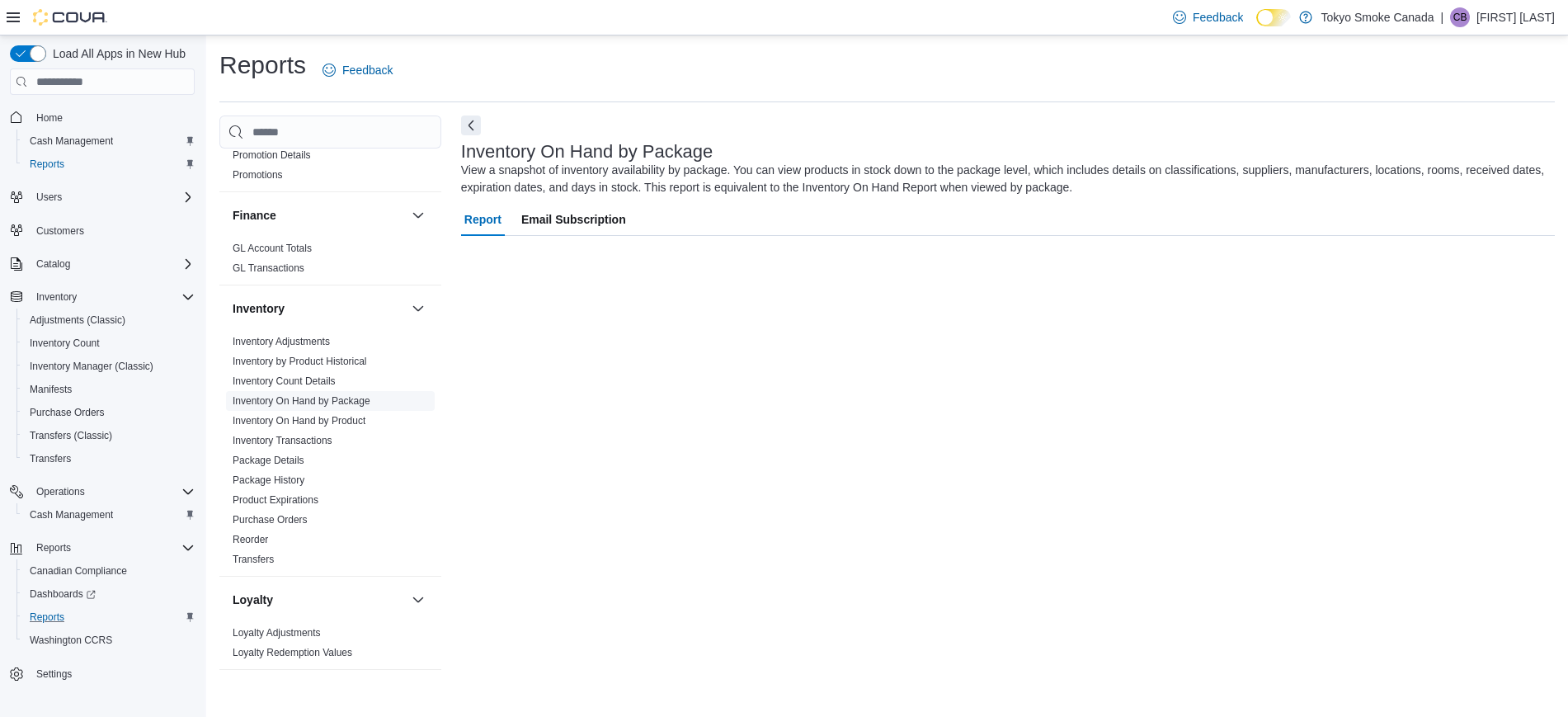 scroll, scrollTop: 0, scrollLeft: 0, axis: both 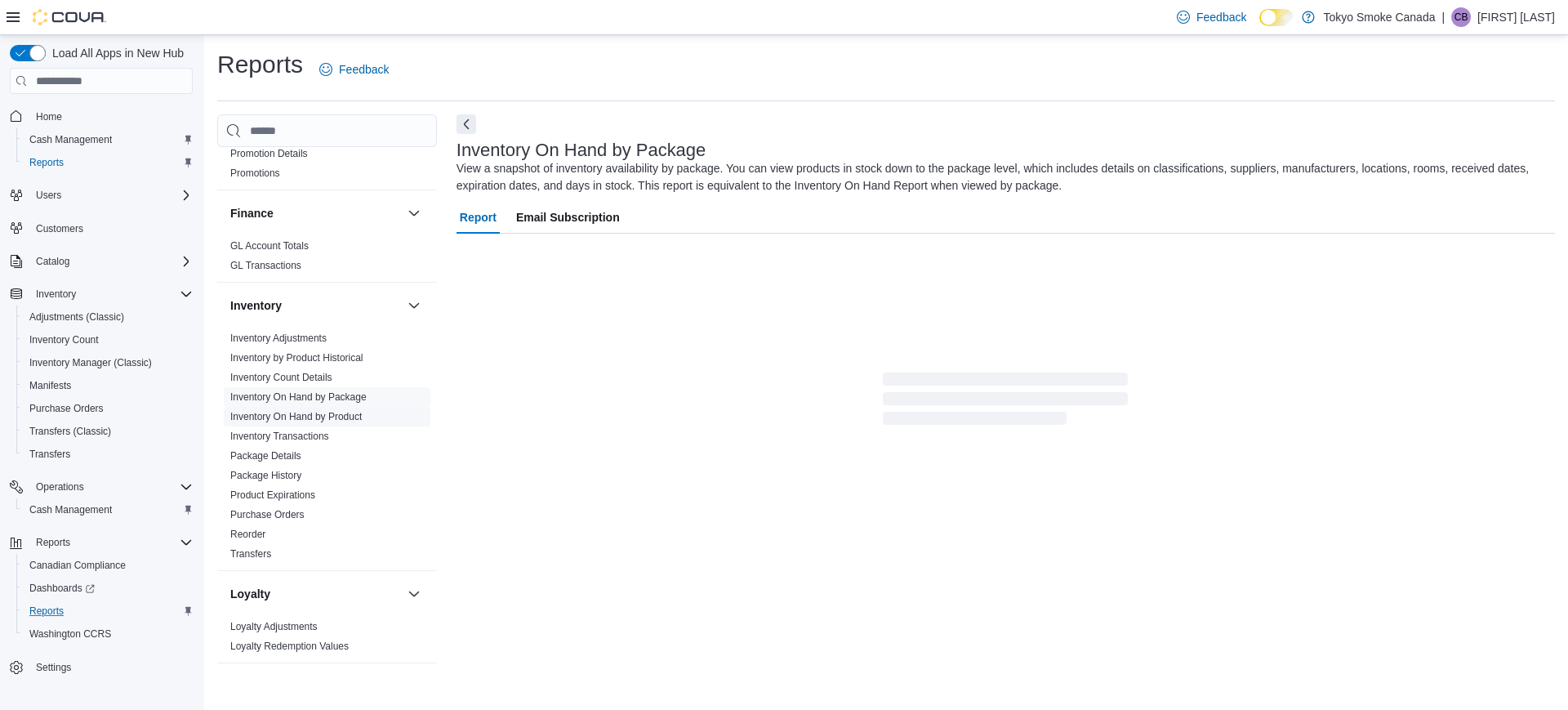 click on "Inventory On Hand by Product" at bounding box center [296, 417] 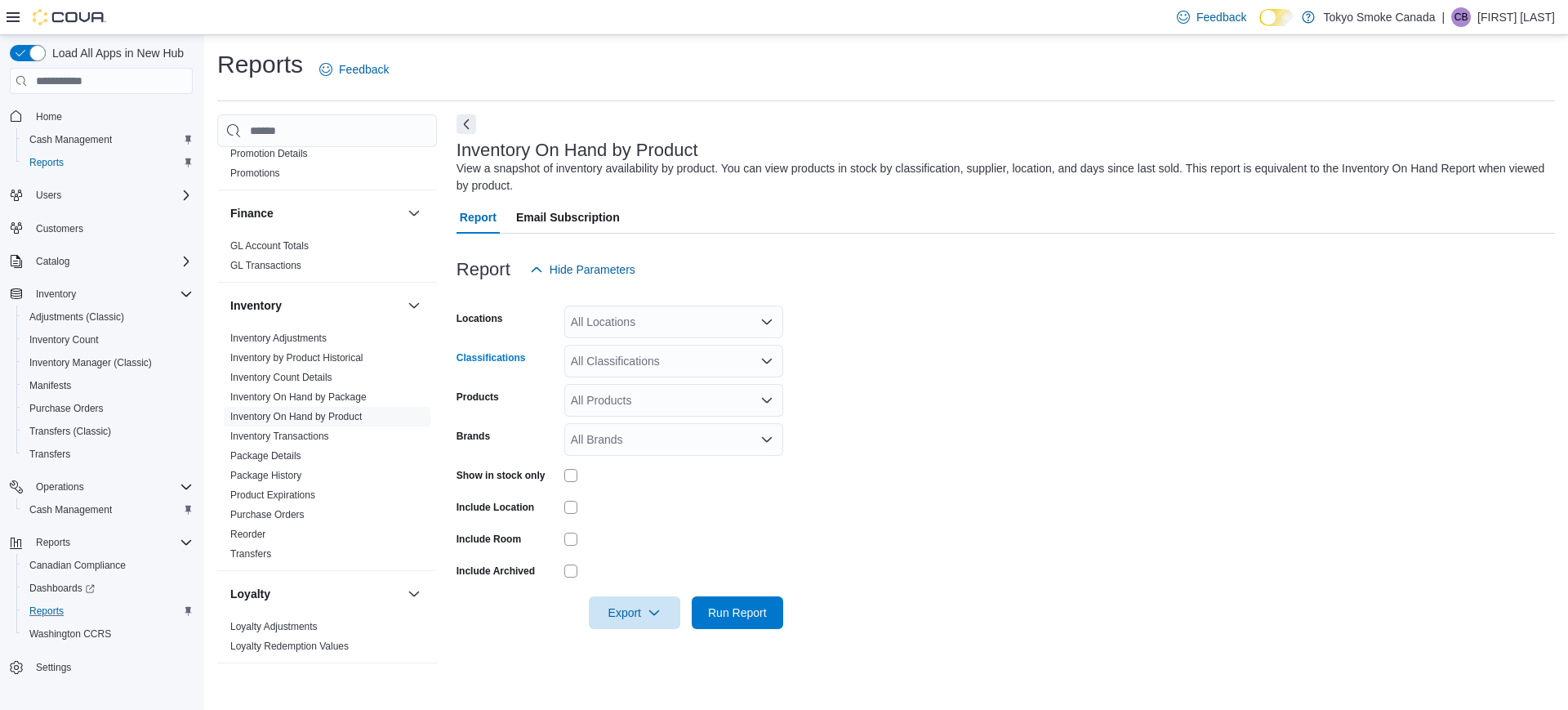 click on "All Classifications" at bounding box center (674, 361) 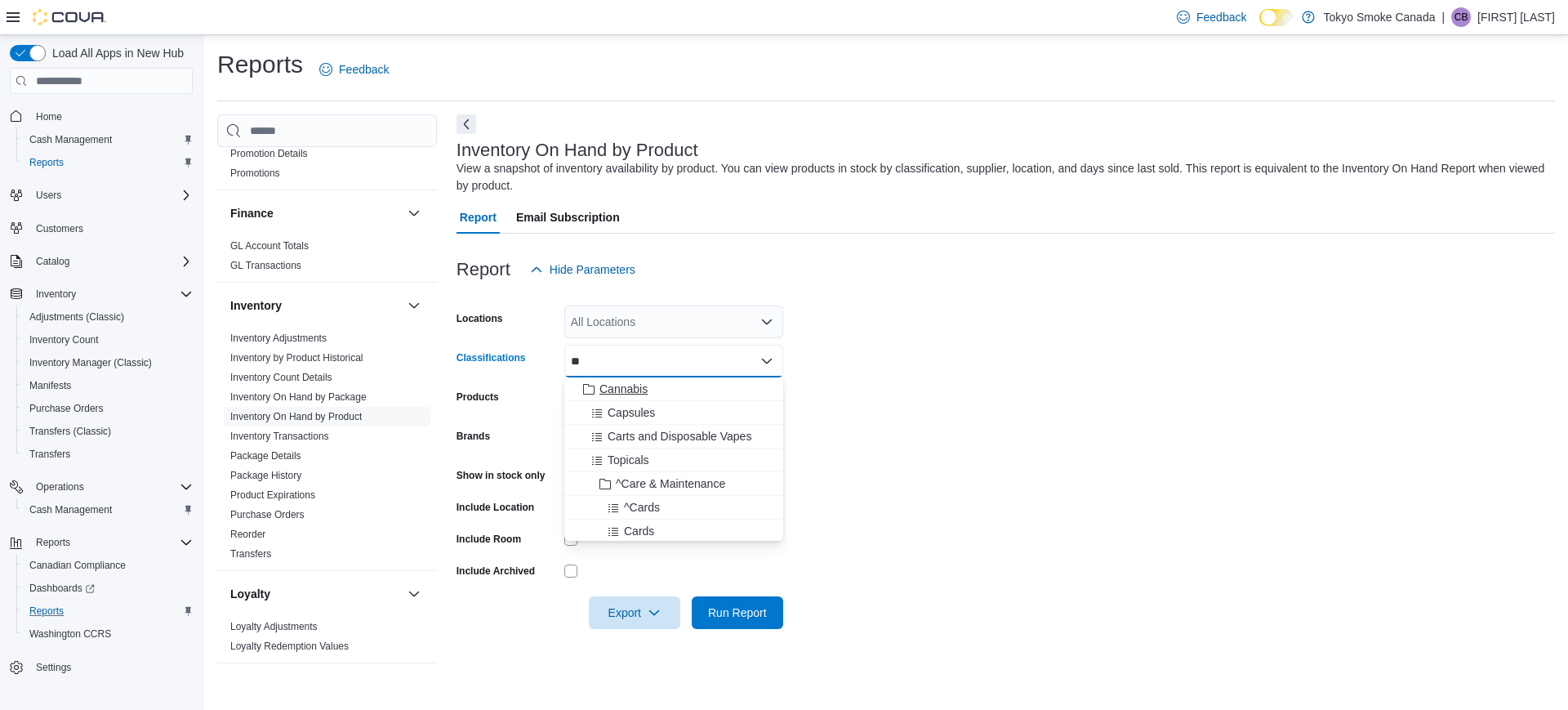 type on "**" 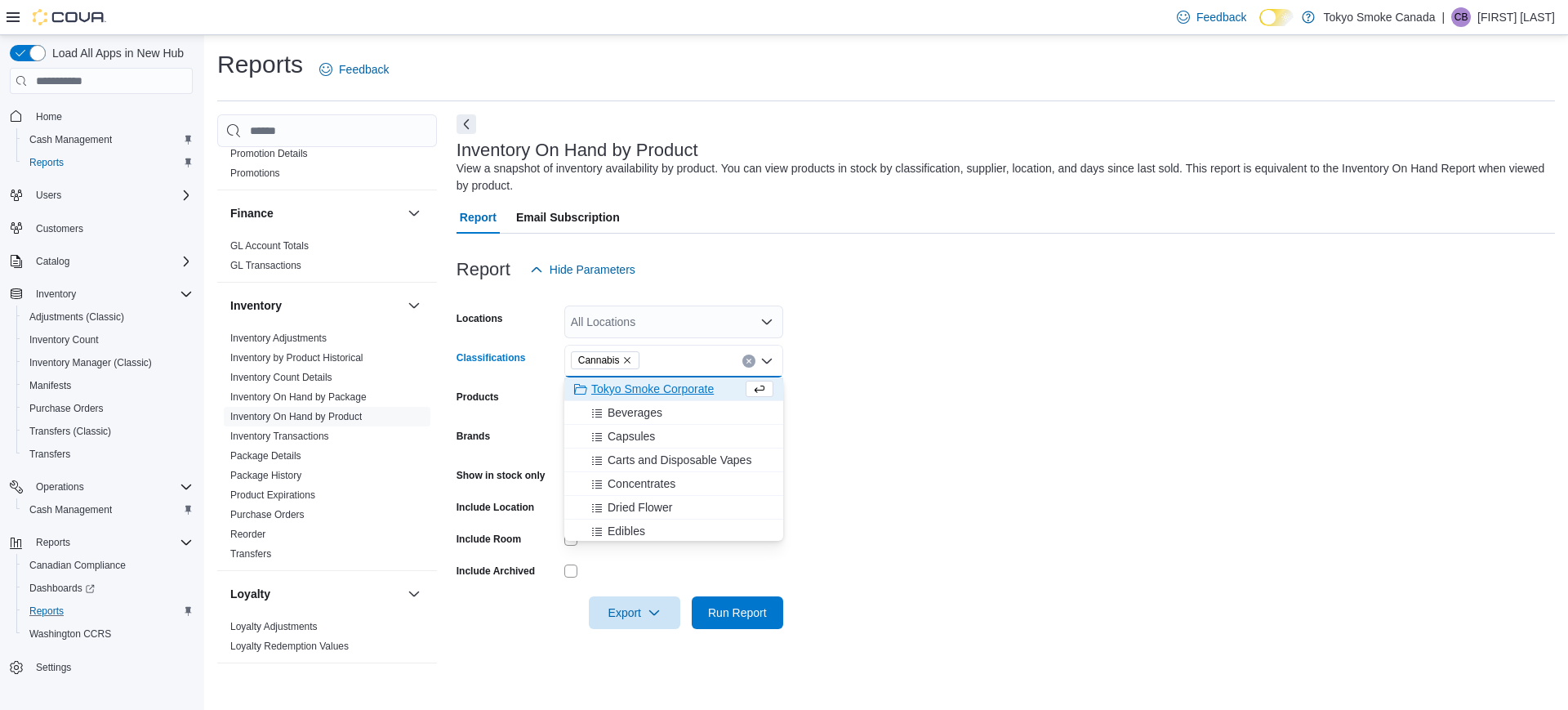 click on "All Locations" at bounding box center (674, 322) 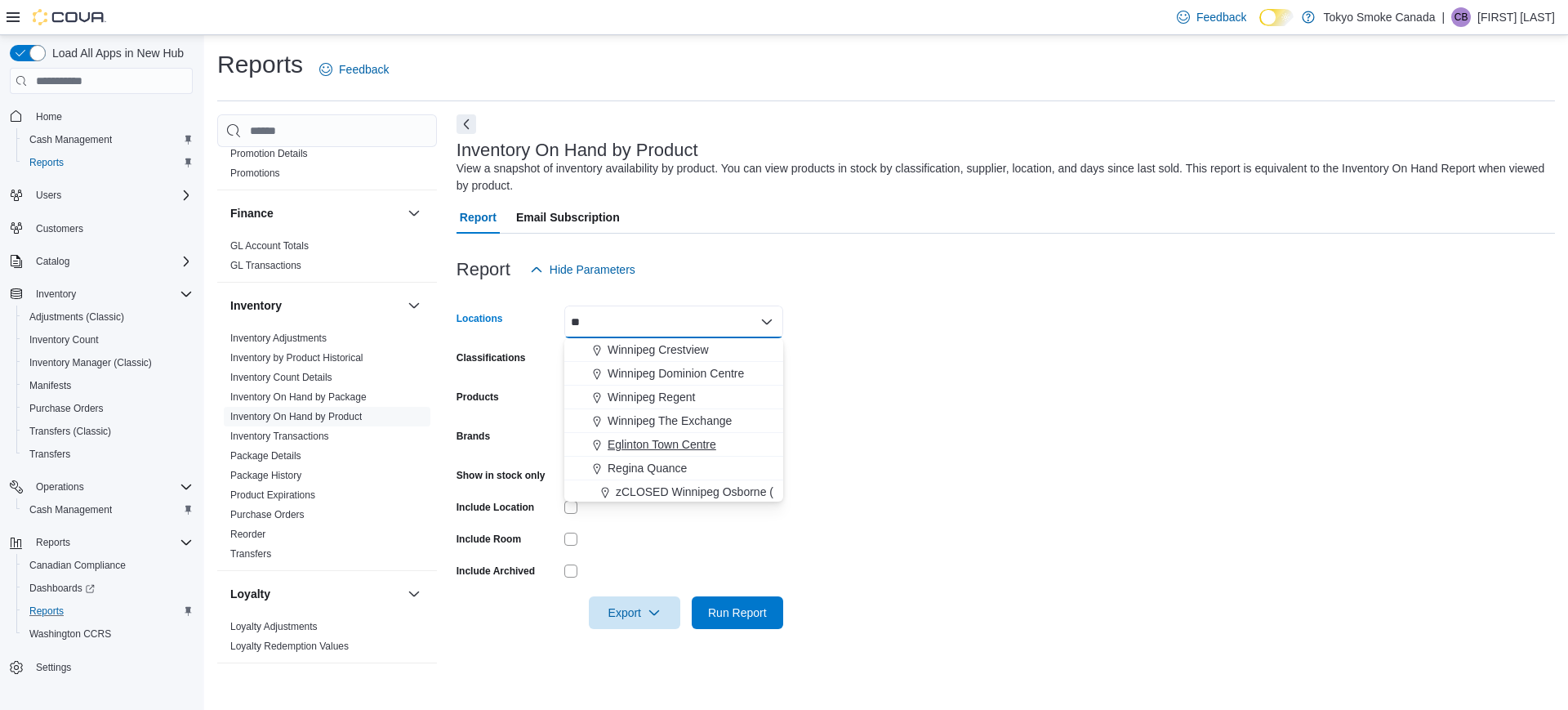 type on "**" 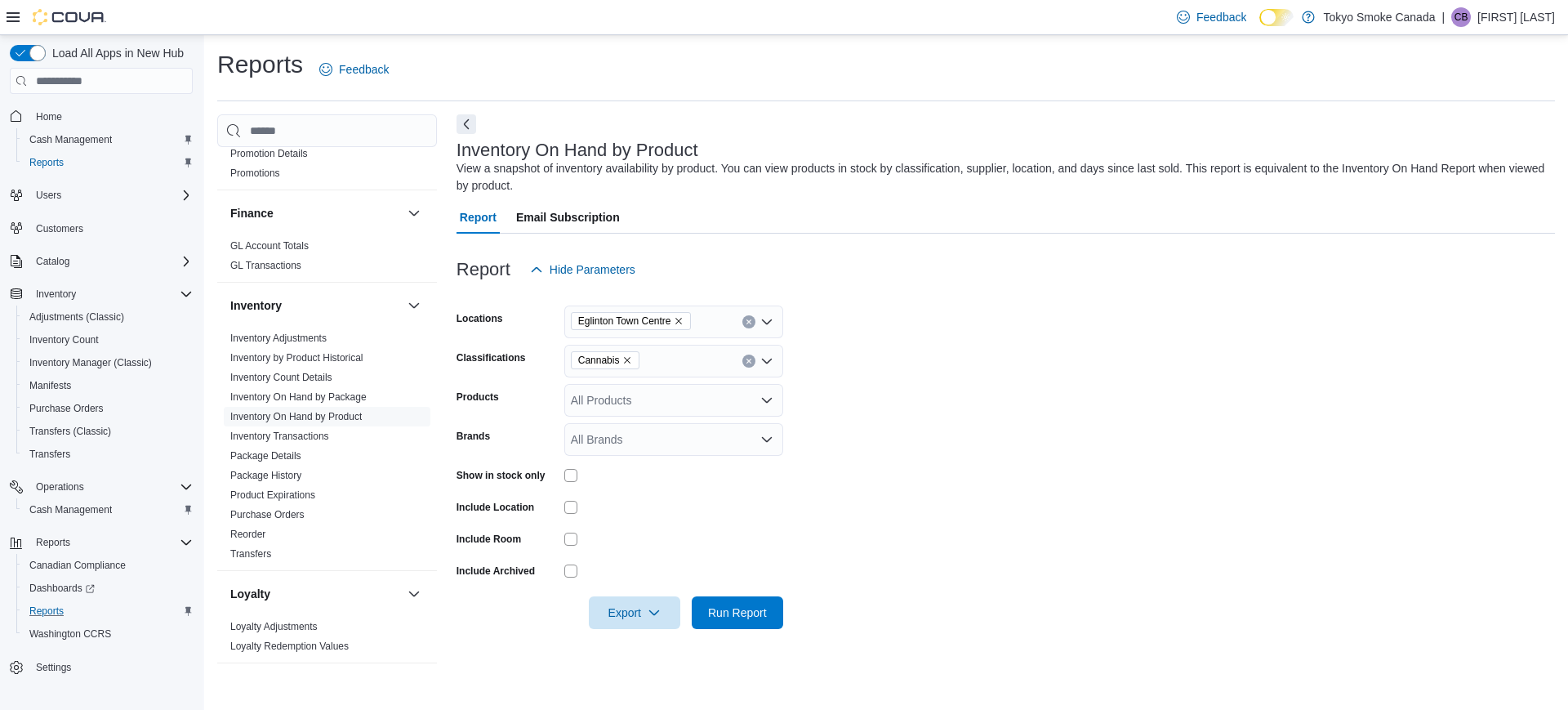 click on "Locations [LOCATION] Classifications [CLASSIFICATION] Products All Products Brands All Brands Show in stock only Include Location Include Room Include Archived Export  Run Report" at bounding box center [1005, 458] 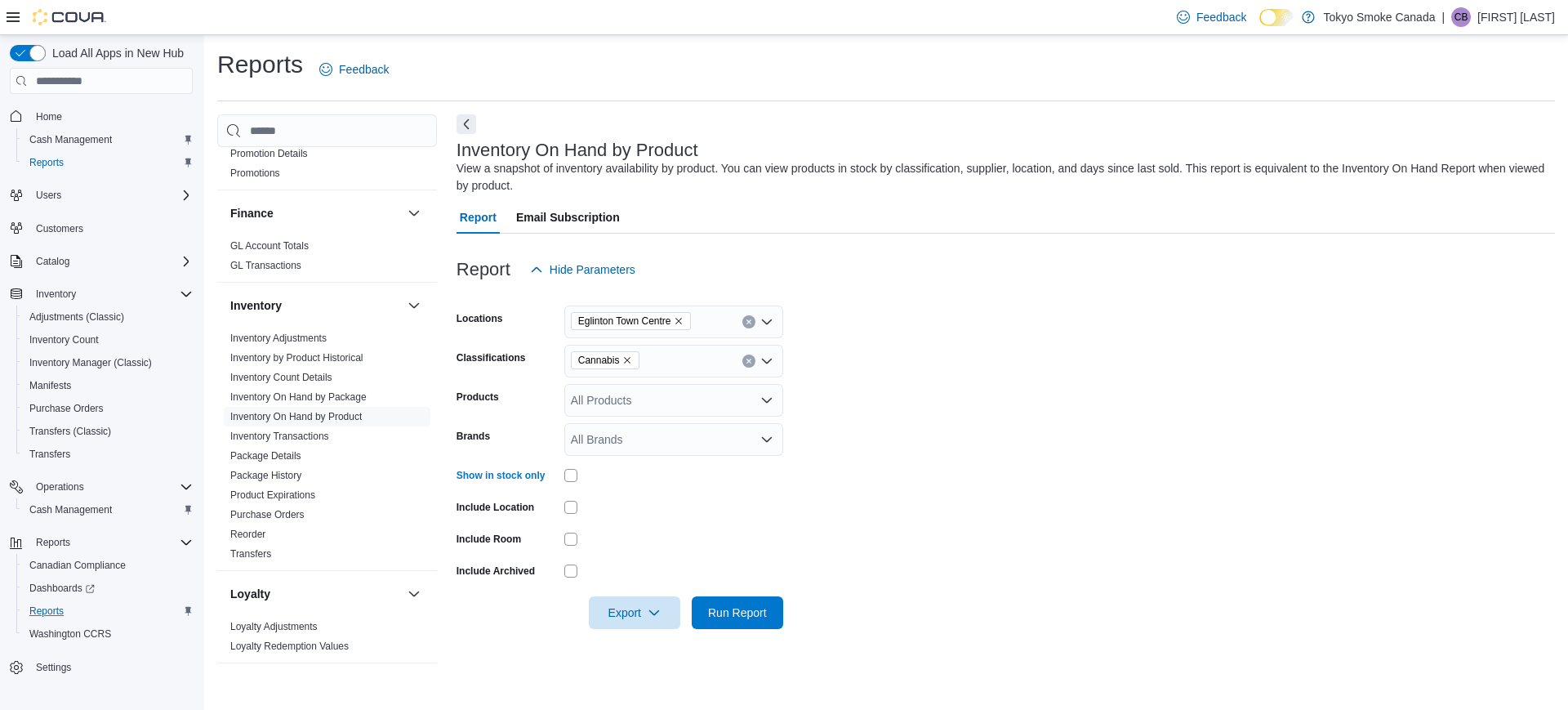 click at bounding box center (1005, 590) 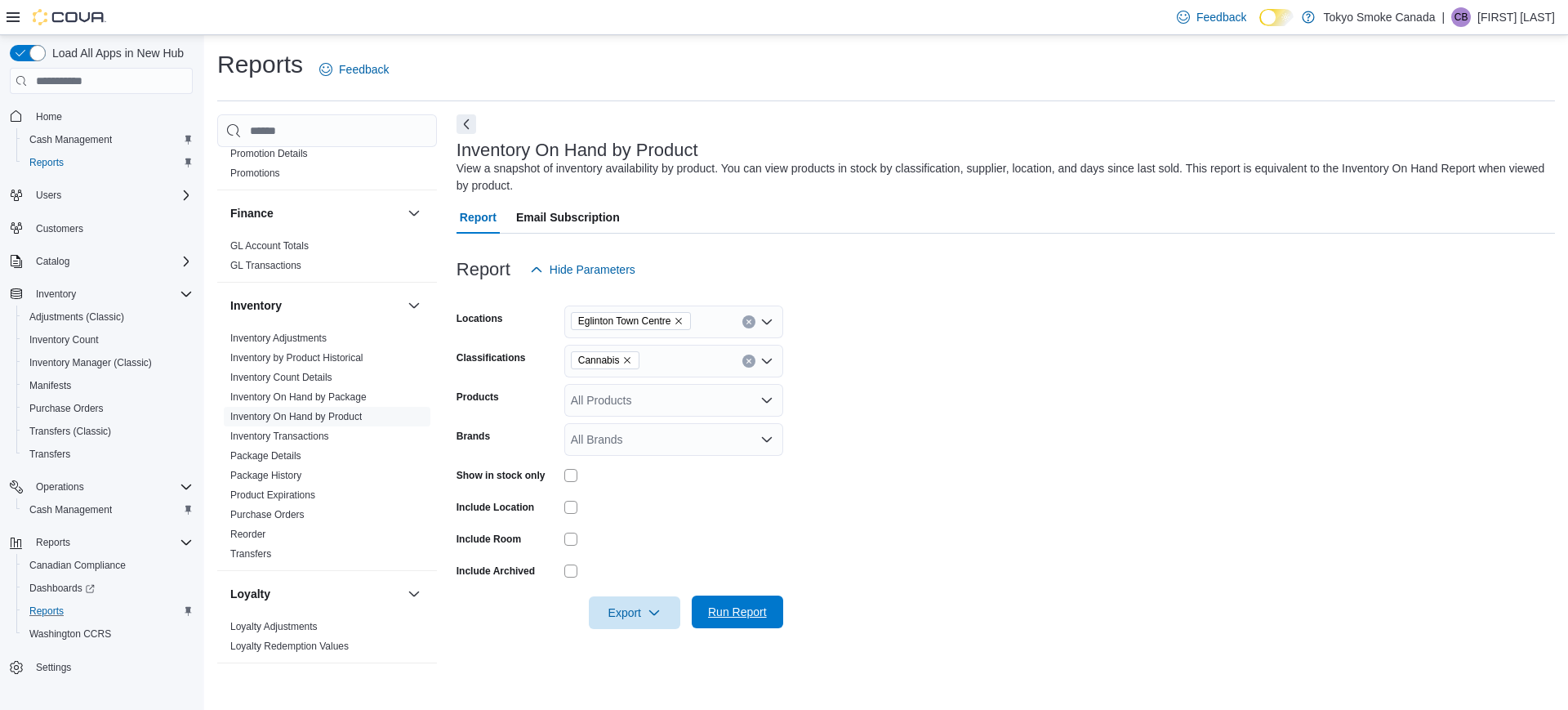 click on "Run Report" at bounding box center [737, 612] 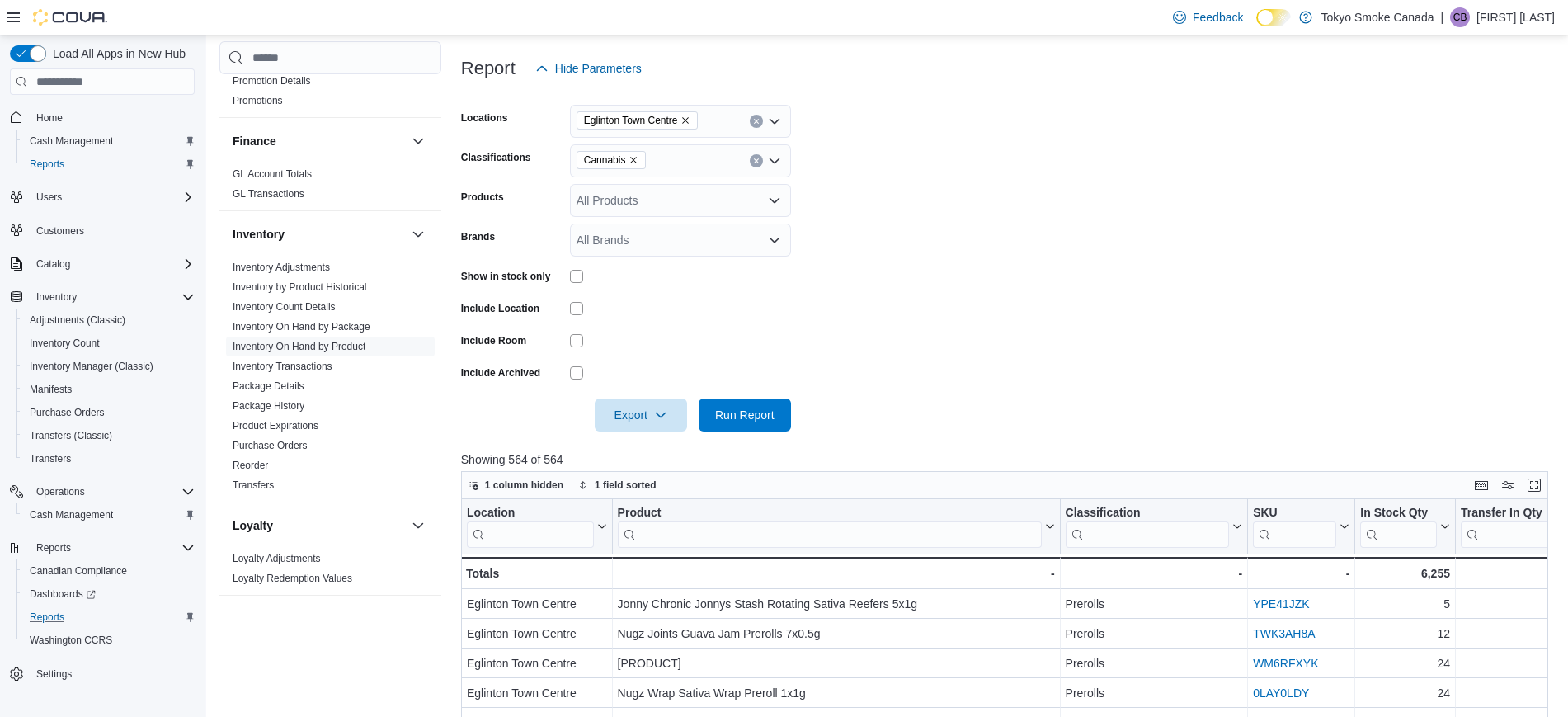 scroll, scrollTop: 206, scrollLeft: 0, axis: vertical 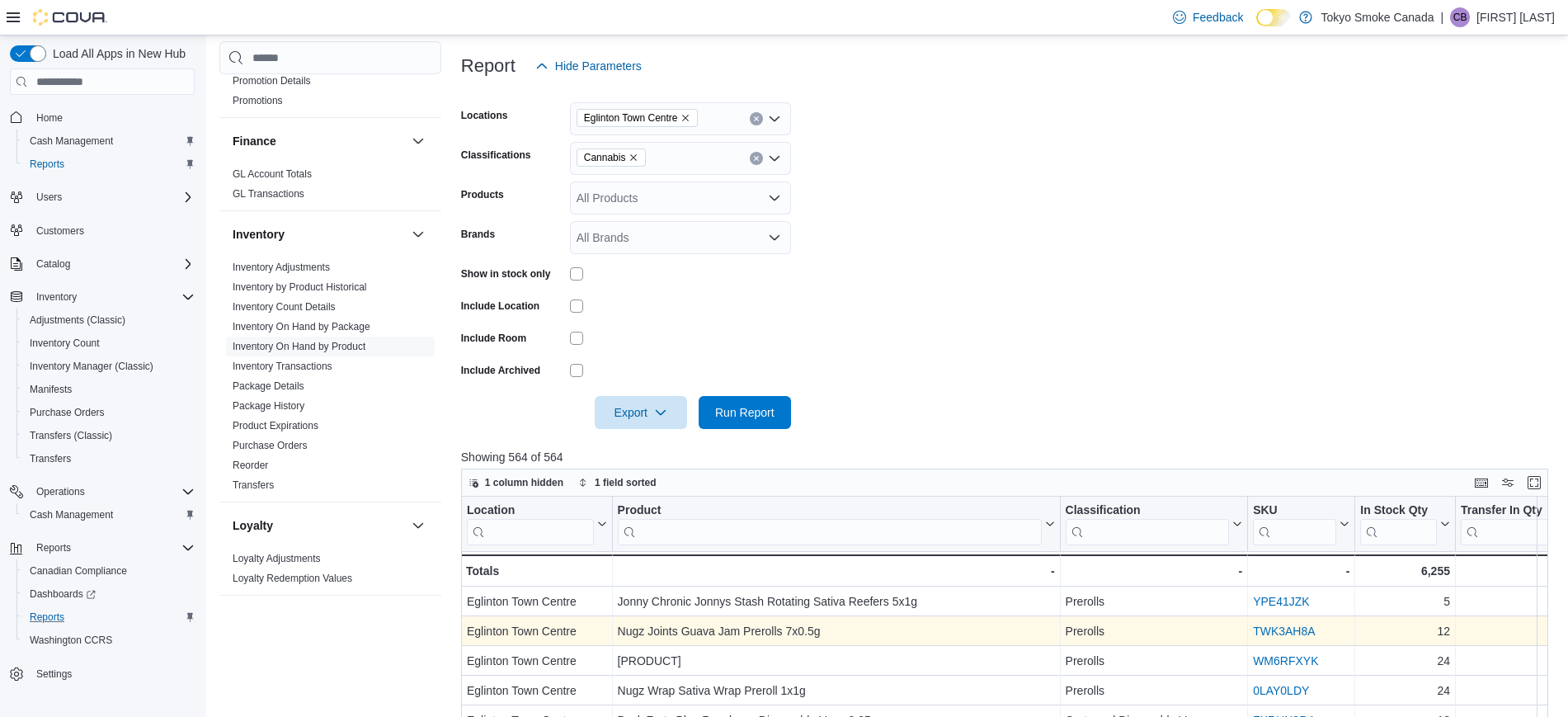 drag, startPoint x: 1069, startPoint y: 632, endPoint x: 1204, endPoint y: 637, distance: 135.09256 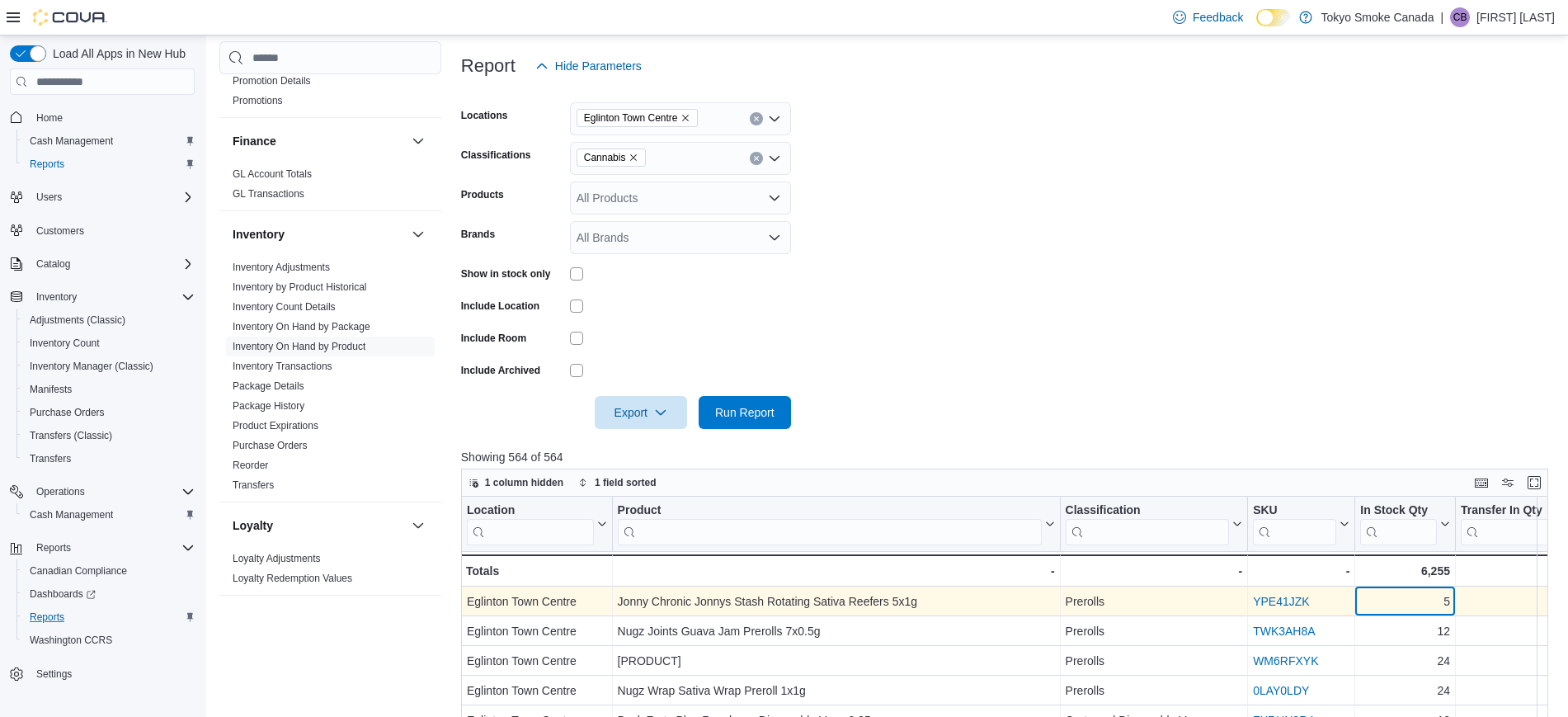 drag, startPoint x: 1407, startPoint y: 601, endPoint x: 1462, endPoint y: 601, distance: 55 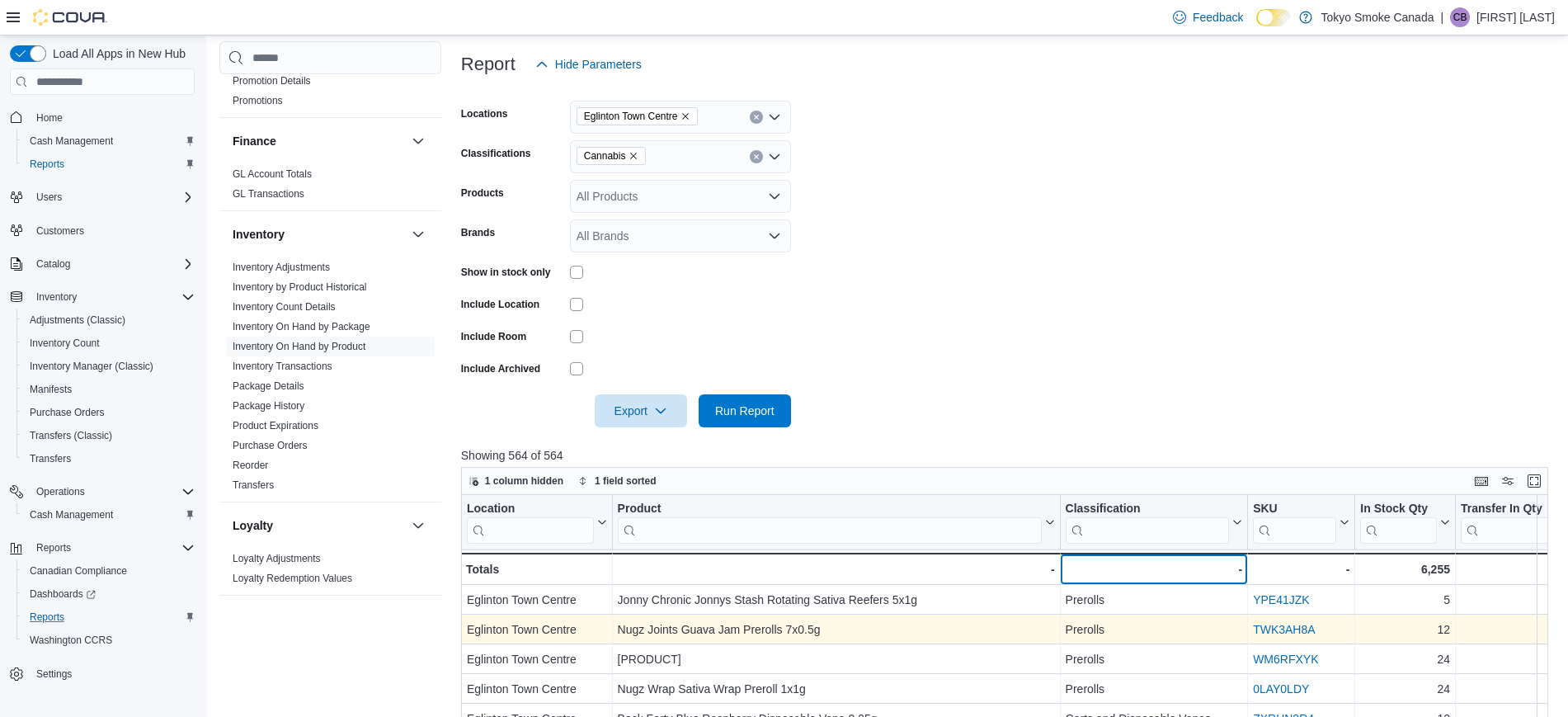 drag, startPoint x: 1242, startPoint y: 587, endPoint x: 1252, endPoint y: 620, distance: 34.481879 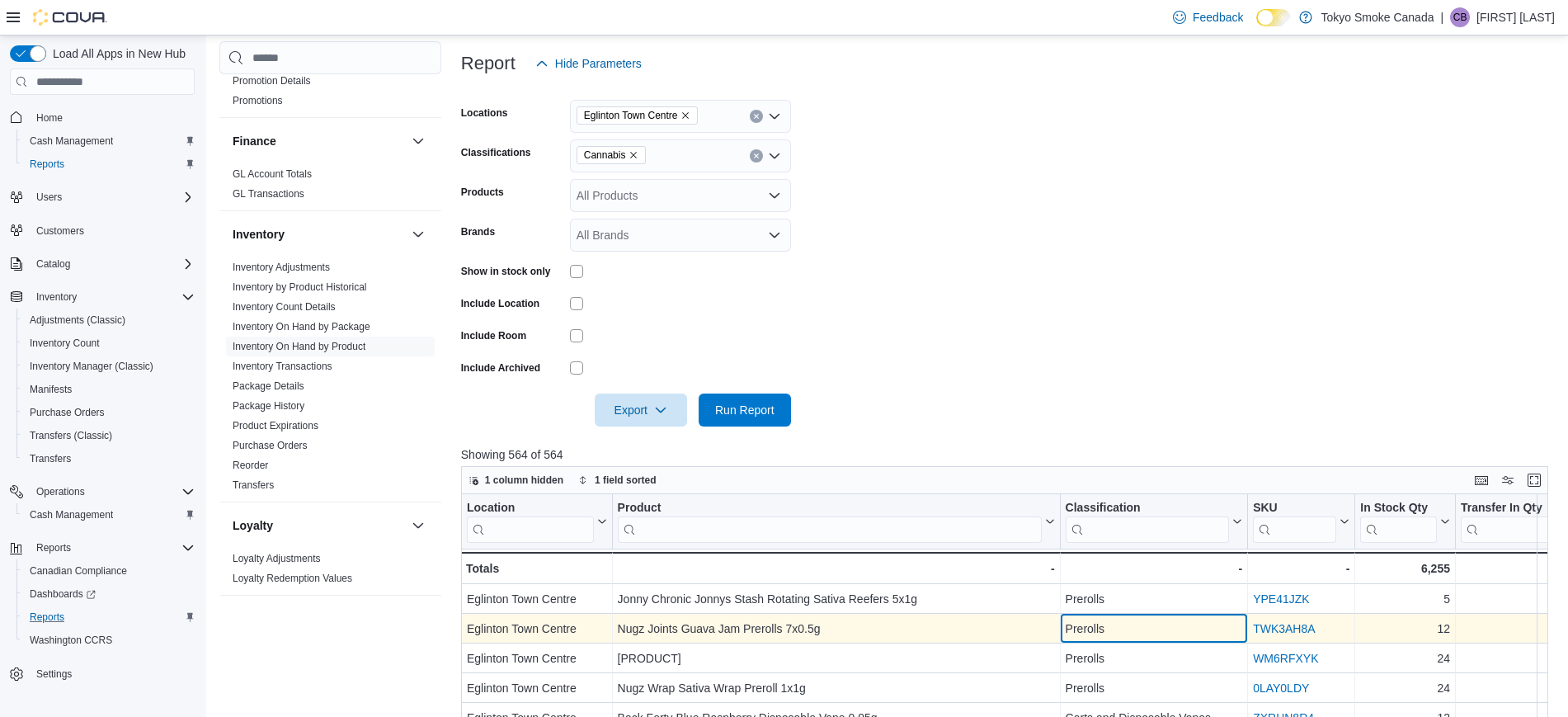 drag, startPoint x: 1233, startPoint y: 634, endPoint x: 1349, endPoint y: 632, distance: 116.01724 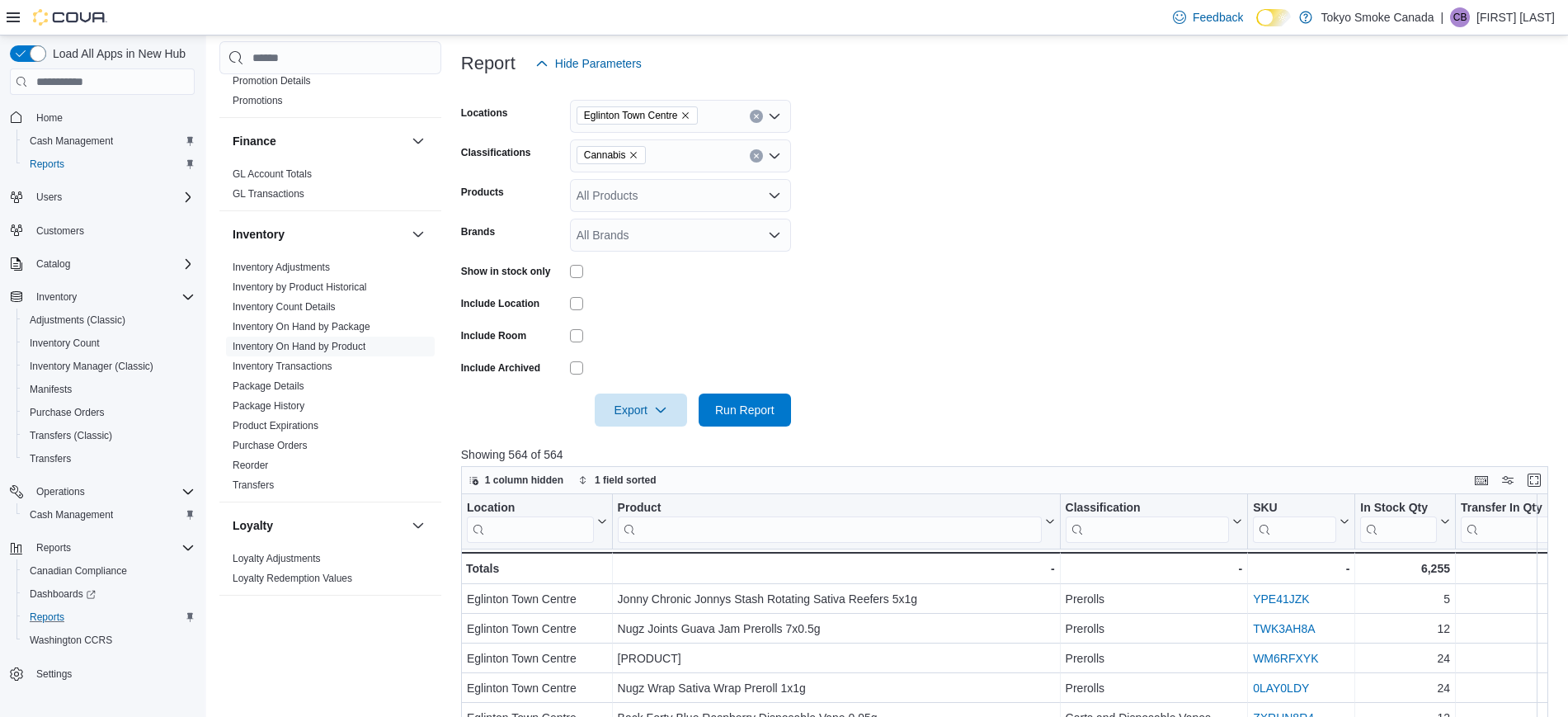 scroll, scrollTop: 413, scrollLeft: 0, axis: vertical 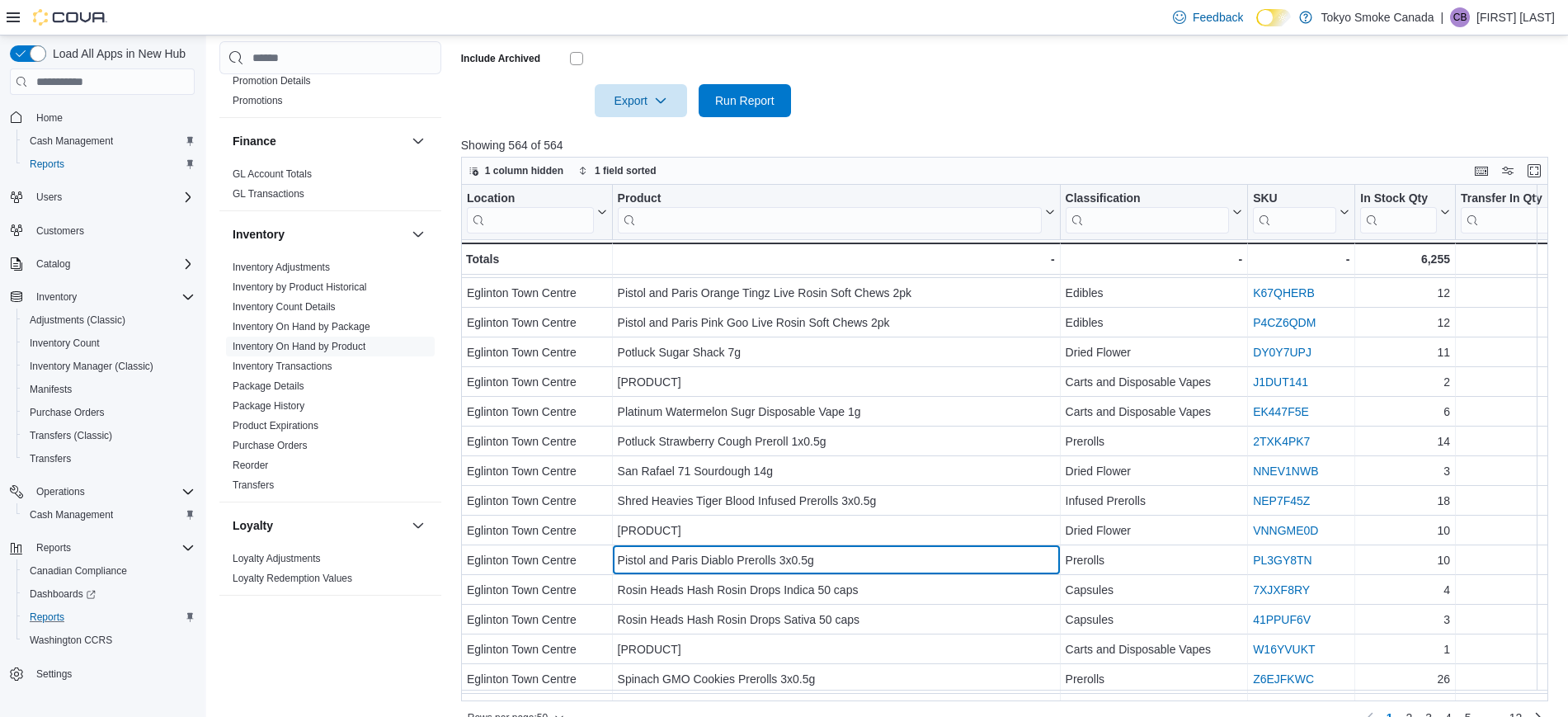 drag, startPoint x: 1215, startPoint y: 558, endPoint x: 1169, endPoint y: 585, distance: 53 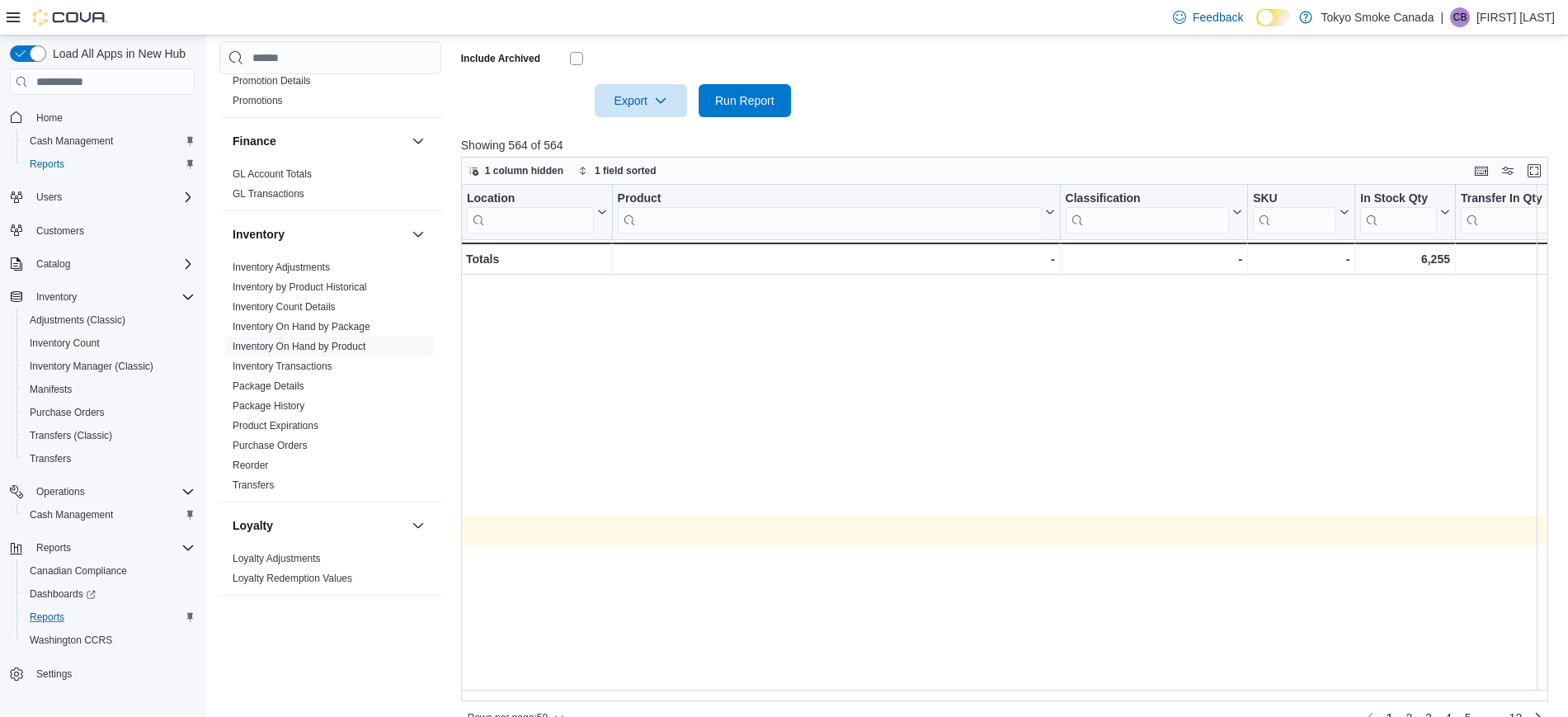 scroll, scrollTop: 413, scrollLeft: 1323, axis: both 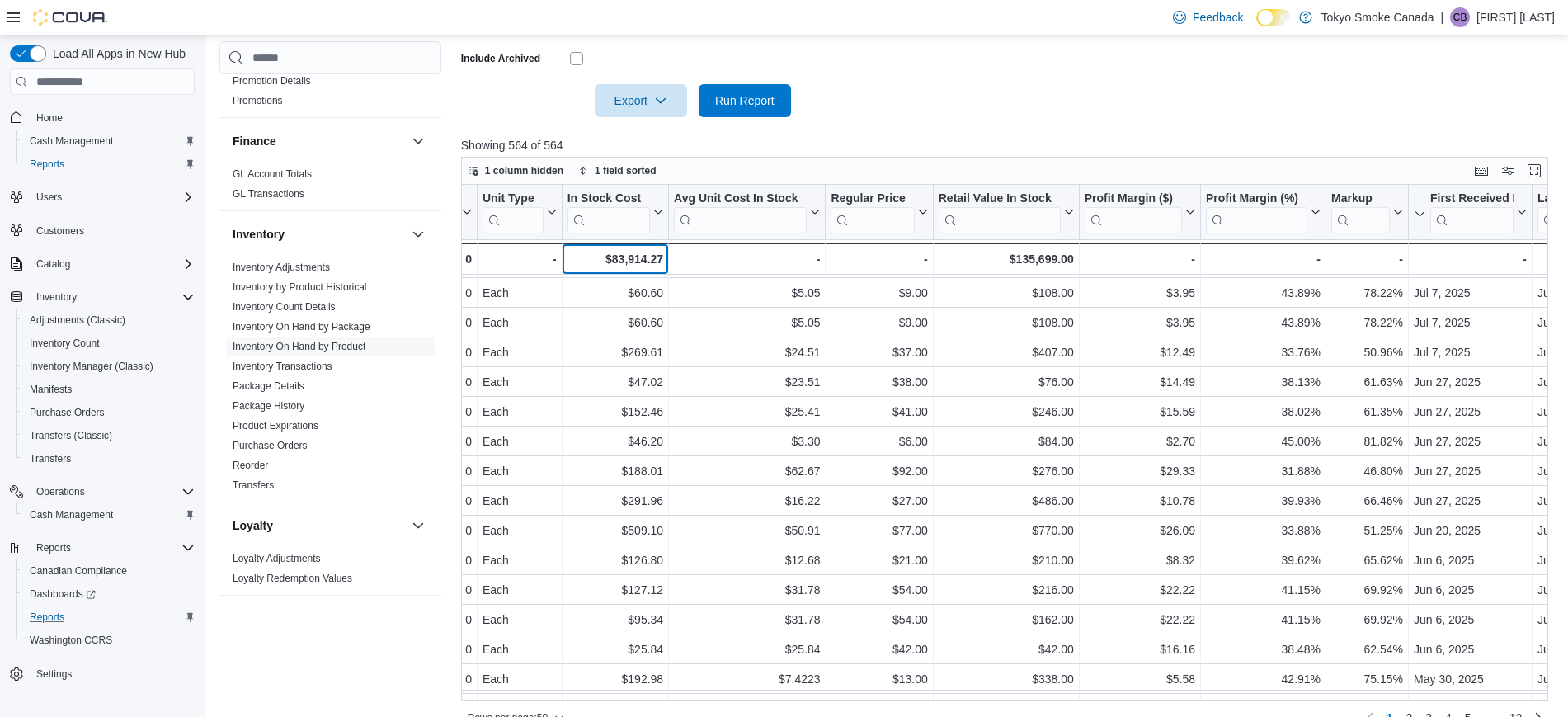 click on "$83,914.27" at bounding box center [614, 259] 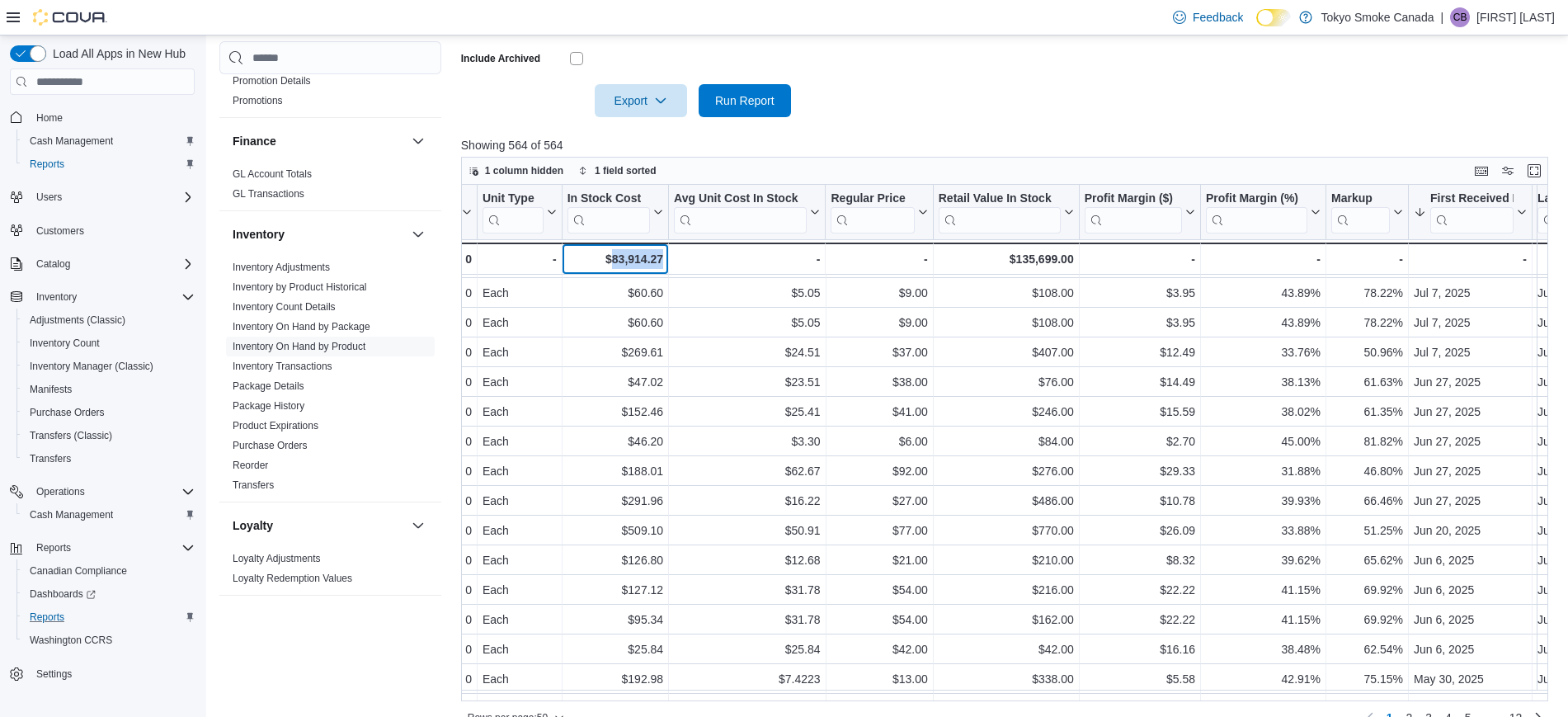 click on "$83,914.27" at bounding box center (614, 259) 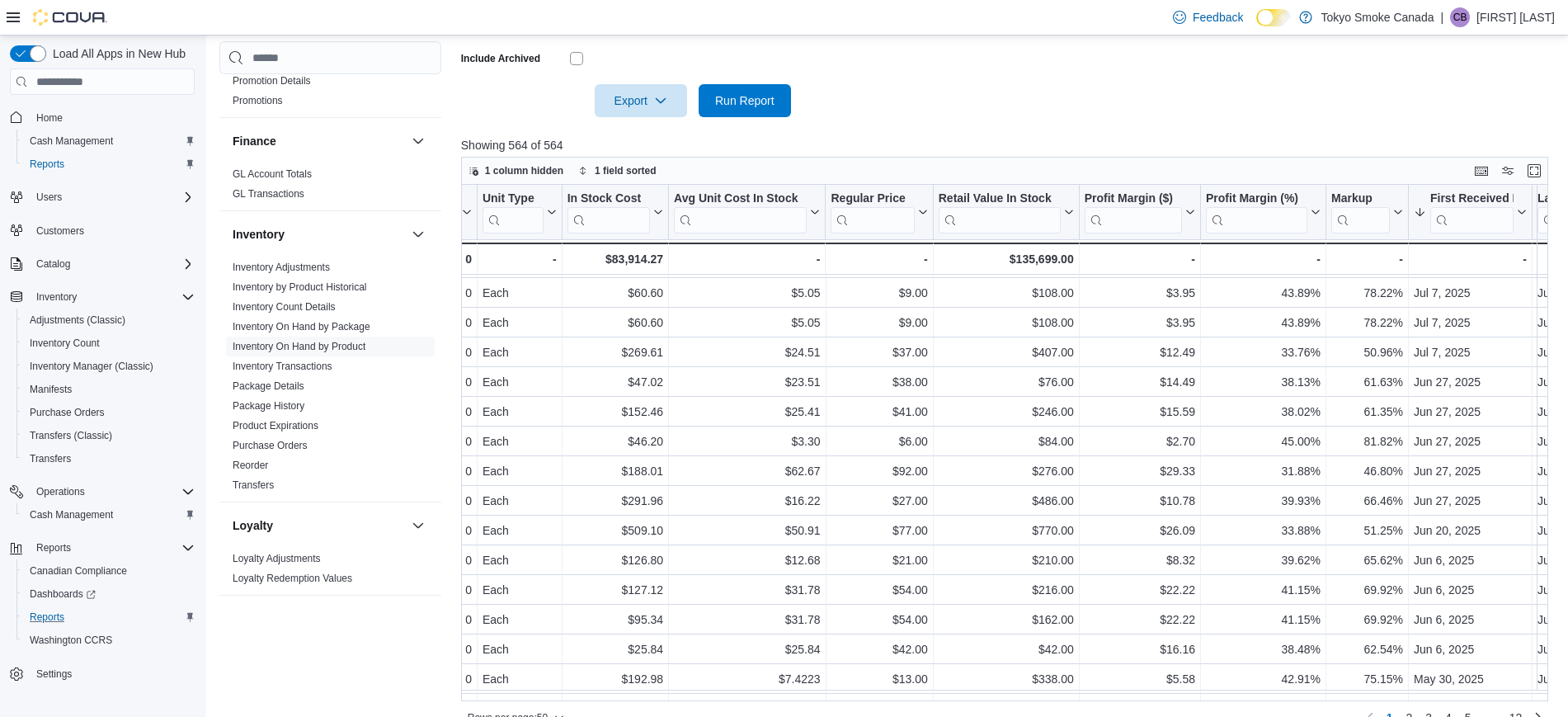 scroll, scrollTop: 385, scrollLeft: 1323, axis: both 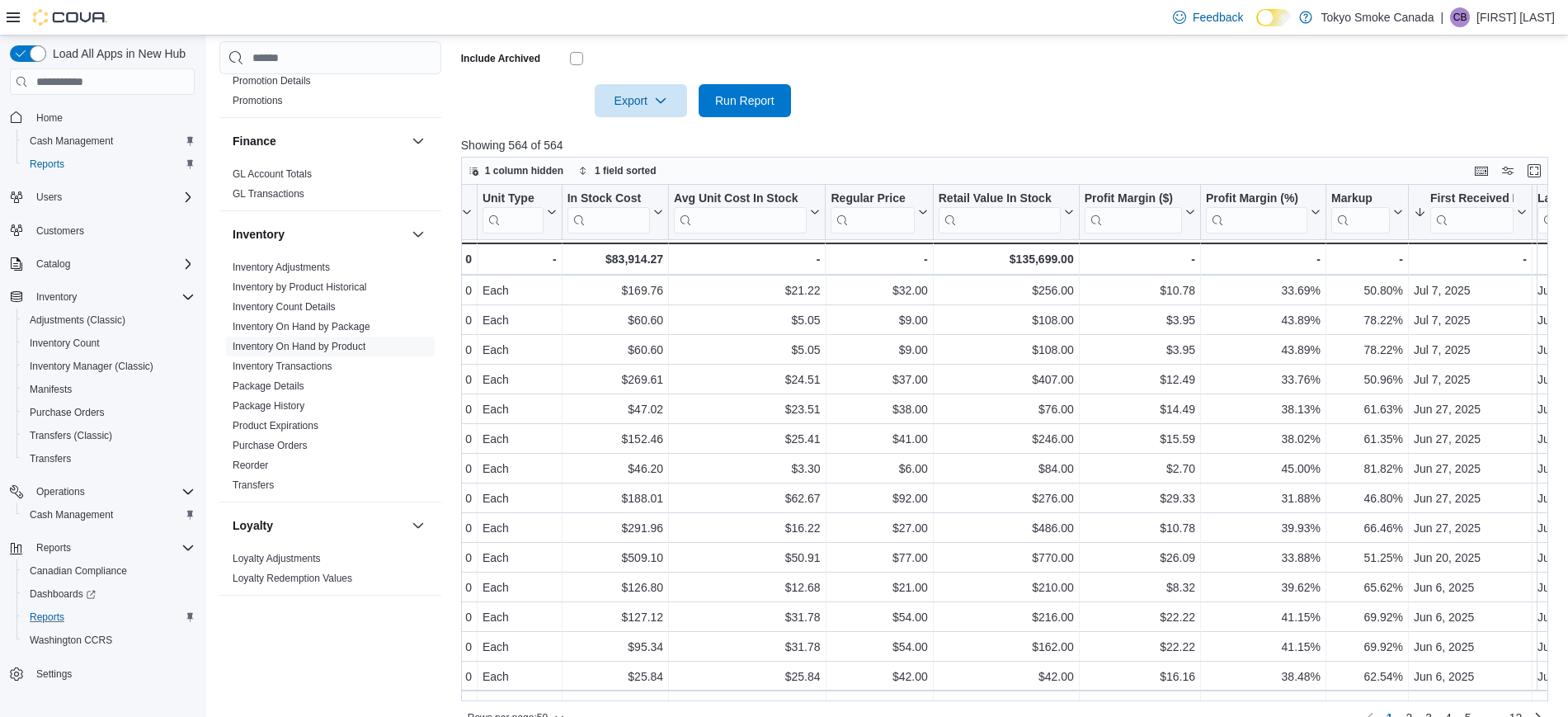 drag, startPoint x: 1016, startPoint y: 97, endPoint x: 1003, endPoint y: -7, distance: 104.80935 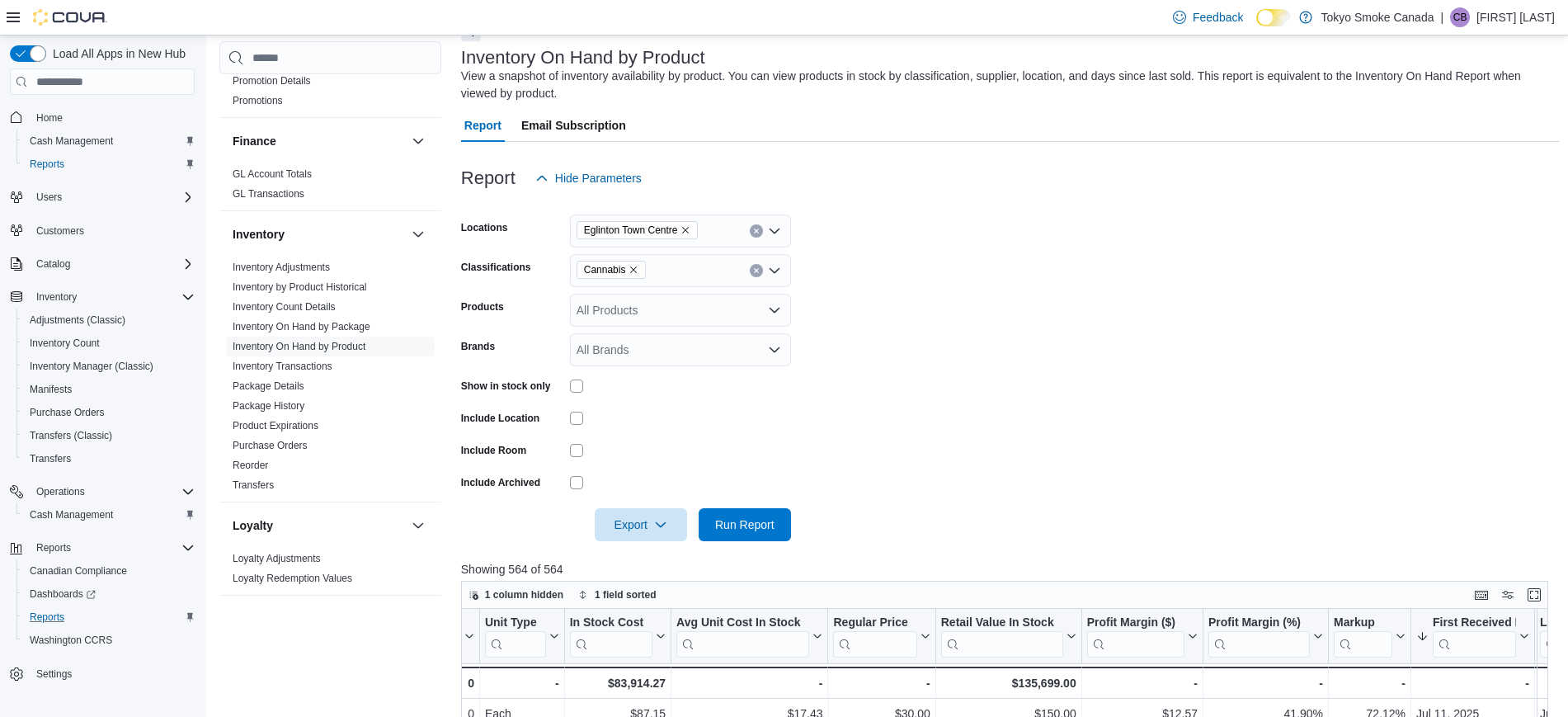 scroll, scrollTop: 0, scrollLeft: 0, axis: both 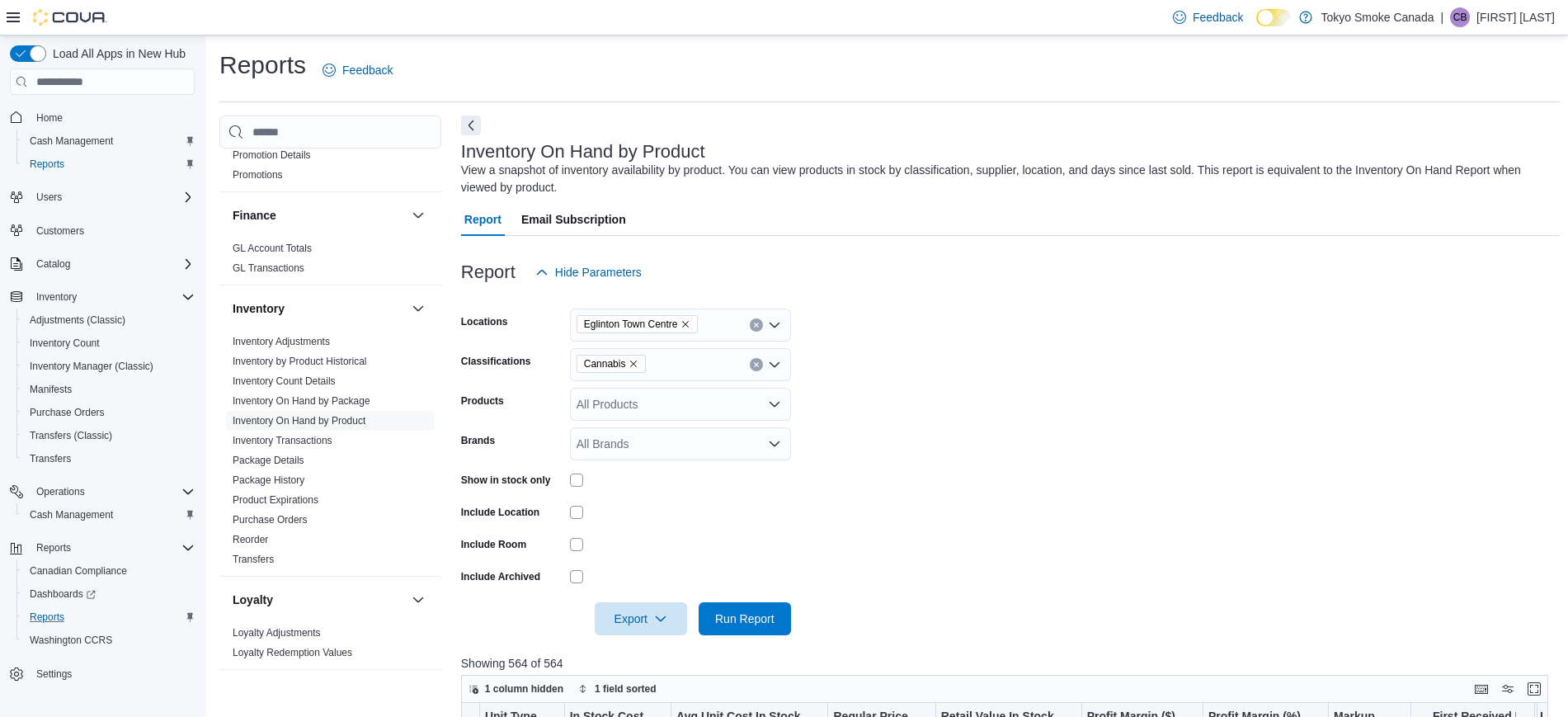 click 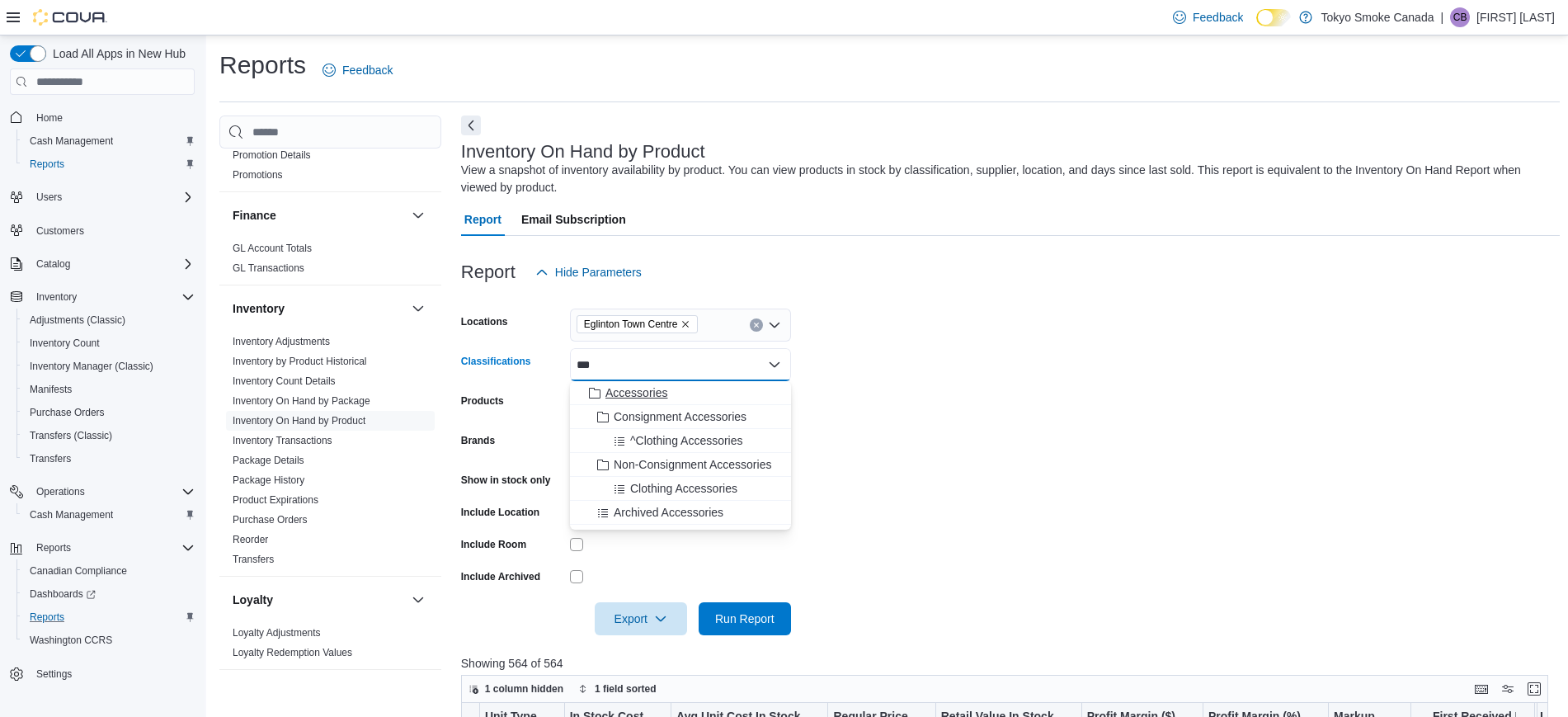 type on "***" 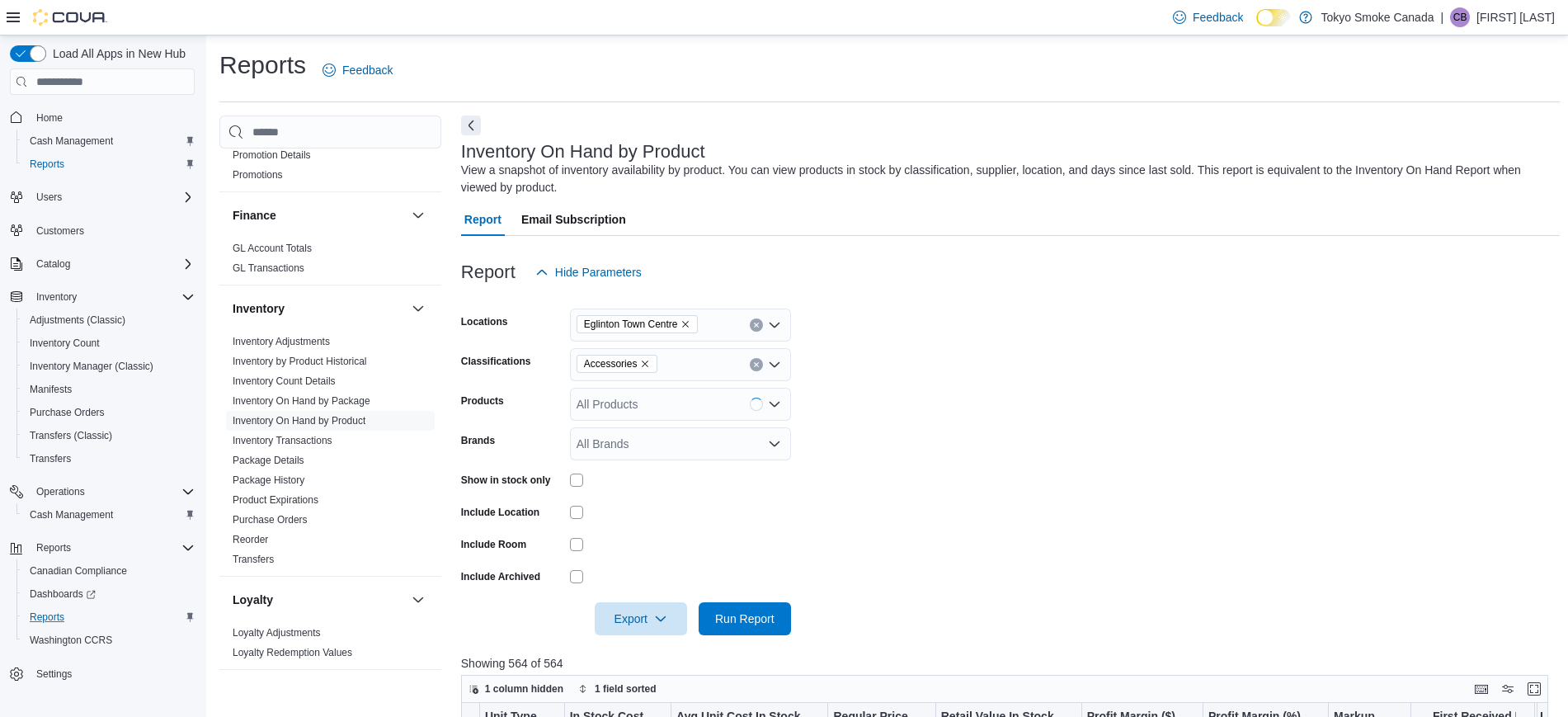 click on "Locations [LOCATION] Classifications Accessories Products All Products Brands All Brands Show in stock only Include Location Include Room Include Archived Export  Run Report" at bounding box center (1010, 462) 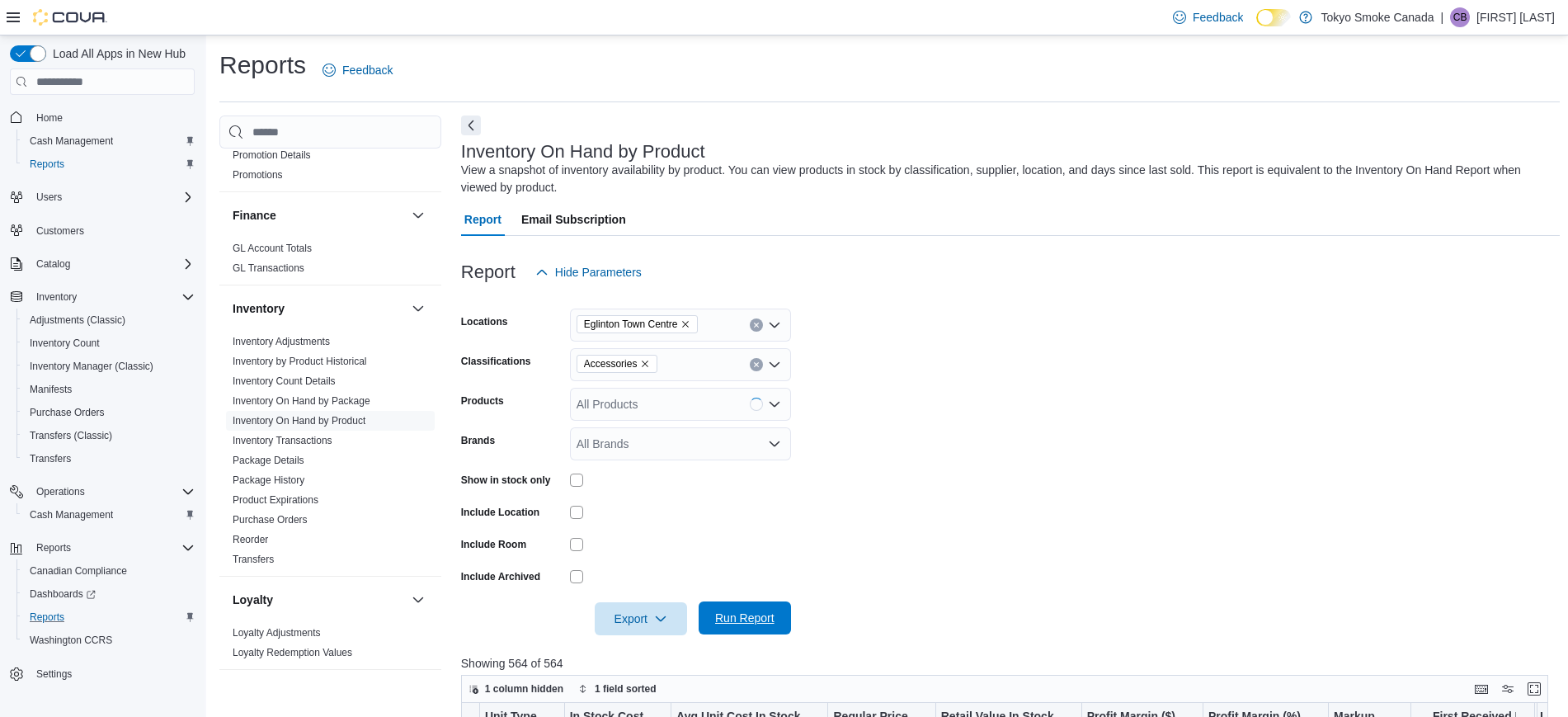 click on "Run Report" at bounding box center (745, 618) 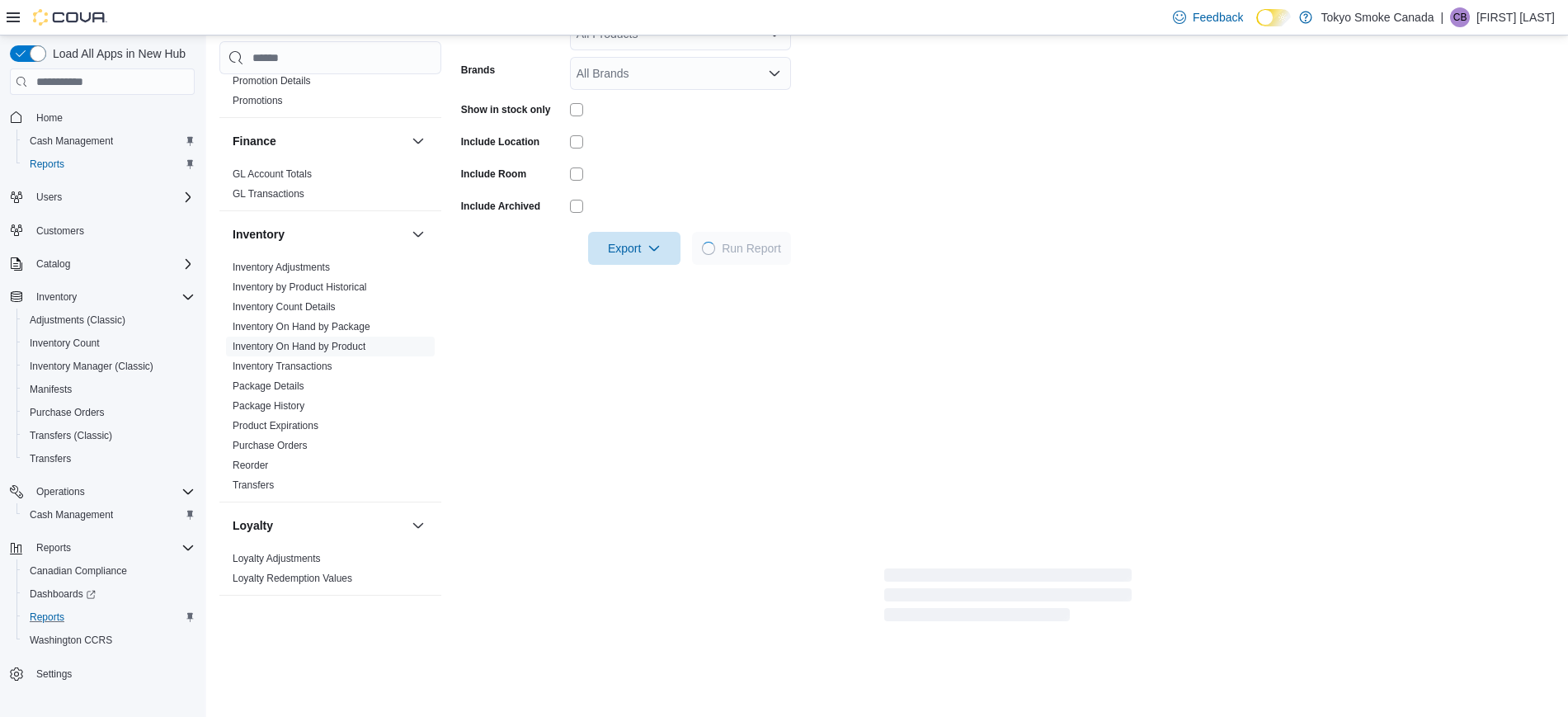 scroll, scrollTop: 516, scrollLeft: 0, axis: vertical 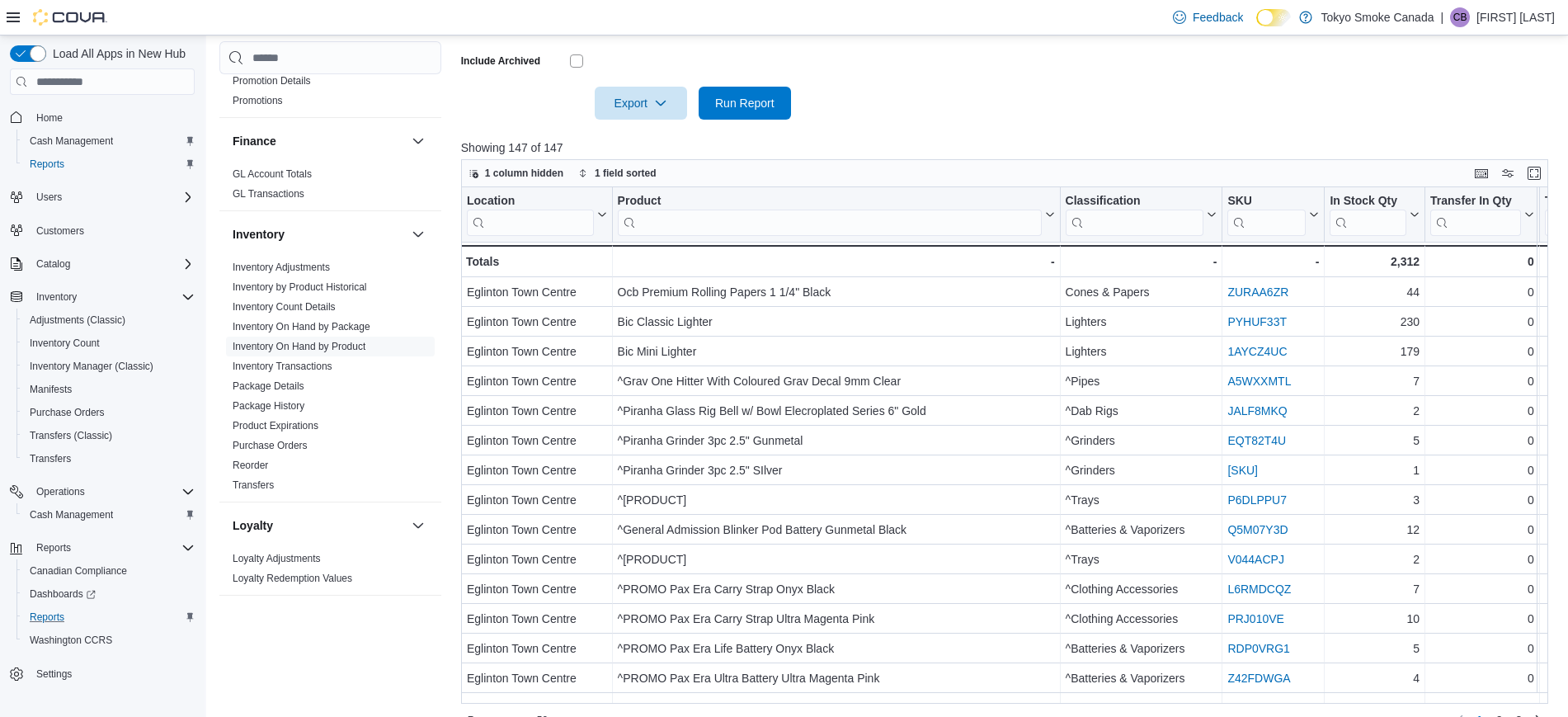 drag, startPoint x: 1156, startPoint y: 294, endPoint x: 1158, endPoint y: 303, distance: 9.219544 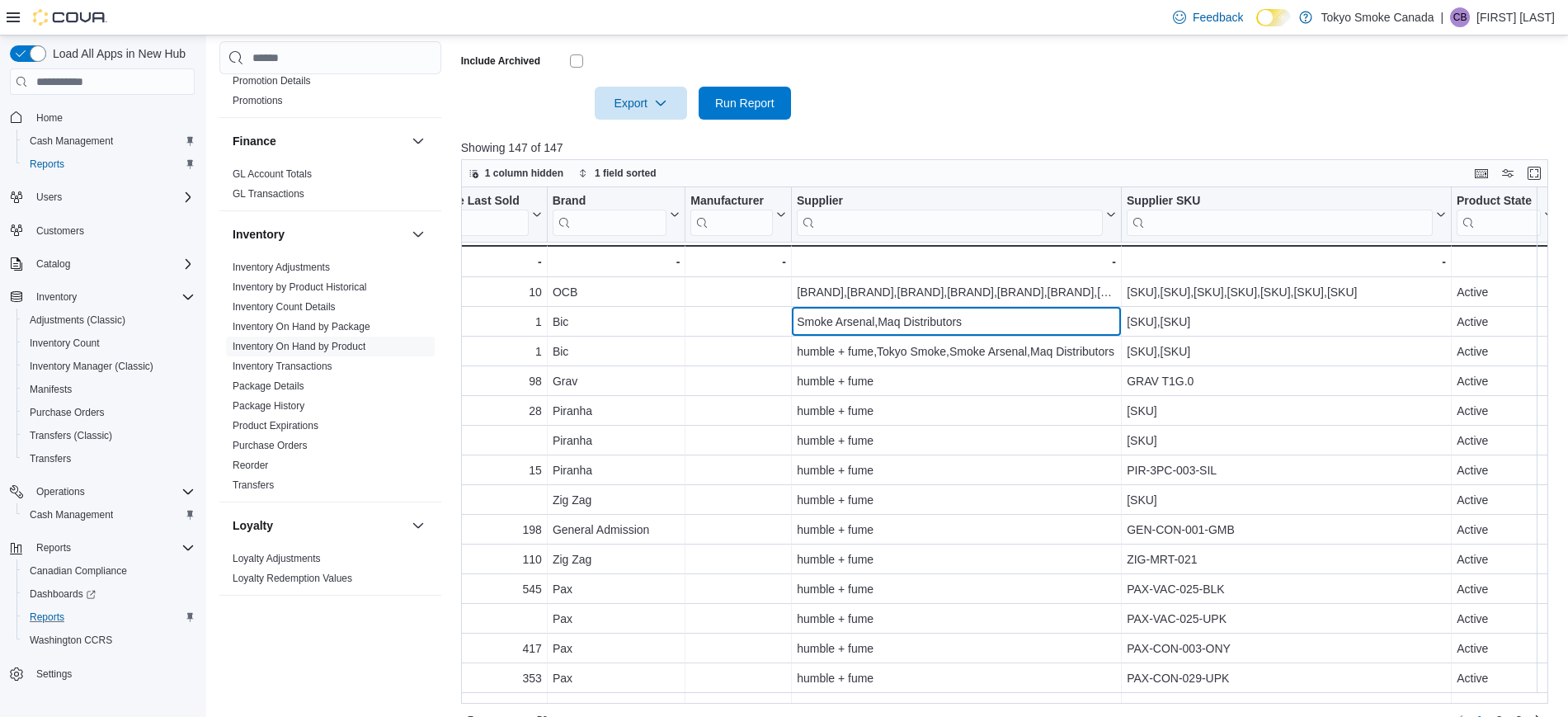 drag, startPoint x: 964, startPoint y: 314, endPoint x: 704, endPoint y: 314, distance: 260 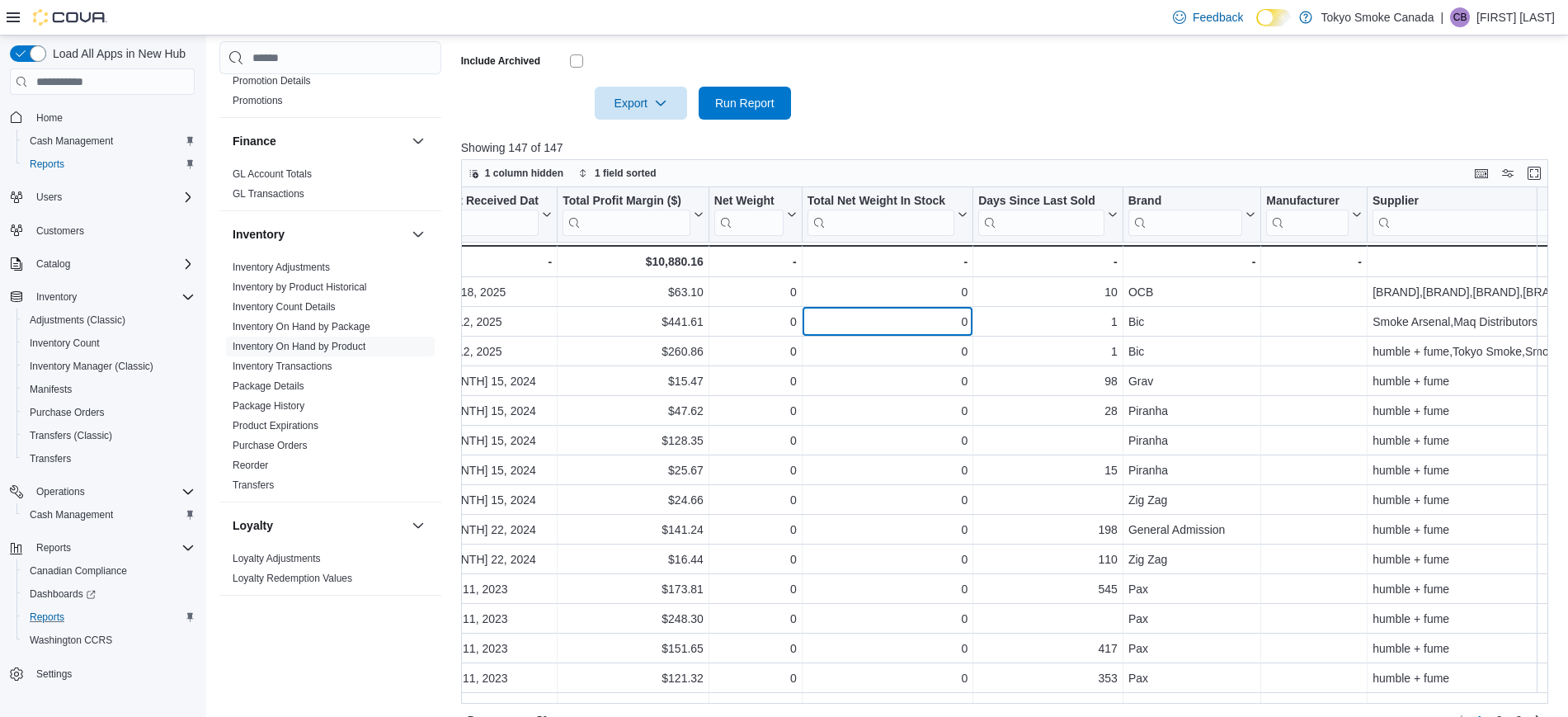 drag, startPoint x: 874, startPoint y: 320, endPoint x: 699, endPoint y: 314, distance: 175.10283 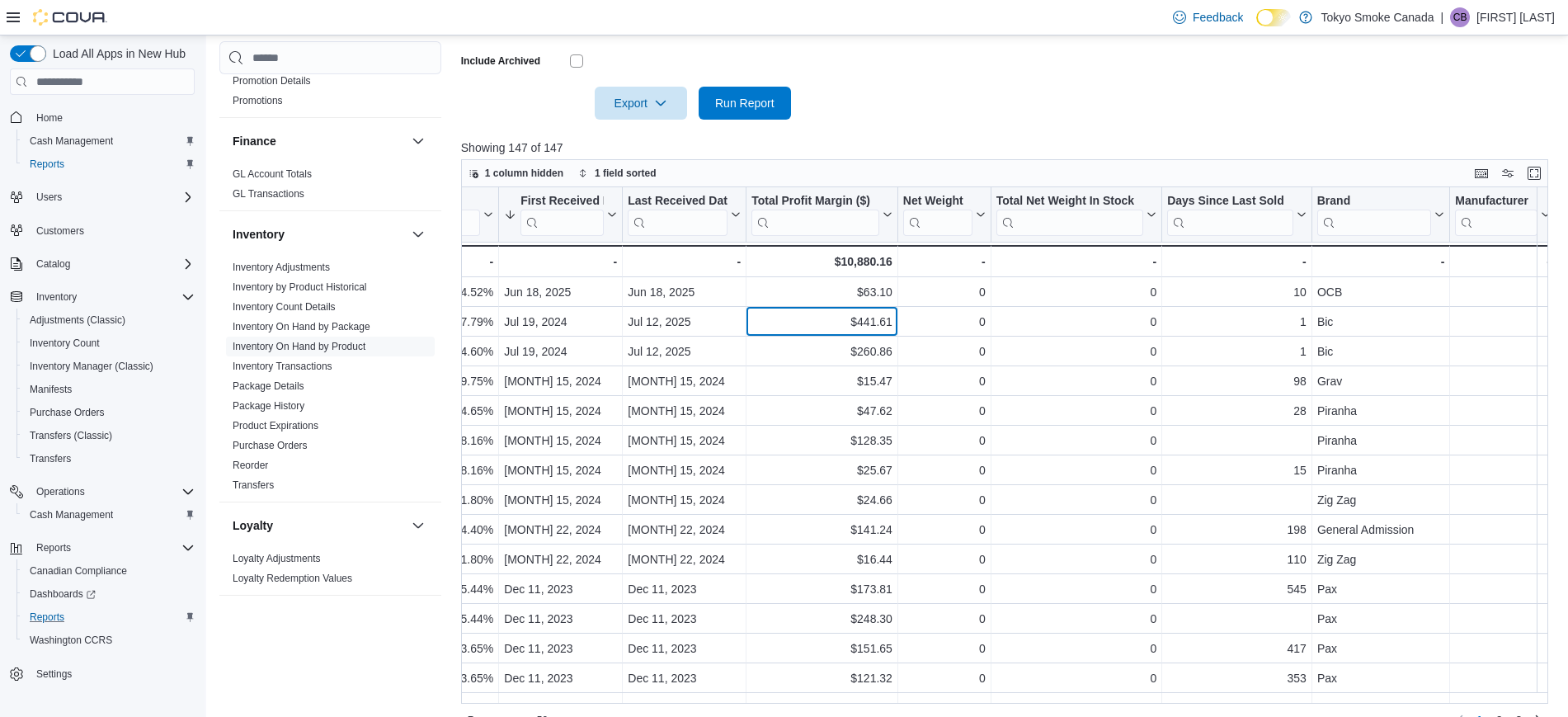 drag, startPoint x: 643, startPoint y: 312, endPoint x: 604, endPoint y: 309, distance: 39.115214 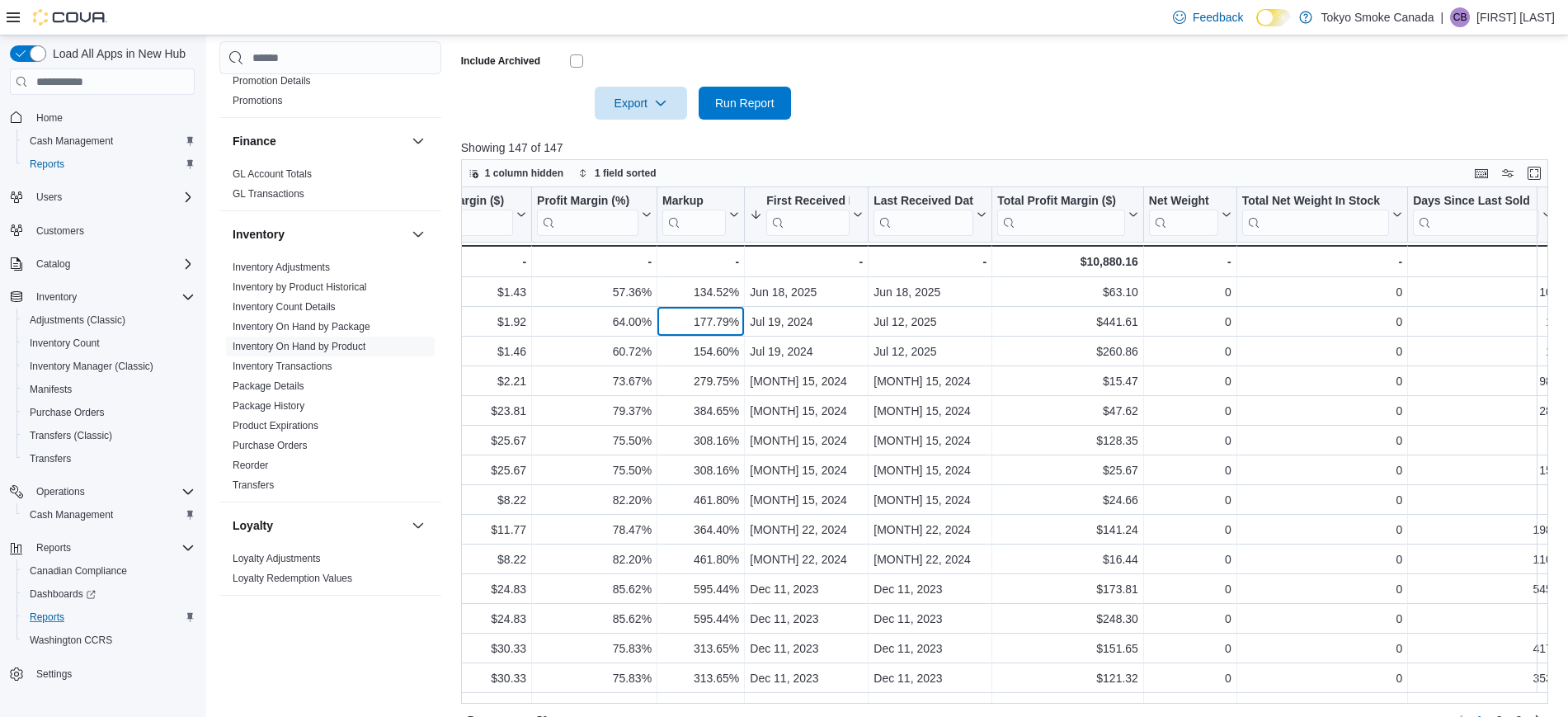 drag, startPoint x: 740, startPoint y: 314, endPoint x: 516, endPoint y: 314, distance: 224 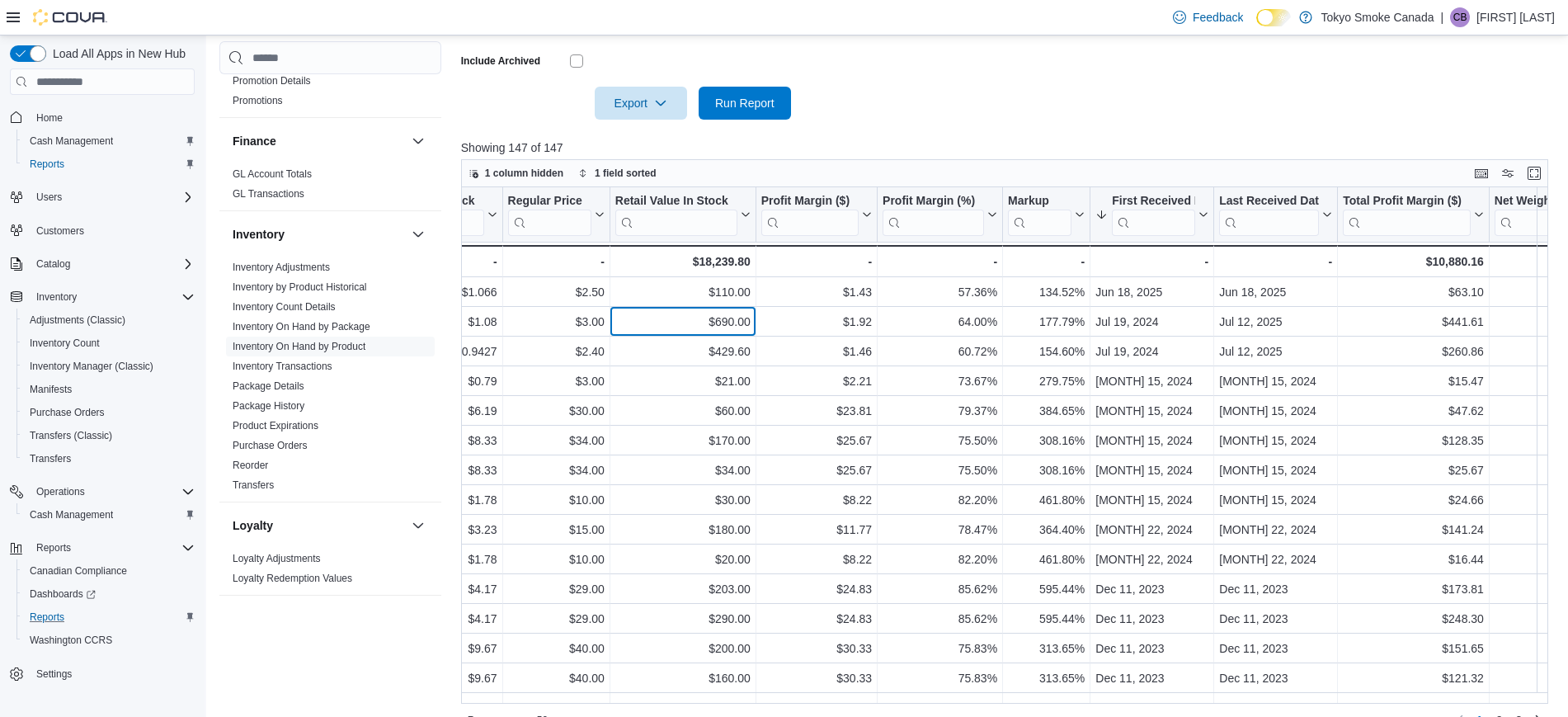 drag, startPoint x: 746, startPoint y: 317, endPoint x: 557, endPoint y: 317, distance: 189 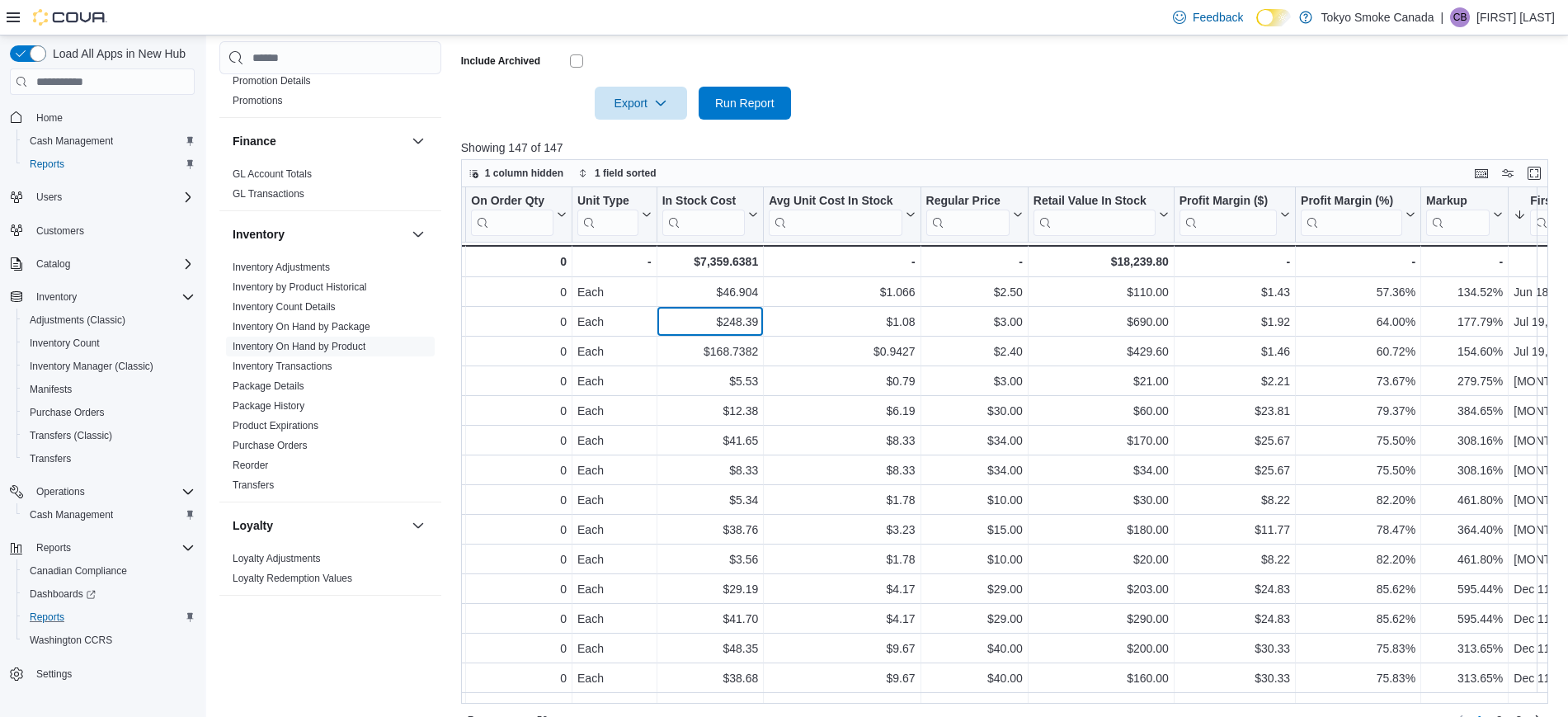 drag, startPoint x: 623, startPoint y: 315, endPoint x: 560, endPoint y: 319, distance: 63.1269 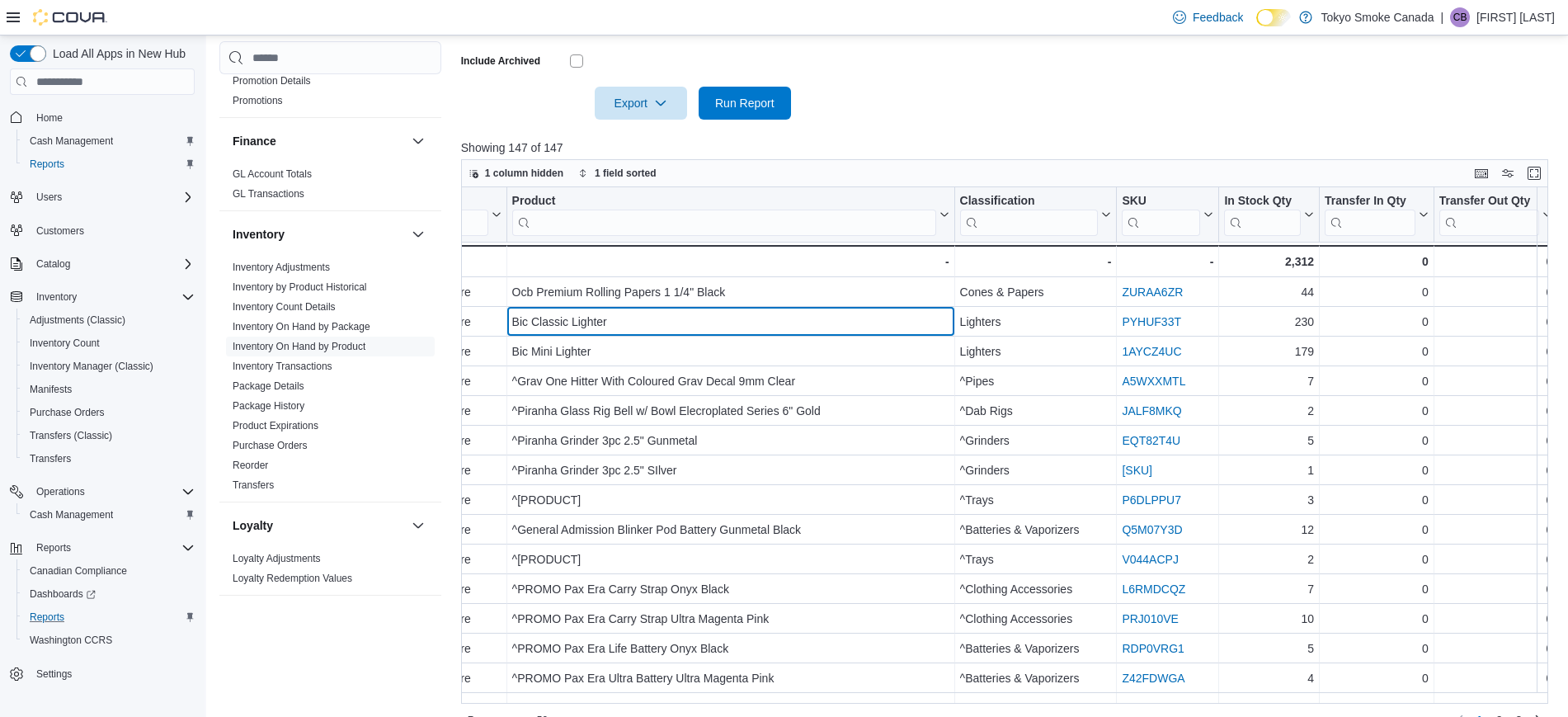 drag, startPoint x: 953, startPoint y: 334, endPoint x: 984, endPoint y: 336, distance: 31.064449 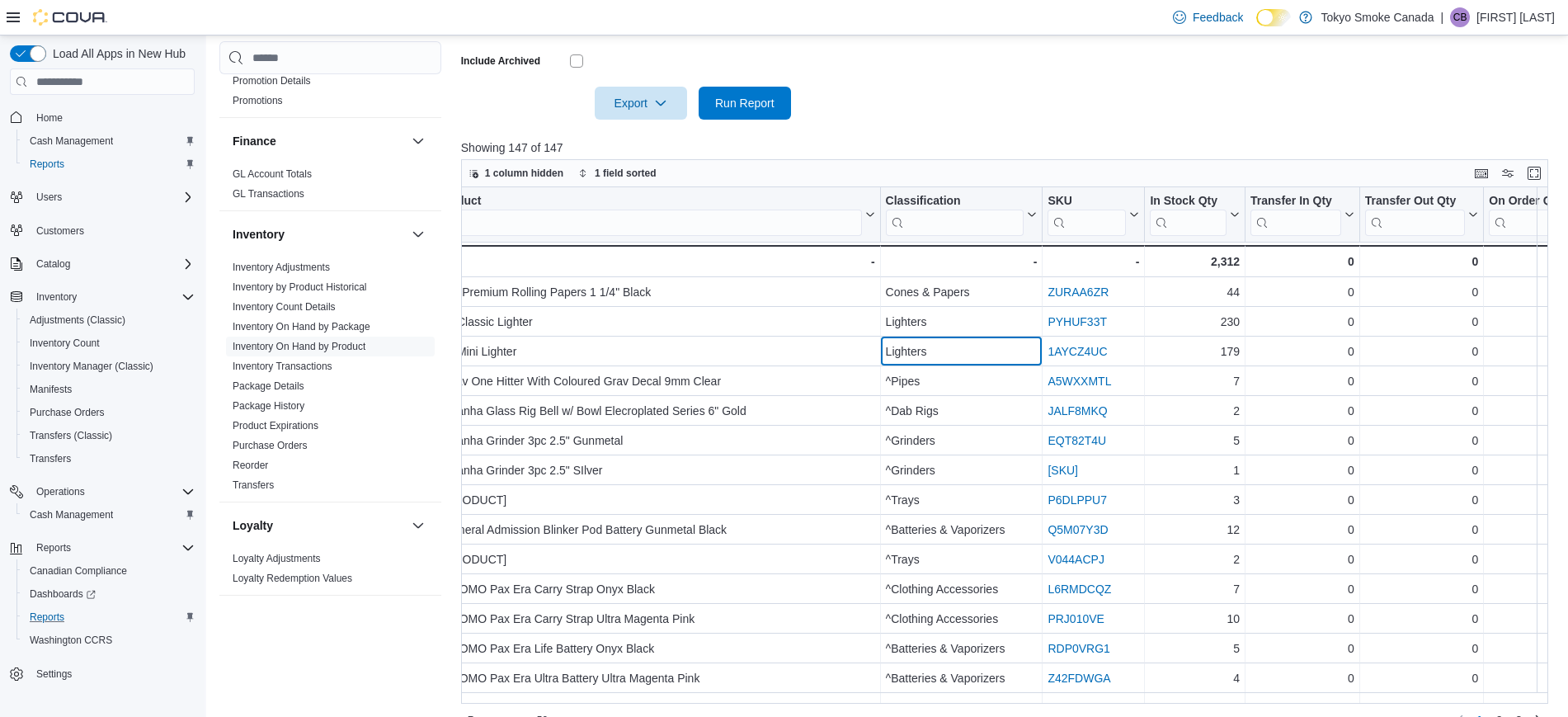 drag, startPoint x: 984, startPoint y: 336, endPoint x: 1143, endPoint y: 329, distance: 159.15401 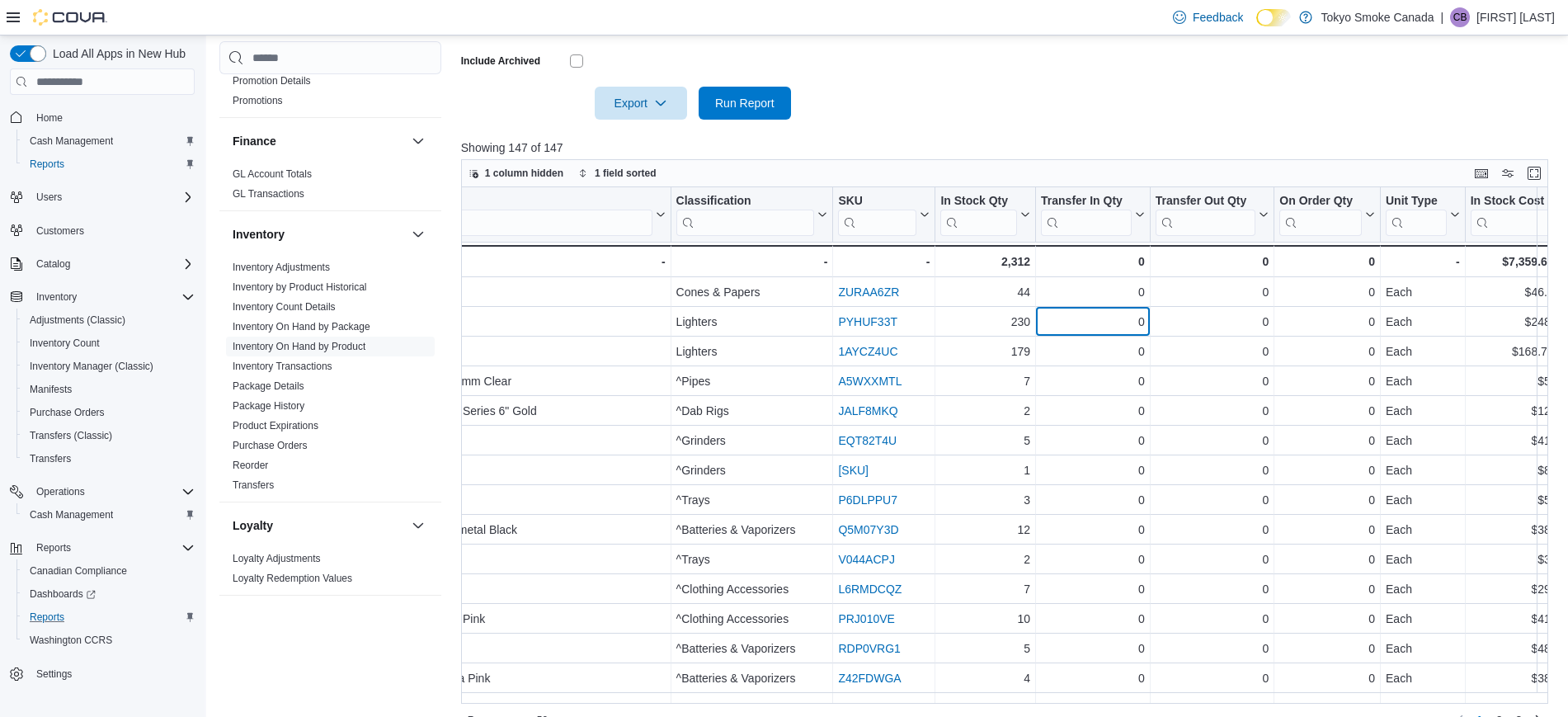 drag, startPoint x: 1094, startPoint y: 329, endPoint x: 1206, endPoint y: 328, distance: 112.00446 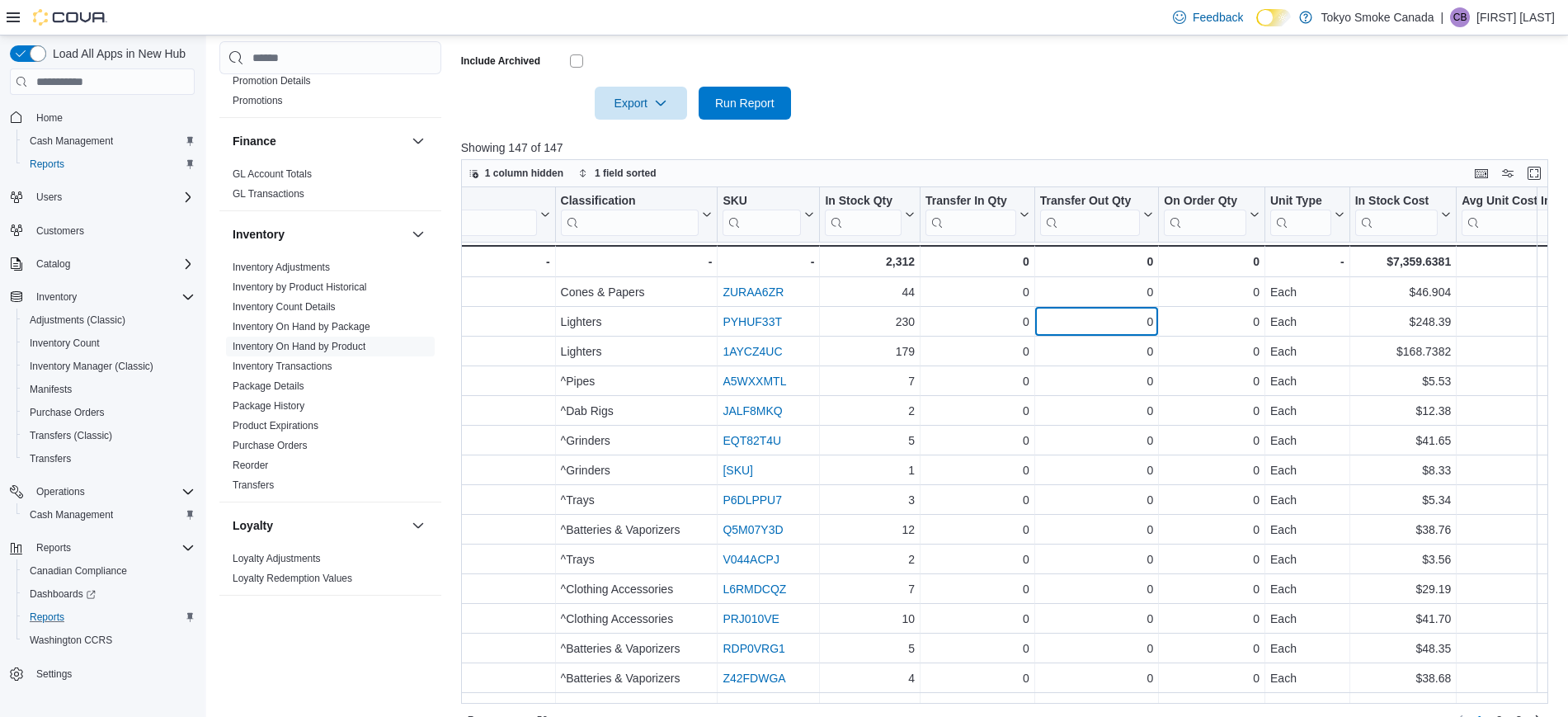 drag, startPoint x: 1161, startPoint y: 332, endPoint x: 1287, endPoint y: 334, distance: 126.0159 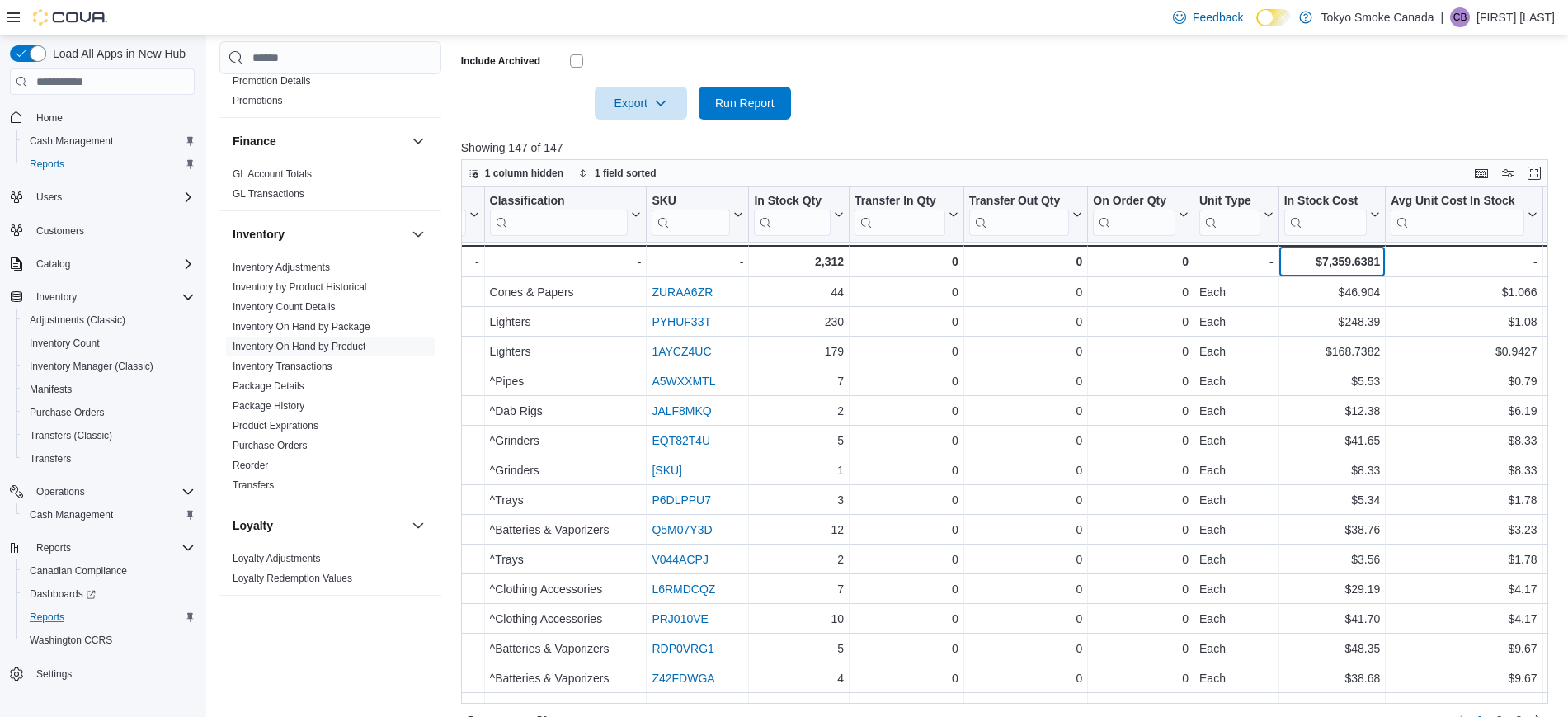 click on "$7,359.6381" at bounding box center [1332, 262] 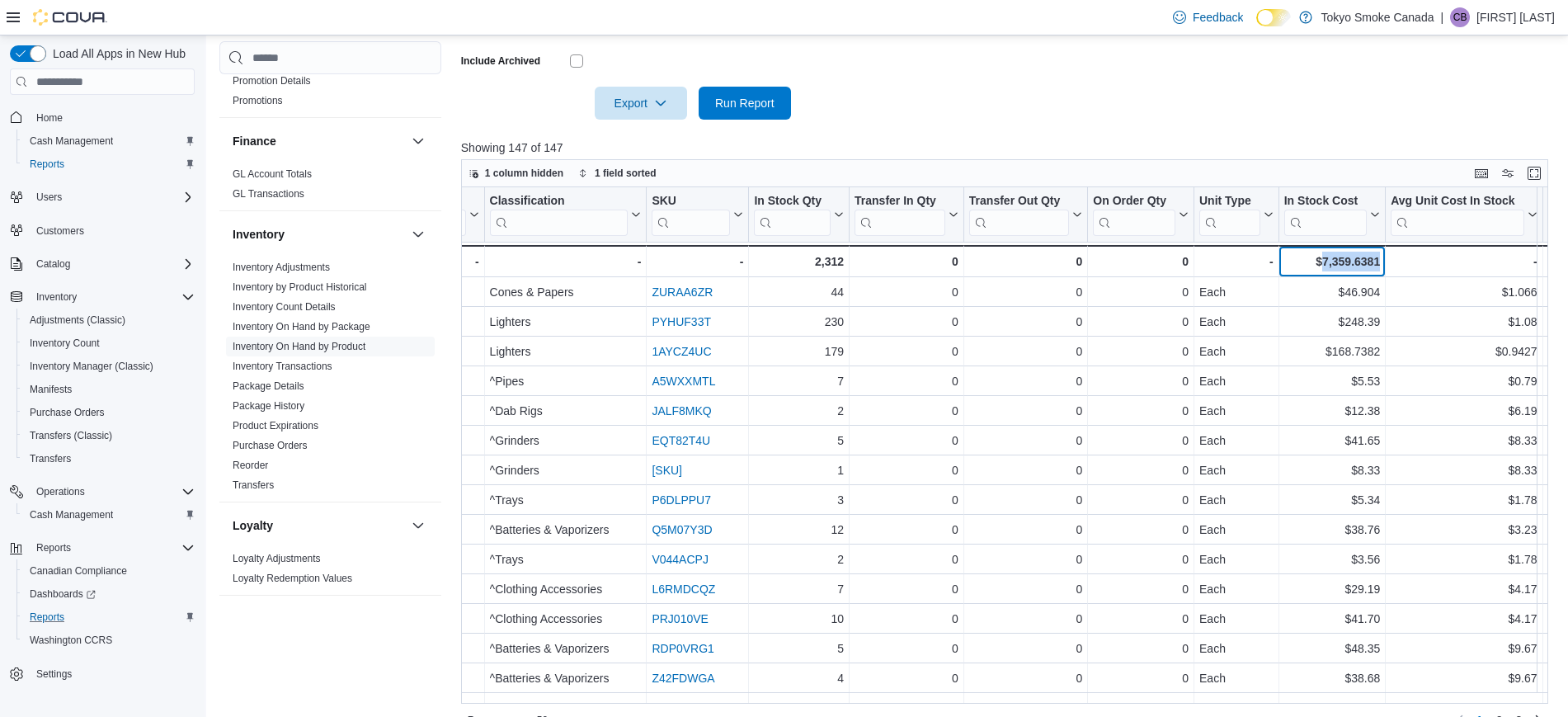 click on "$7,359.6381" at bounding box center [1332, 262] 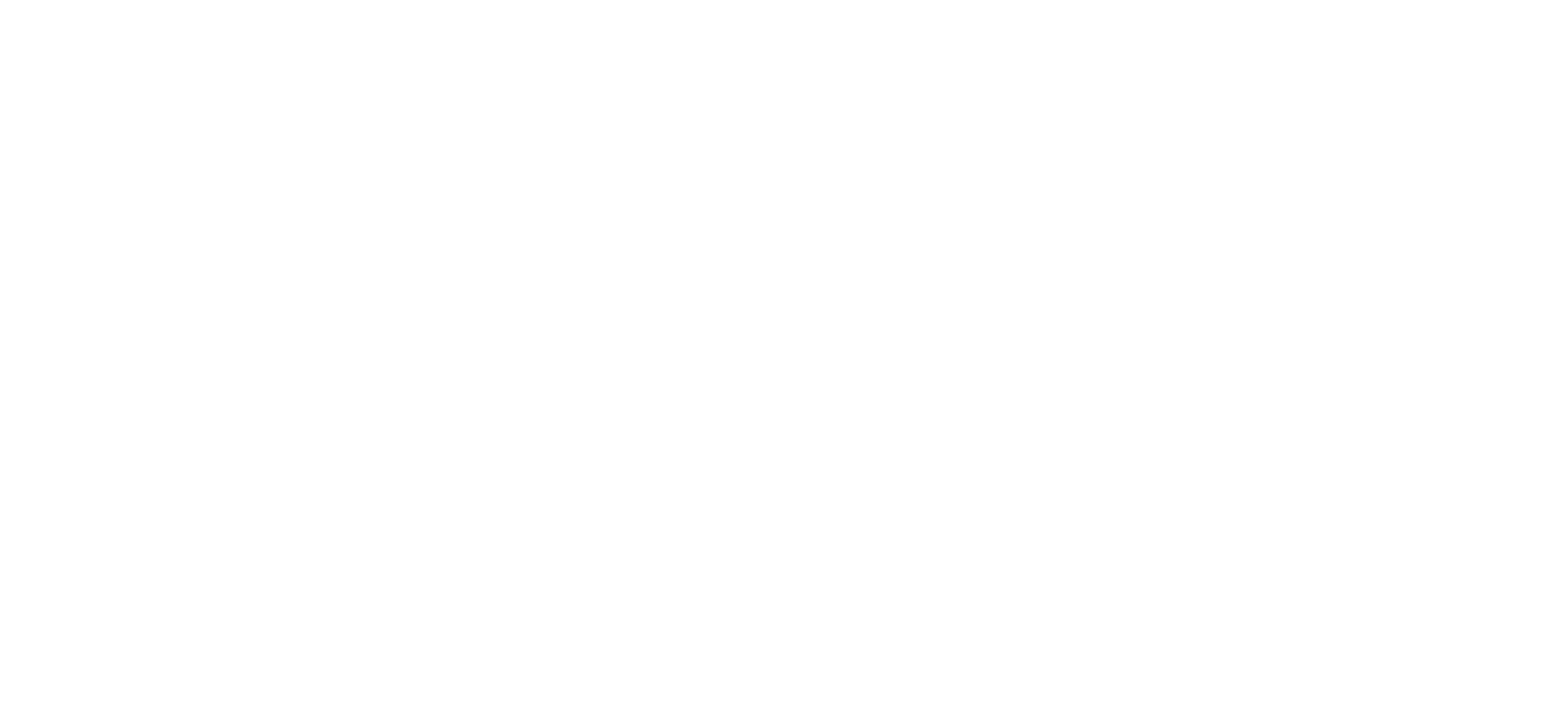 scroll, scrollTop: 0, scrollLeft: 0, axis: both 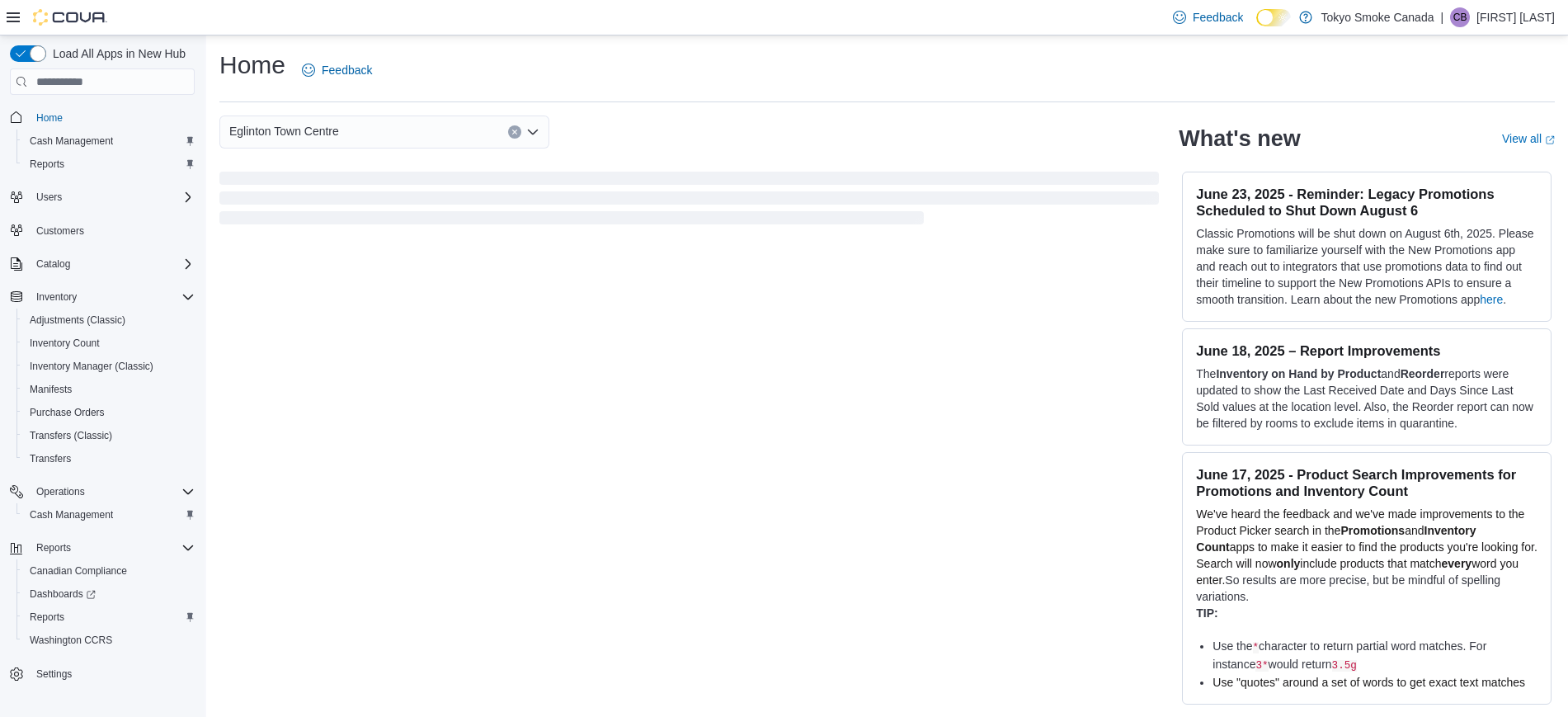 click 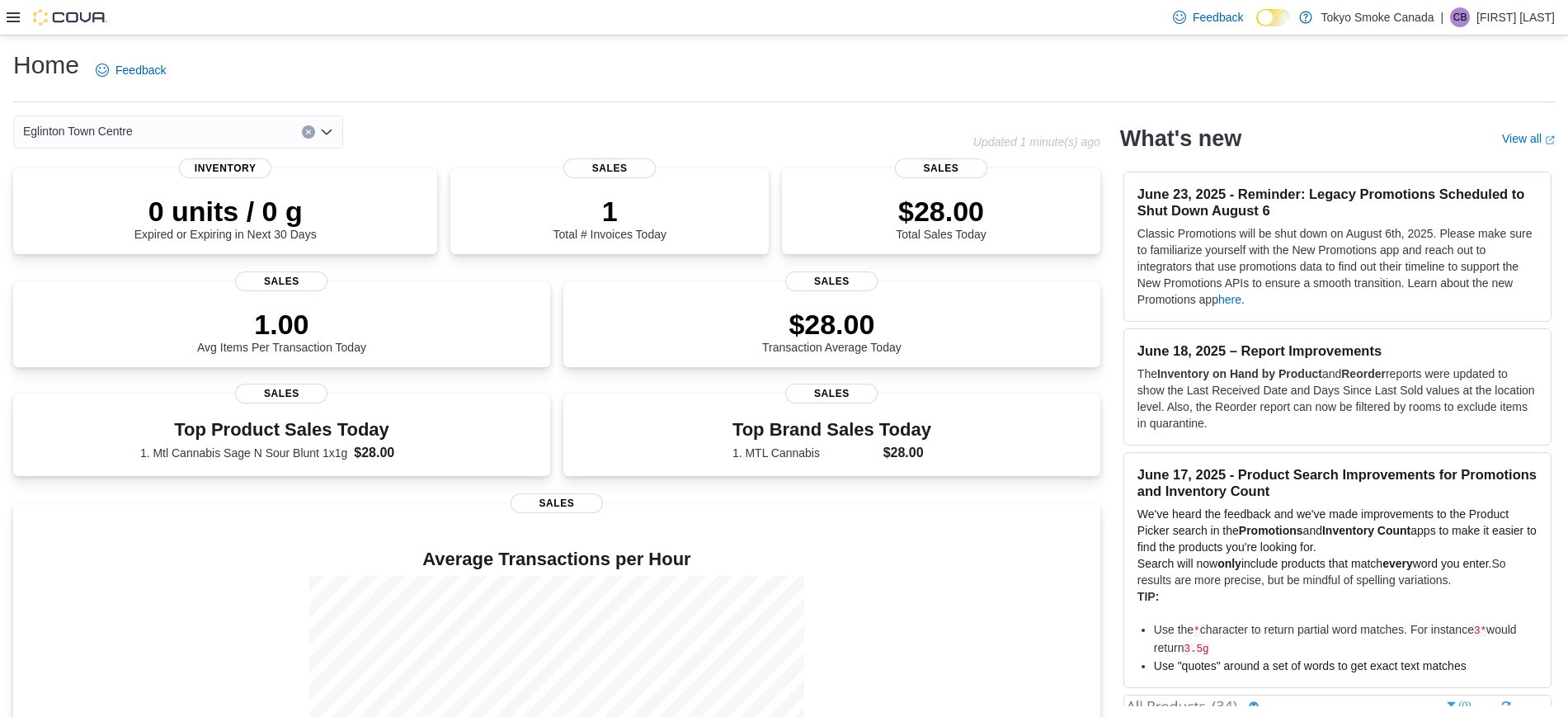 click 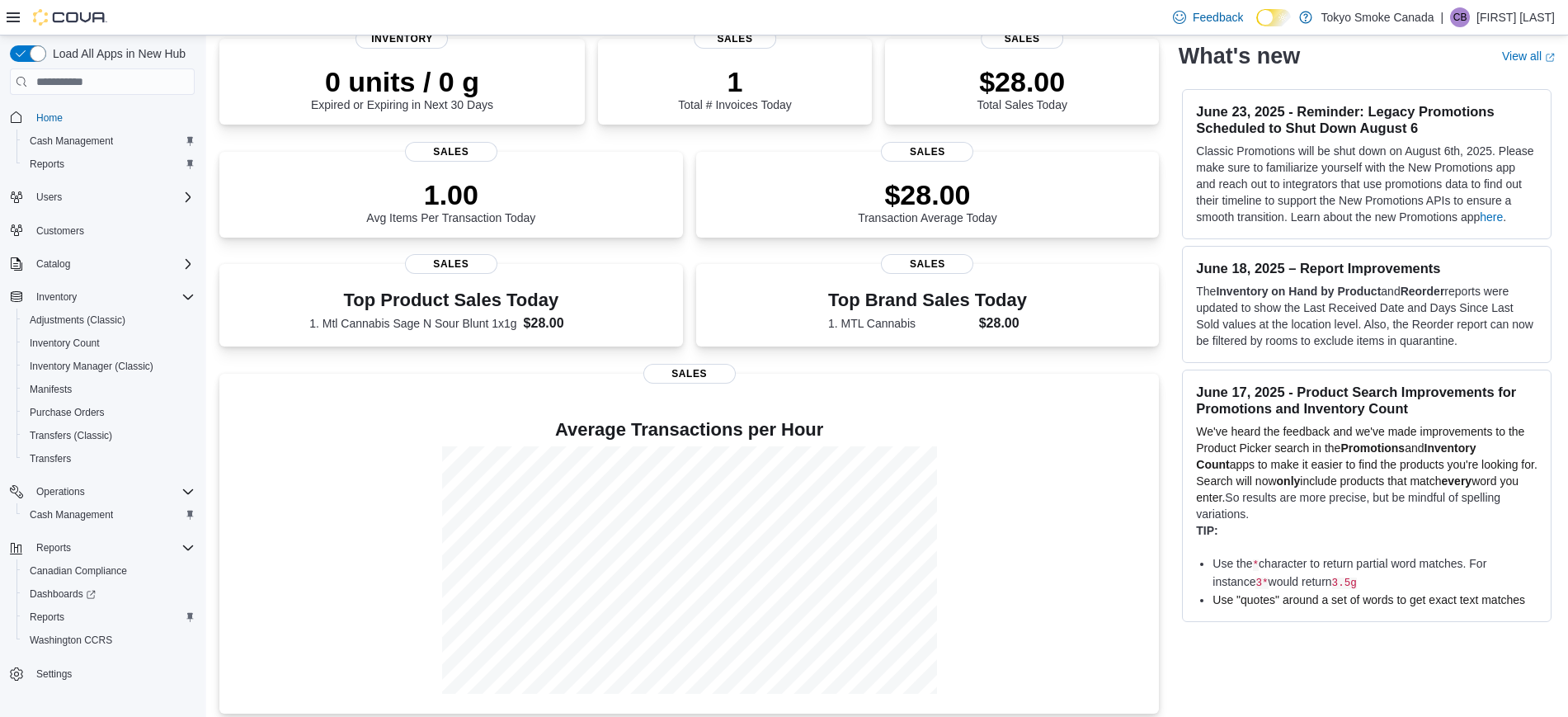 scroll, scrollTop: 139, scrollLeft: 0, axis: vertical 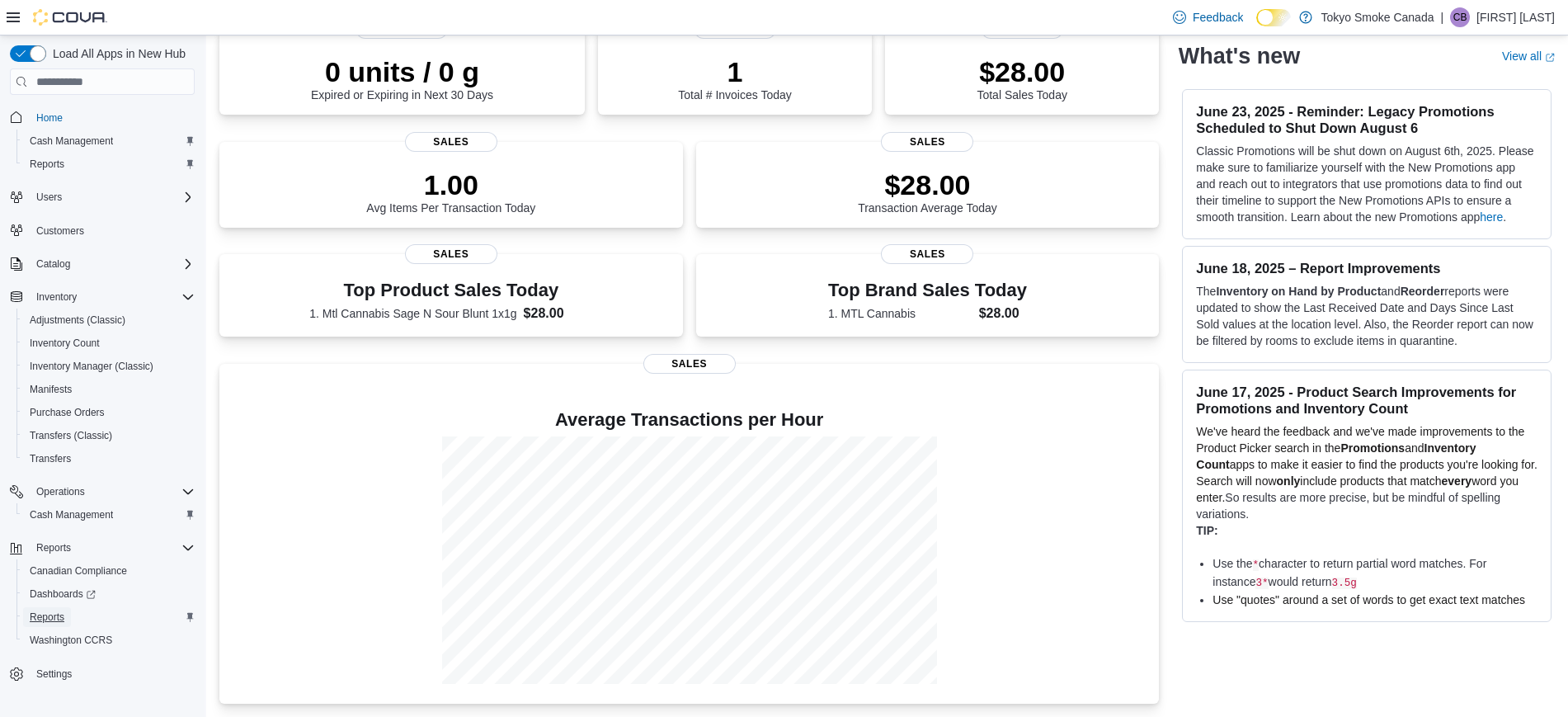 click on "Reports" at bounding box center [47, 617] 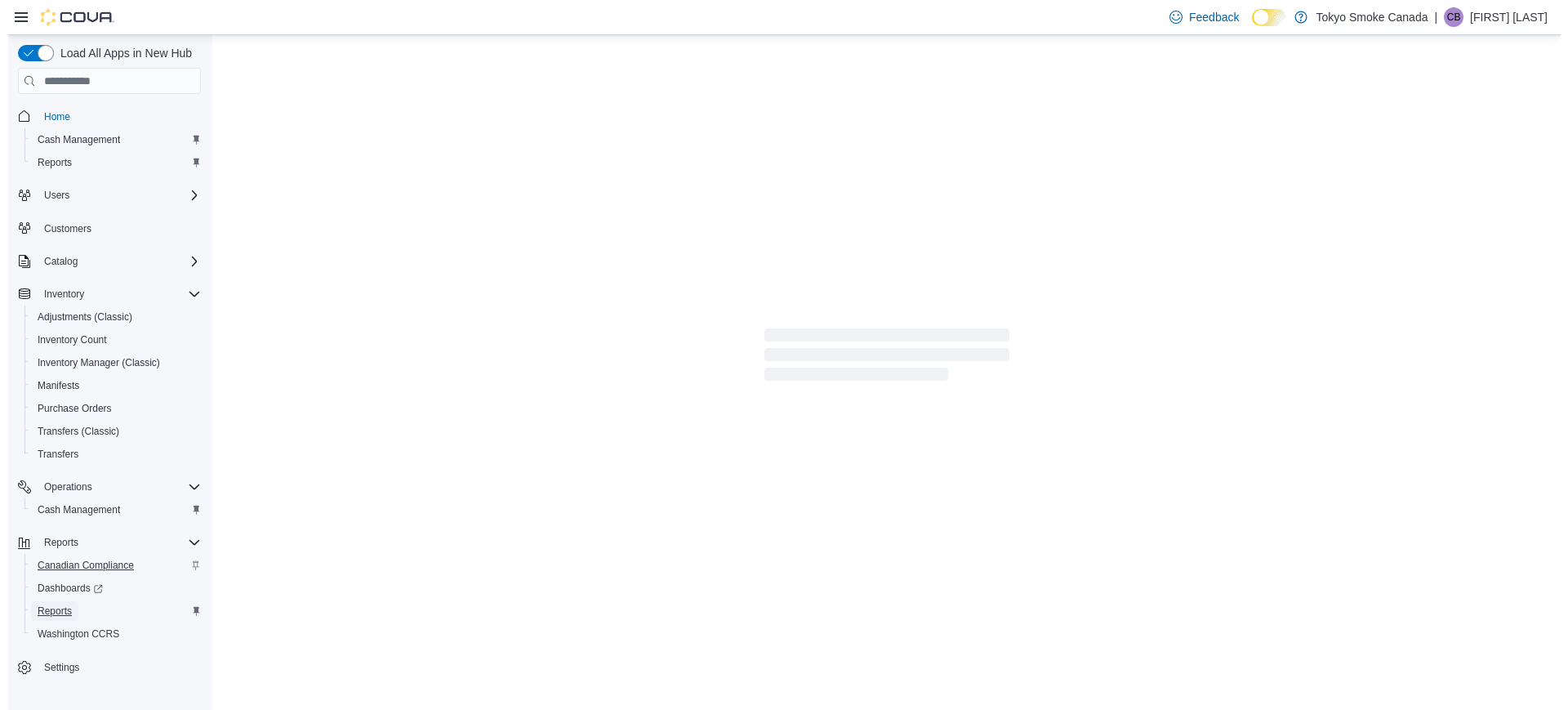 scroll, scrollTop: 0, scrollLeft: 0, axis: both 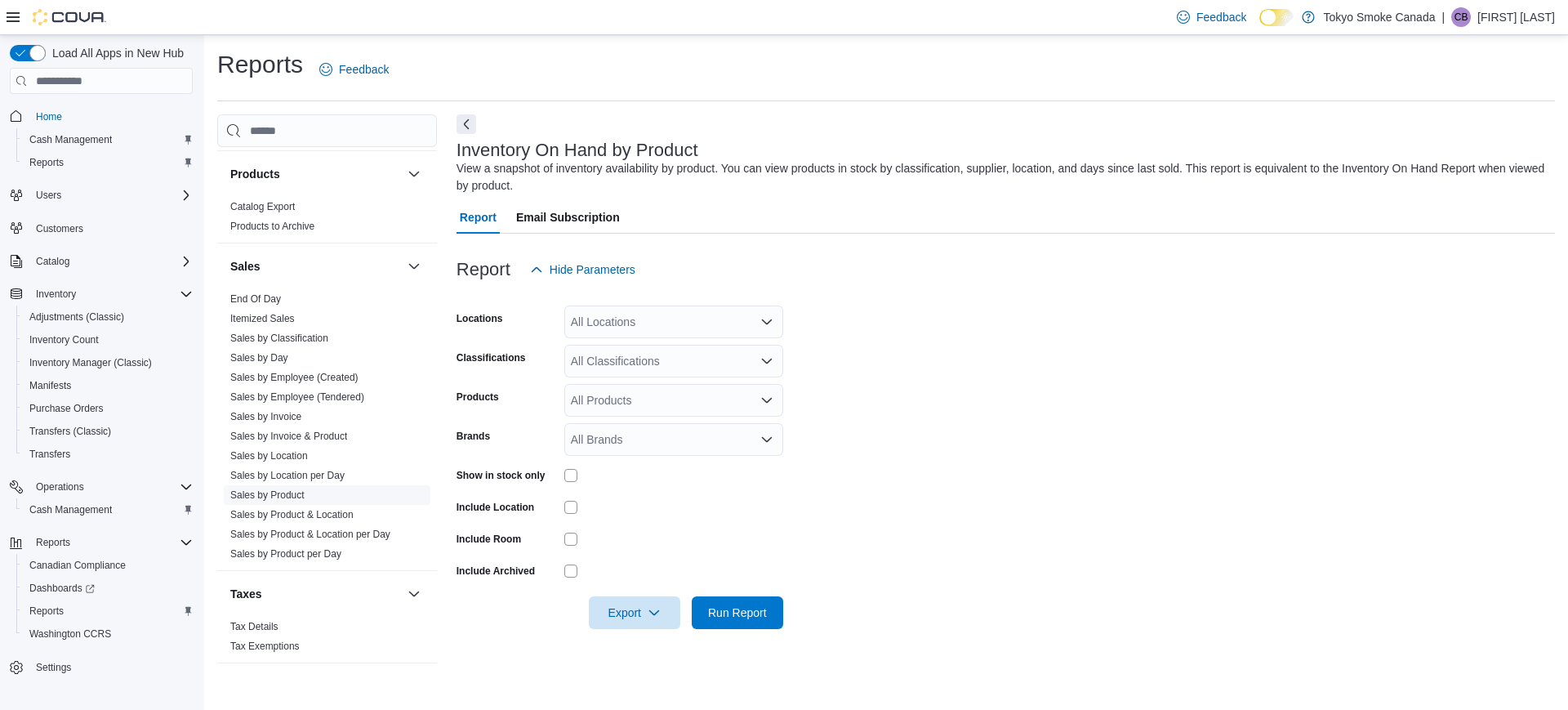 click on "Sales by Product" at bounding box center (267, 495) 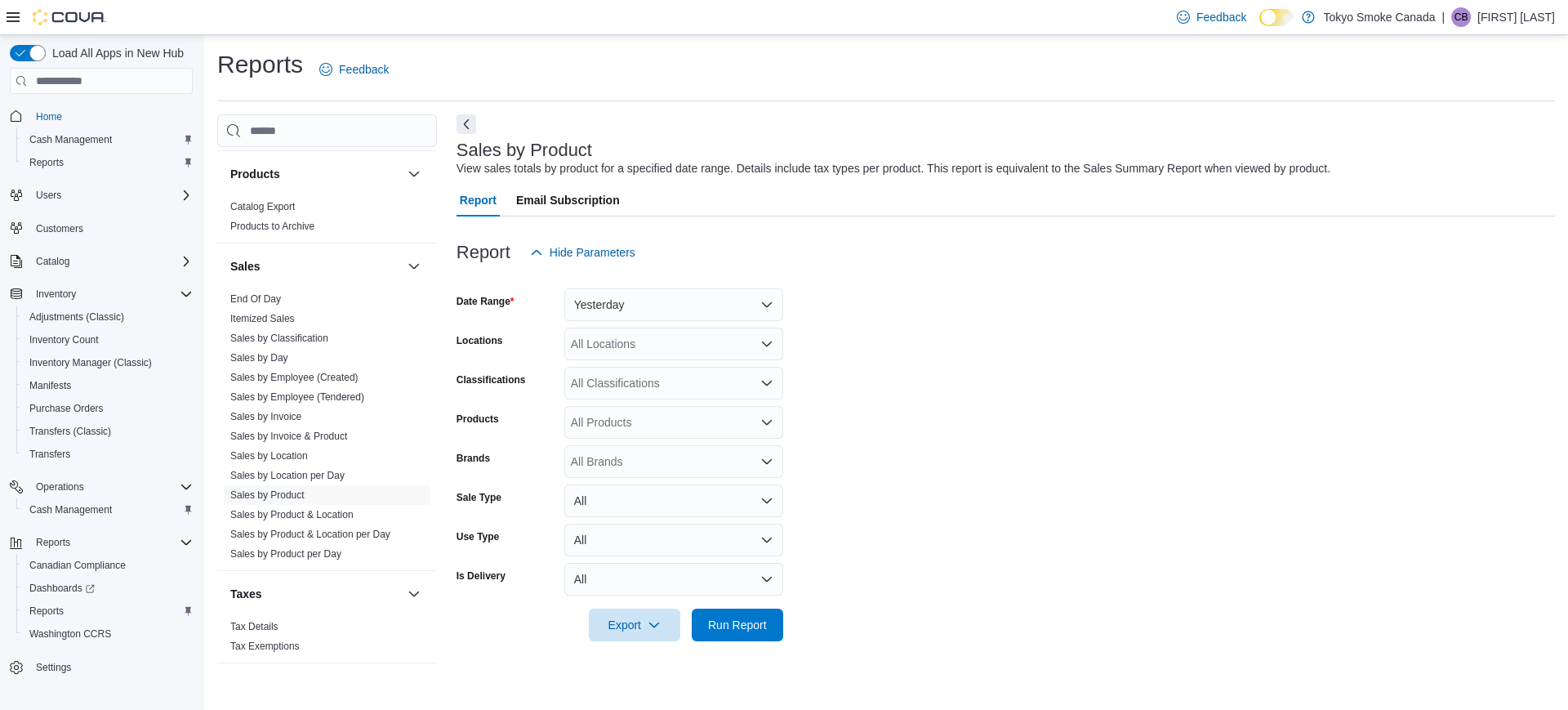 click on "All Locations" at bounding box center (674, 344) 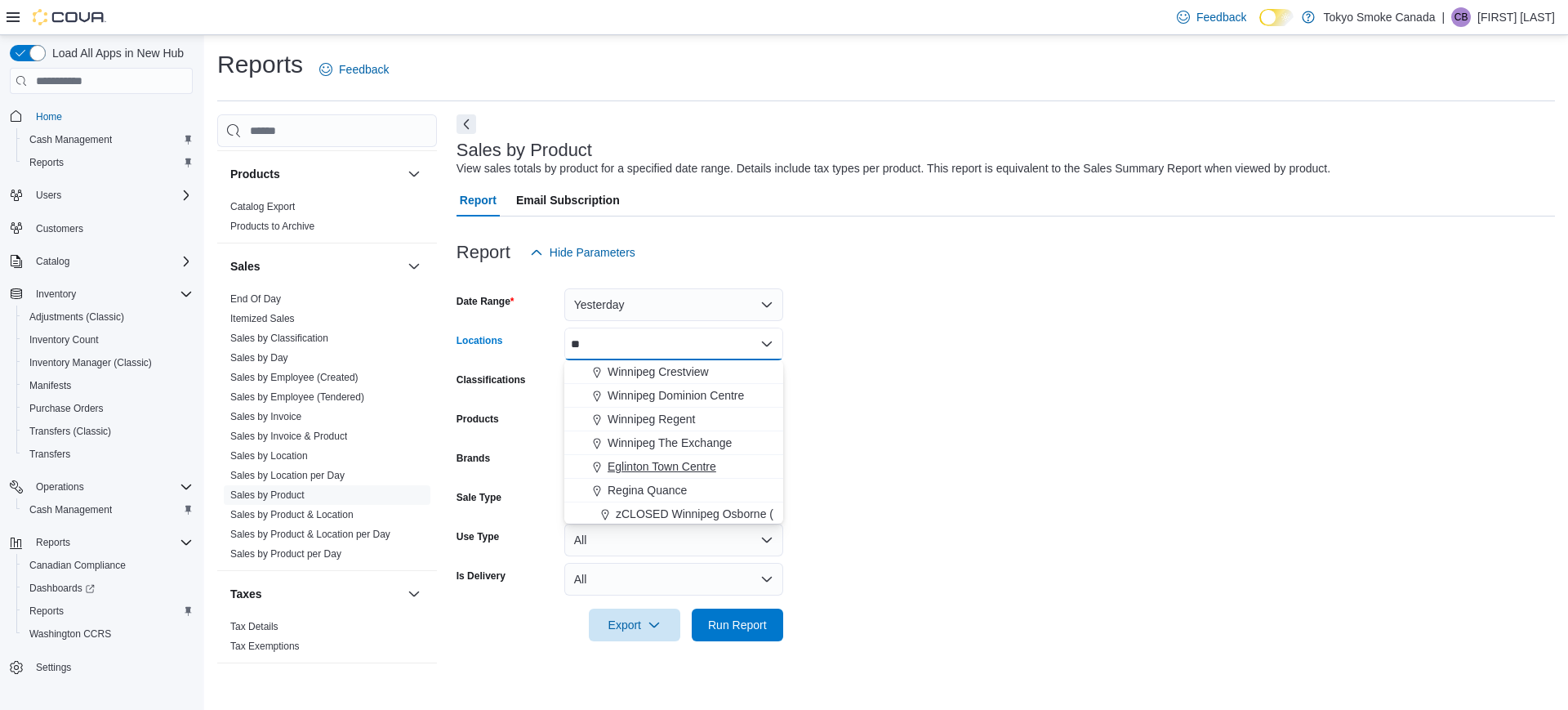 type on "**" 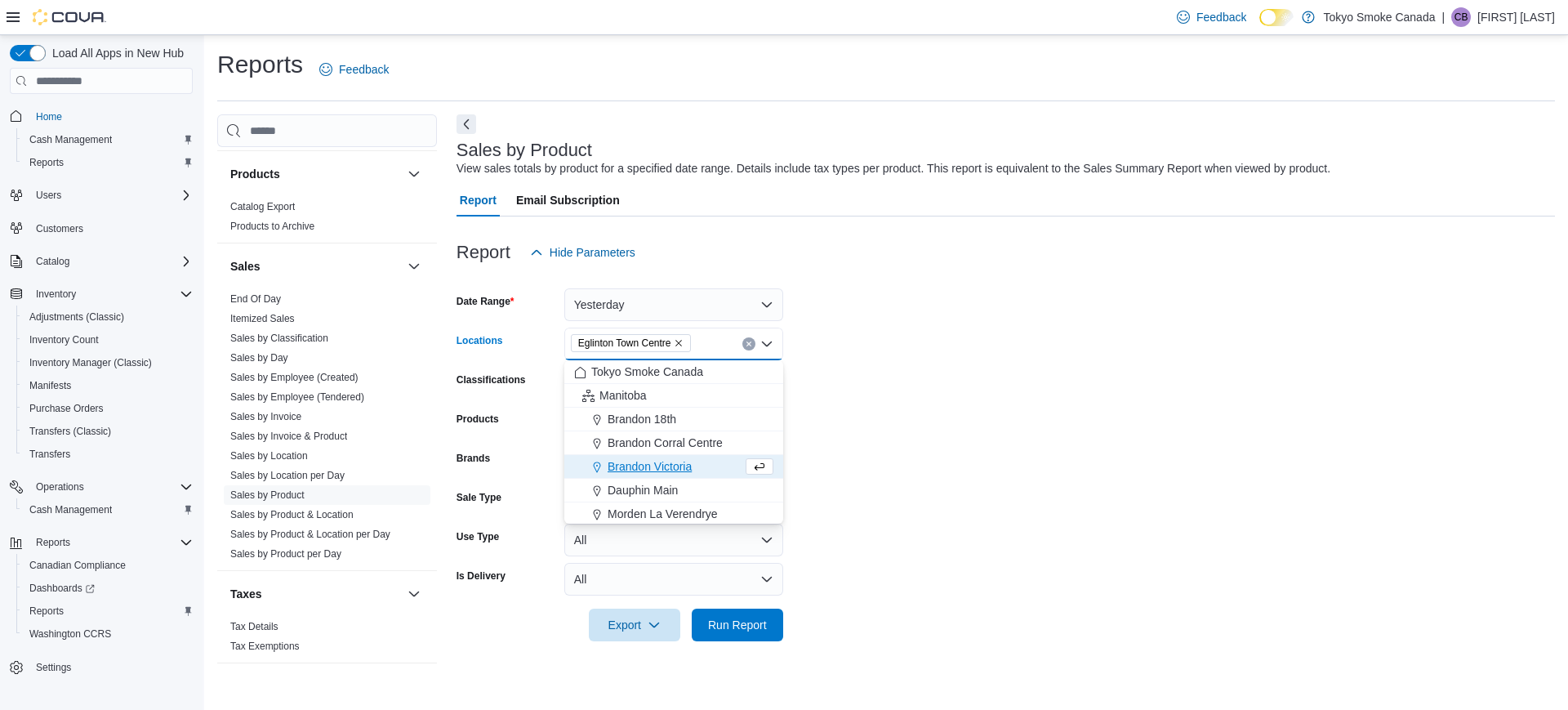 click on "Date Range Yesterday Locations Eglinton Town Centre Combo box. Selected. Eglinton Town Centre. Press Backspace to delete Eglinton Town Centre. Combo box input. All Locations. Type some text or, to display a list of choices, press Down Arrow. To exit the list of choices, press Escape. Classifications All Classifications Products All Products Brands All Brands Sale Type All Use Type All Is Delivery All Export  Run Report" at bounding box center (1005, 455) 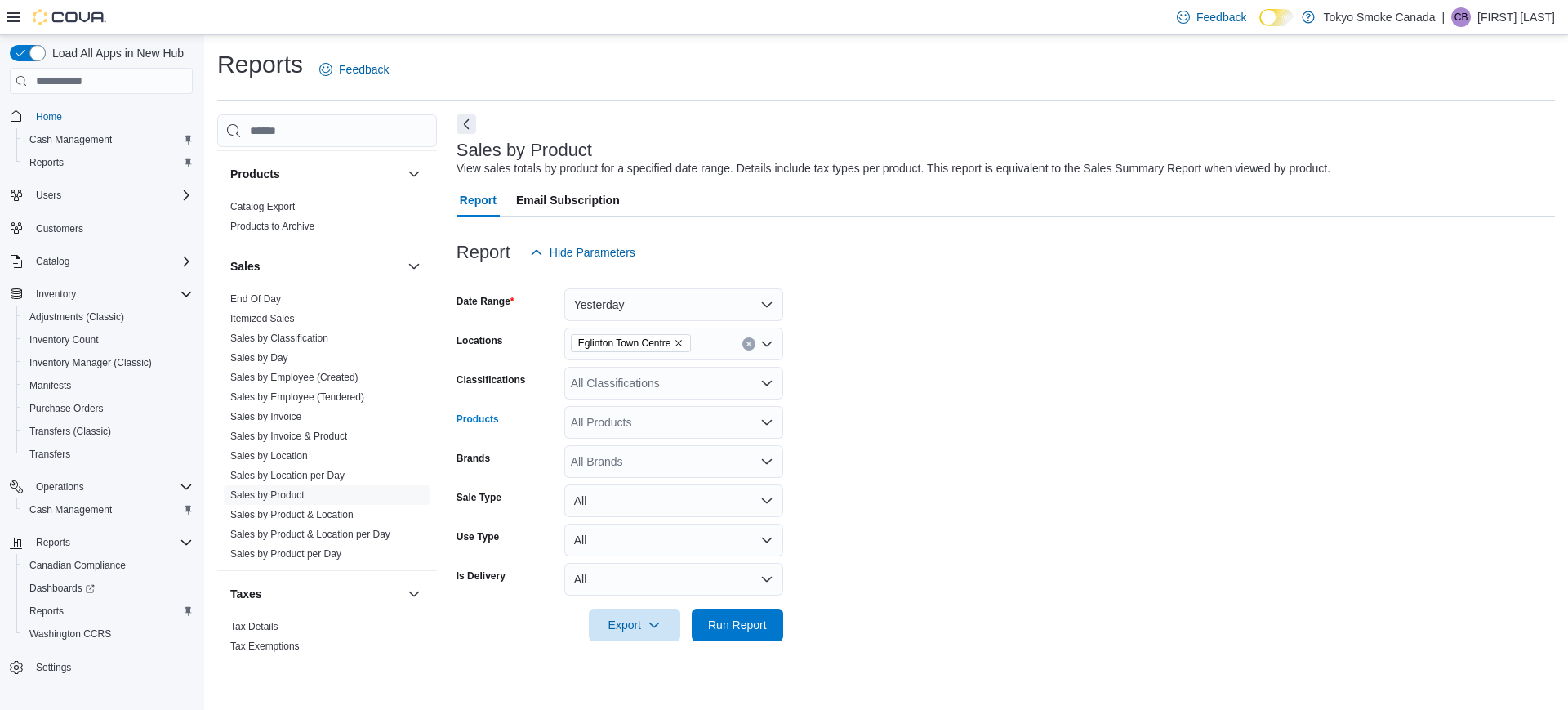 click on "All Products" at bounding box center (674, 422) 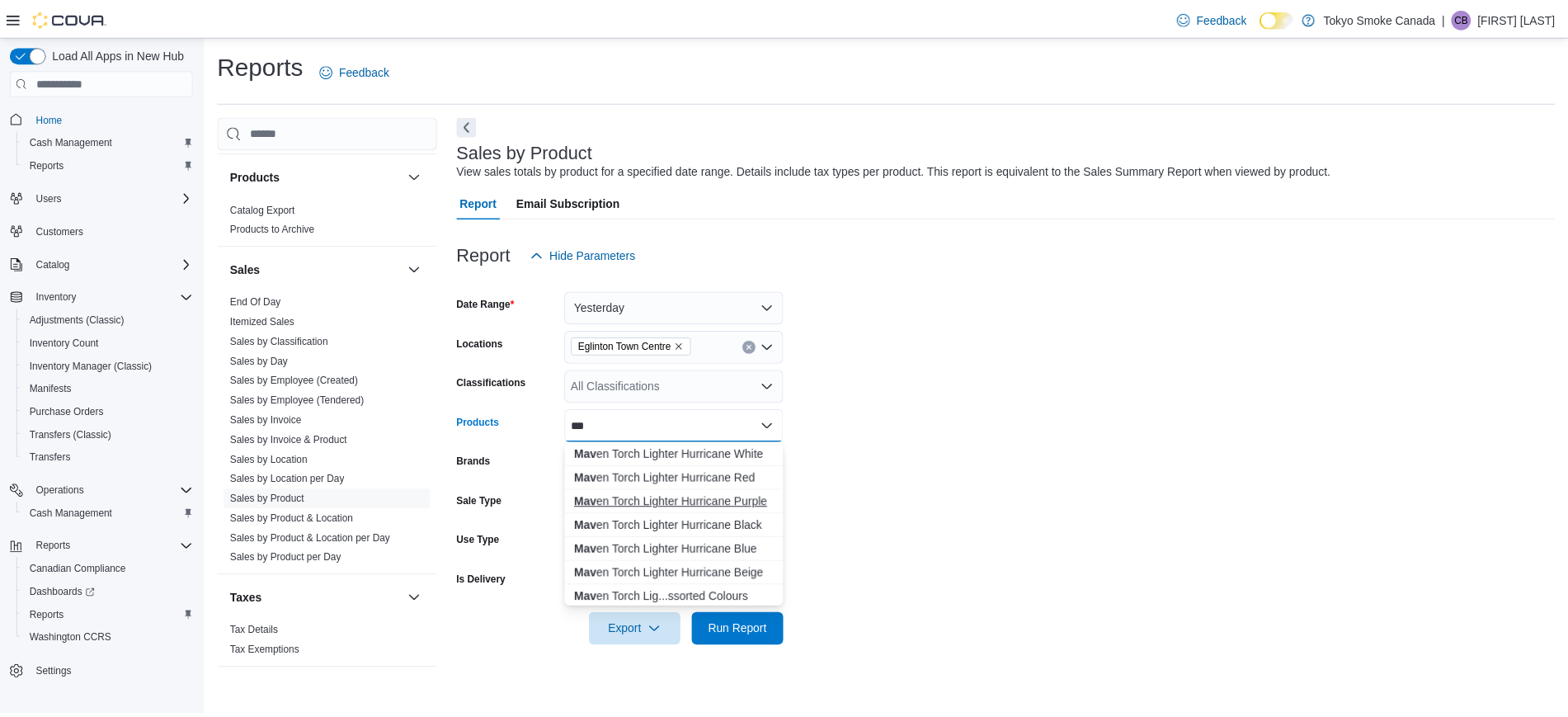 scroll, scrollTop: 2, scrollLeft: 0, axis: vertical 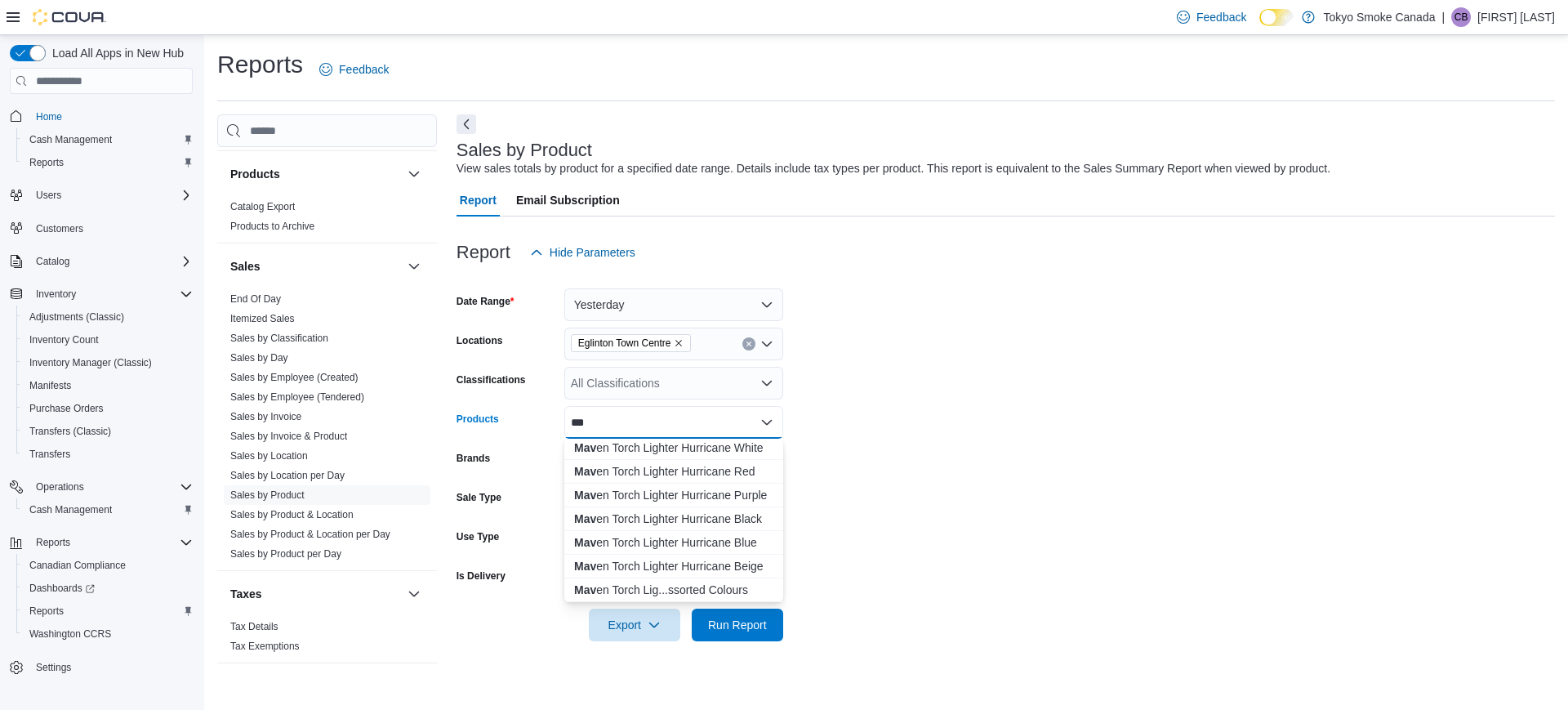 type on "***" 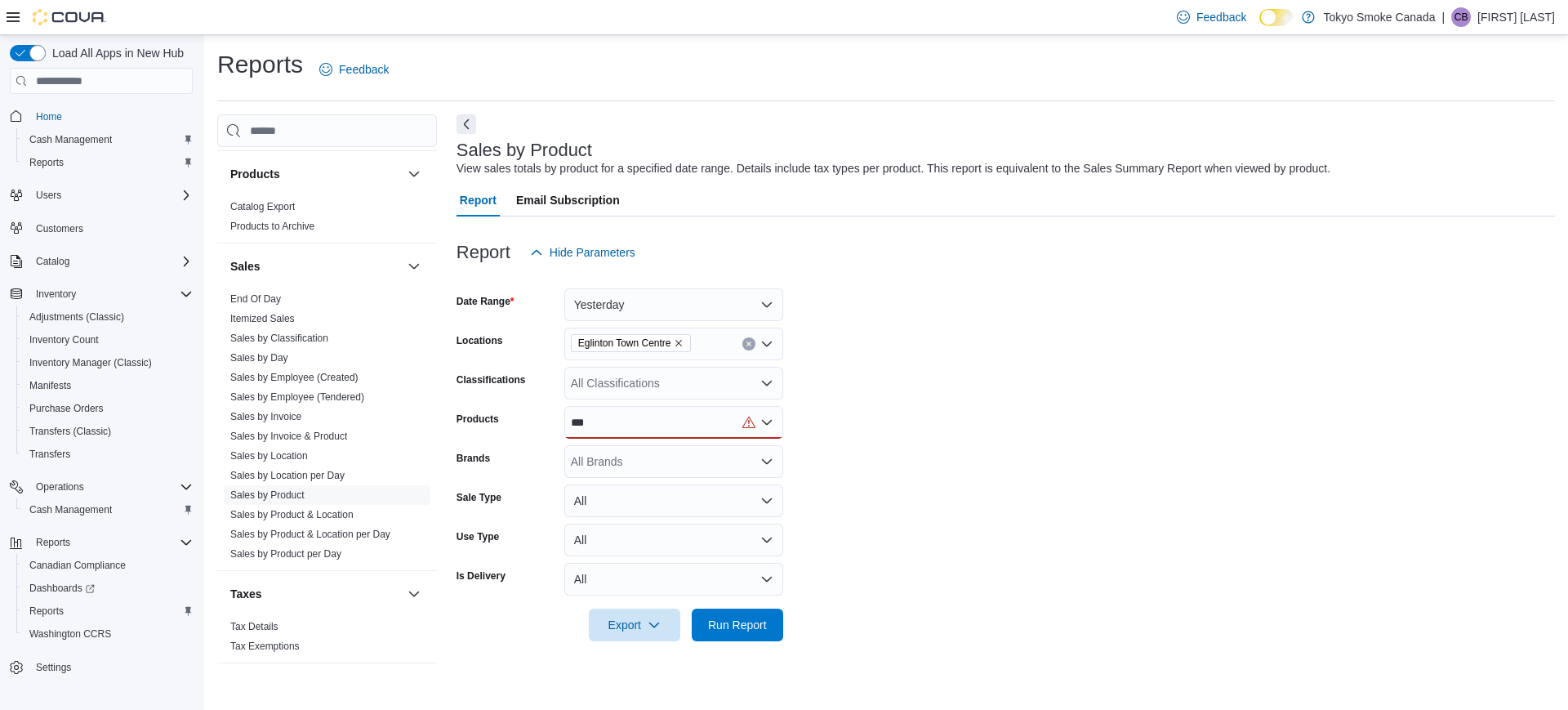 click on "All Brands" at bounding box center (674, 462) 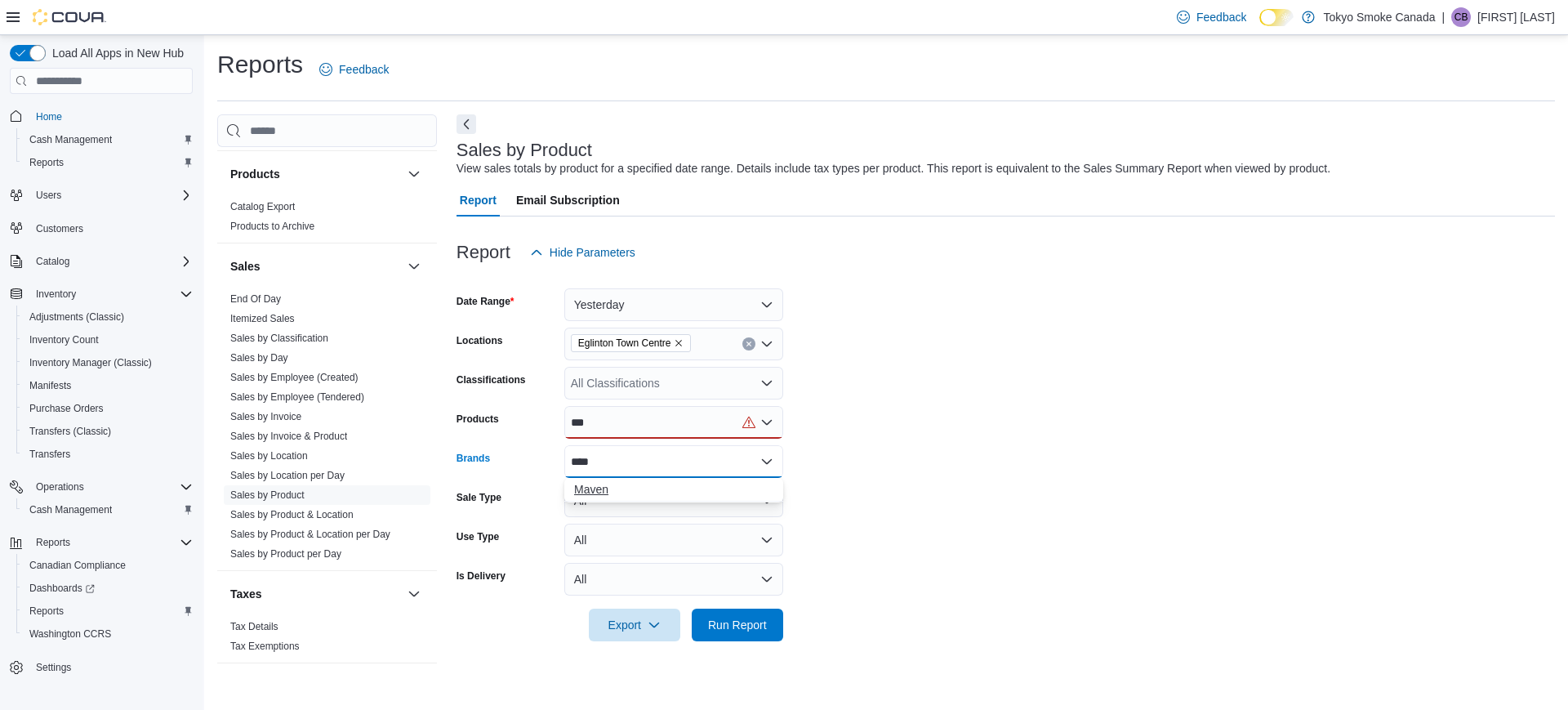 type on "****" 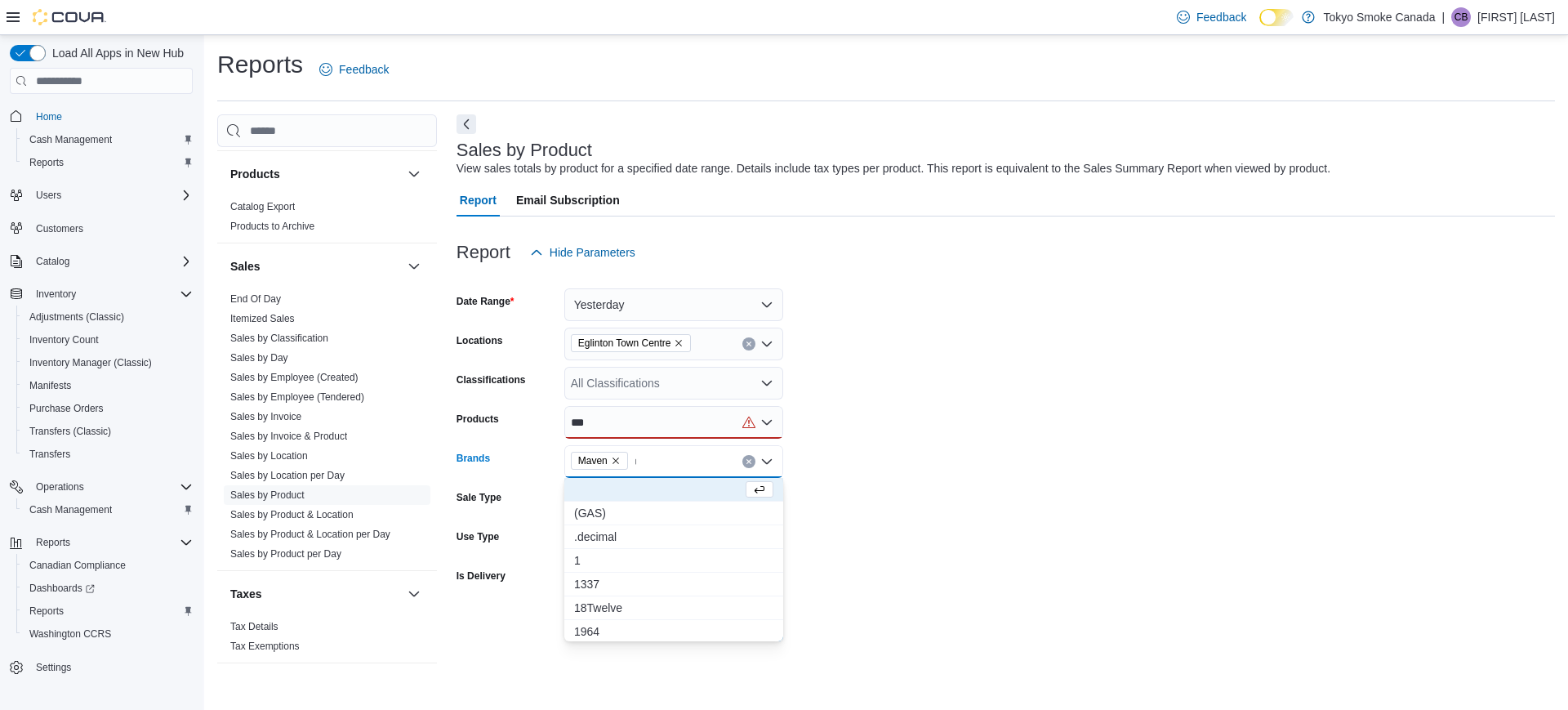 type 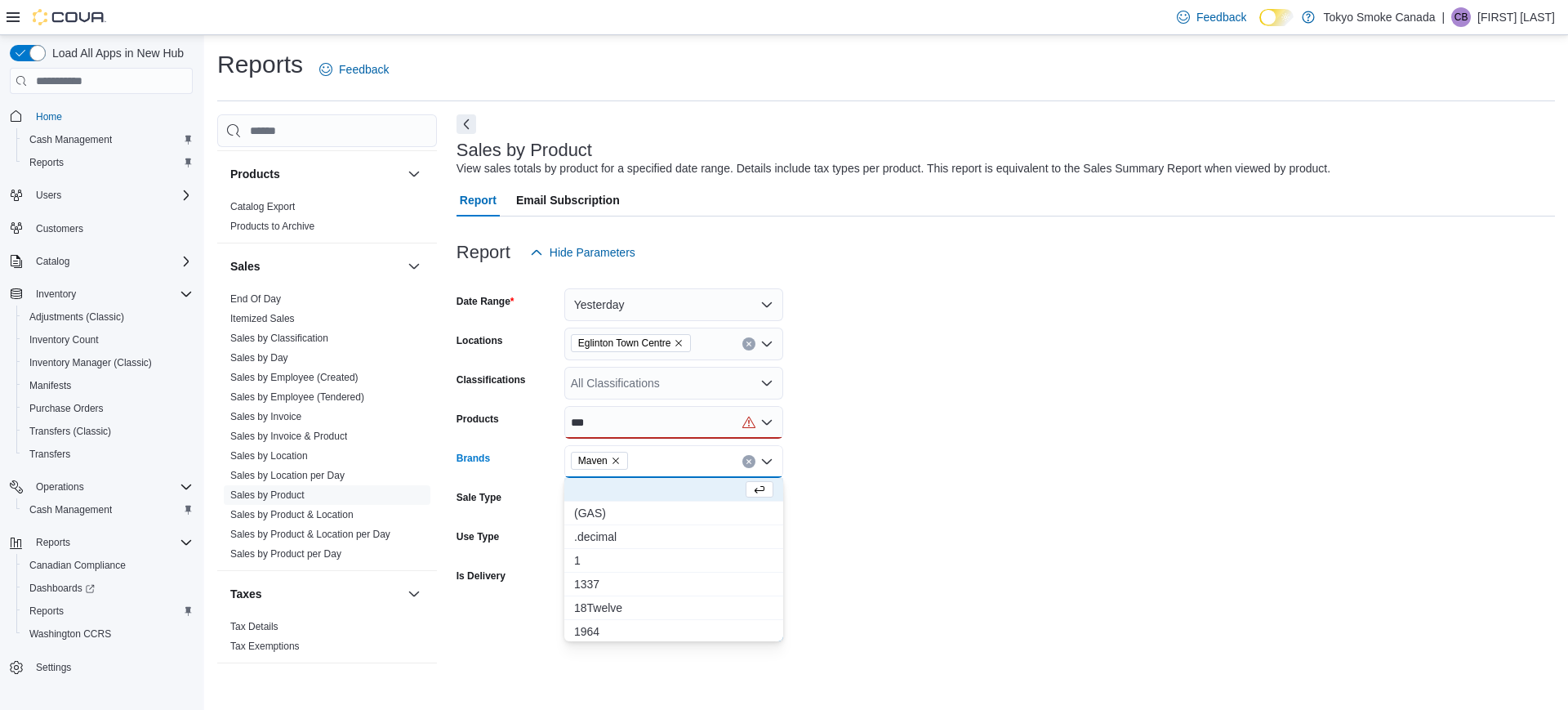 click on "***" at bounding box center (674, 422) 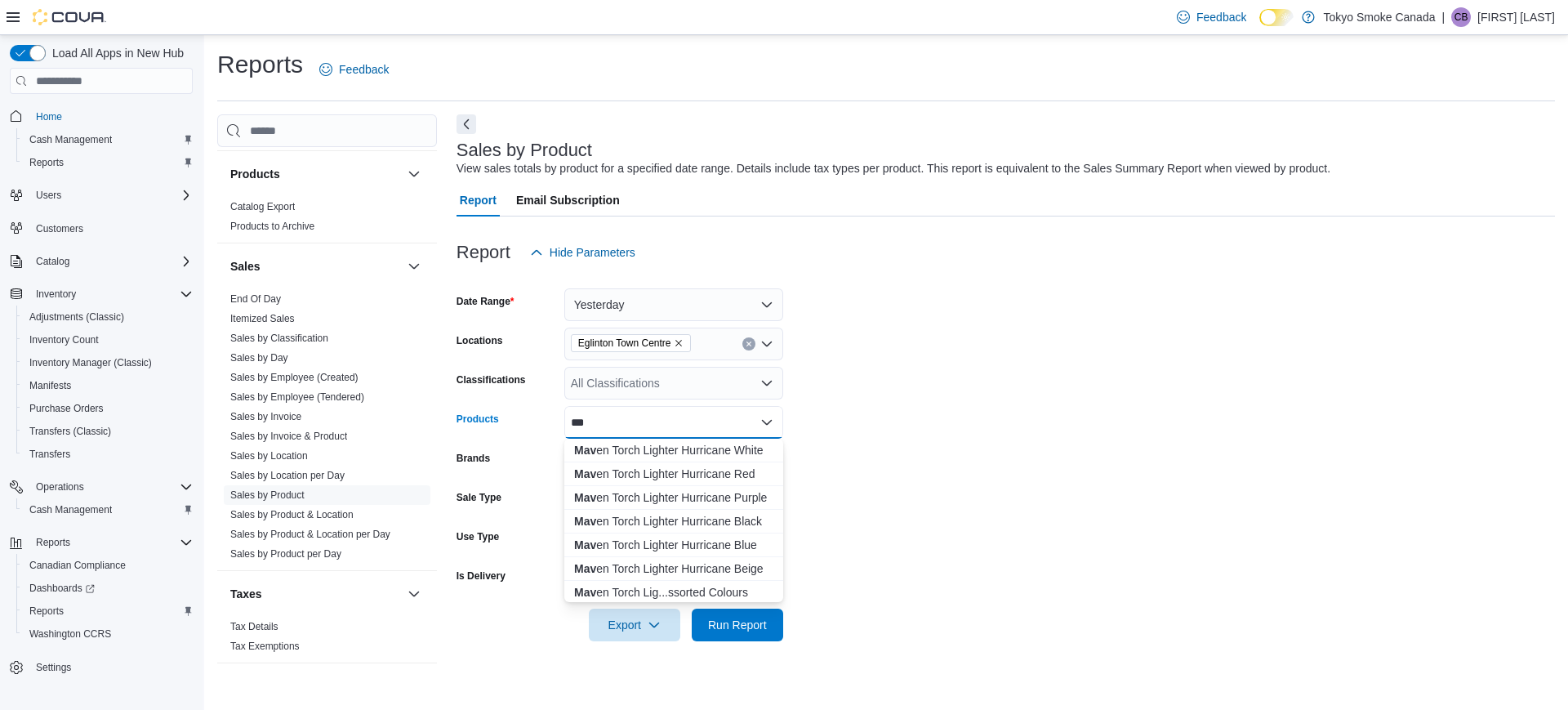 drag, startPoint x: 591, startPoint y: 422, endPoint x: 532, endPoint y: 418, distance: 59.1354 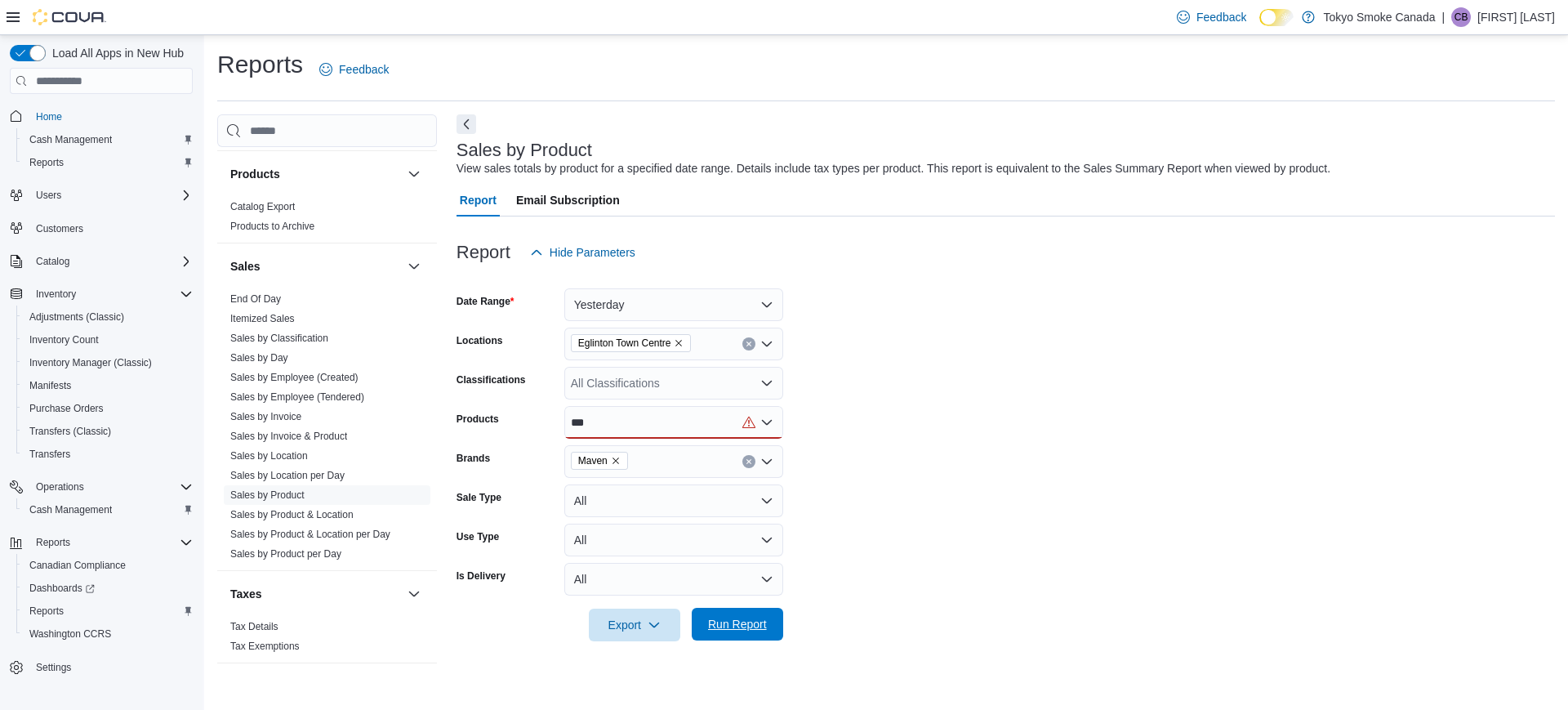 click on "Run Report" at bounding box center [737, 624] 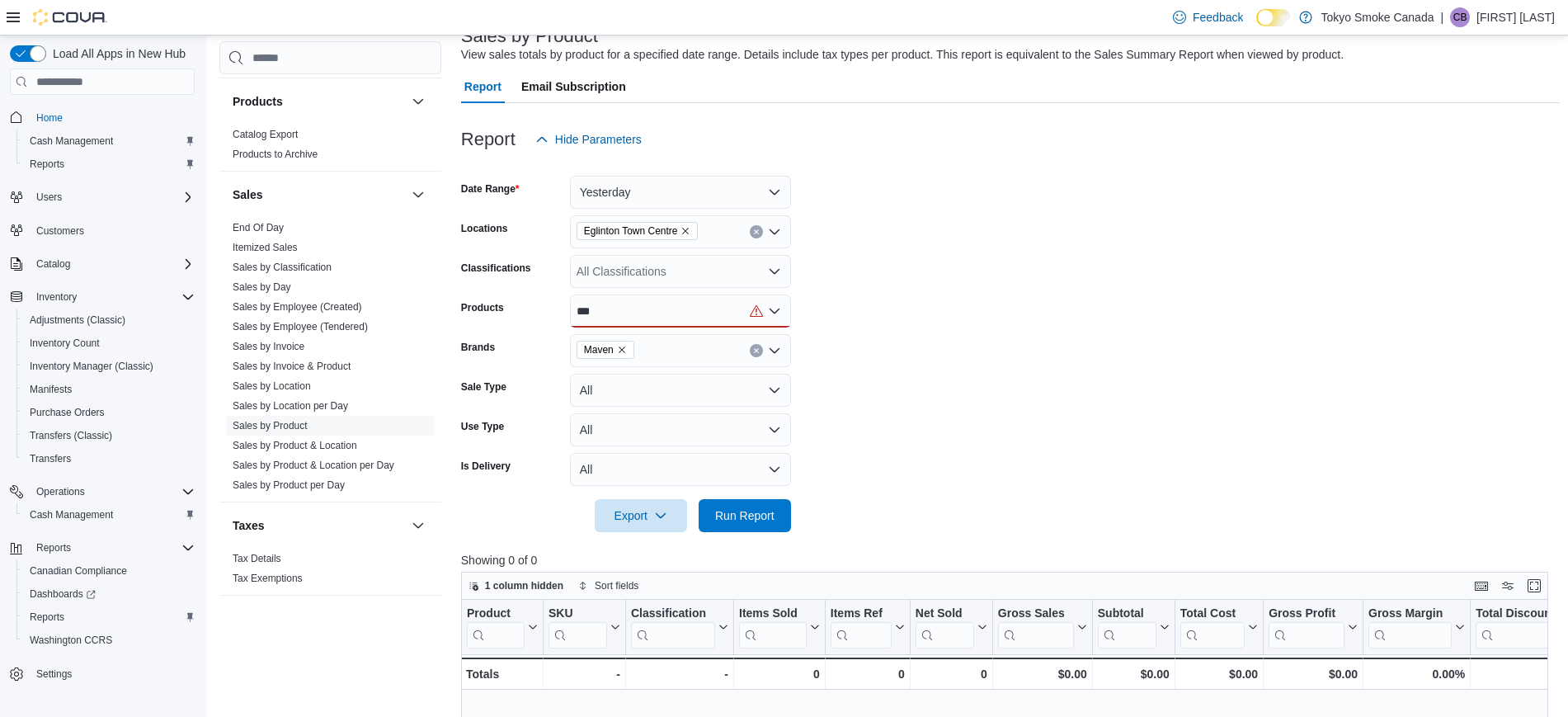 scroll, scrollTop: 103, scrollLeft: 0, axis: vertical 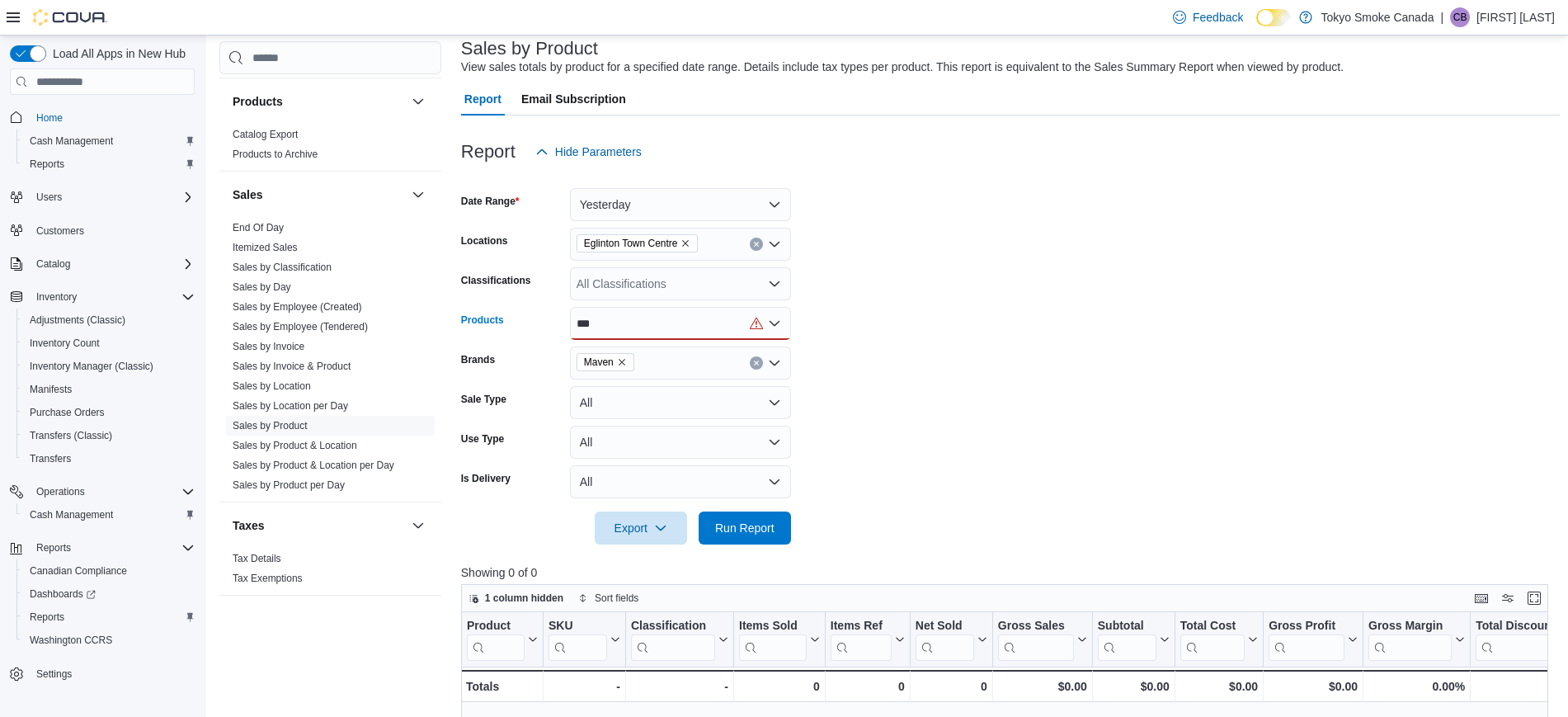 drag, startPoint x: 650, startPoint y: 327, endPoint x: 516, endPoint y: 321, distance: 134.13426 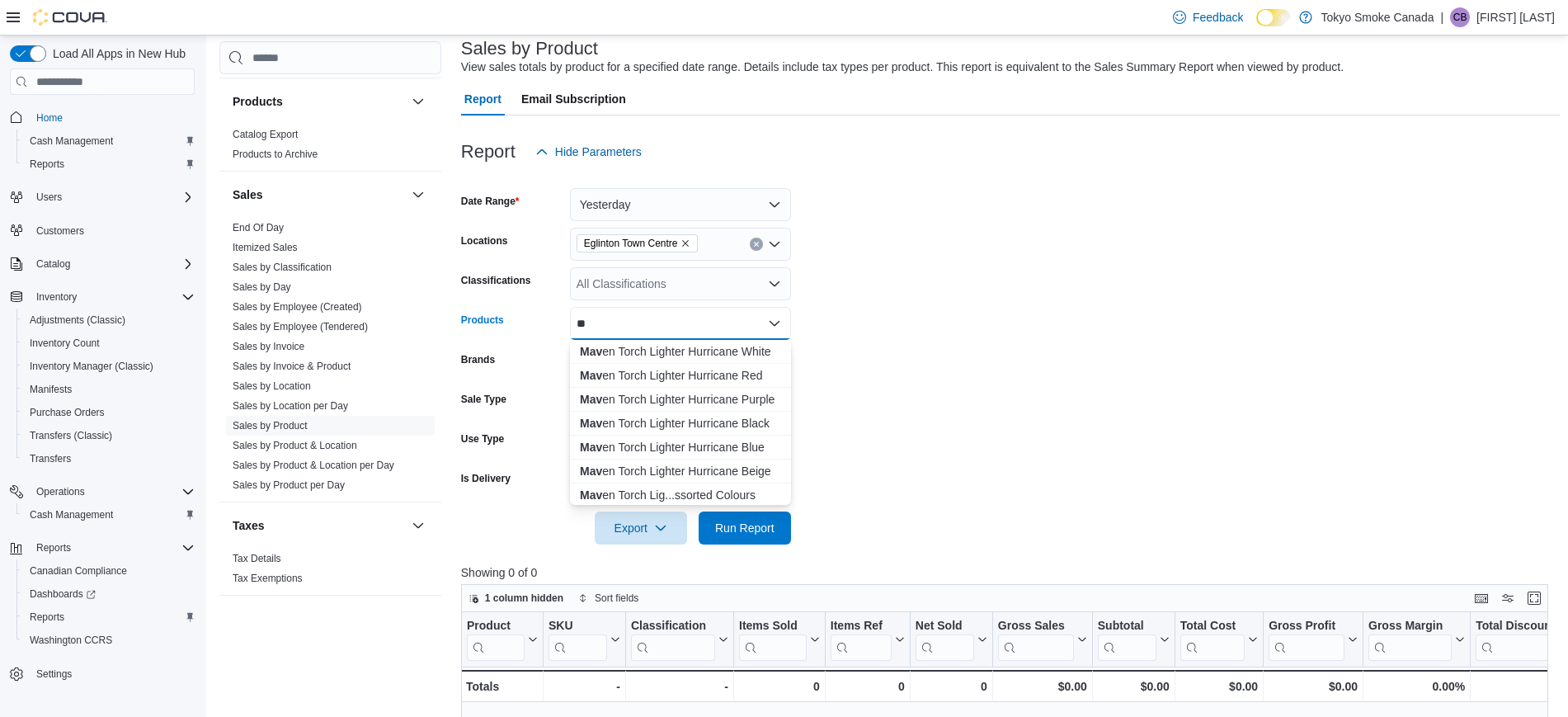 type on "*" 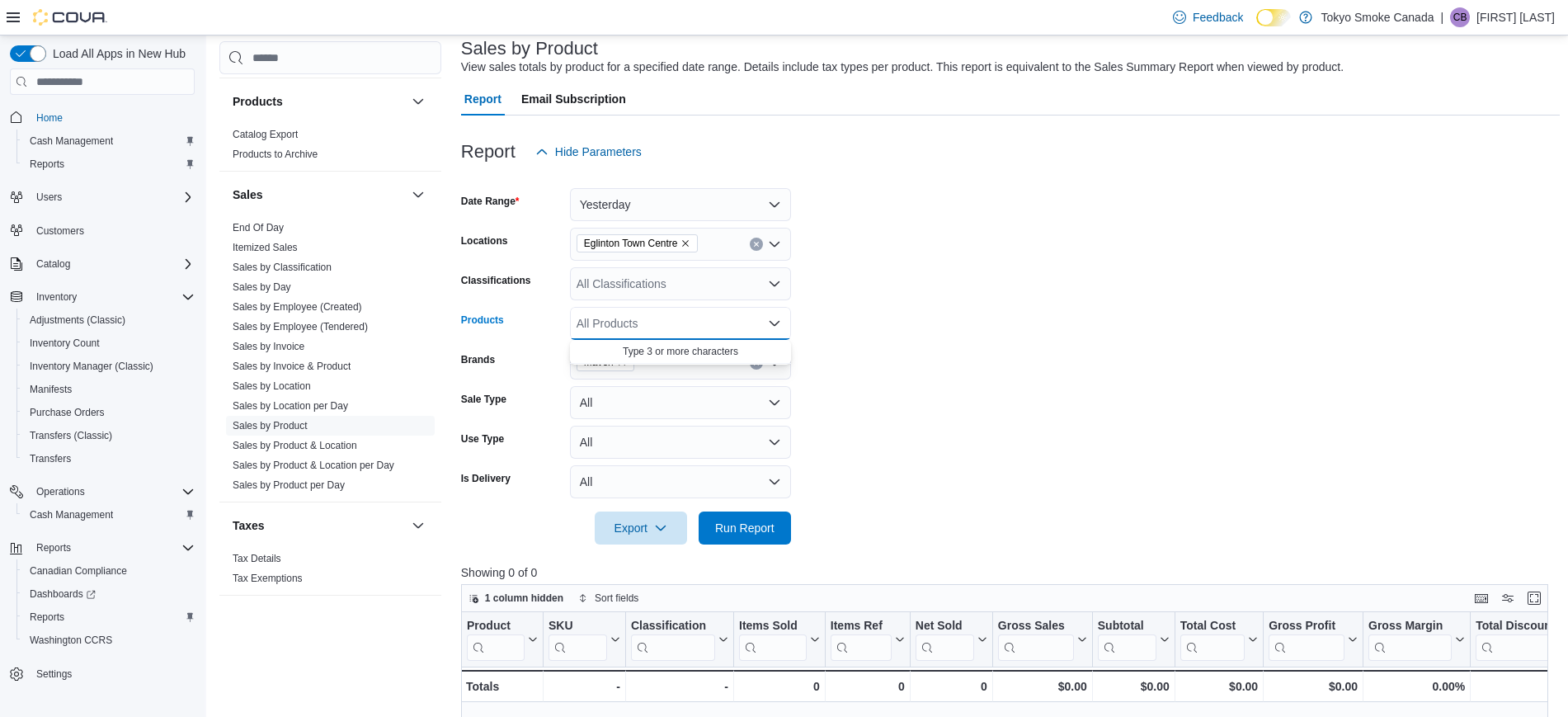type 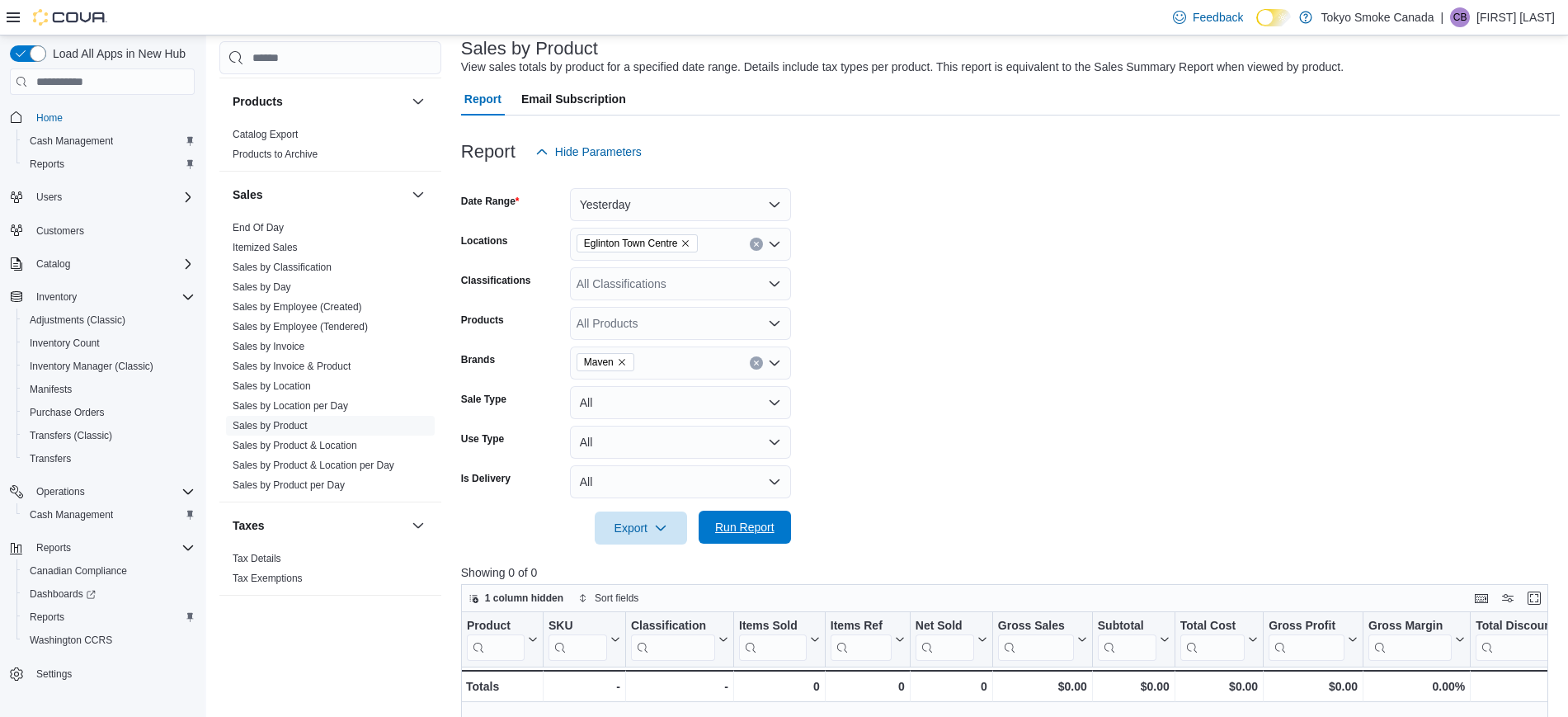 click on "Run Report" at bounding box center [745, 527] 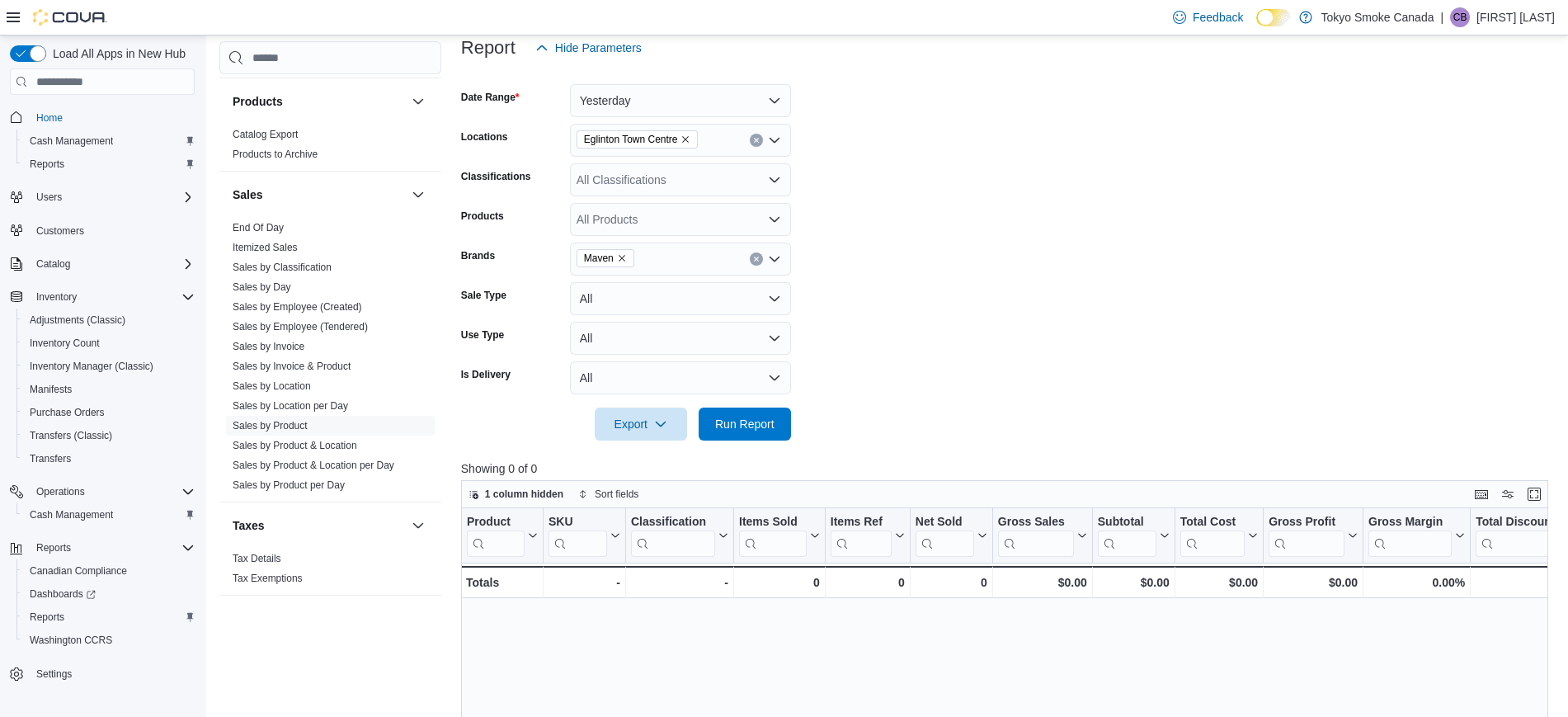 scroll, scrollTop: 206, scrollLeft: 0, axis: vertical 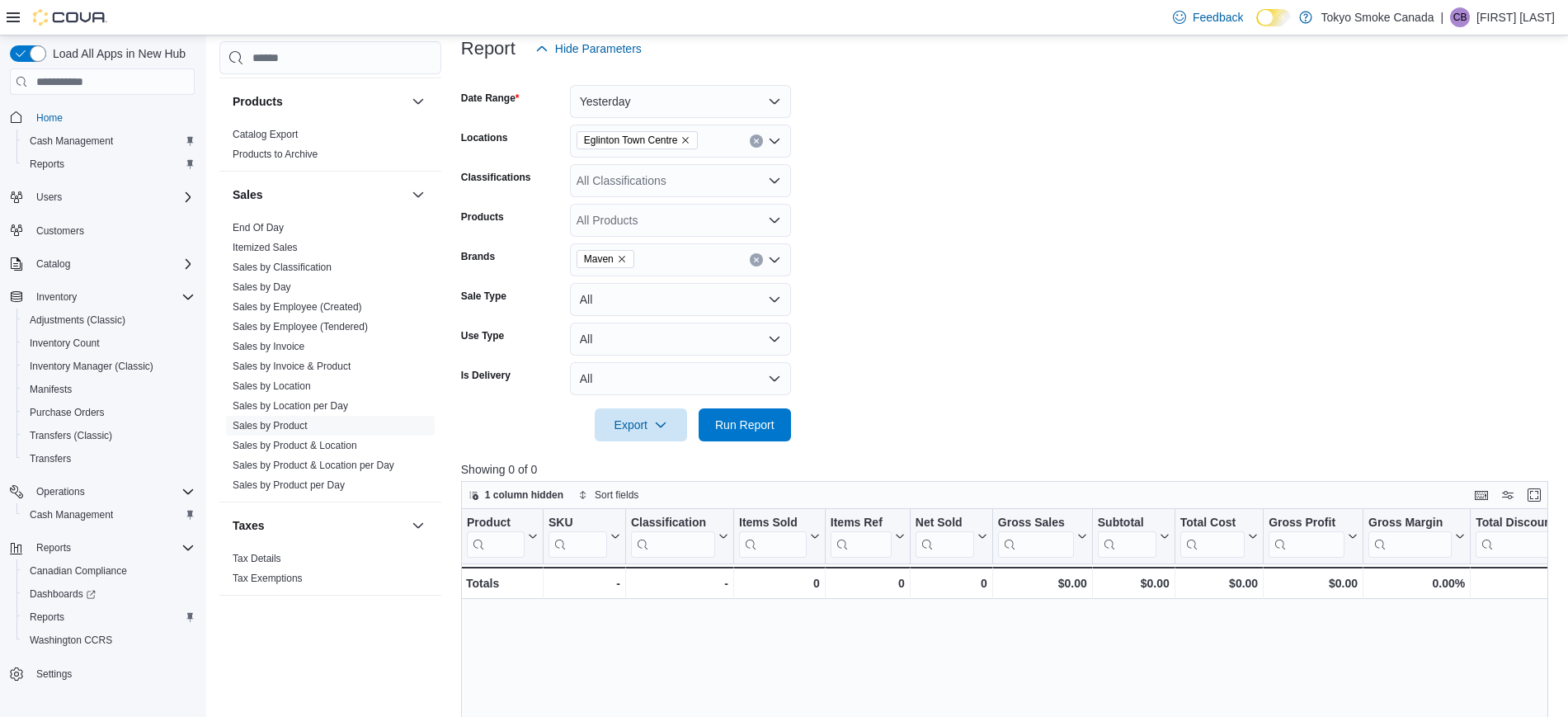 click 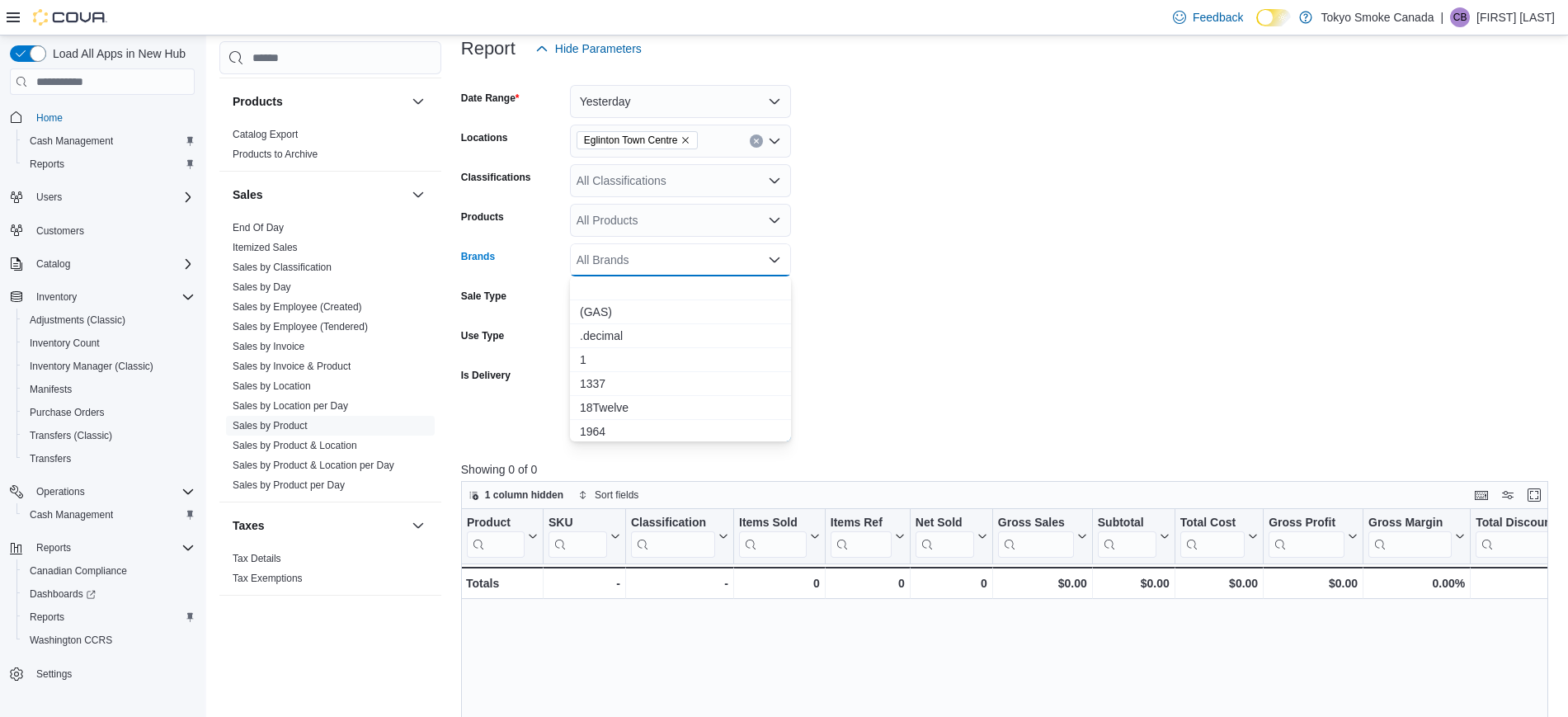 click on "Date Range Yesterday Locations Eglinton Town Centre Classifications All Classifications Products All Products Brands All Brands Combo box. Selected. Combo box input. All Brands. Type some text or, to display a list of choices, press Down Arrow. To exit the list of choices, press Escape. Sale Type All Use Type All Is Delivery All Export  Run Report" at bounding box center (1010, 253) 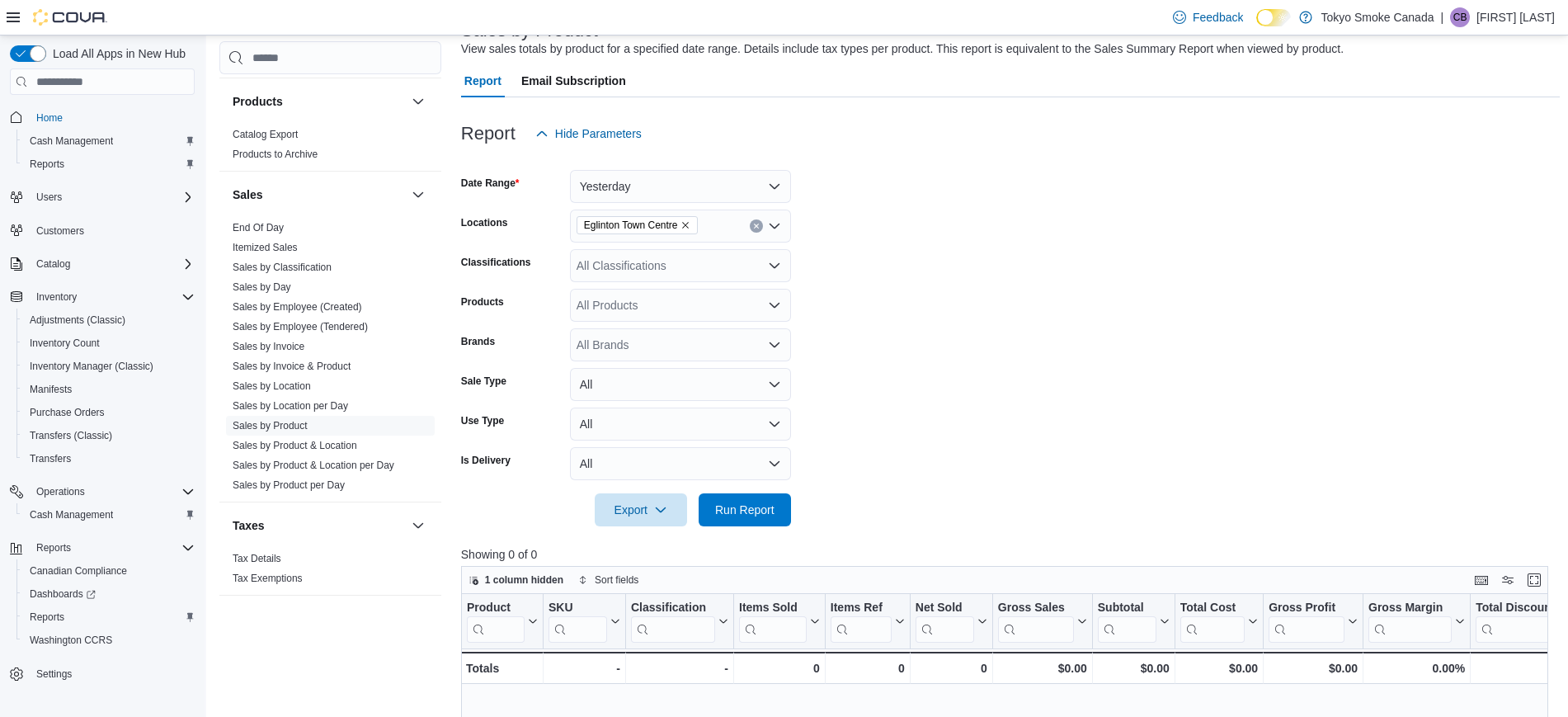 scroll, scrollTop: 413, scrollLeft: 0, axis: vertical 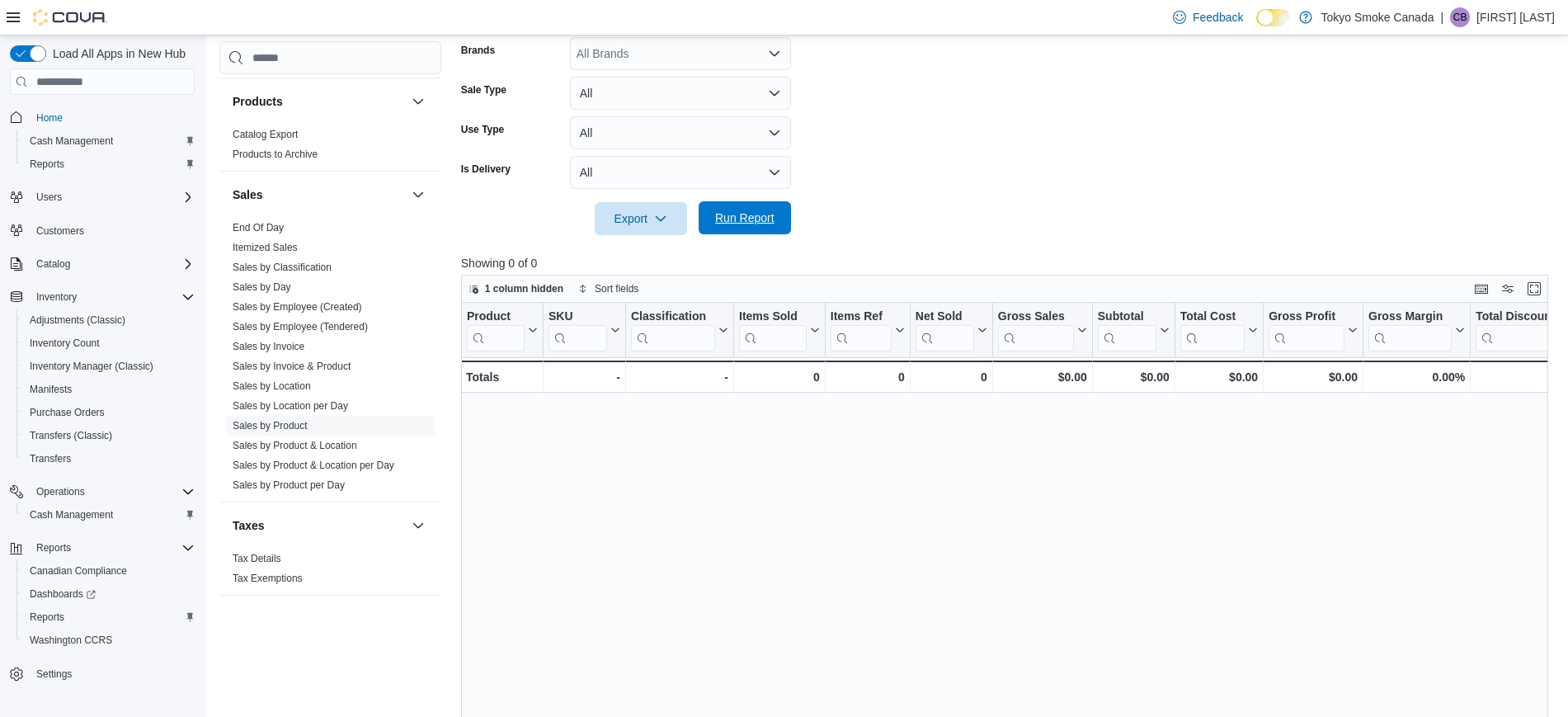 click on "Run Report" at bounding box center (745, 218) 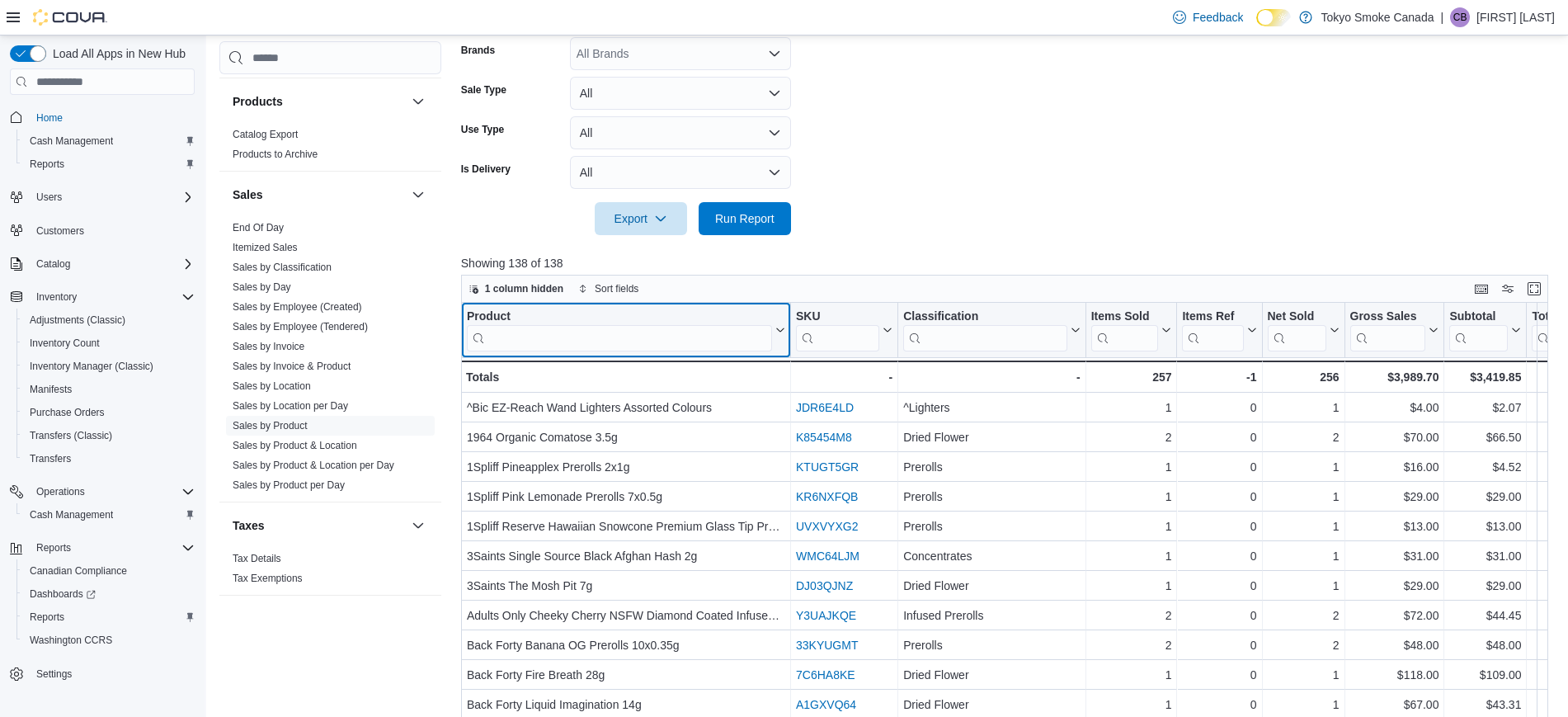 click at bounding box center (619, 338) 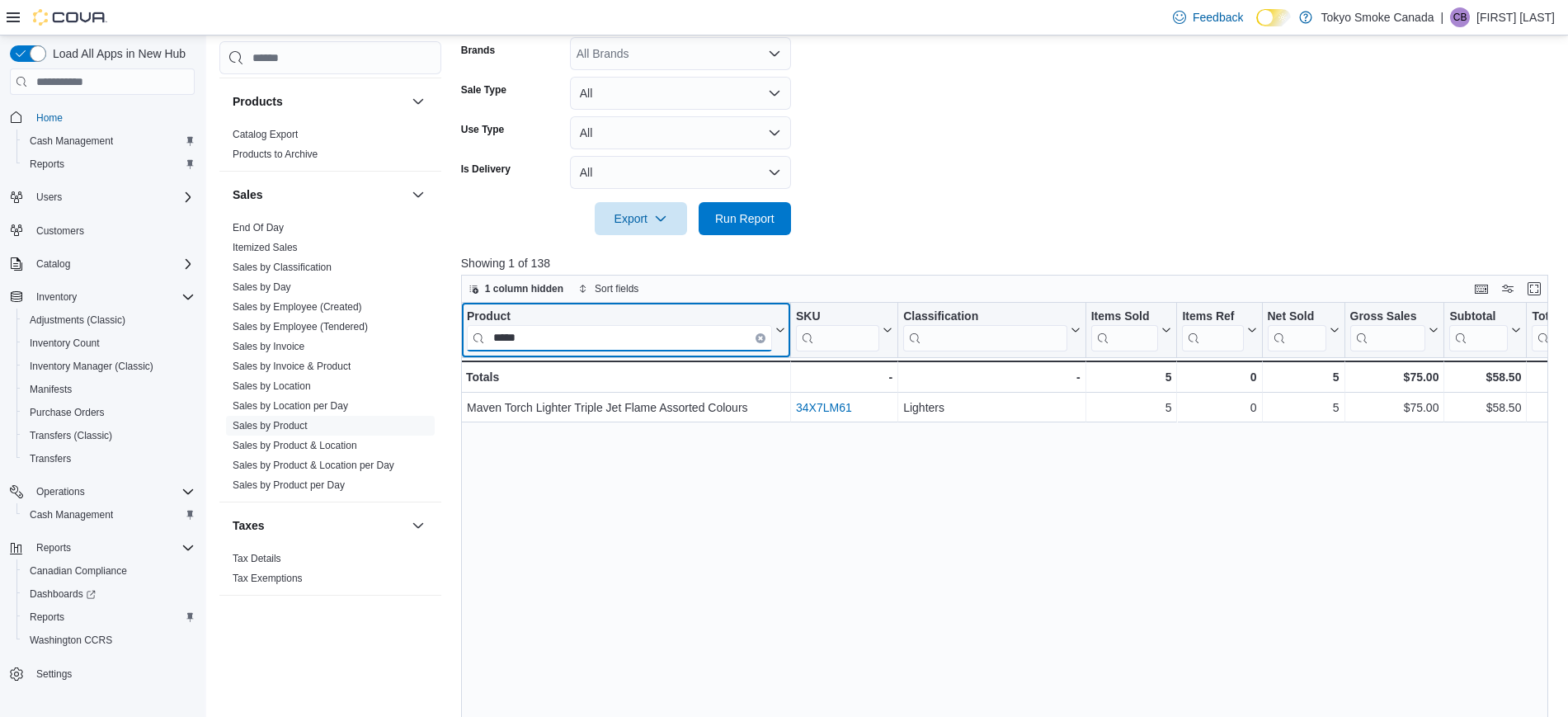 type on "*****" 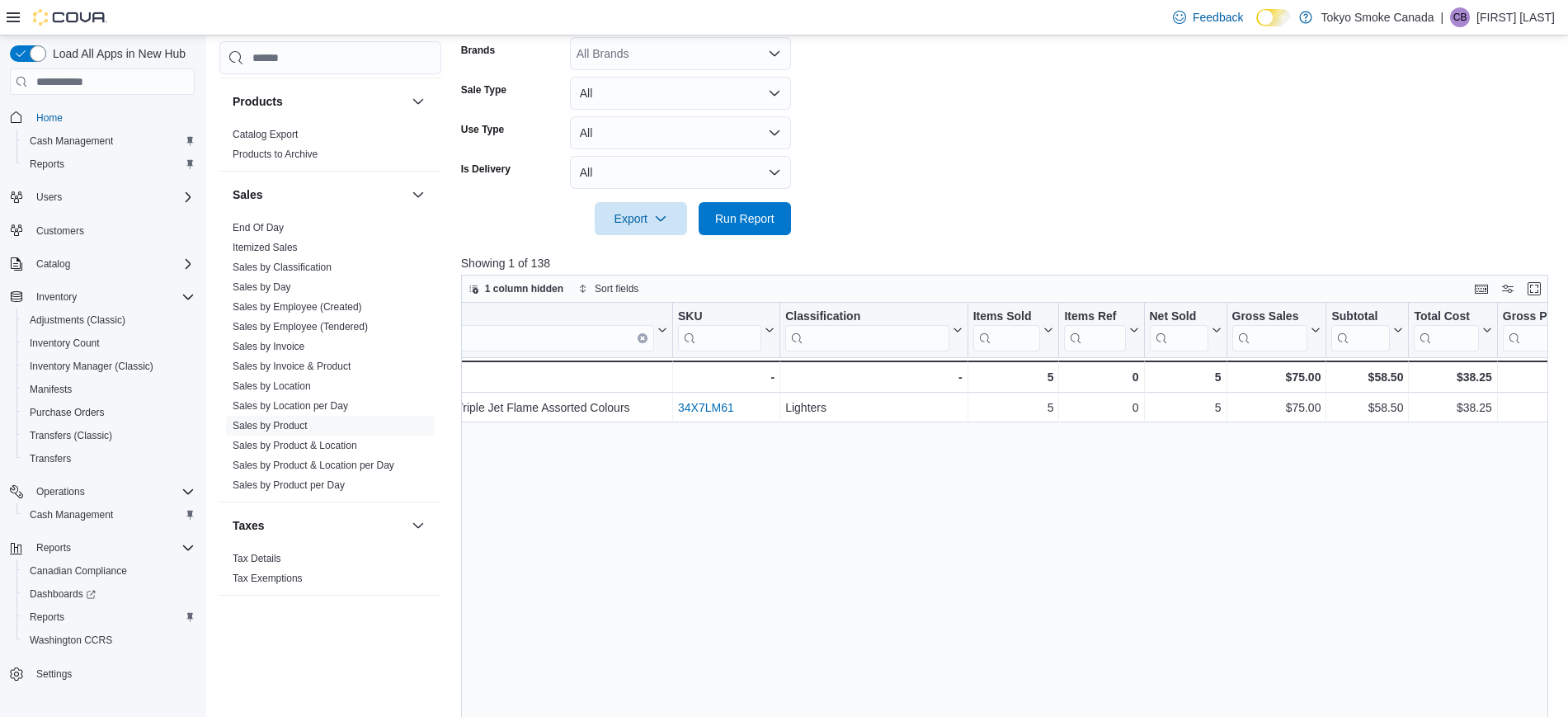 drag, startPoint x: 868, startPoint y: 550, endPoint x: 954, endPoint y: 534, distance: 87.4757 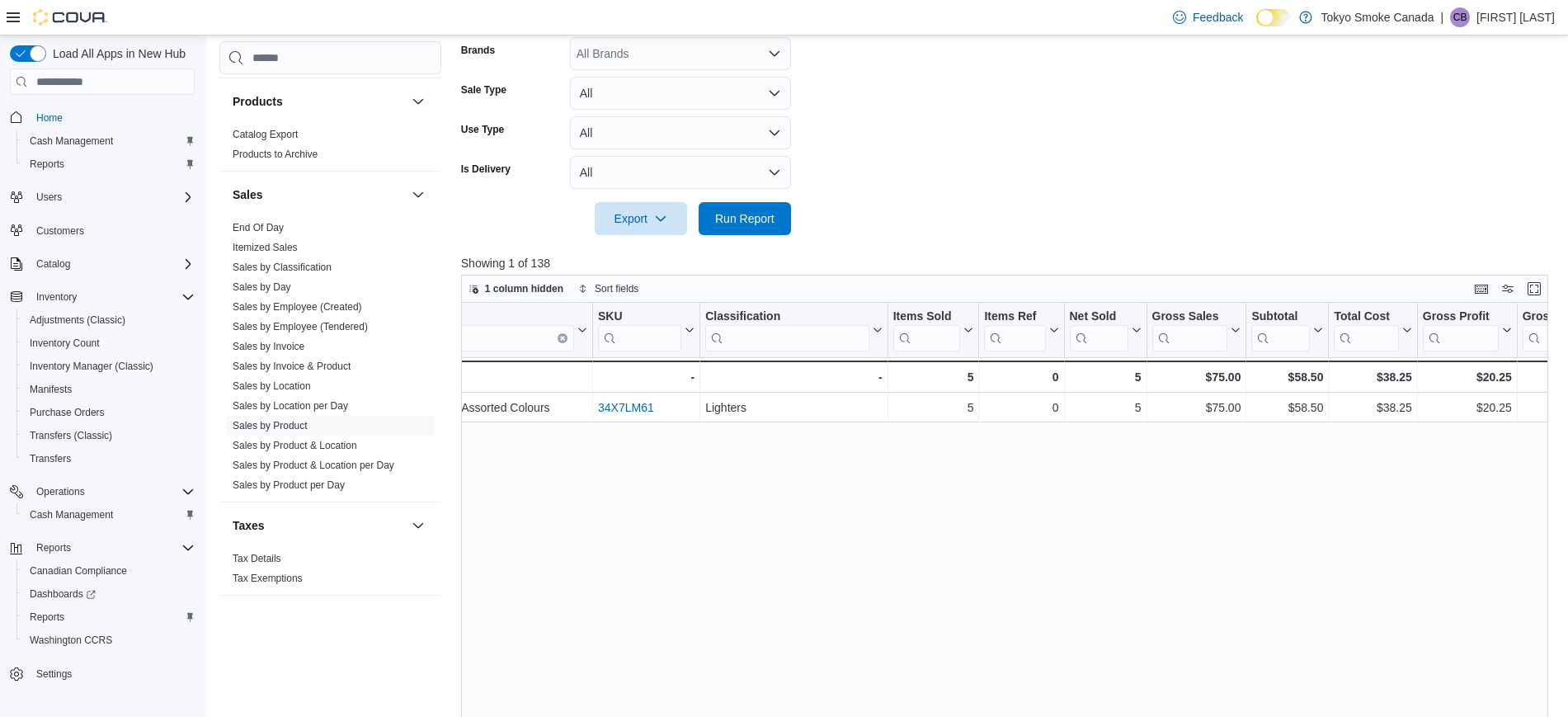 drag, startPoint x: 916, startPoint y: 529, endPoint x: 954, endPoint y: 524, distance: 38.327536 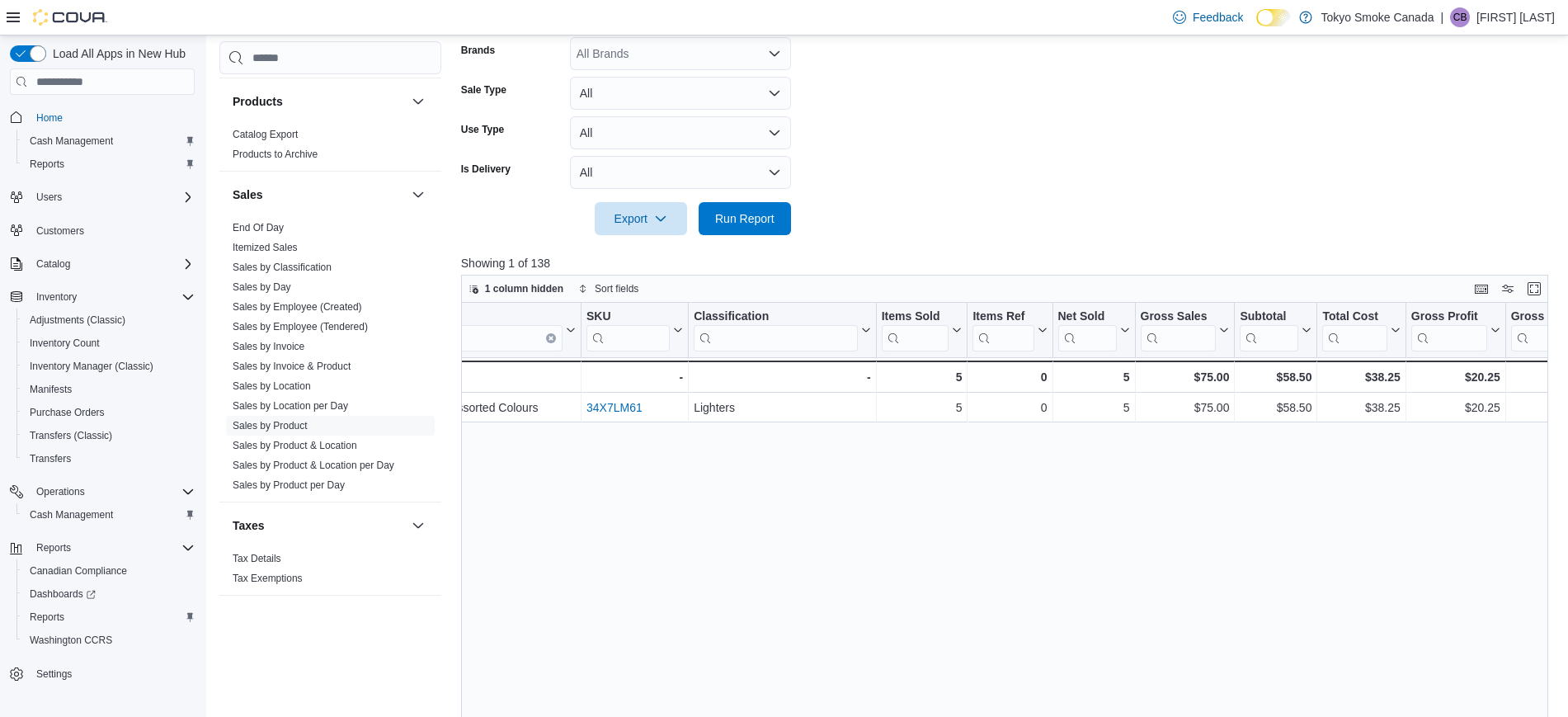 scroll, scrollTop: 0, scrollLeft: 205, axis: horizontal 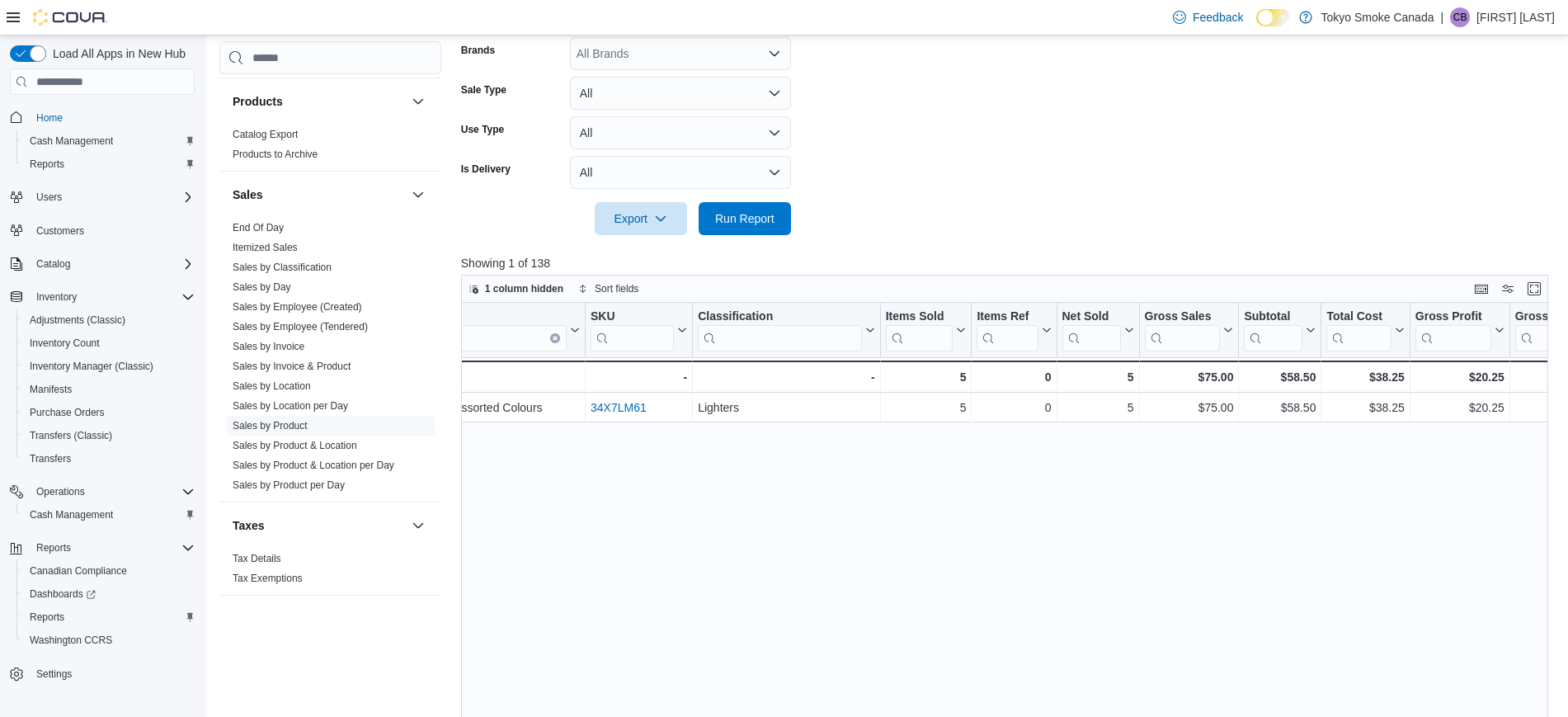 drag, startPoint x: 954, startPoint y: 524, endPoint x: 938, endPoint y: 522, distance: 16.12452 